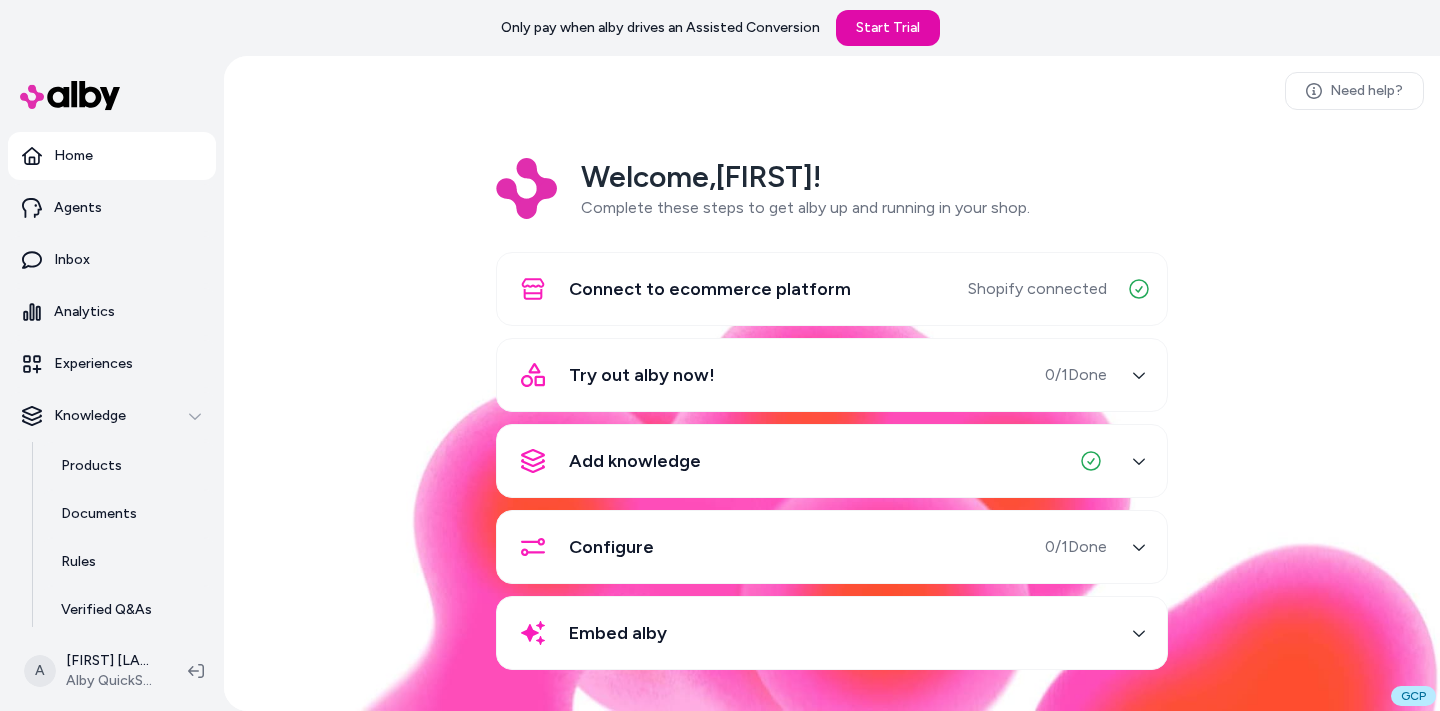 scroll, scrollTop: 0, scrollLeft: 0, axis: both 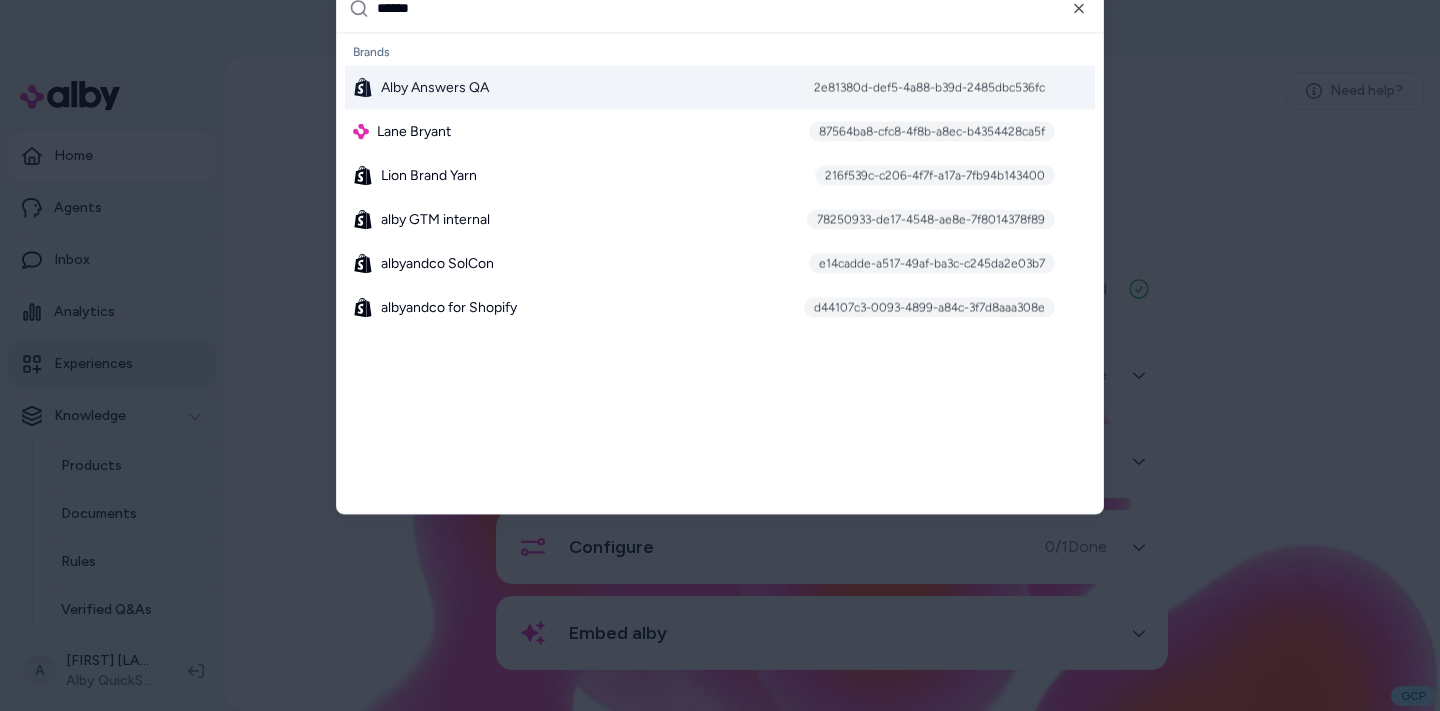 type on "*******" 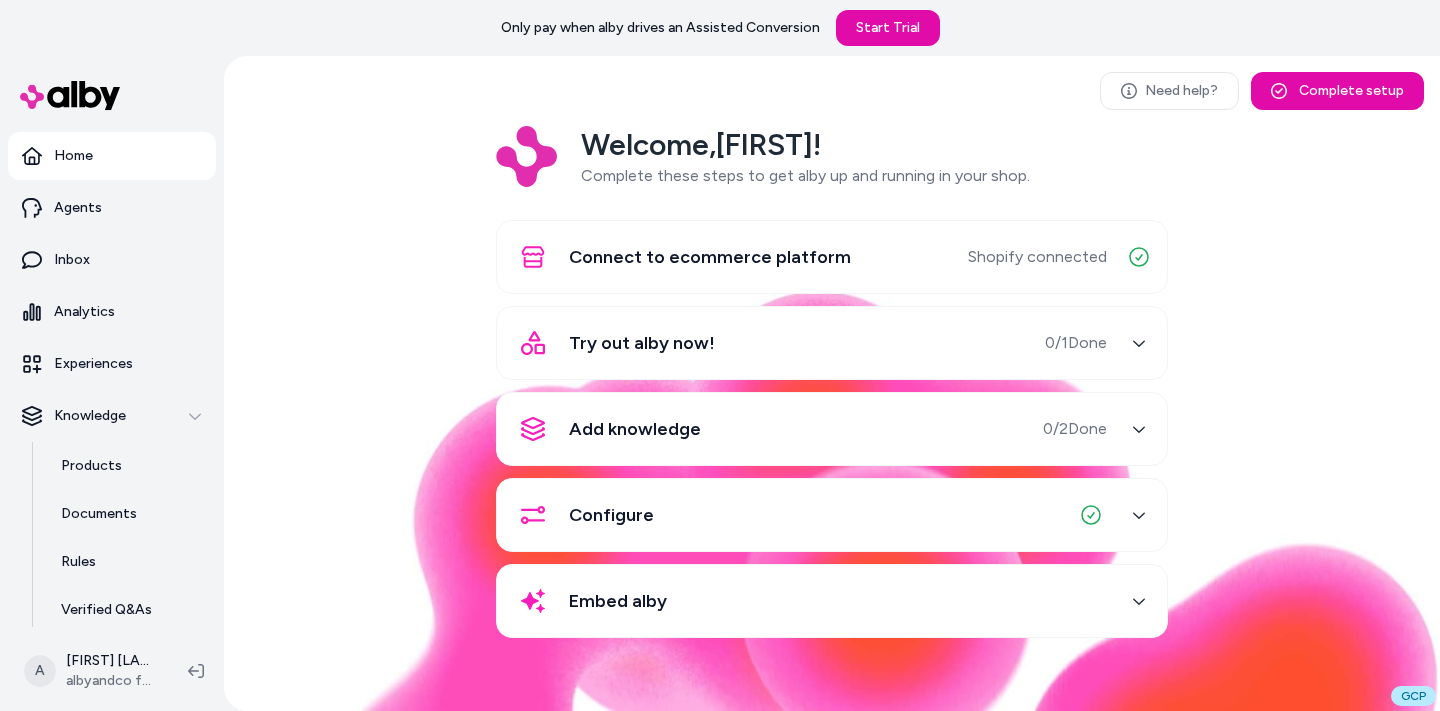 scroll, scrollTop: 0, scrollLeft: 0, axis: both 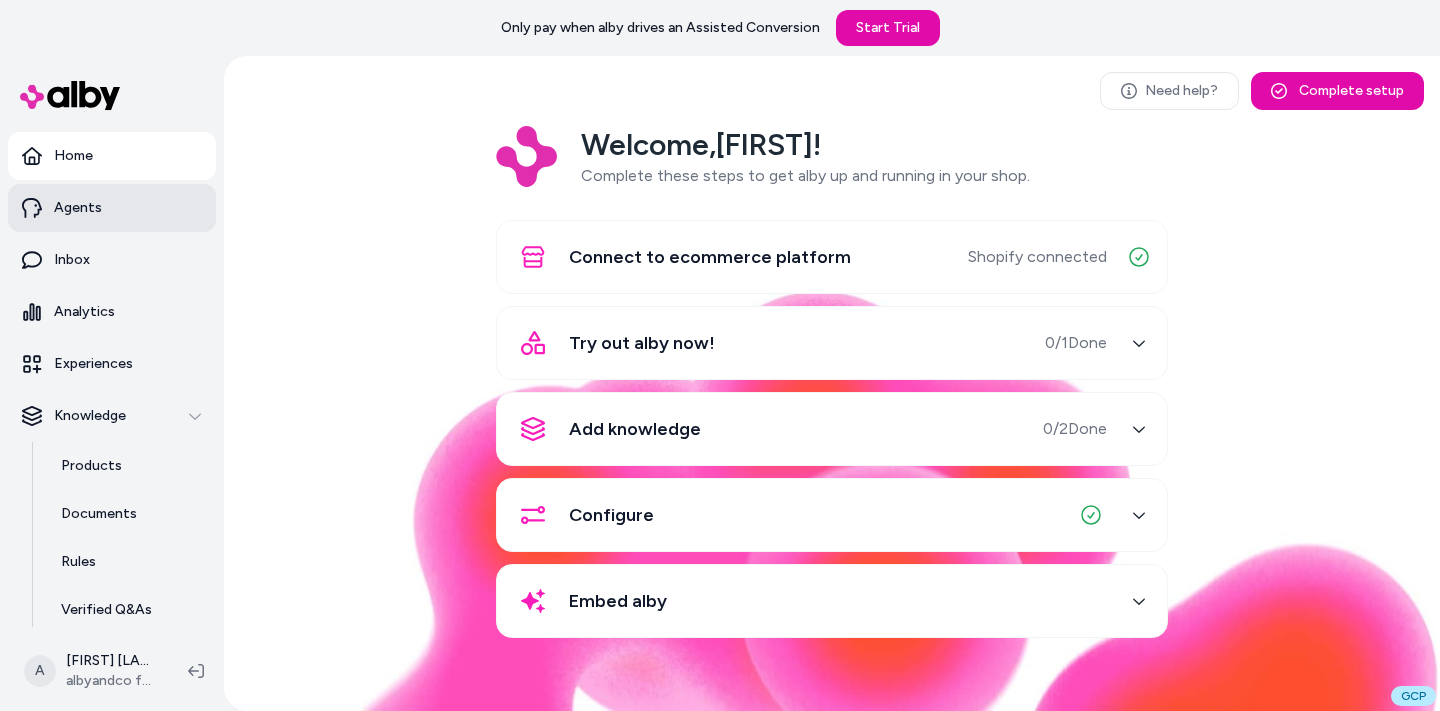 click on "Agents" at bounding box center [112, 208] 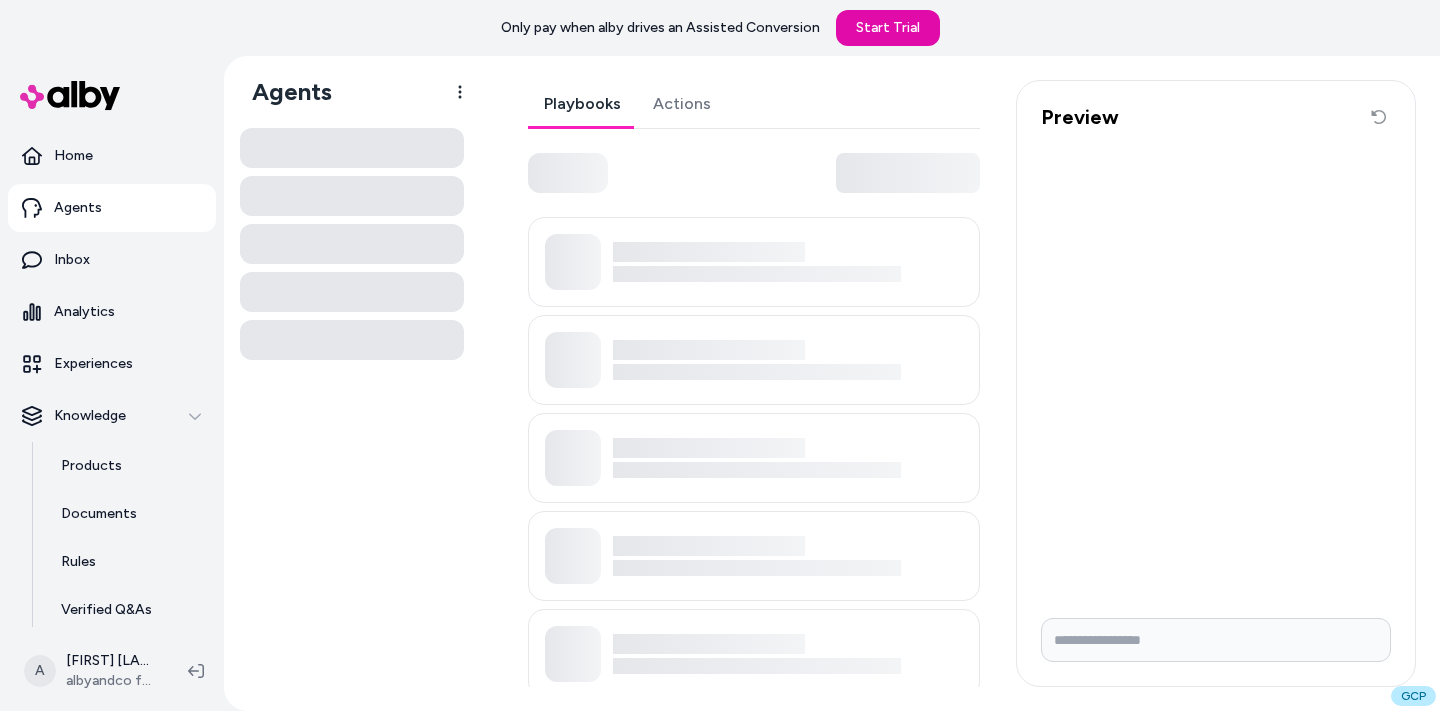 scroll, scrollTop: 0, scrollLeft: 0, axis: both 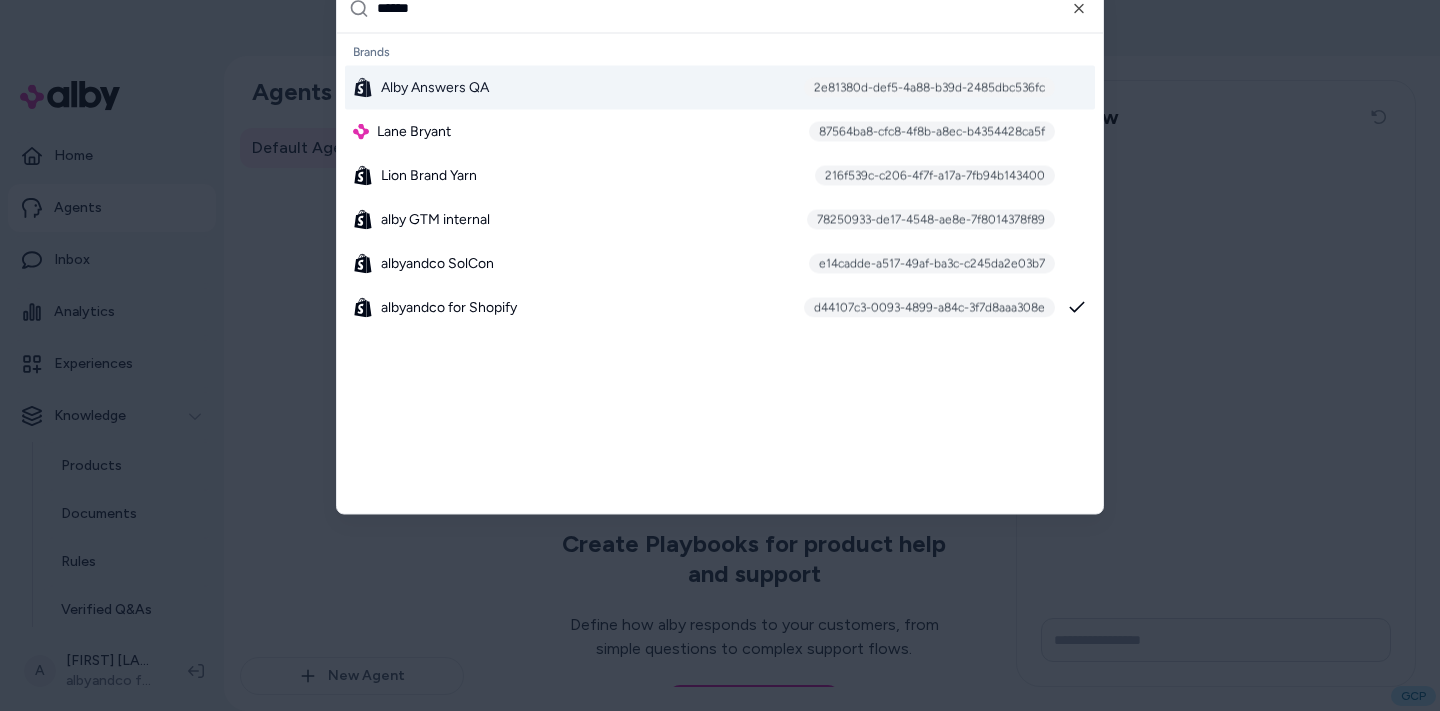 type on "*******" 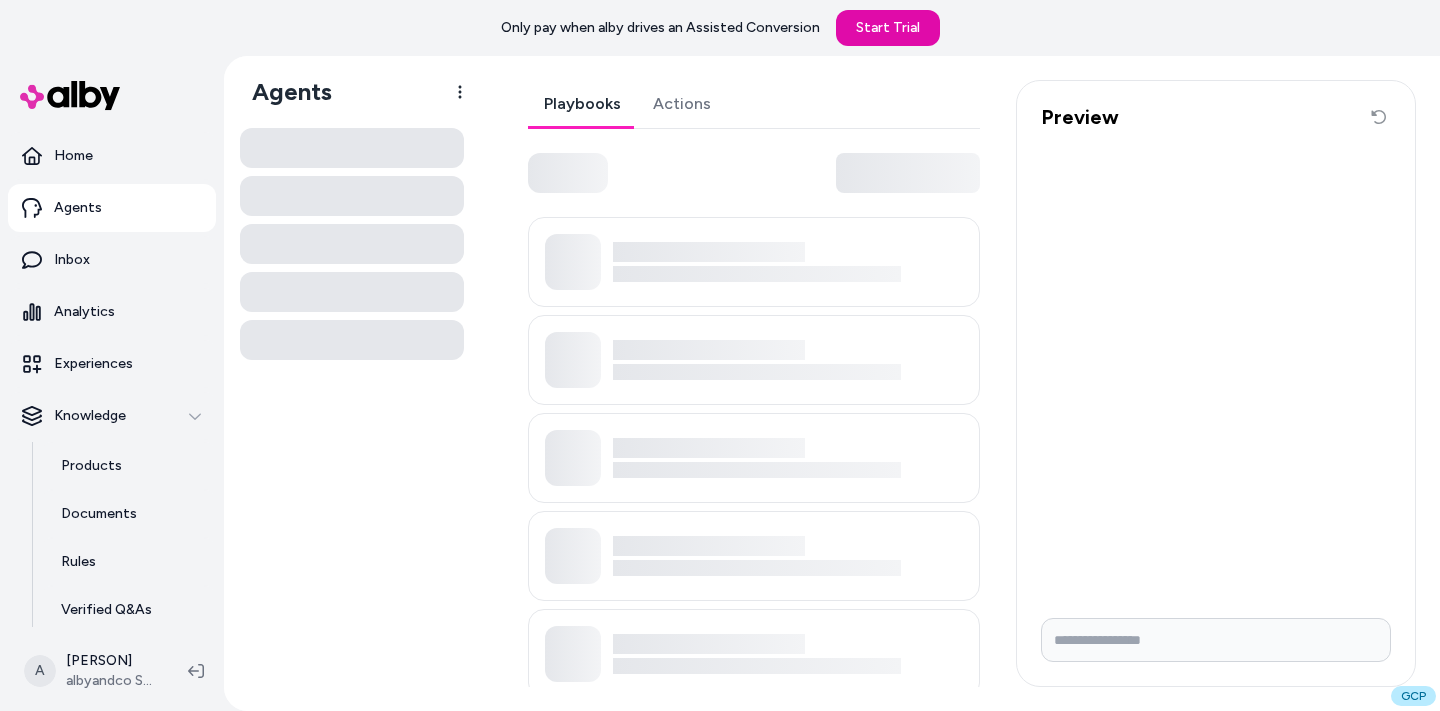 scroll, scrollTop: 0, scrollLeft: 0, axis: both 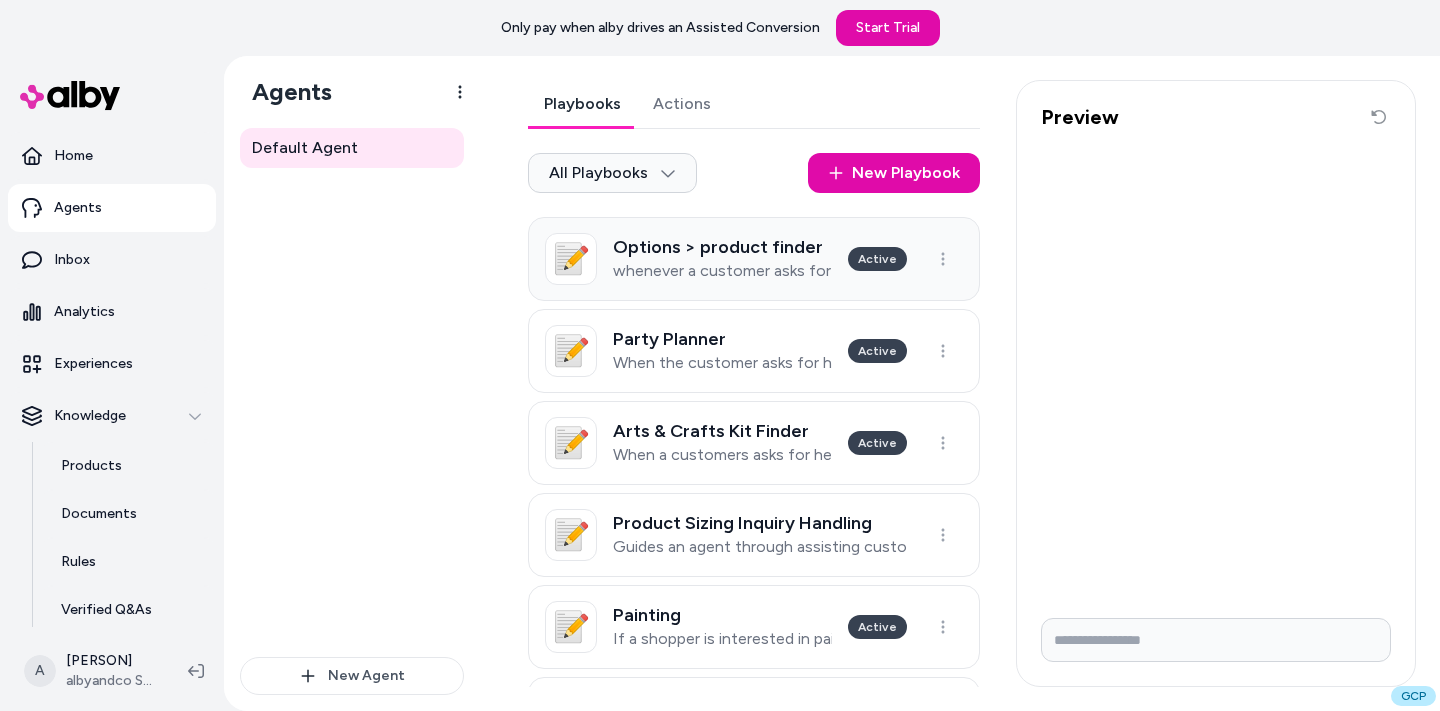 click on "Options > product finder" at bounding box center [722, 247] 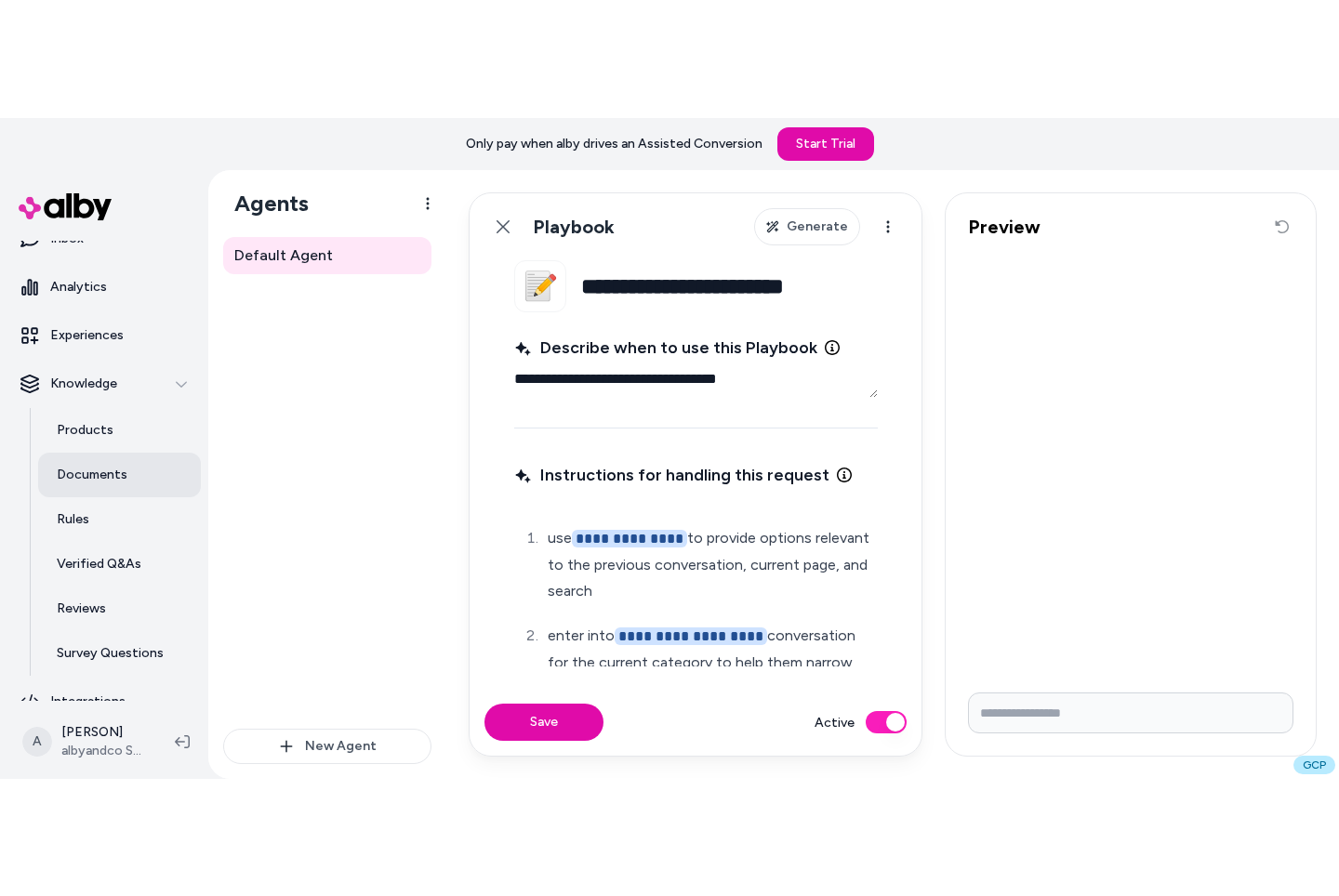 scroll, scrollTop: 143, scrollLeft: 0, axis: vertical 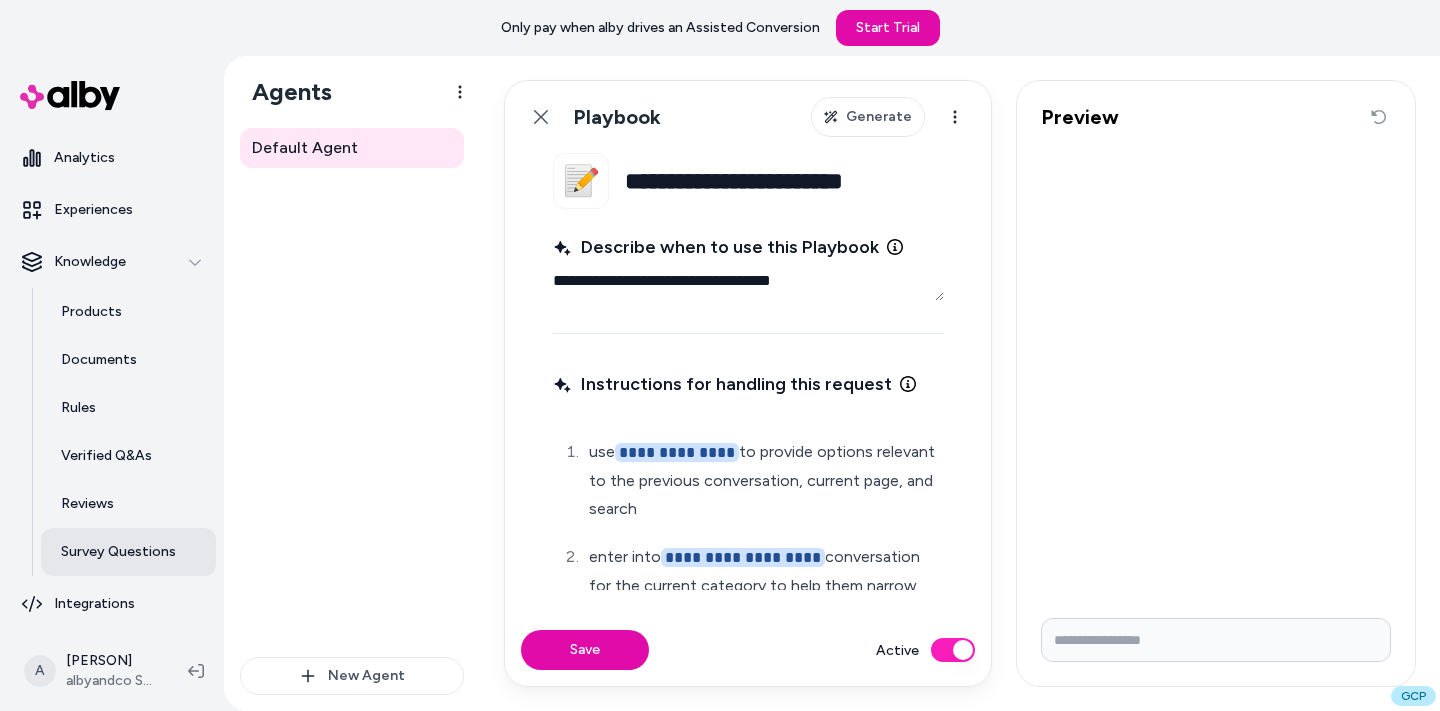 click on "Survey Questions" at bounding box center [128, 552] 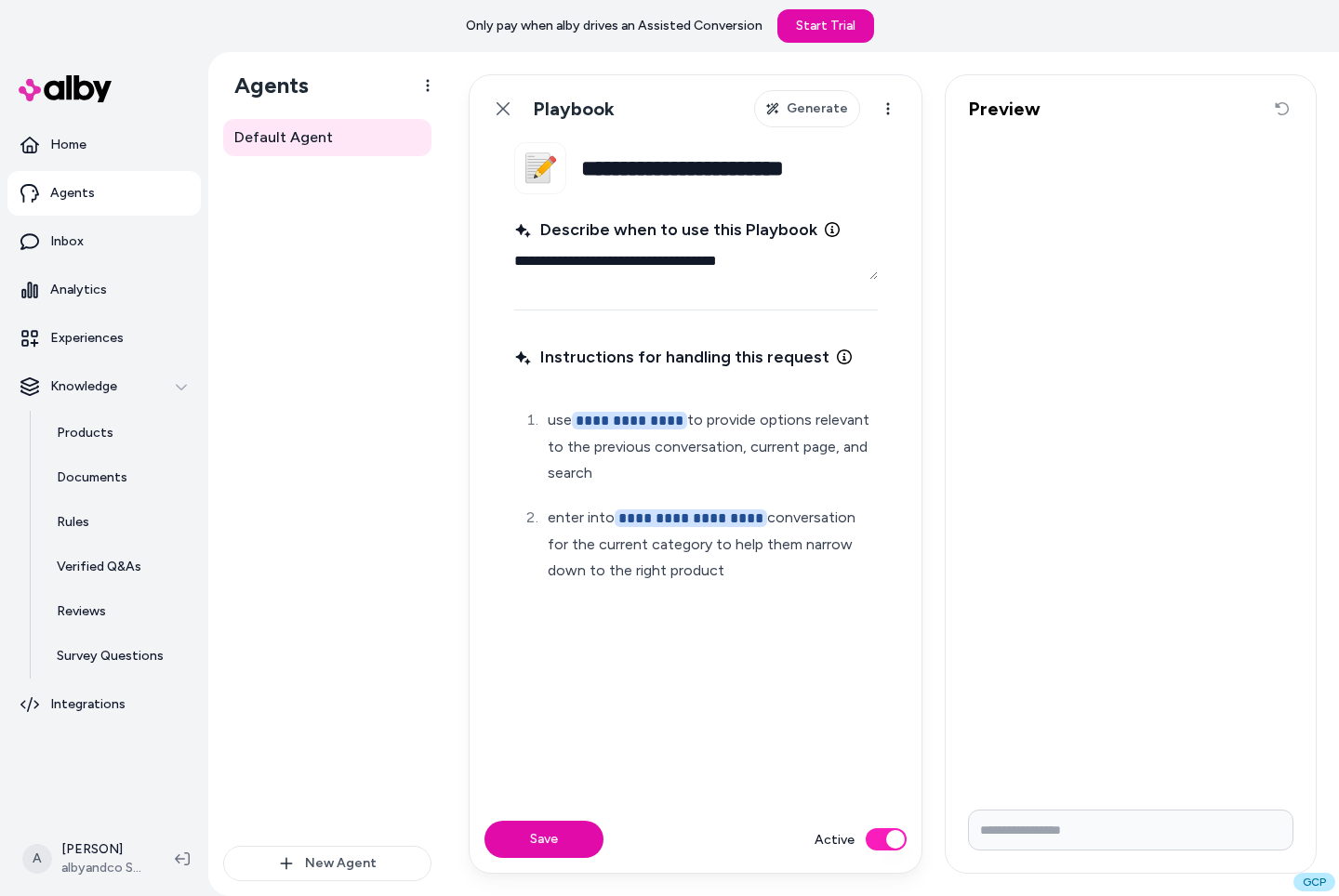 scroll, scrollTop: 0, scrollLeft: 0, axis: both 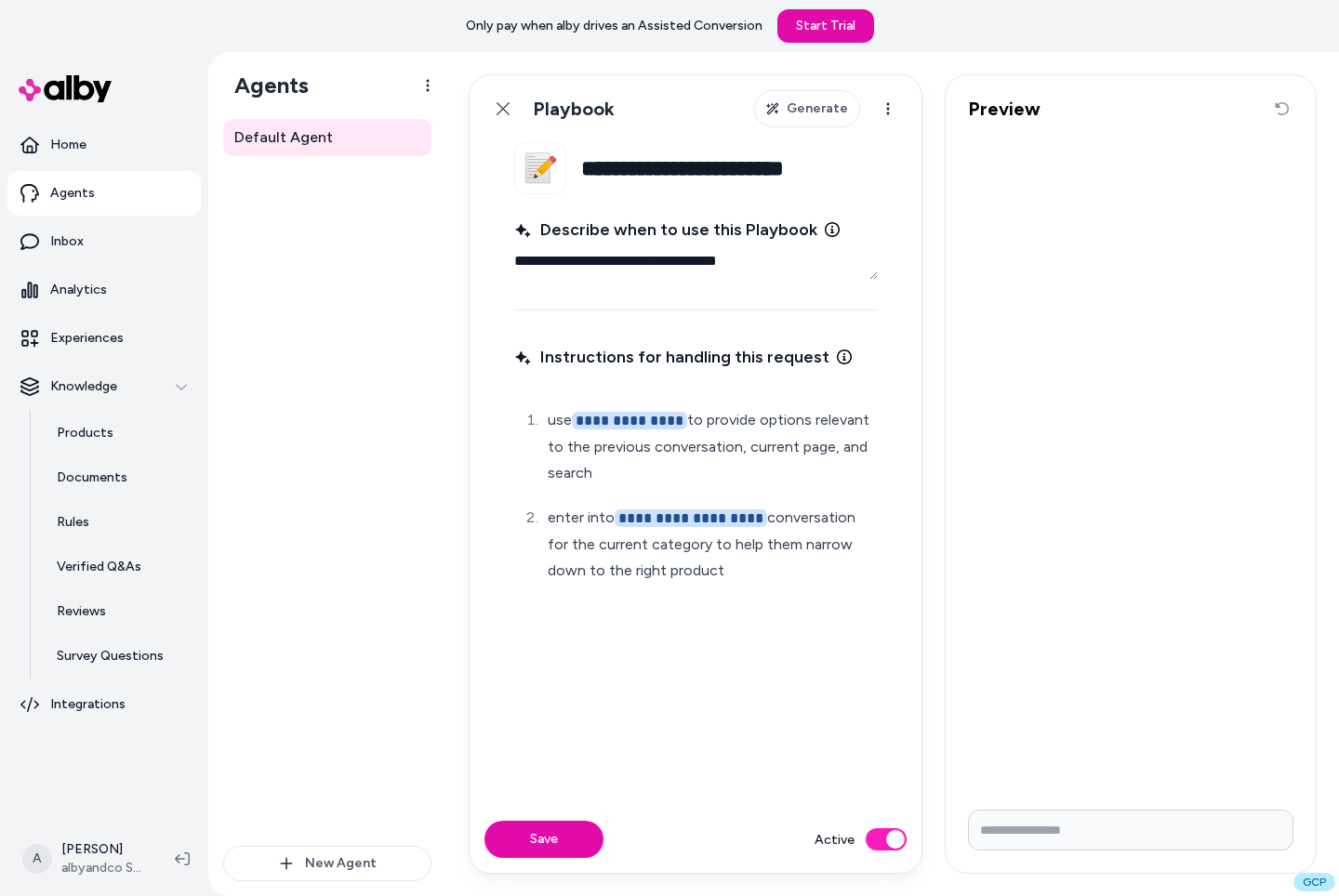 click on "**********" at bounding box center [696, 561] 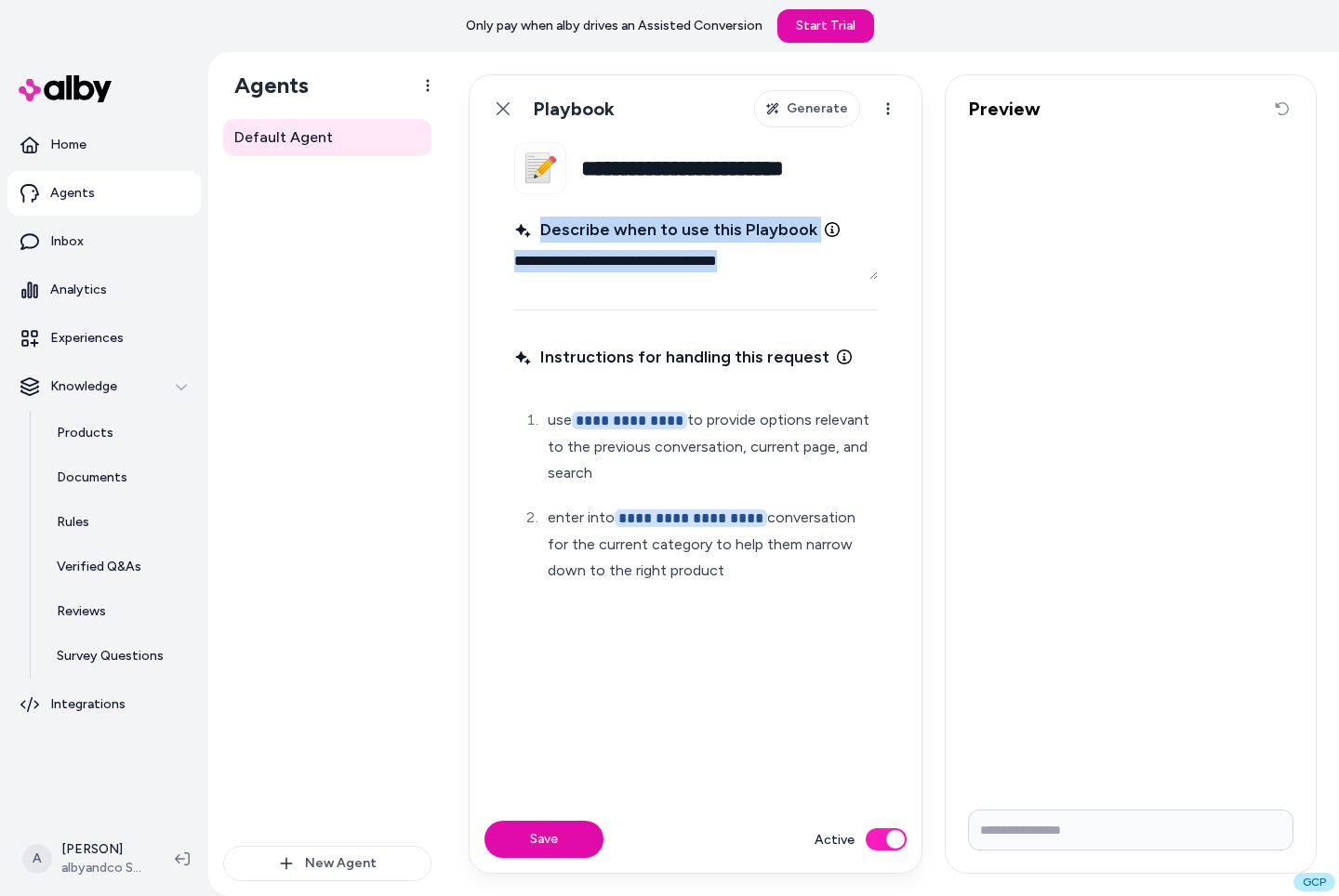 drag, startPoint x: 501, startPoint y: 242, endPoint x: 760, endPoint y: 298, distance: 264.98491 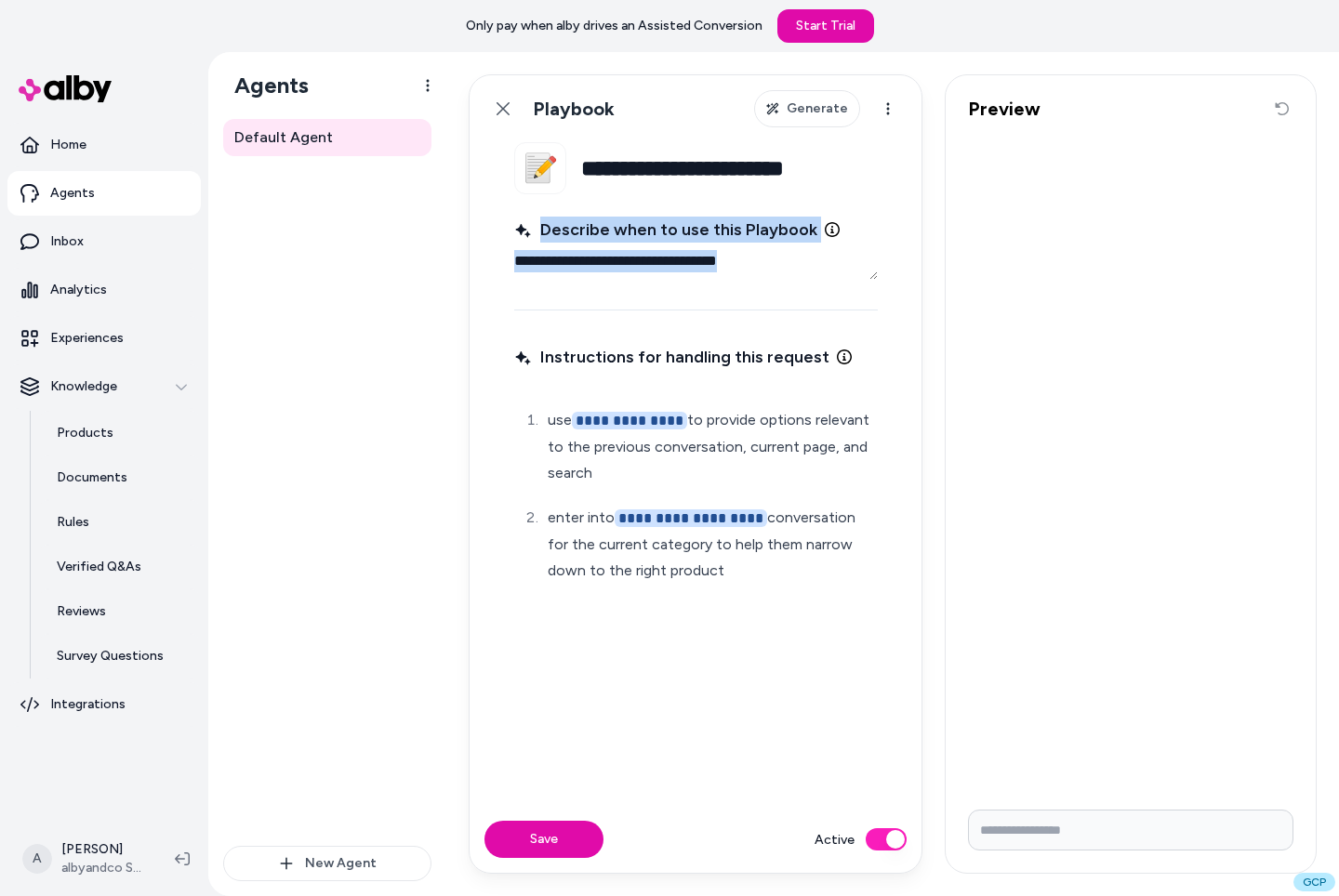 click on "**********" at bounding box center [696, 474] 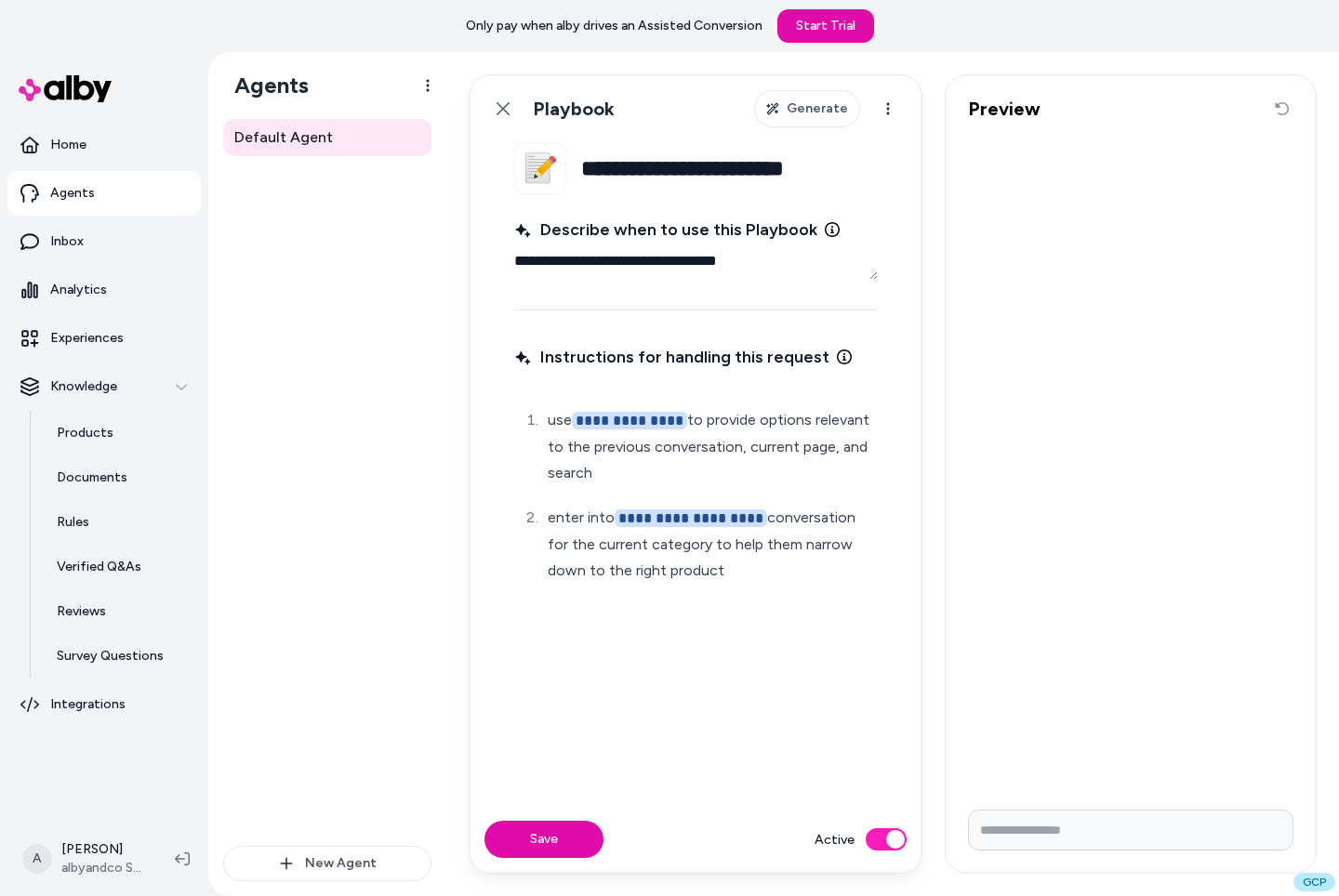 click on "**********" at bounding box center [696, 561] 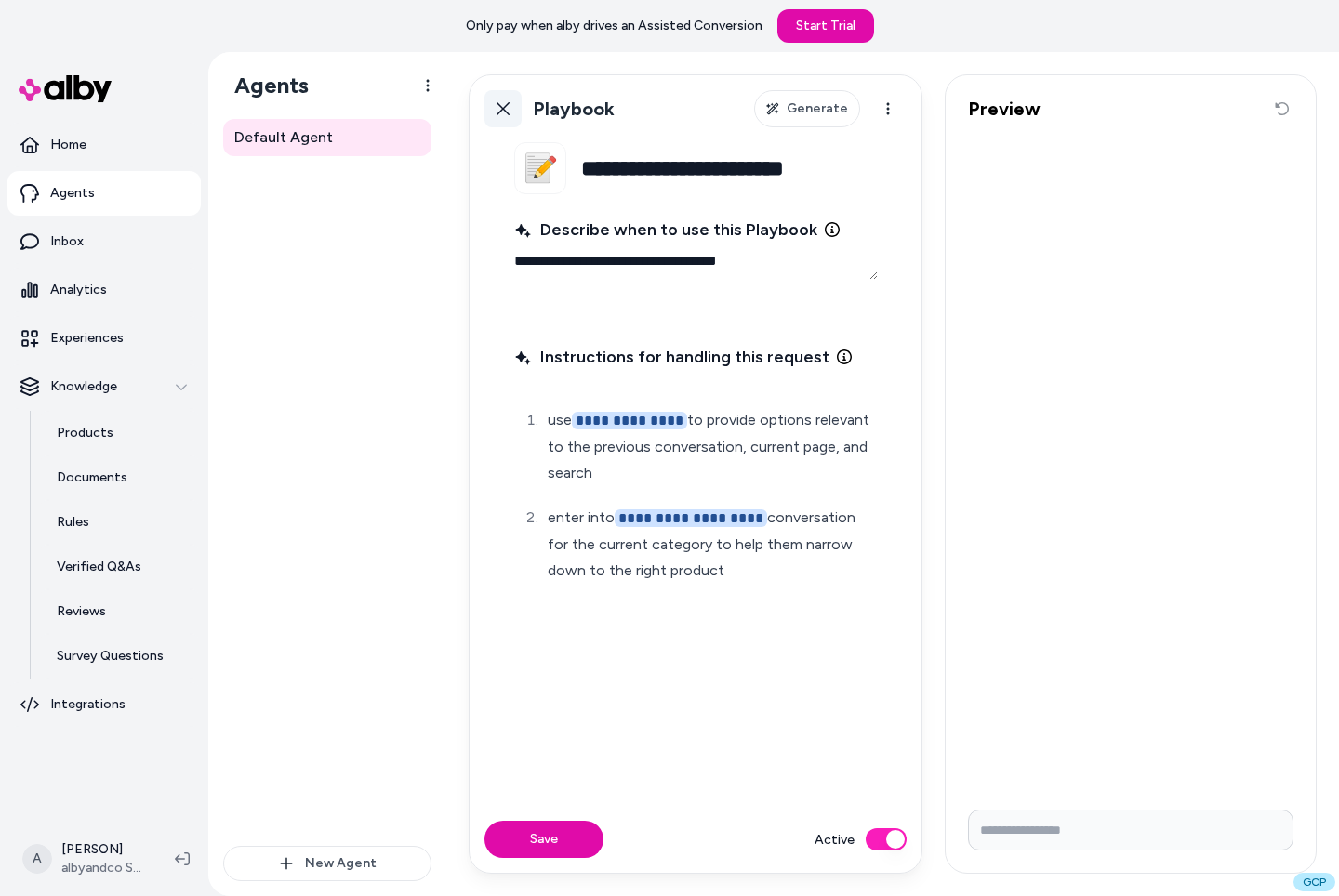 click on "Back" at bounding box center [503, 109] 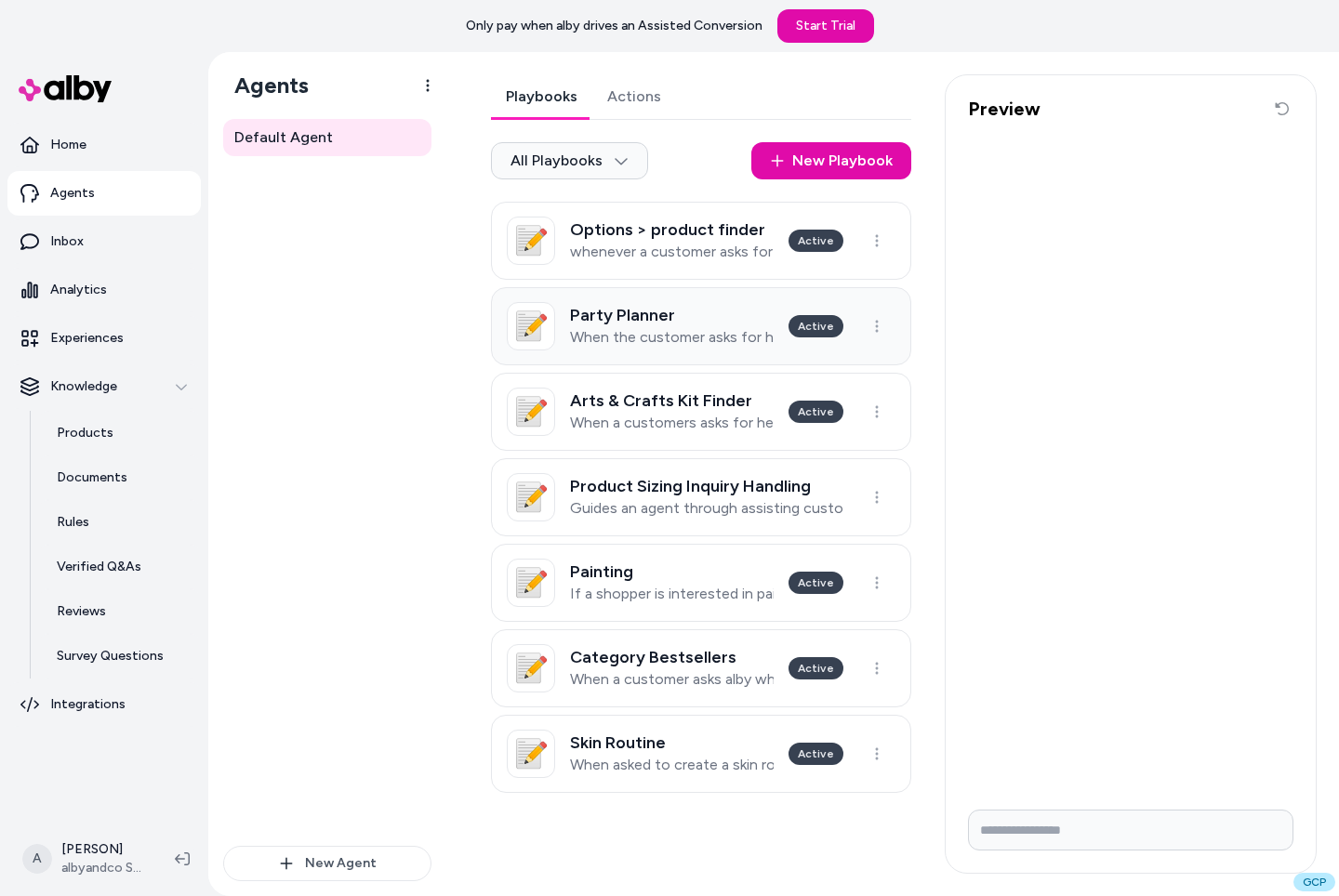 click on "📝 Party Planner When the customer asks for help planning a party? Active" at bounding box center [701, 326] 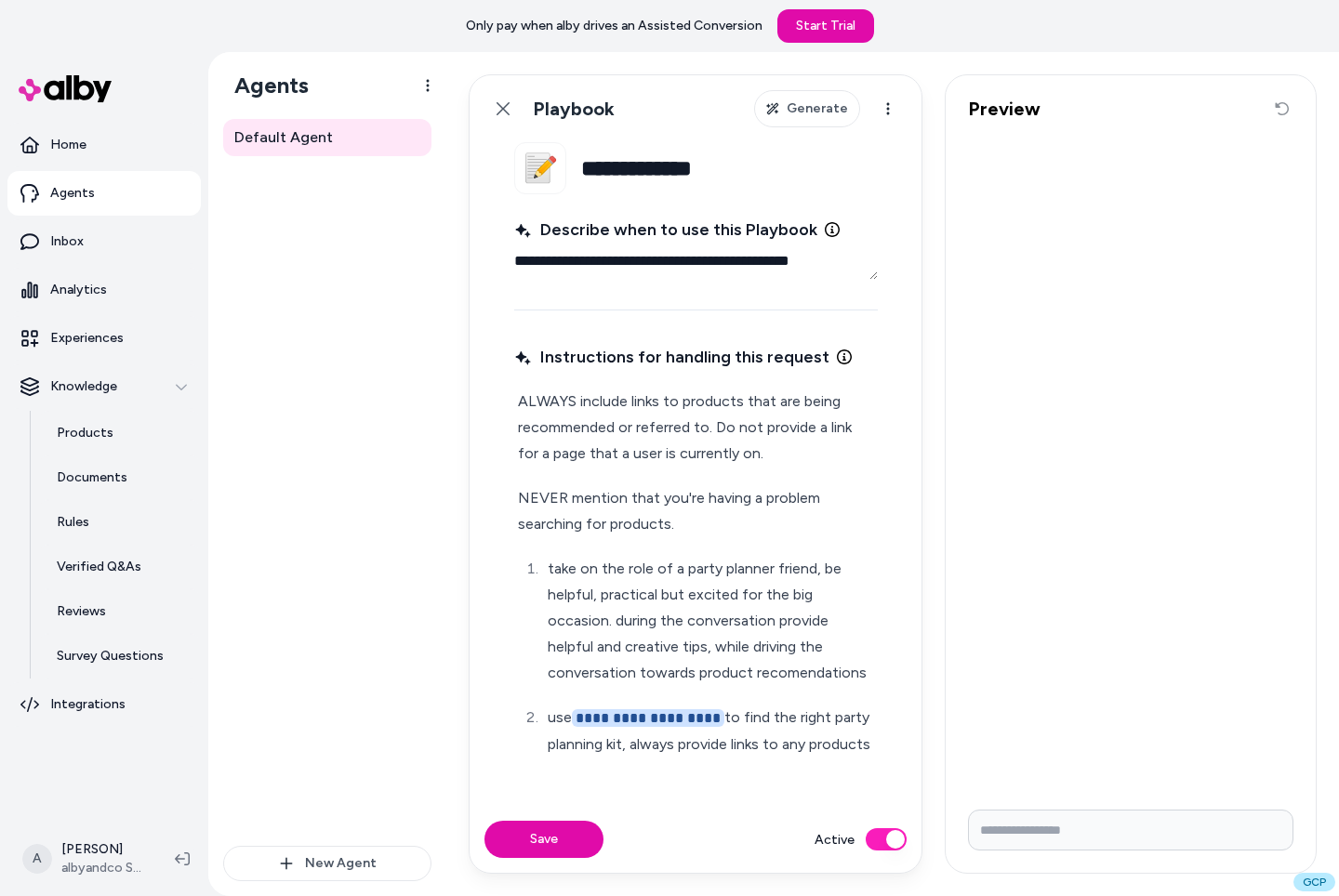 drag, startPoint x: 723, startPoint y: 715, endPoint x: 582, endPoint y: 717, distance: 141.01418 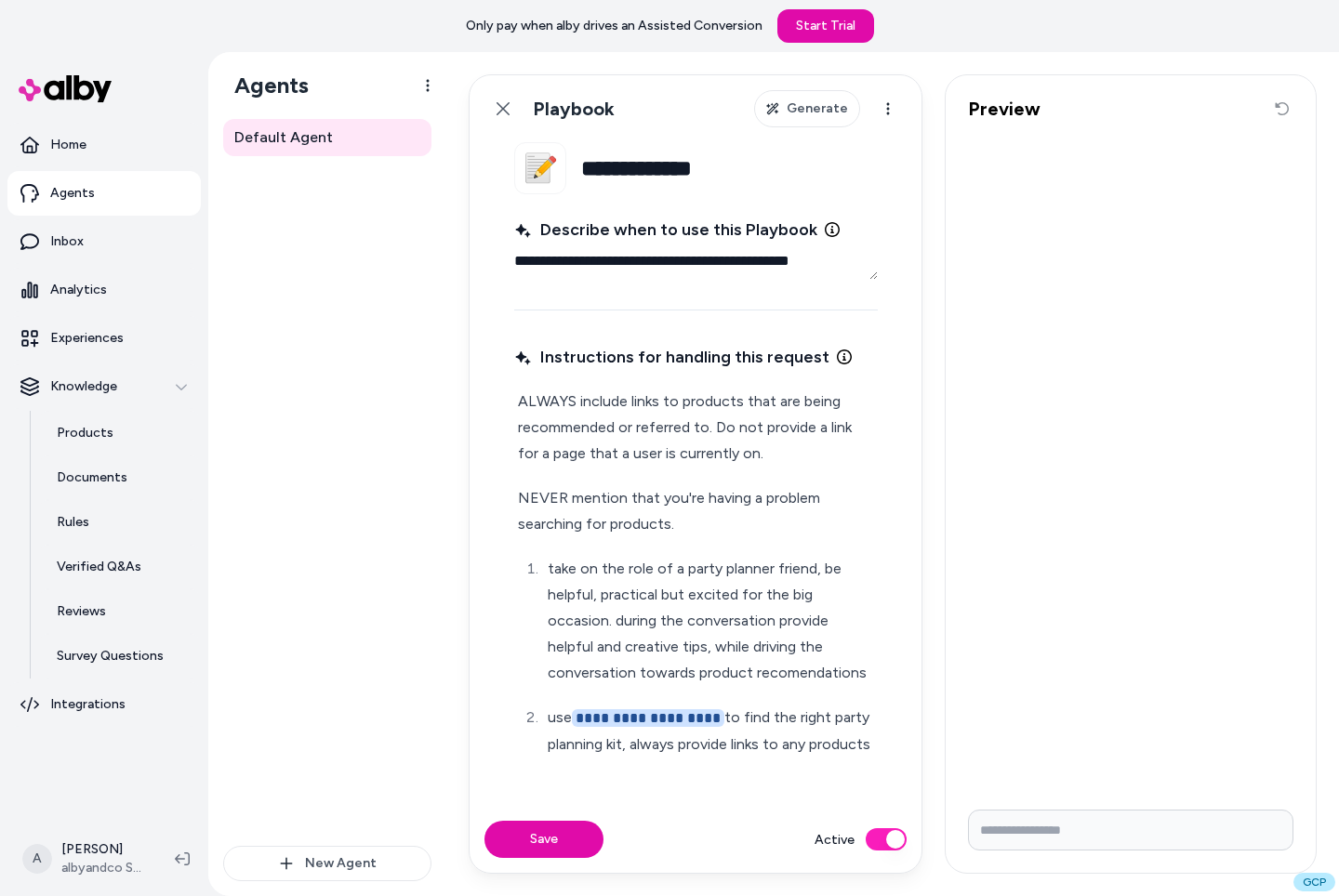 click on "**********" at bounding box center (710, 731) 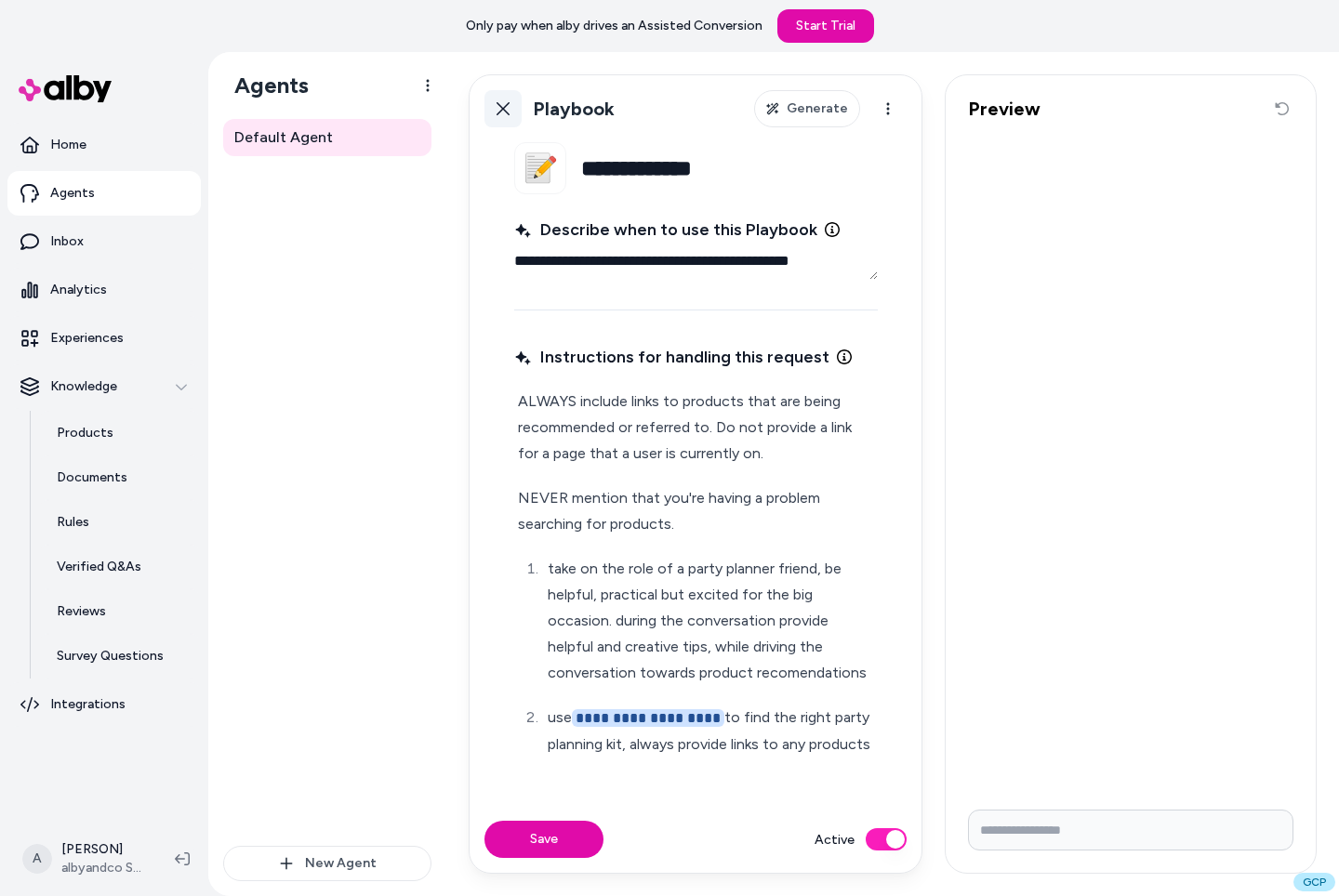 click on "Back" at bounding box center (503, 109) 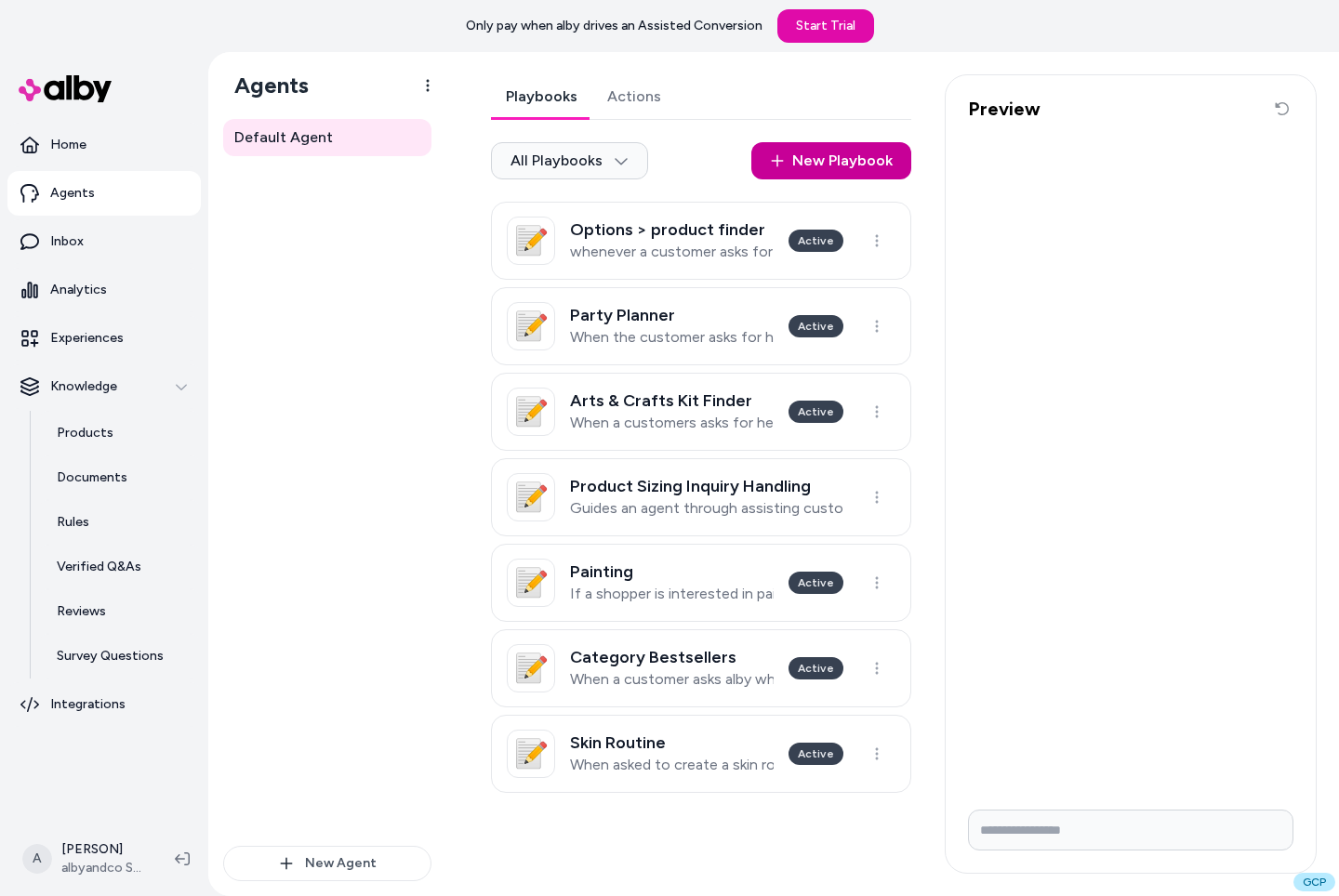 click on "New Playbook" at bounding box center (831, 161) 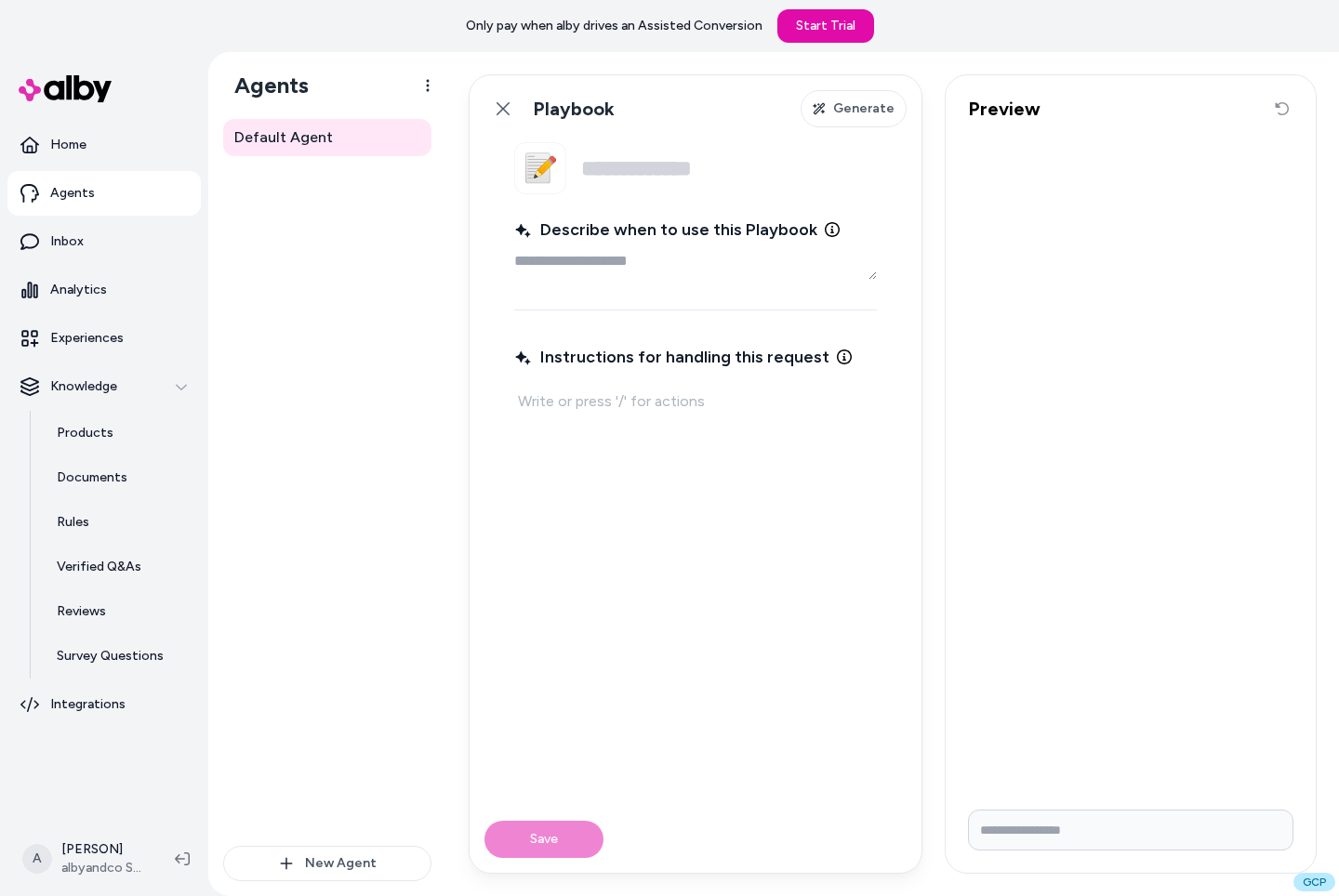 click on "Only pay when alby drives an Assisted Conversion Start Trial Home Agents Inbox Analytics Experiences Knowledge Products Documents Rules Verified Q&As Reviews Survey Questions Integrations A Andrew Bennington albyandco SolCon Agents Default Agent New Agent Back Playbook Generate 📝 Name Describe when to use this Playbook Instructions for handling this request Save Preview Reset conversation GCP *" at bounding box center [670, 448] 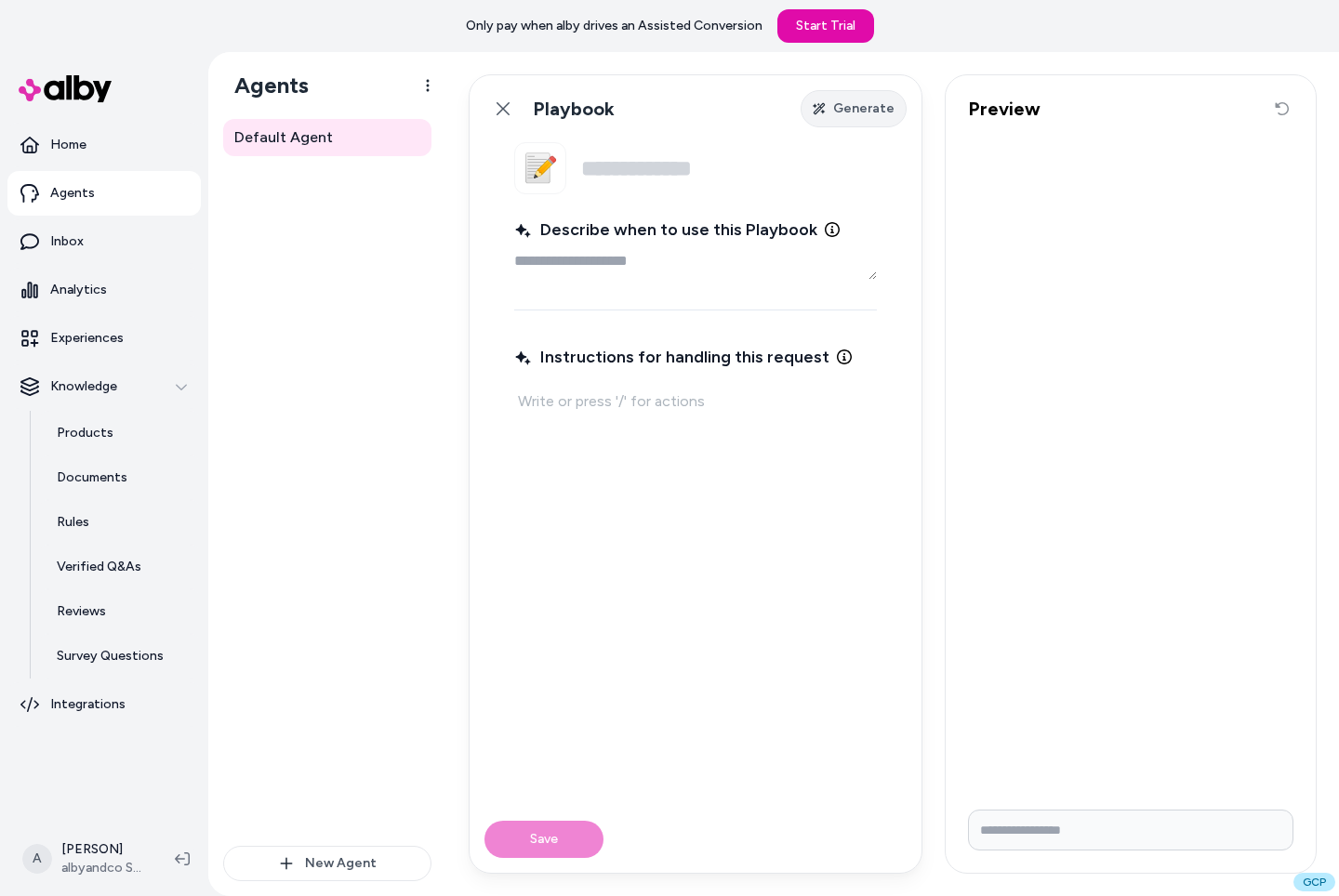 click on "Generate" at bounding box center (864, 109) 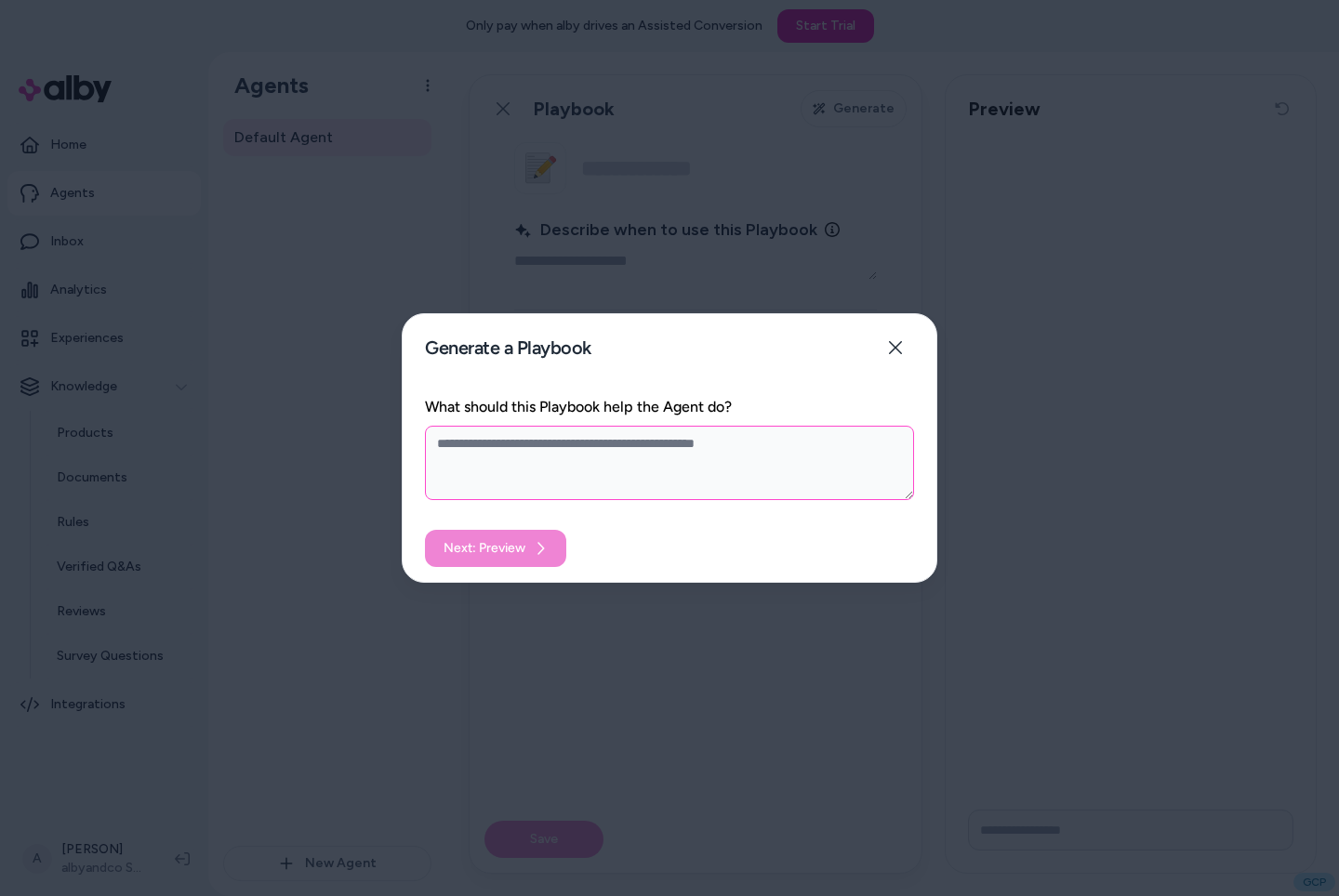 click on "What should this Playbook help the Agent do?" at bounding box center (670, 463) 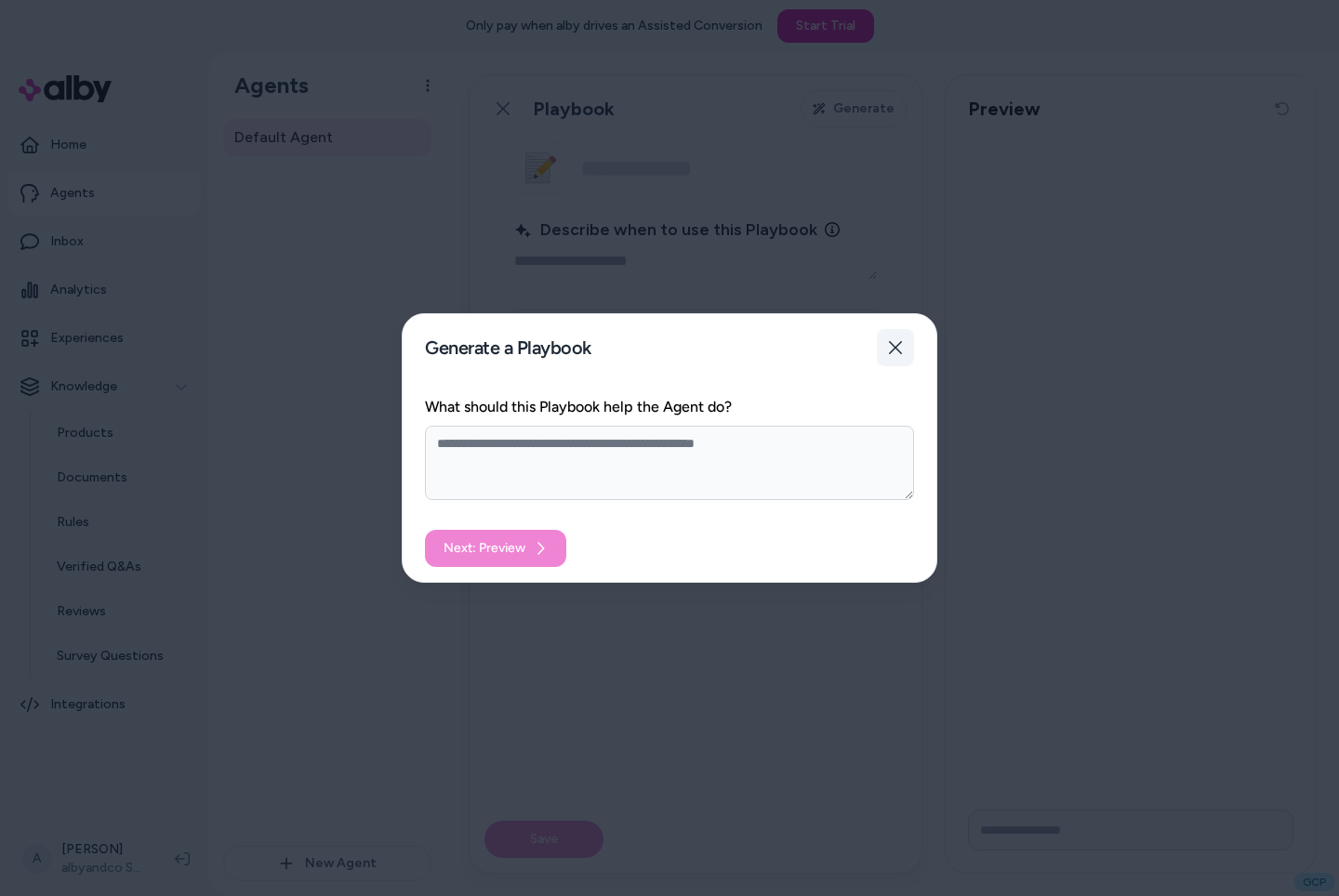 click 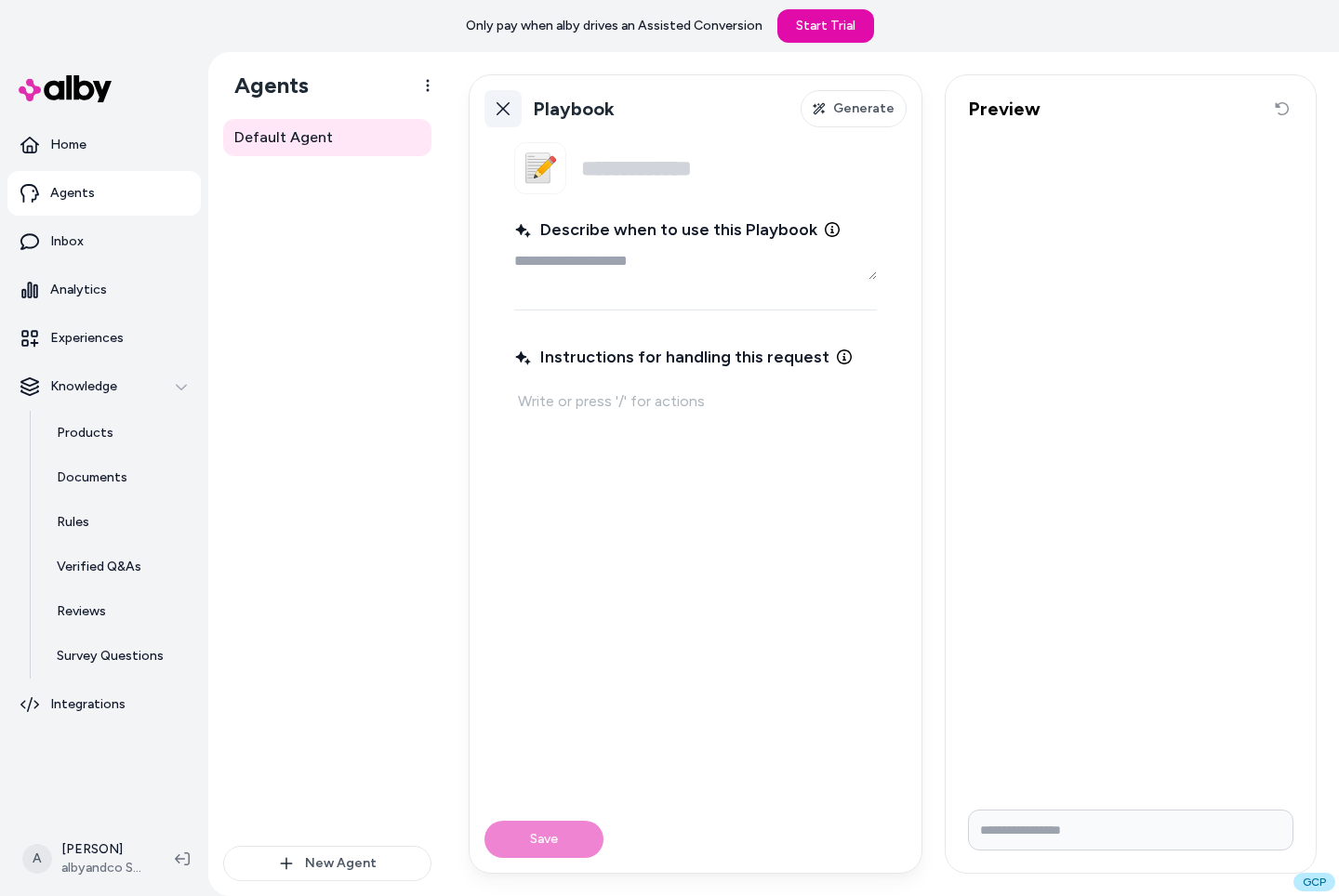 click on "Back" at bounding box center [503, 109] 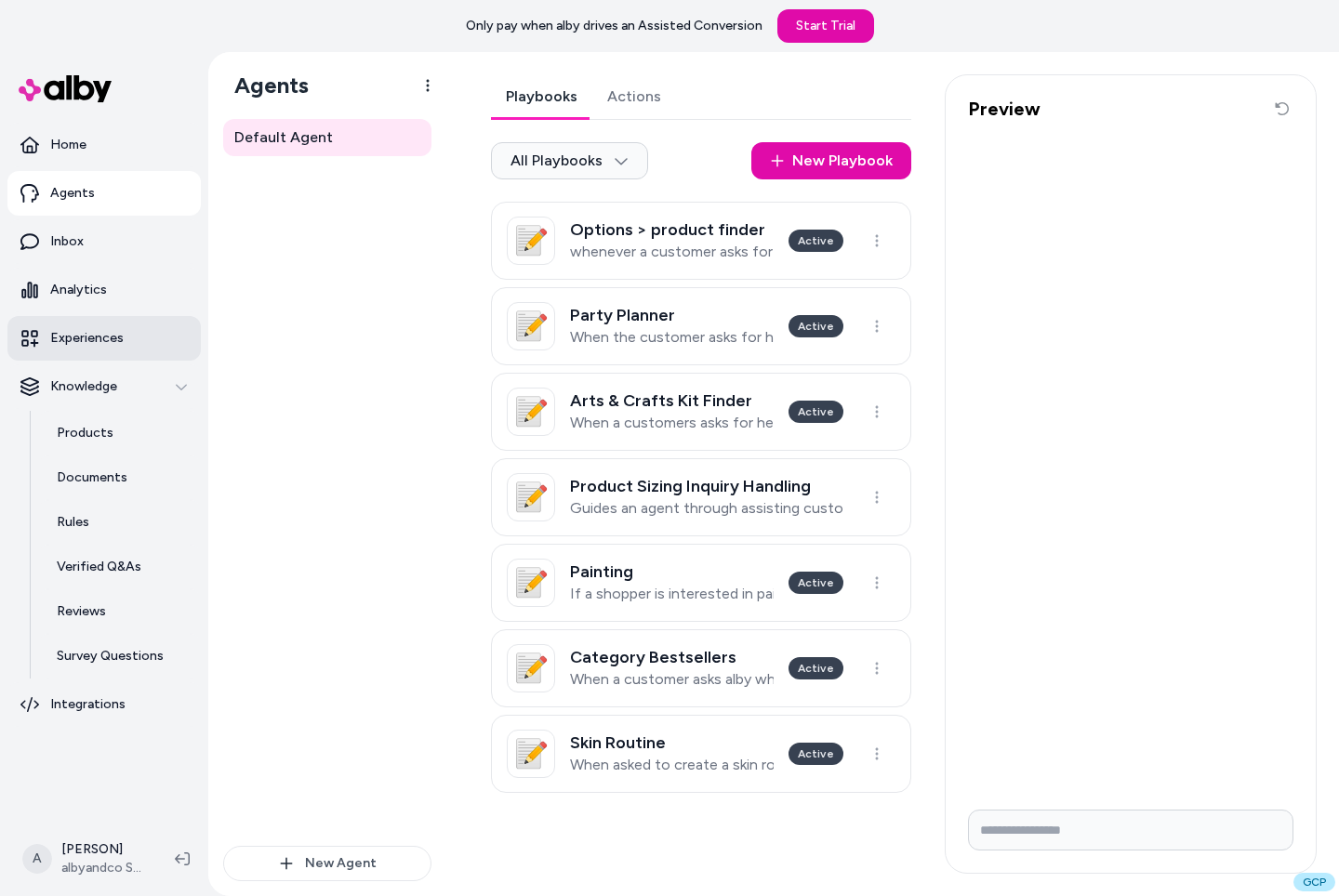 click on "Experiences" at bounding box center [104, 338] 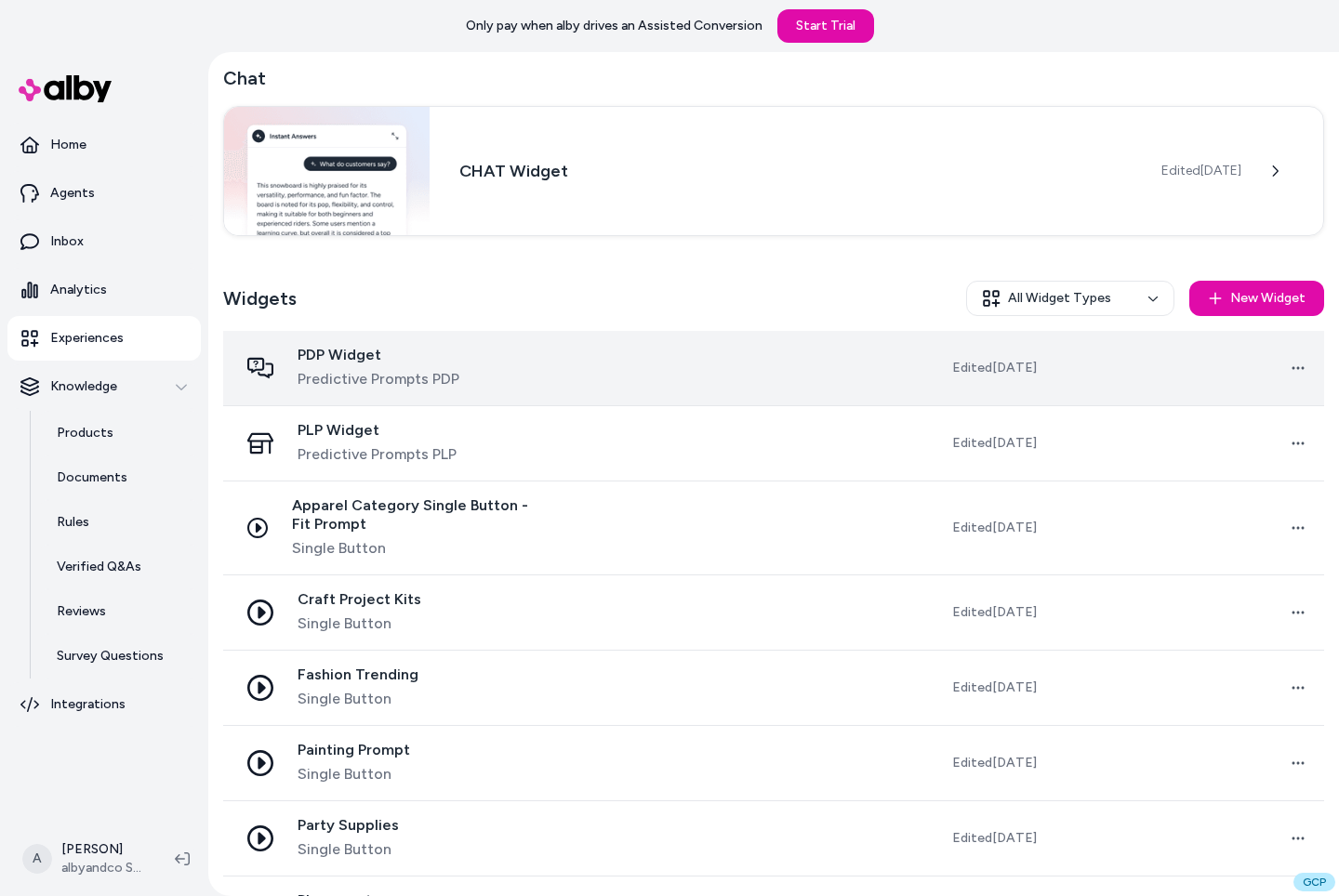 scroll, scrollTop: 63, scrollLeft: 0, axis: vertical 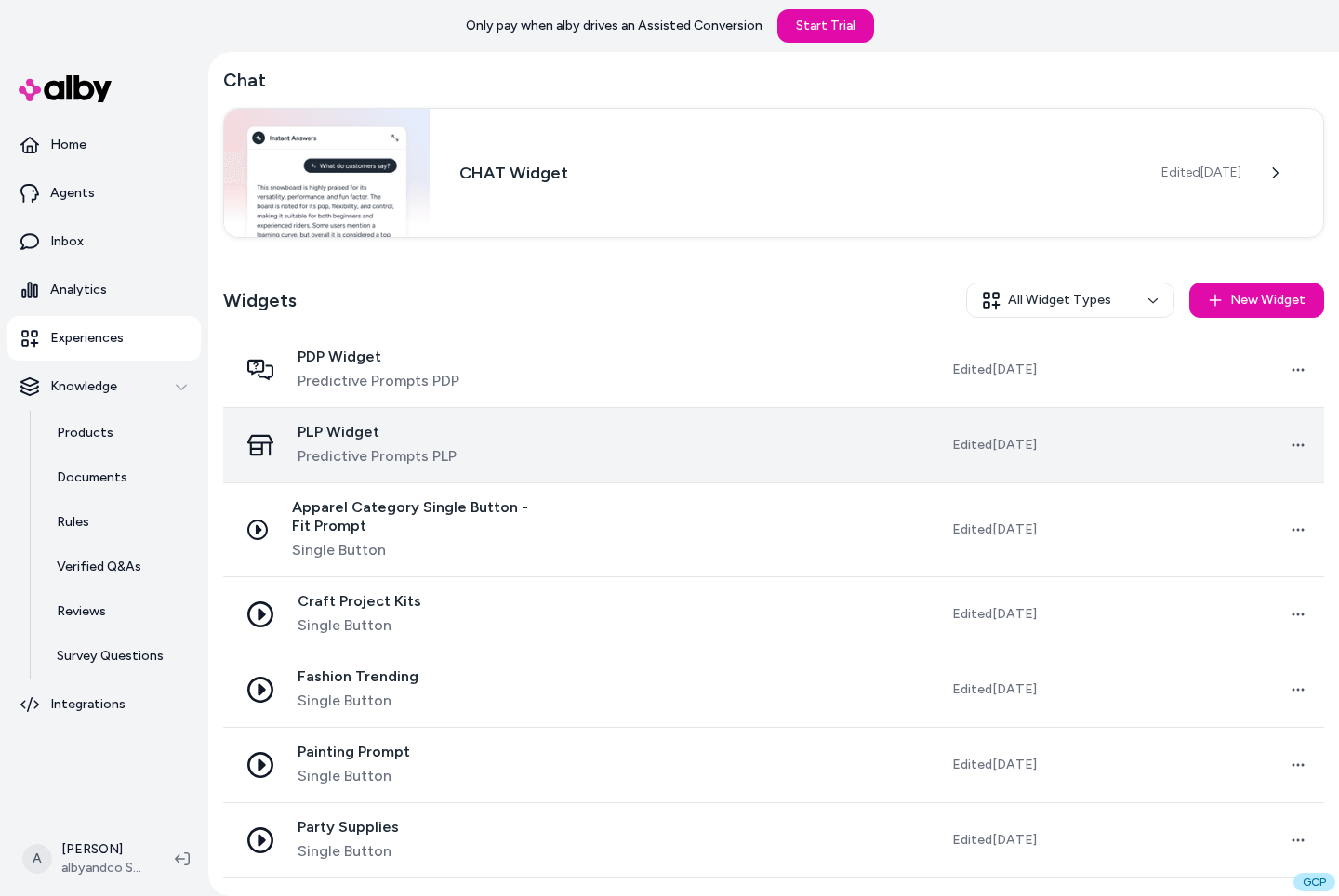 click on "PLP Widget Predictive Prompts PLP" at bounding box center [390, 445] 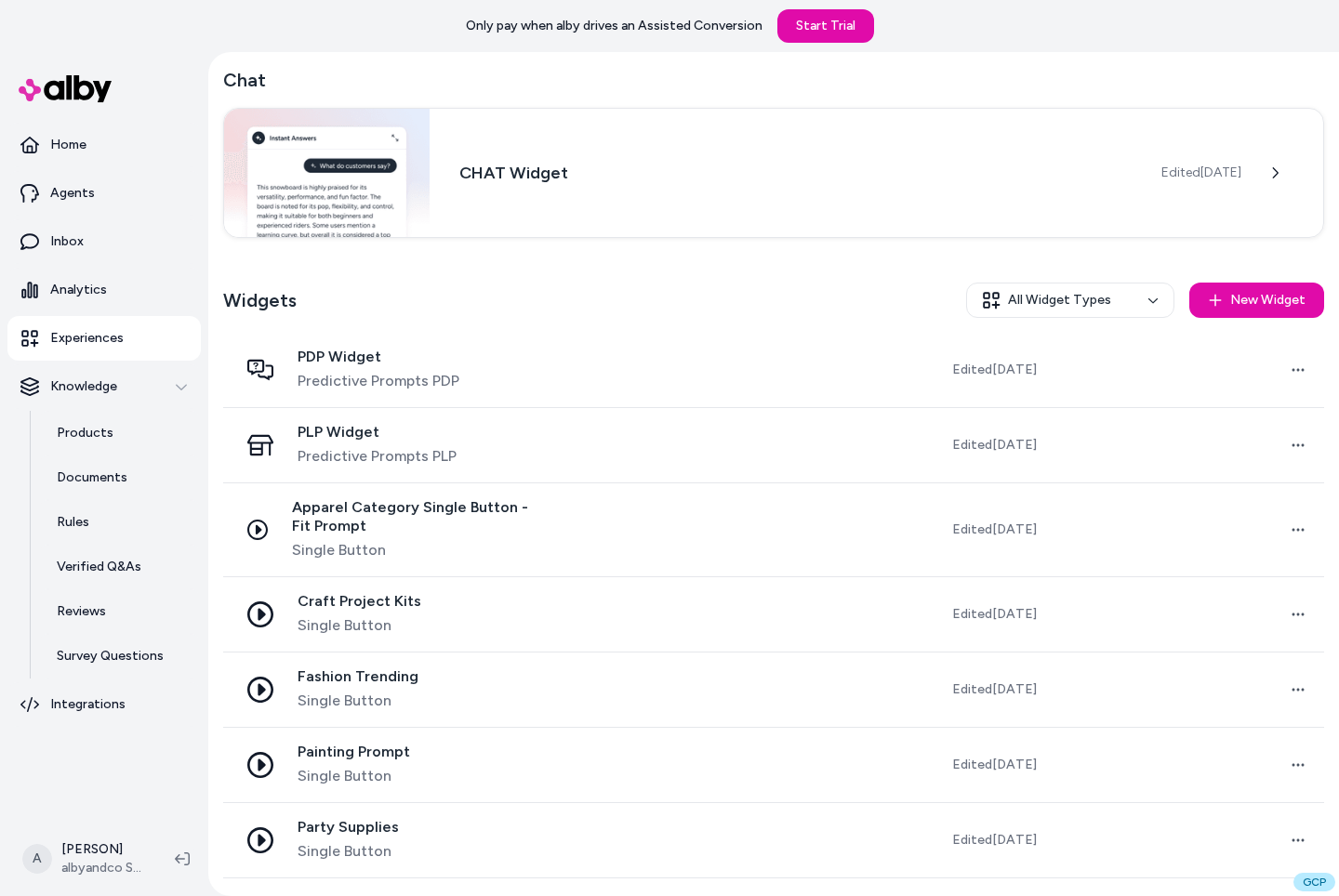 scroll, scrollTop: 0, scrollLeft: 0, axis: both 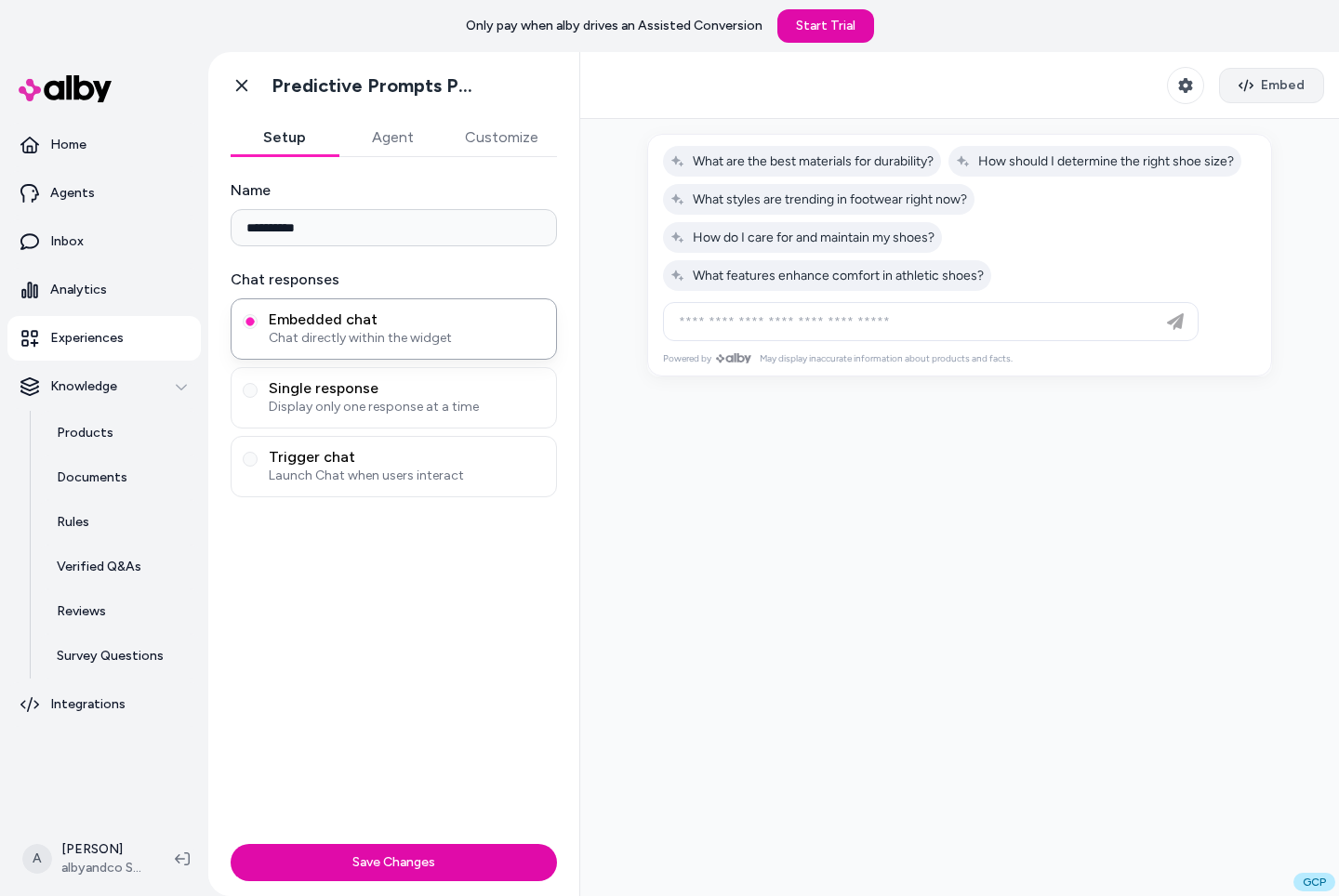 click on "Embed" at bounding box center (1282, 86) 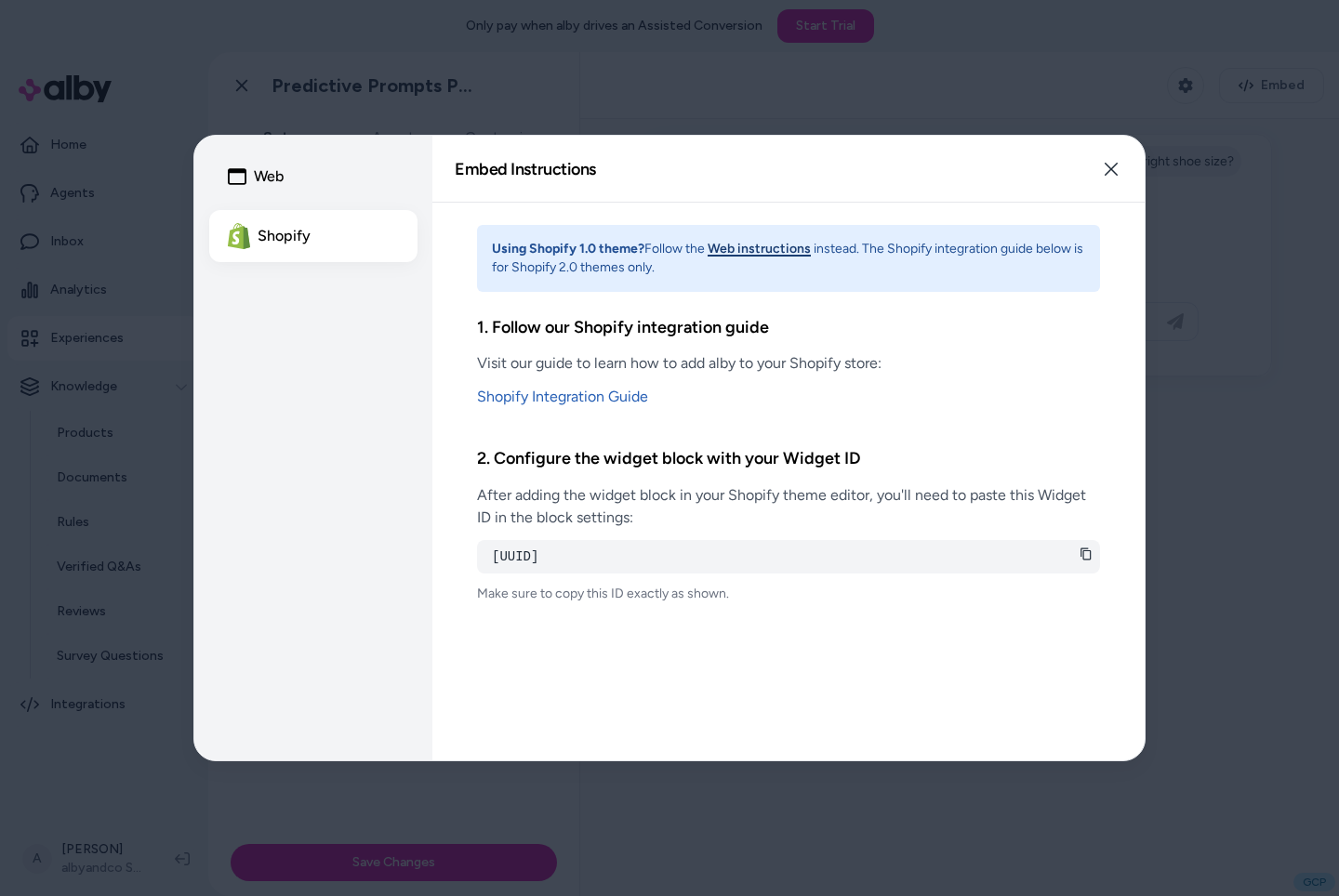 drag, startPoint x: 818, startPoint y: 563, endPoint x: 475, endPoint y: 552, distance: 343.17634 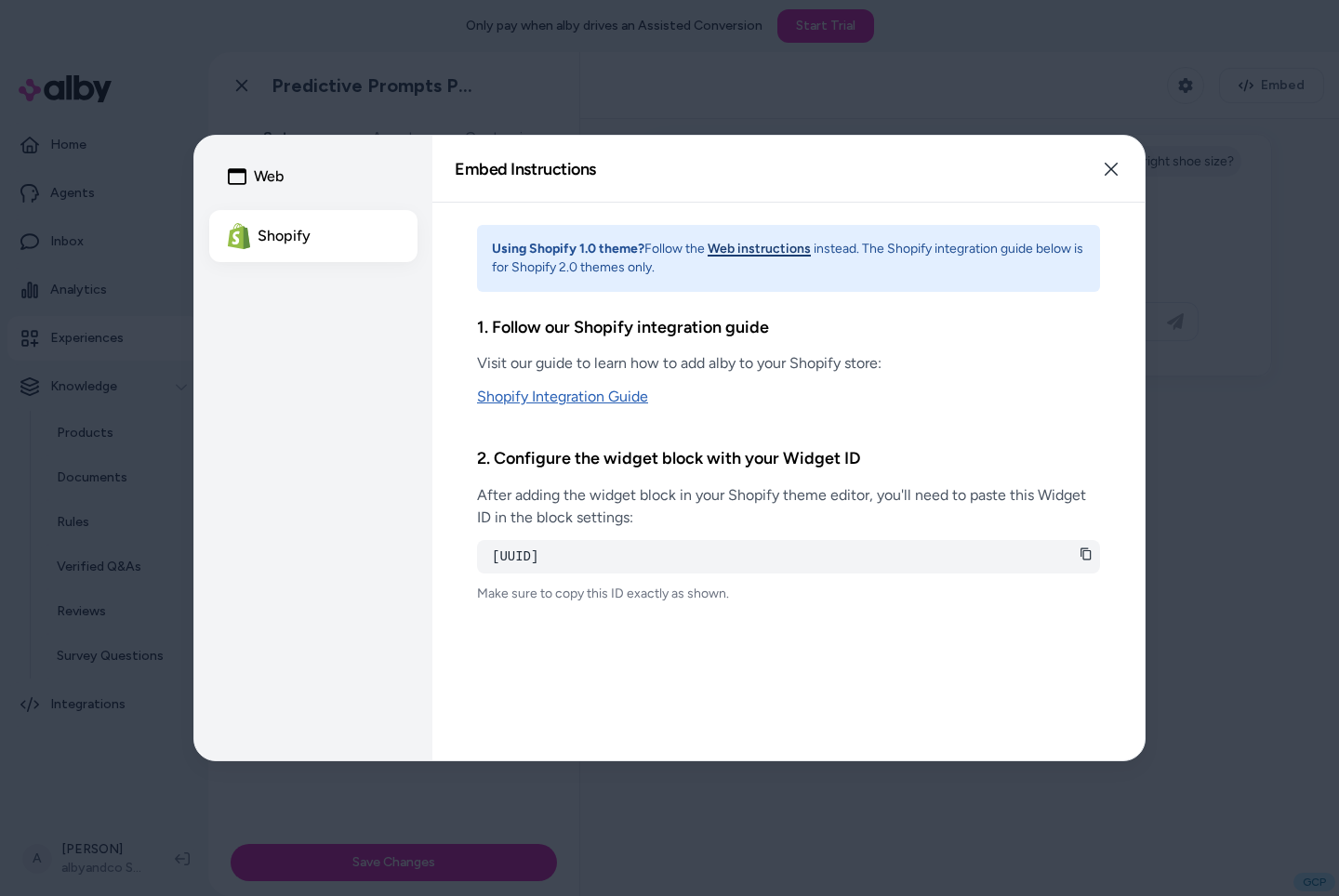 click on "Shopify Integration Guide" at bounding box center [789, 397] 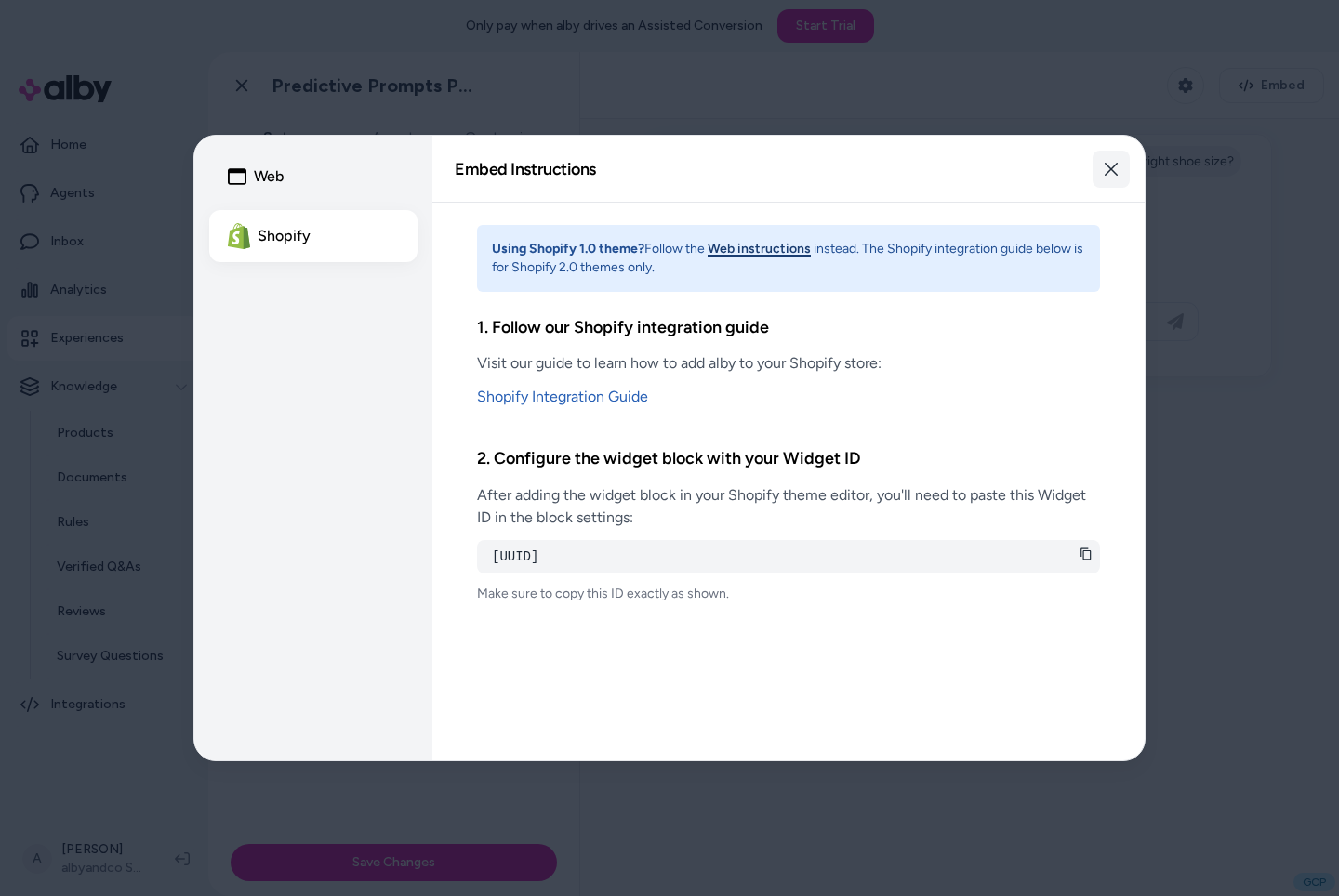 click 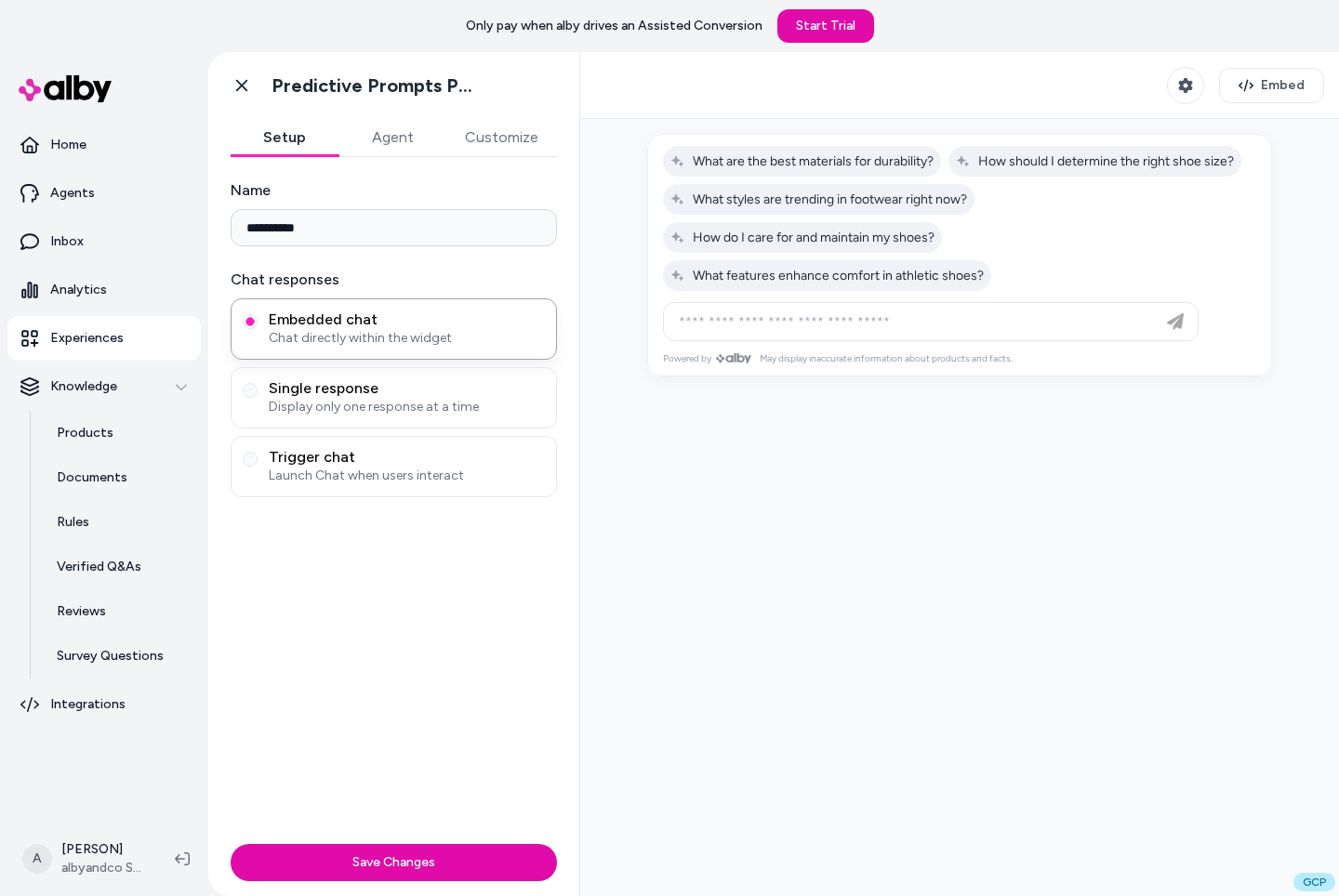 click at bounding box center (960, 507) 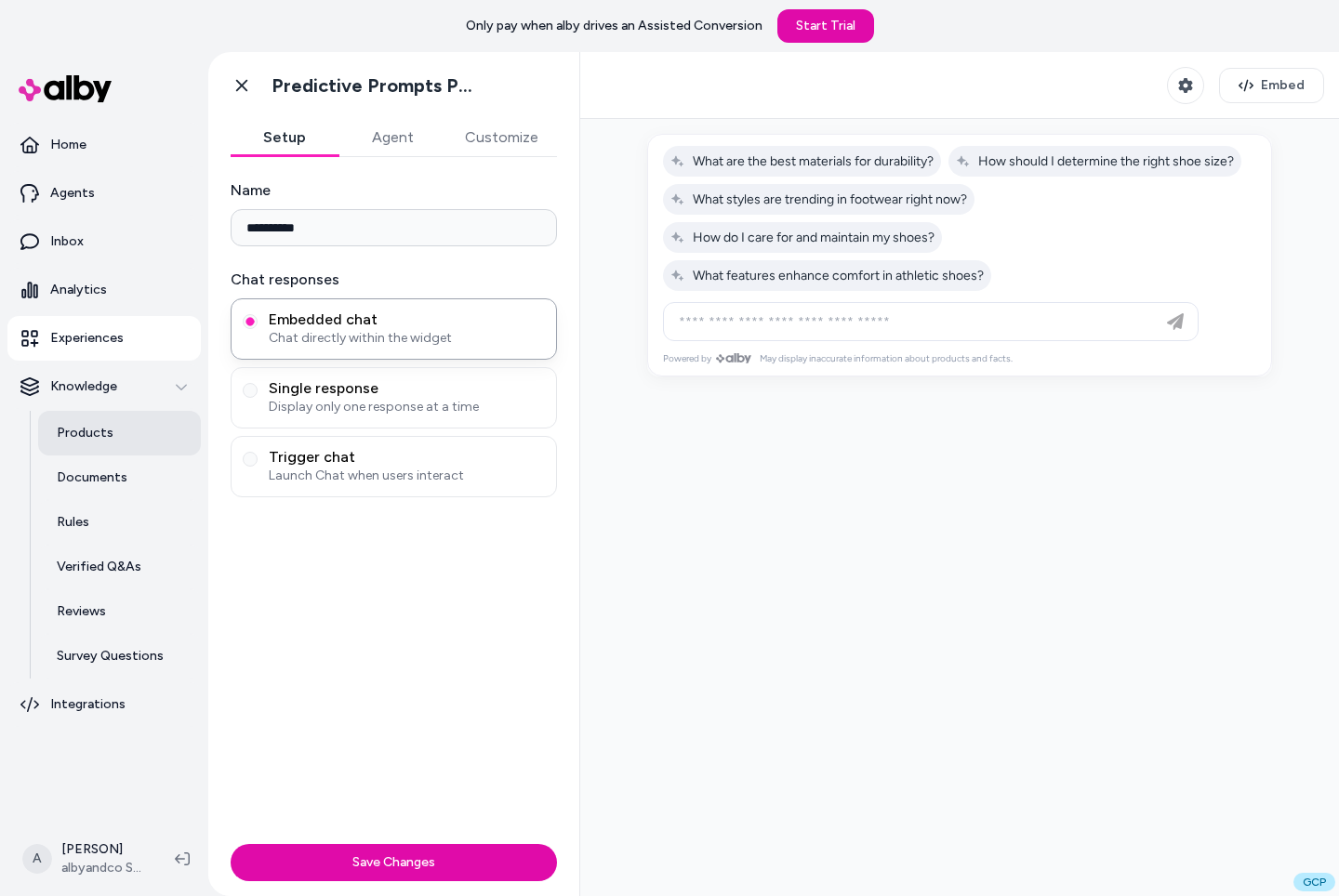 click on "Products" at bounding box center (85, 433) 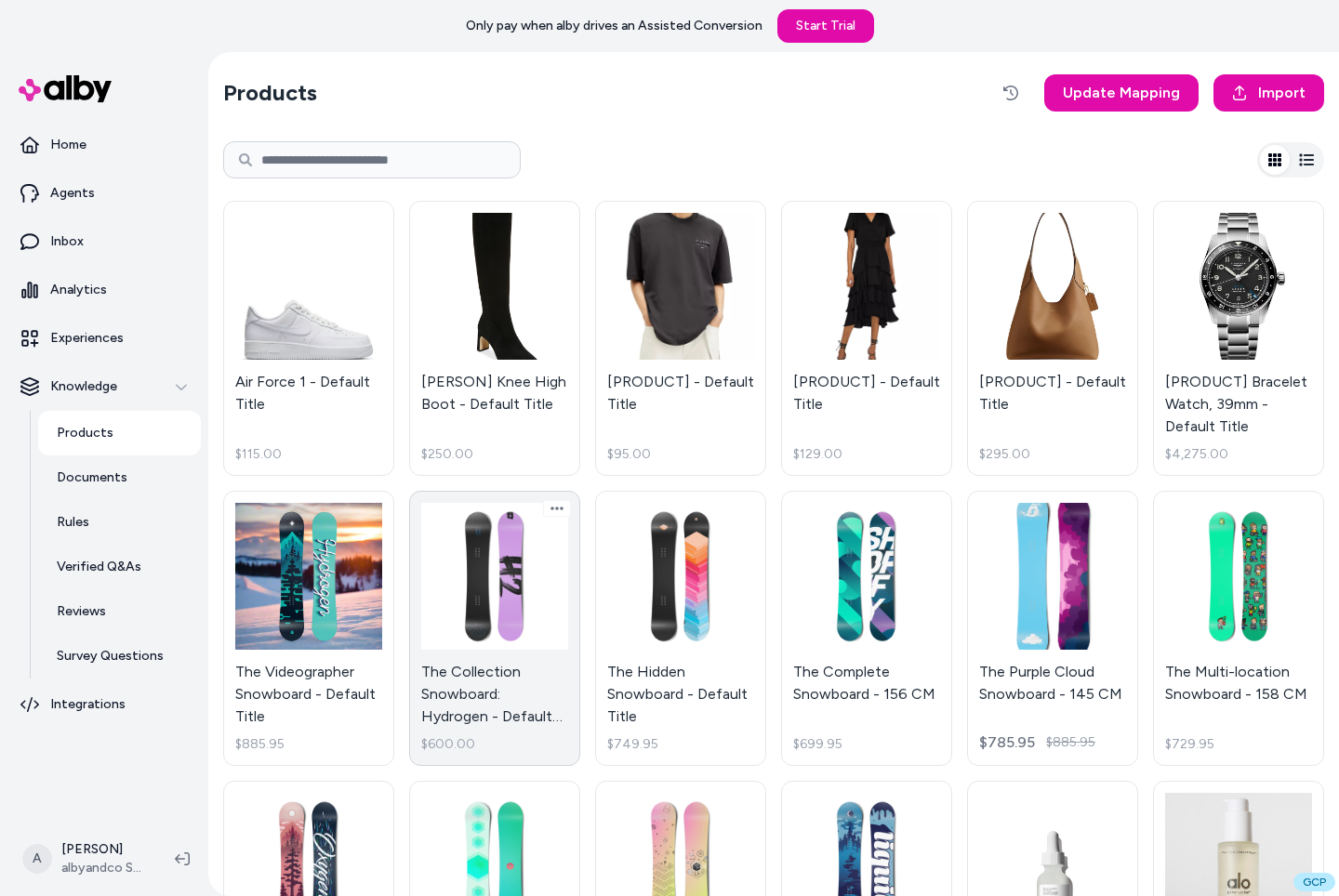 click on "The Collection Snowboard: Hydrogen - Default Title $600.00" at bounding box center [495, 628] 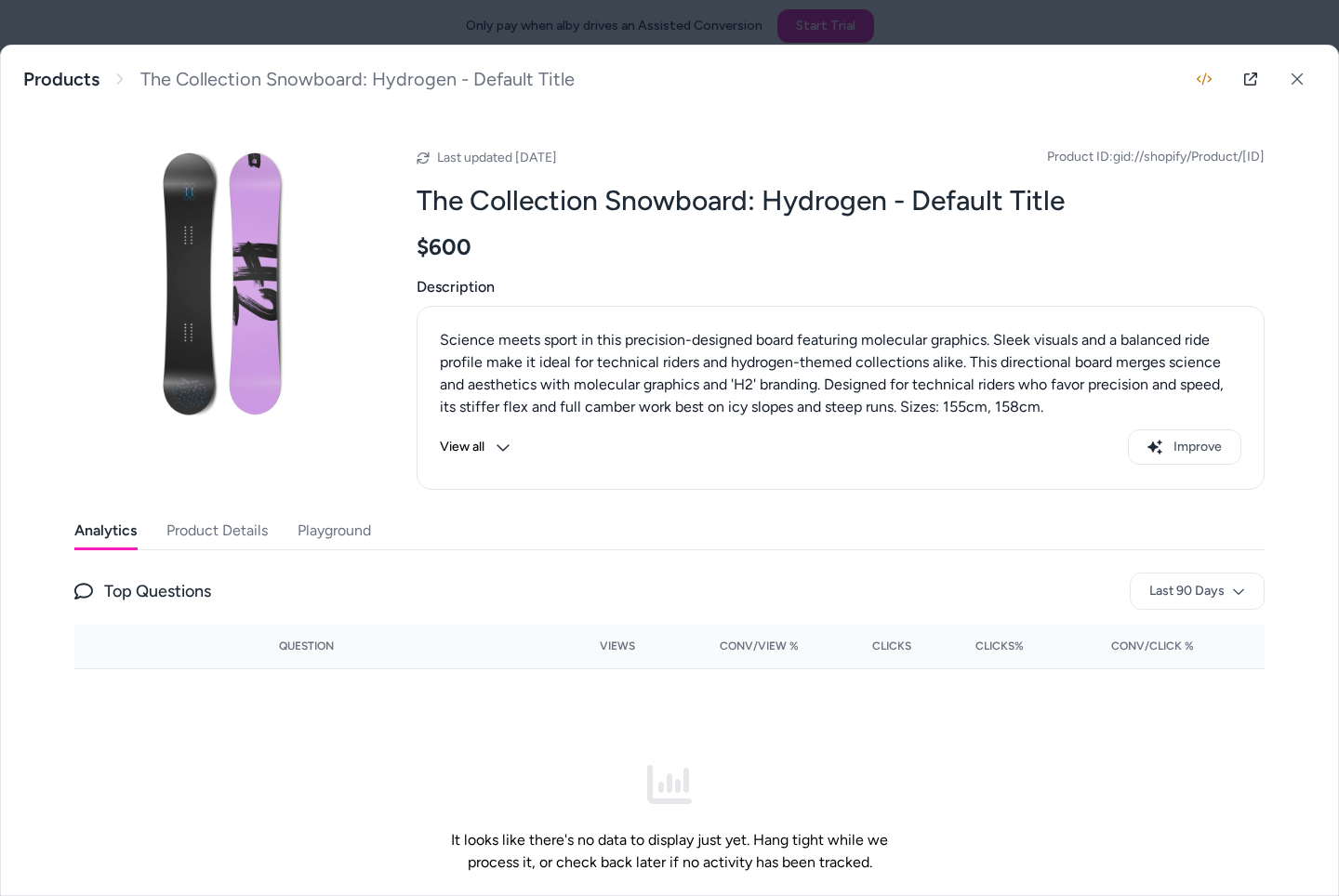 click on "Product Details" at bounding box center [217, 531] 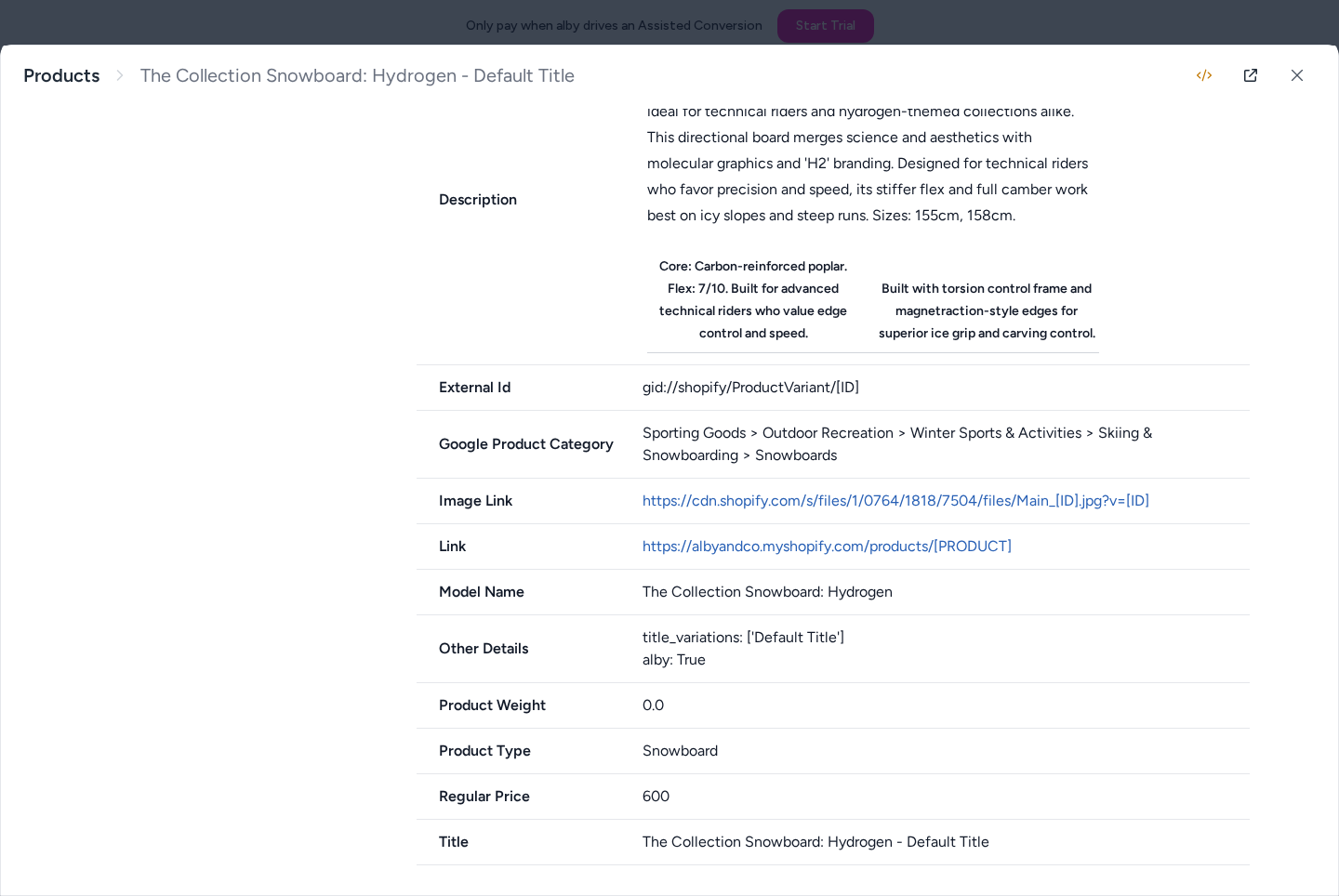 scroll, scrollTop: 716, scrollLeft: 0, axis: vertical 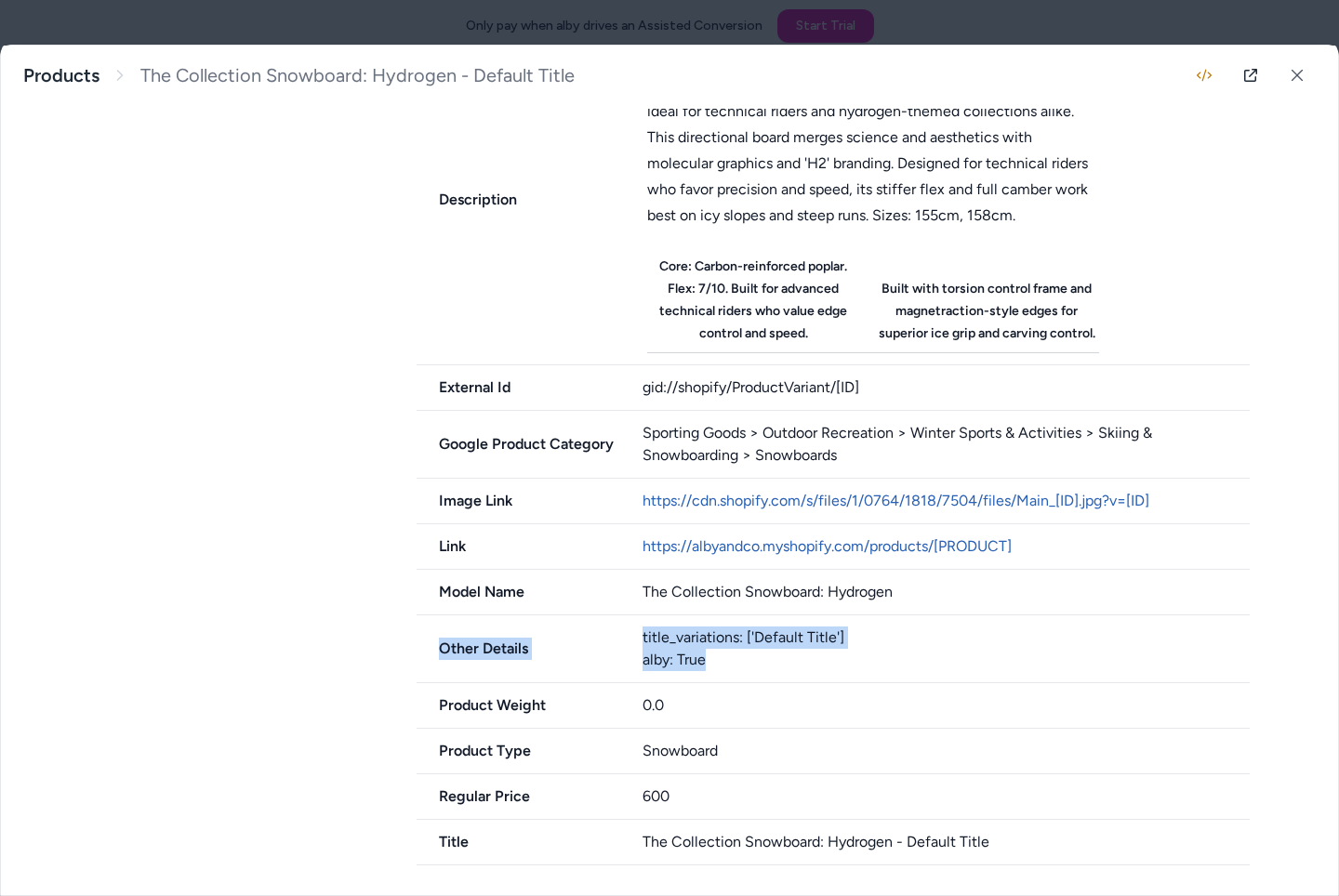 drag, startPoint x: 423, startPoint y: 650, endPoint x: 958, endPoint y: 665, distance: 535.2102 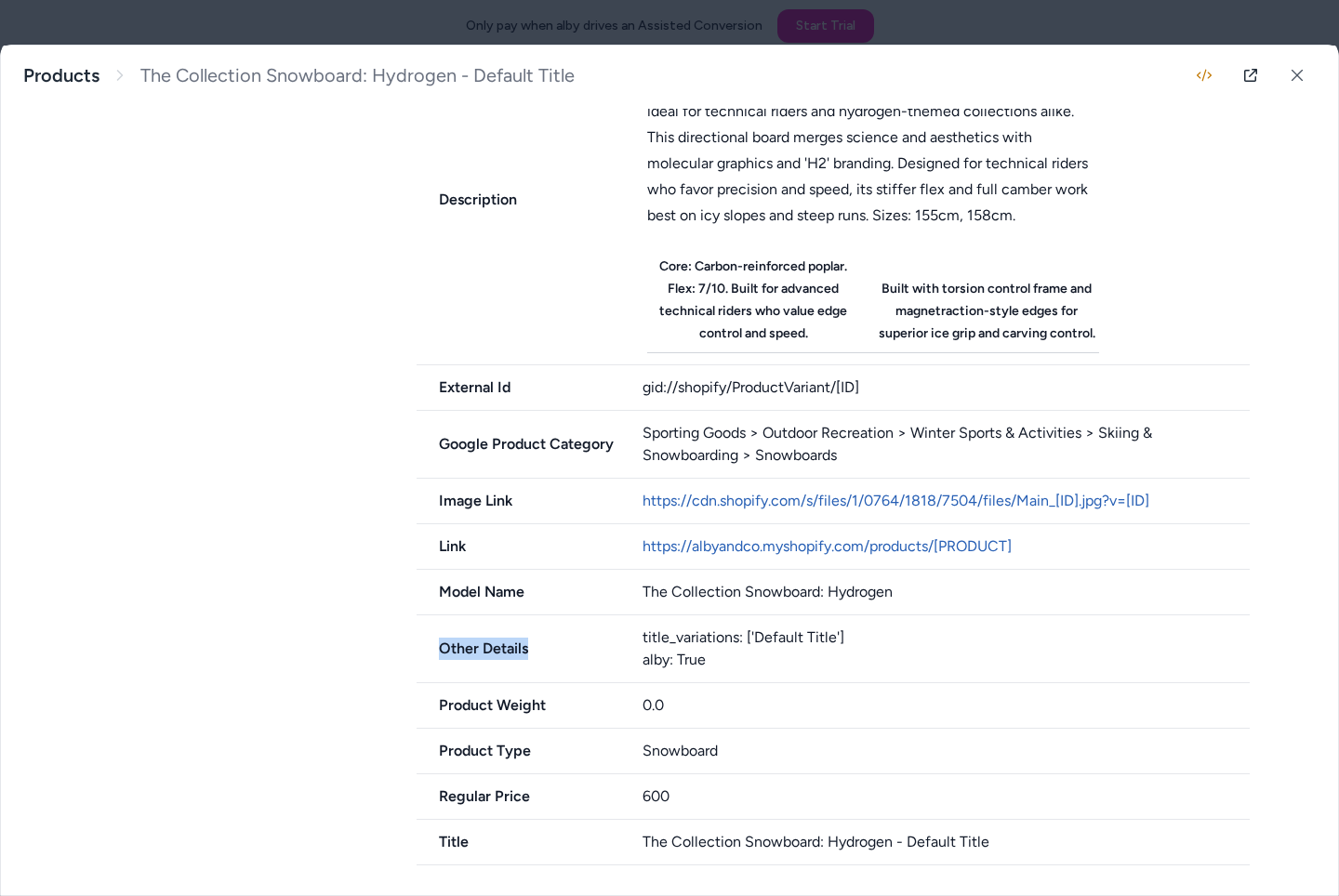 drag, startPoint x: 545, startPoint y: 655, endPoint x: 418, endPoint y: 643, distance: 127.5657 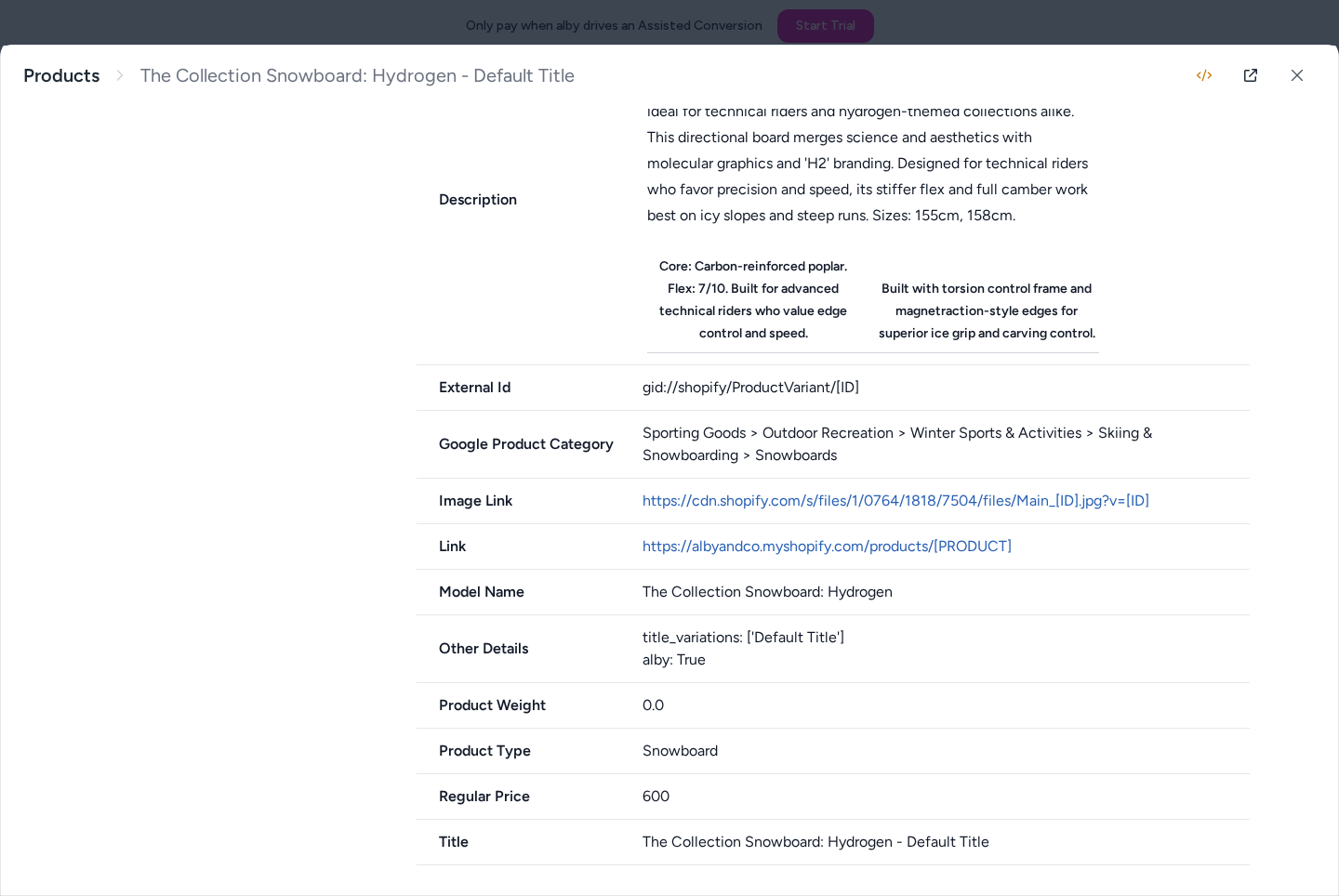 click on "Other Details title_variations: ['Default Title']
alby: True" at bounding box center [833, 649] 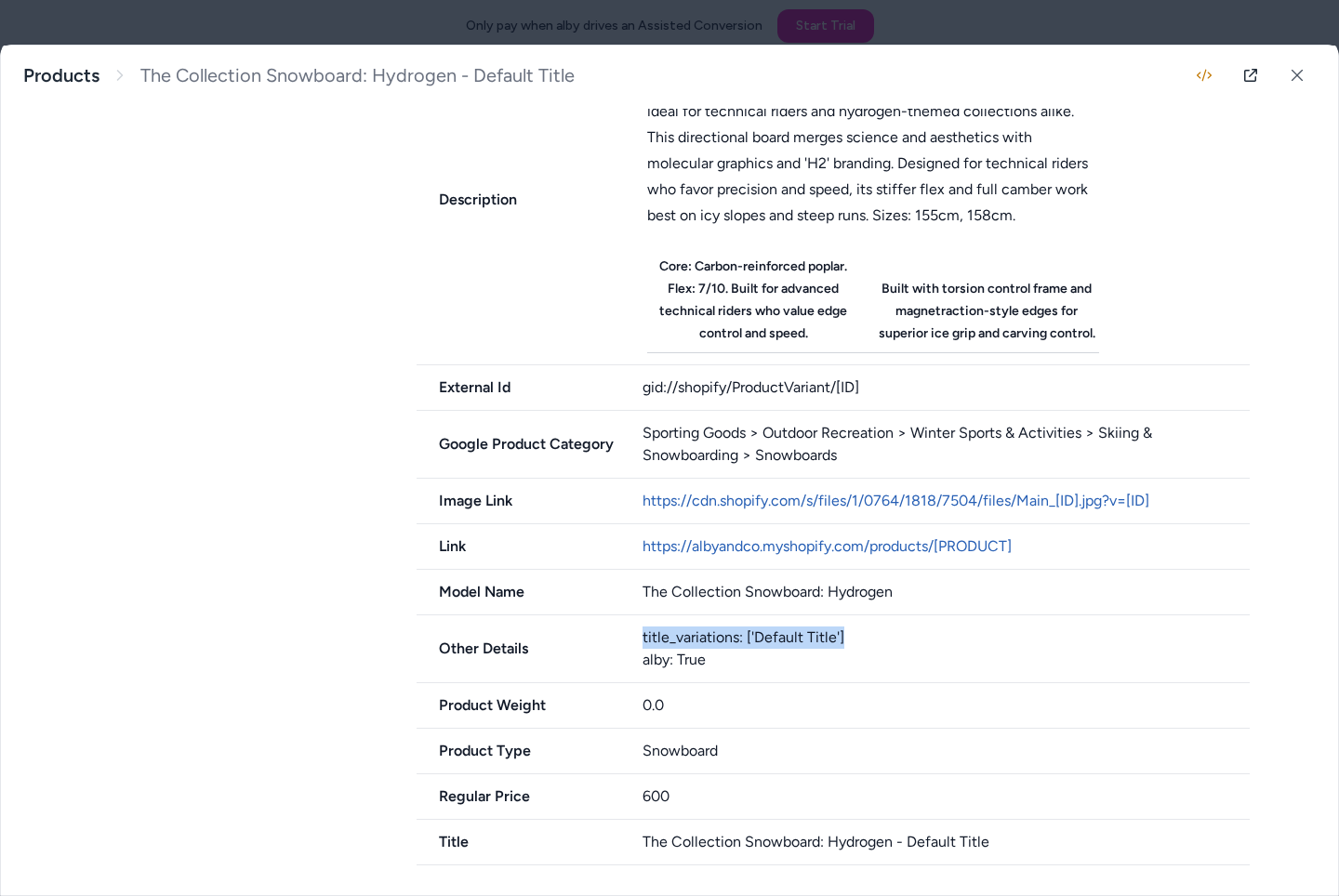 drag, startPoint x: 641, startPoint y: 645, endPoint x: 881, endPoint y: 650, distance: 240.05208 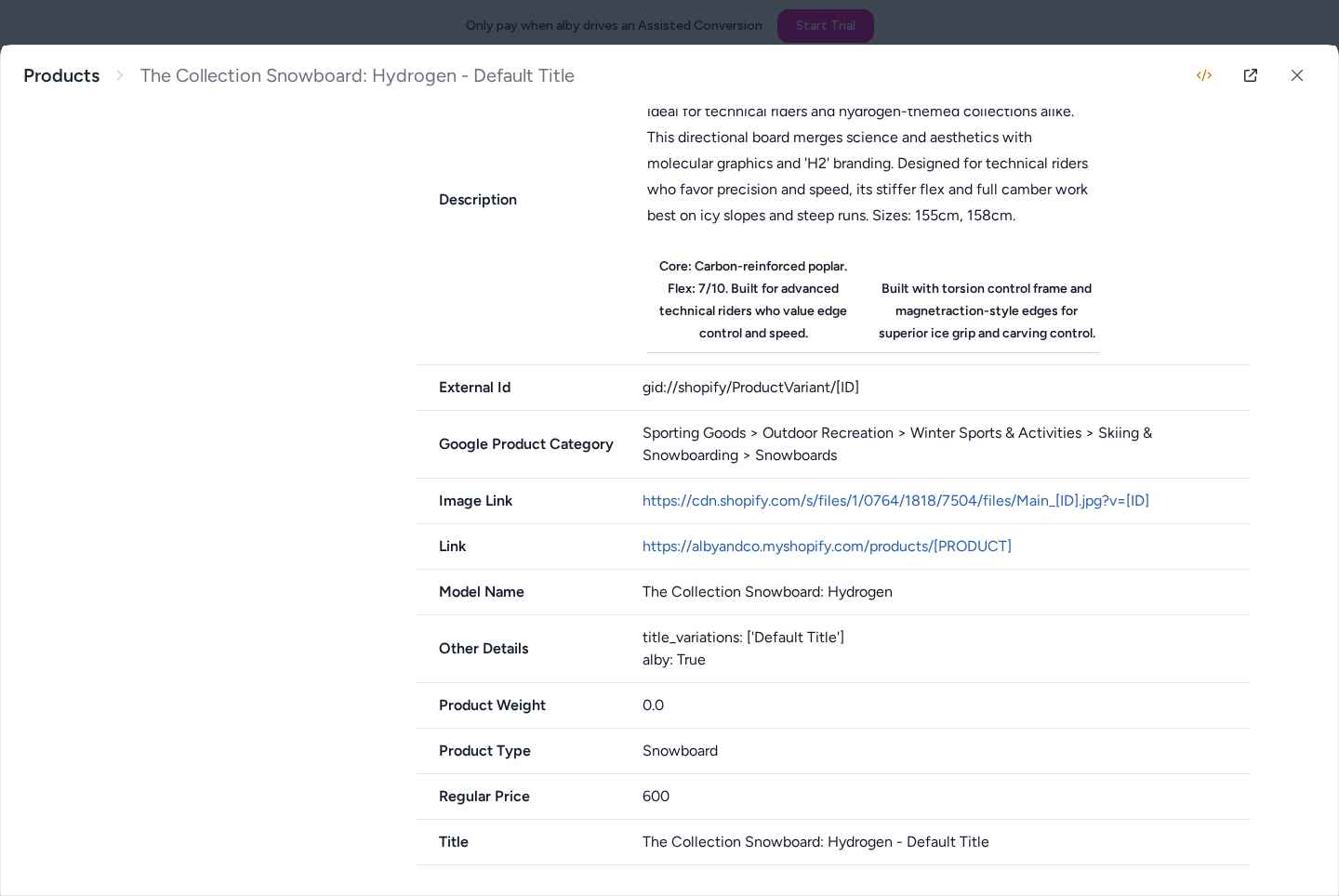 click on "title_variations: ['Default Title']
alby: True" at bounding box center [947, 649] 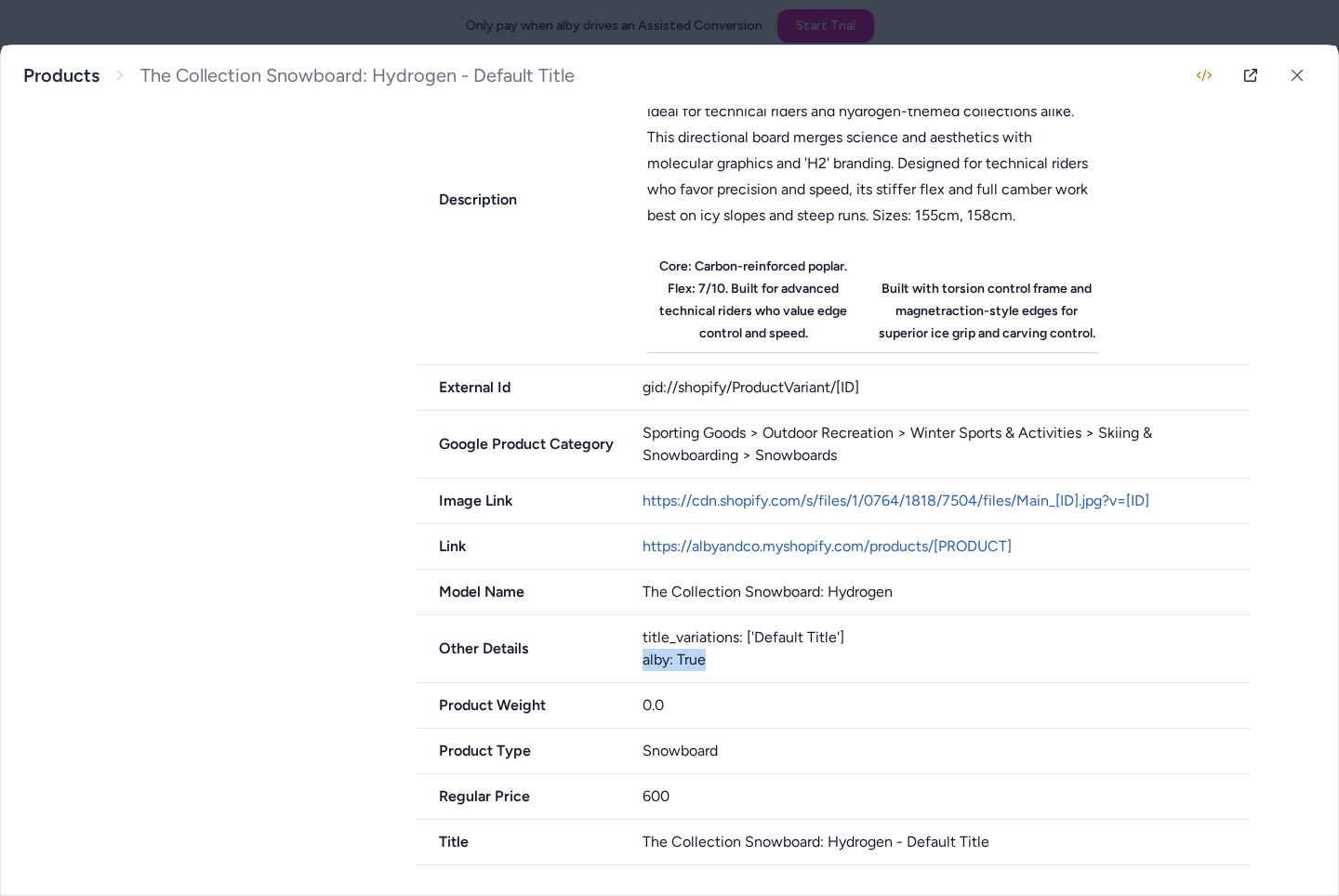 drag, startPoint x: 637, startPoint y: 666, endPoint x: 805, endPoint y: 672, distance: 168.10711 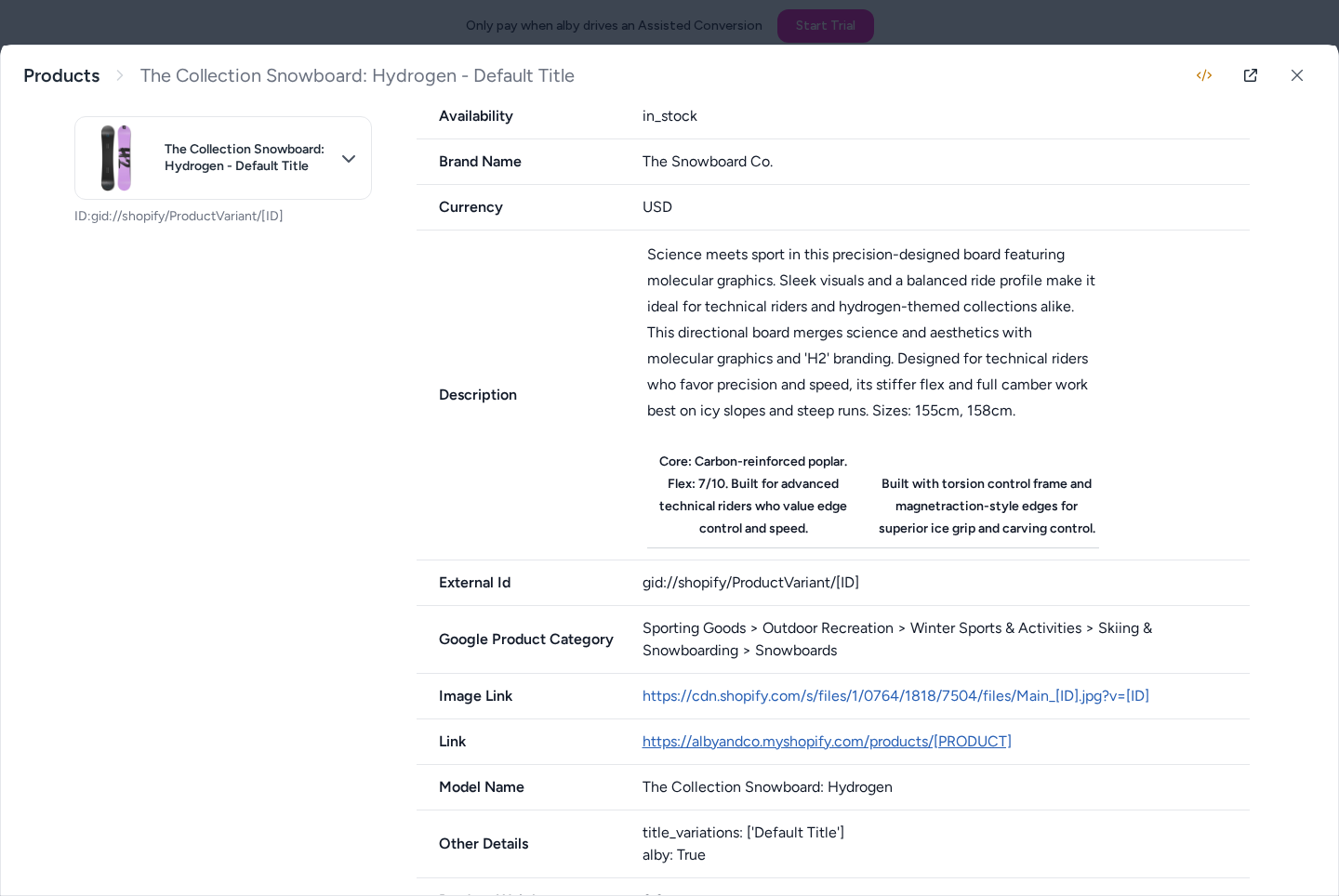 scroll, scrollTop: 512, scrollLeft: 0, axis: vertical 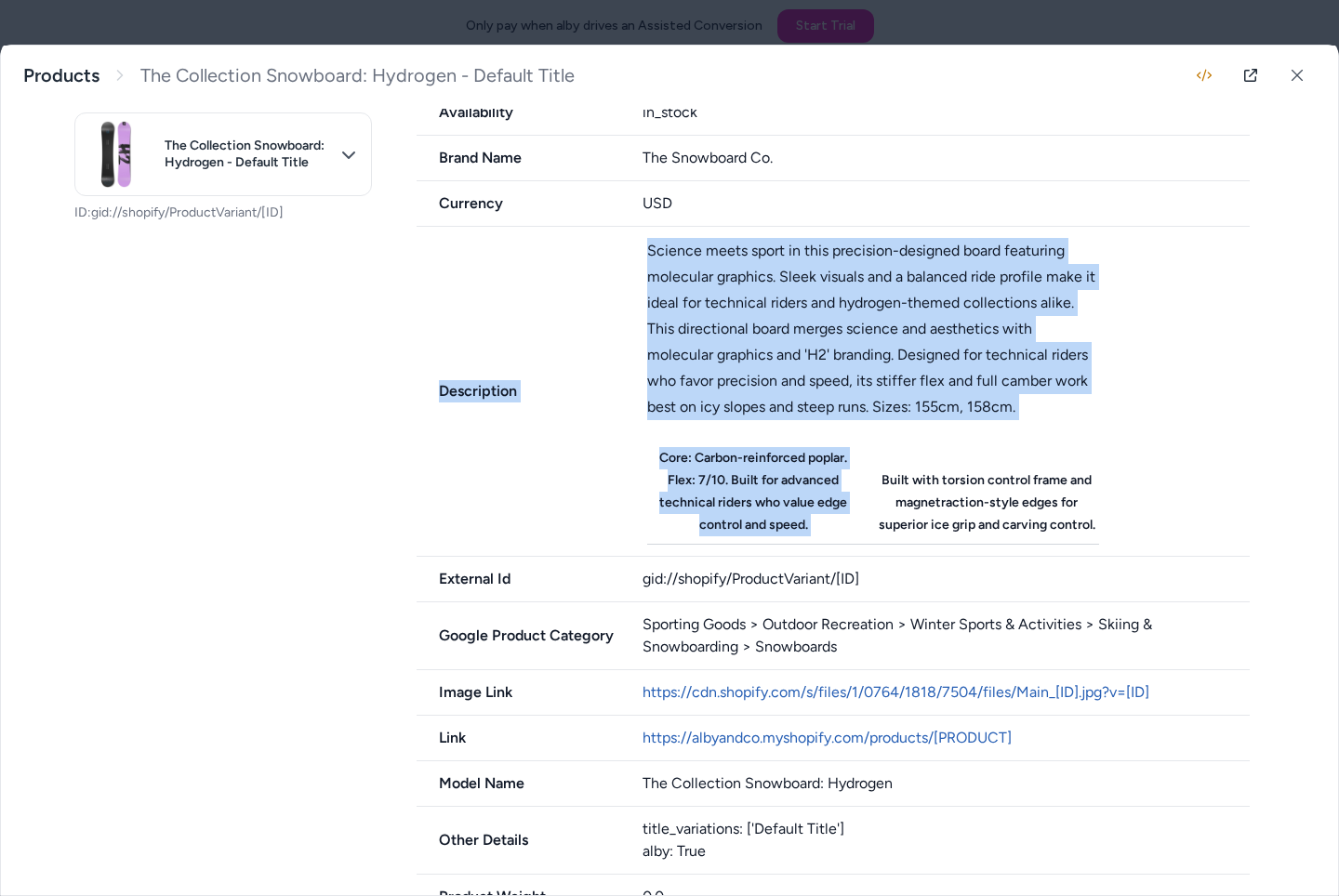 drag, startPoint x: 923, startPoint y: 463, endPoint x: 554, endPoint y: 303, distance: 402.19523 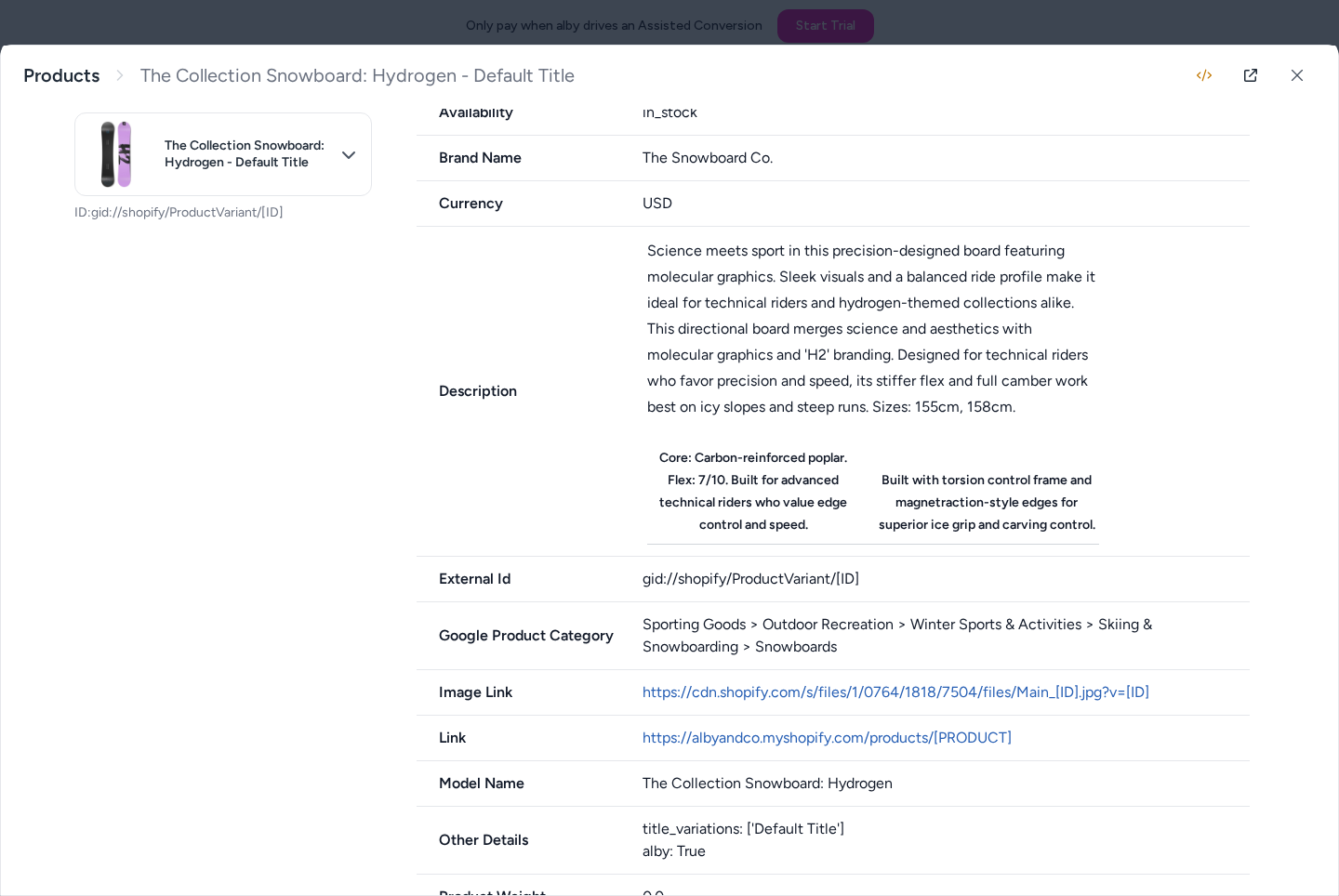 click on "Description Science meets sport in this precision-designed board featuring molecular graphics. Sleek visuals and a balanced ride profile make it ideal for technical riders and hydrogen-themed collections alike. This directional board merges science and aesthetics with molecular graphics and 'H2' branding. Designed for technical riders who favor precision and speed, its stiffer flex and full camber work best on icy slopes and steep runs. Sizes: 155cm, 158cm.
Core: Carbon-reinforced poplar. Flex: 7/10. Built for advanced technical riders who value edge control and speed. Built with torsion control frame and magnetraction-style edges for superior ice grip and carving control." at bounding box center (833, 391) 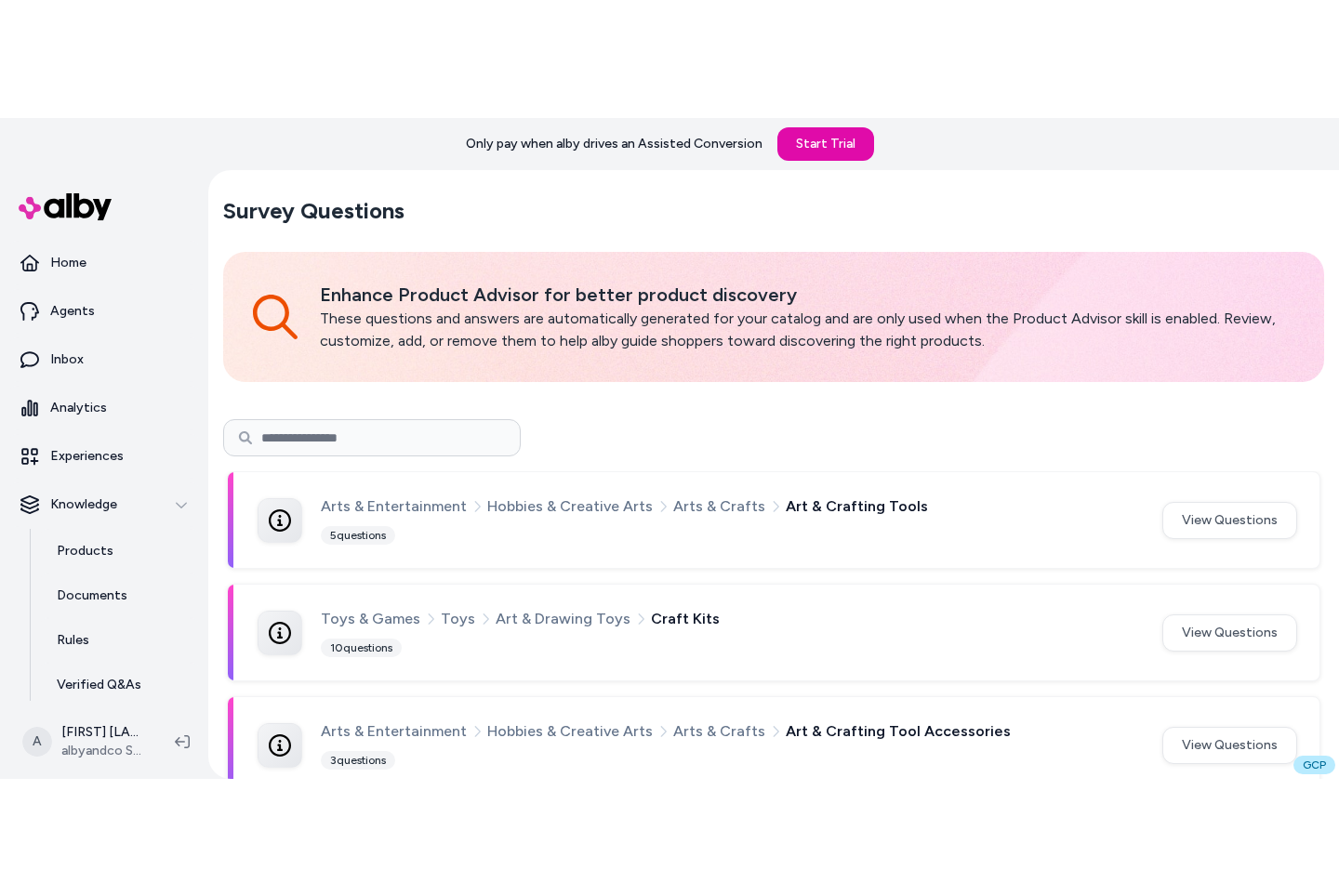 scroll, scrollTop: 0, scrollLeft: 0, axis: both 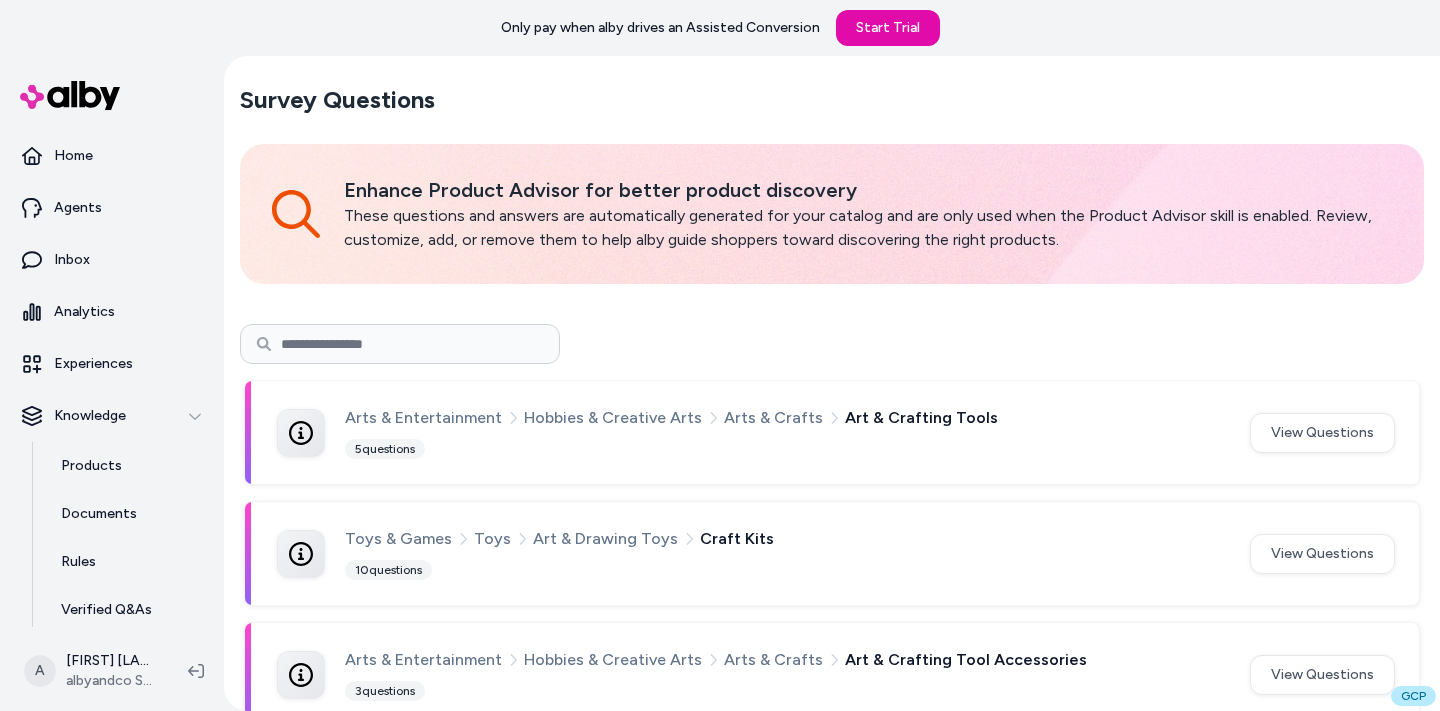 click at bounding box center [400, 344] 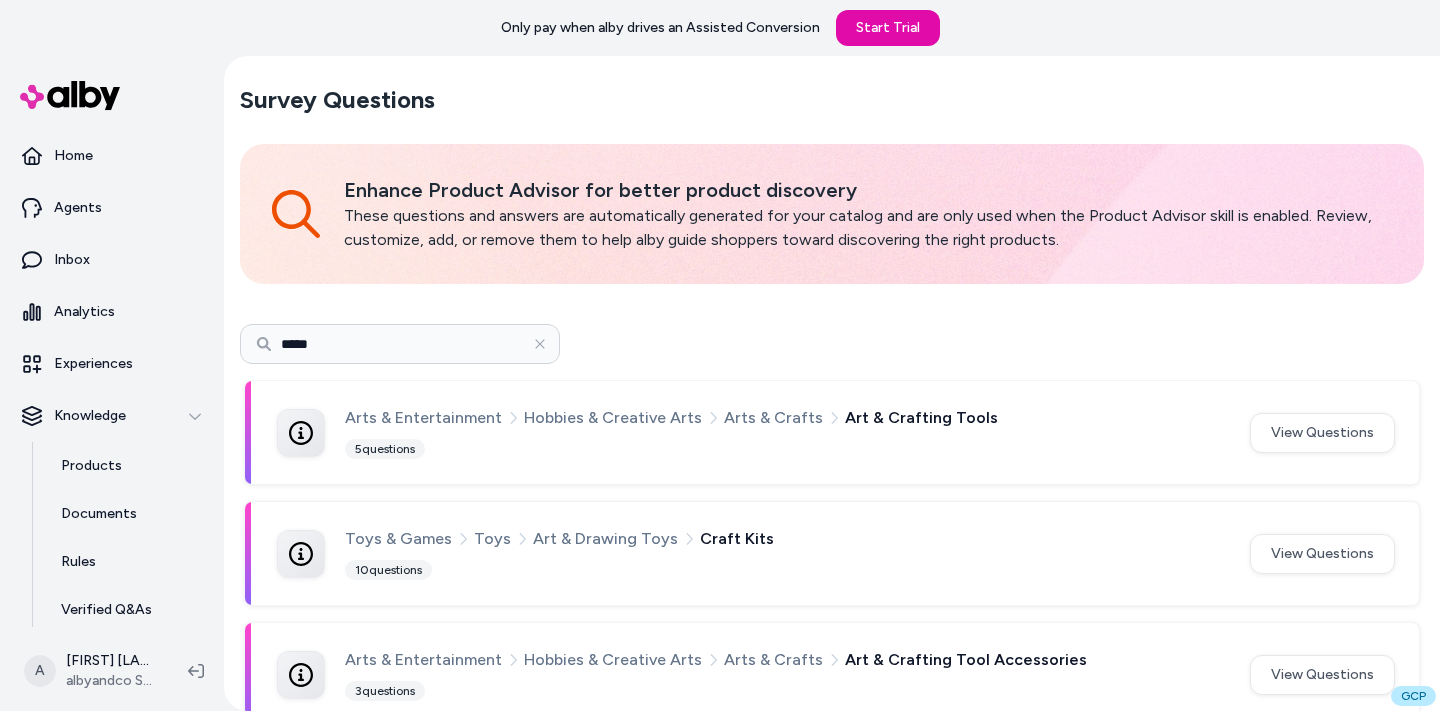 type on "*****" 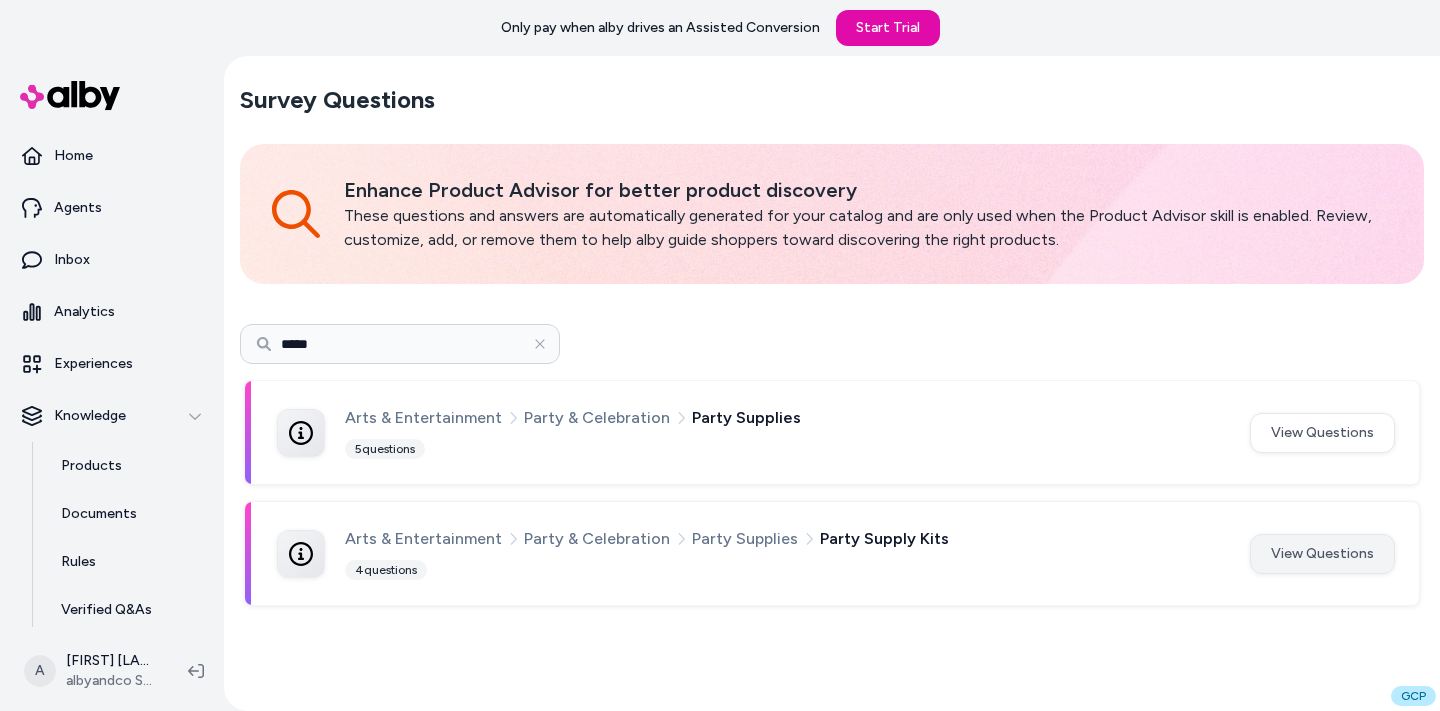 click on "View Questions" at bounding box center (1322, 554) 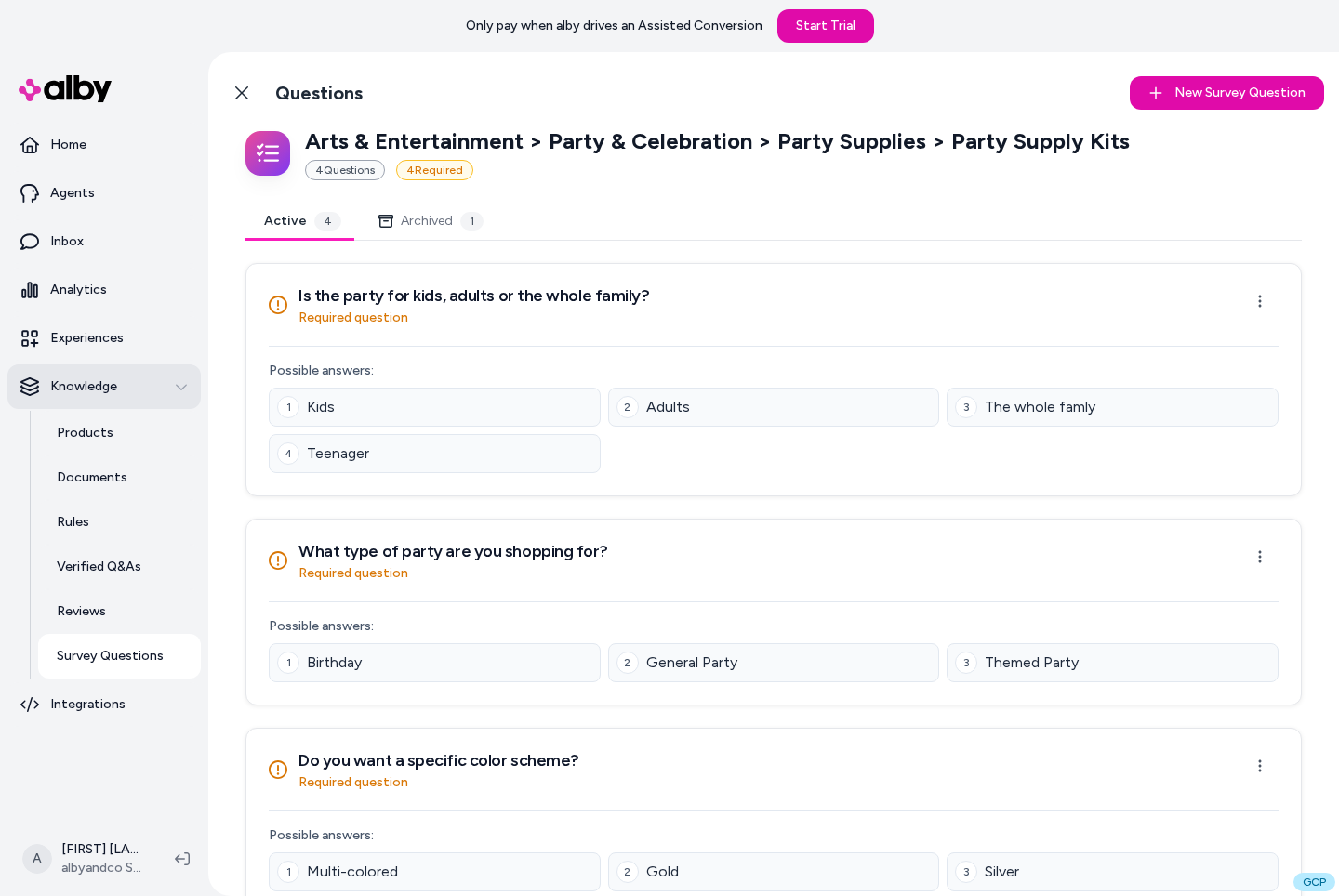 click on "Knowledge" at bounding box center [84, 387] 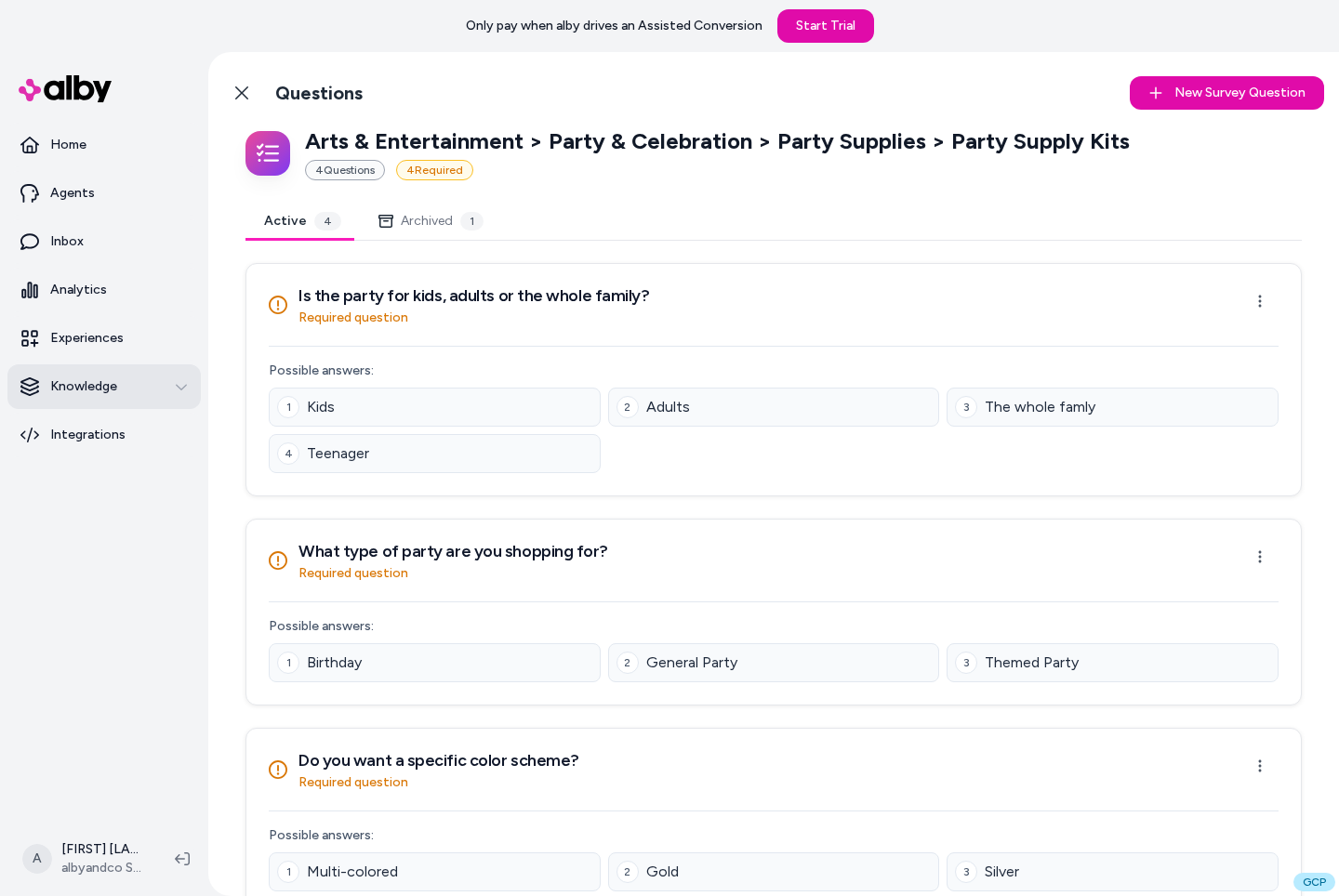 click on "Knowledge" at bounding box center [84, 387] 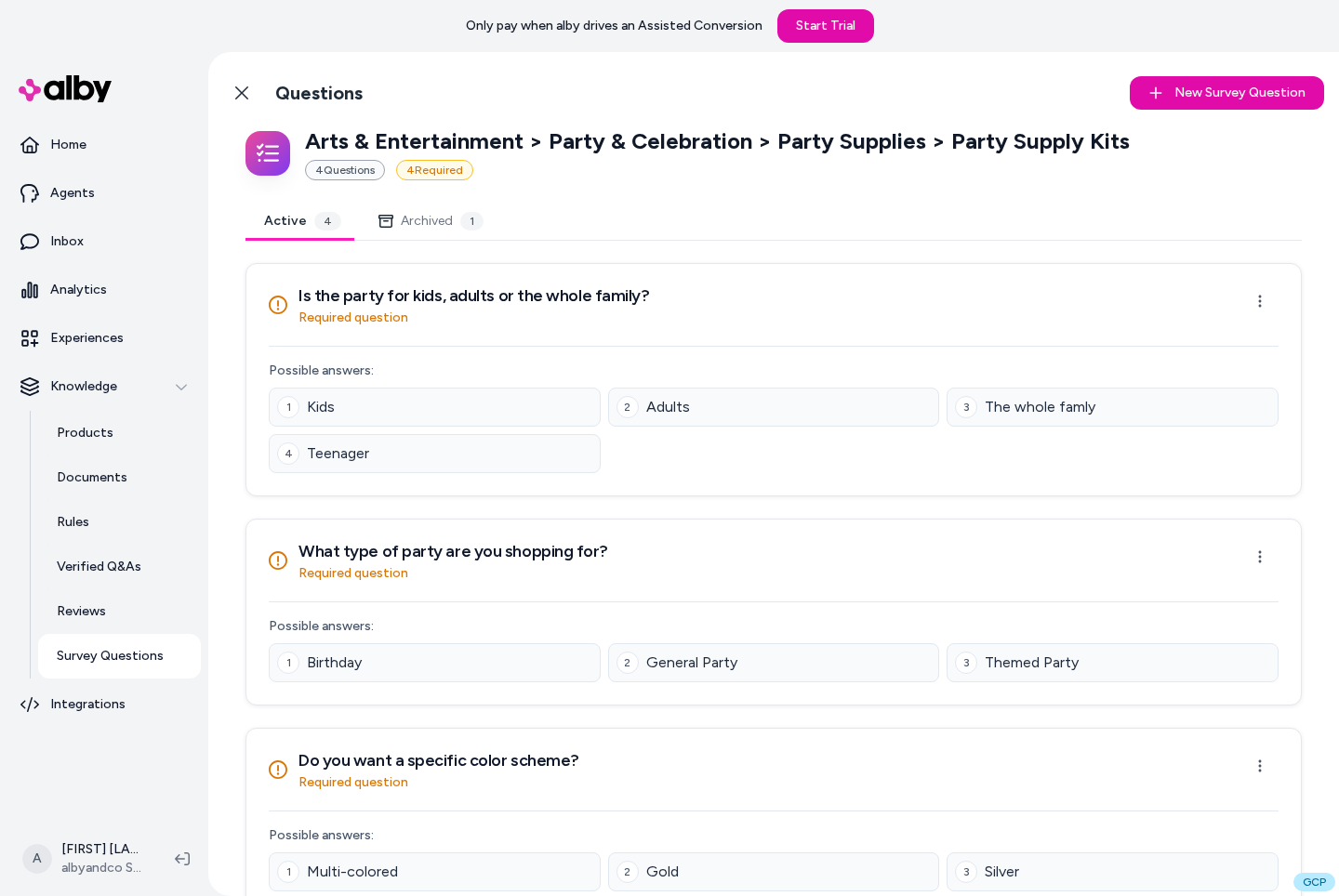 click on "Survey Questions" at bounding box center (110, 656) 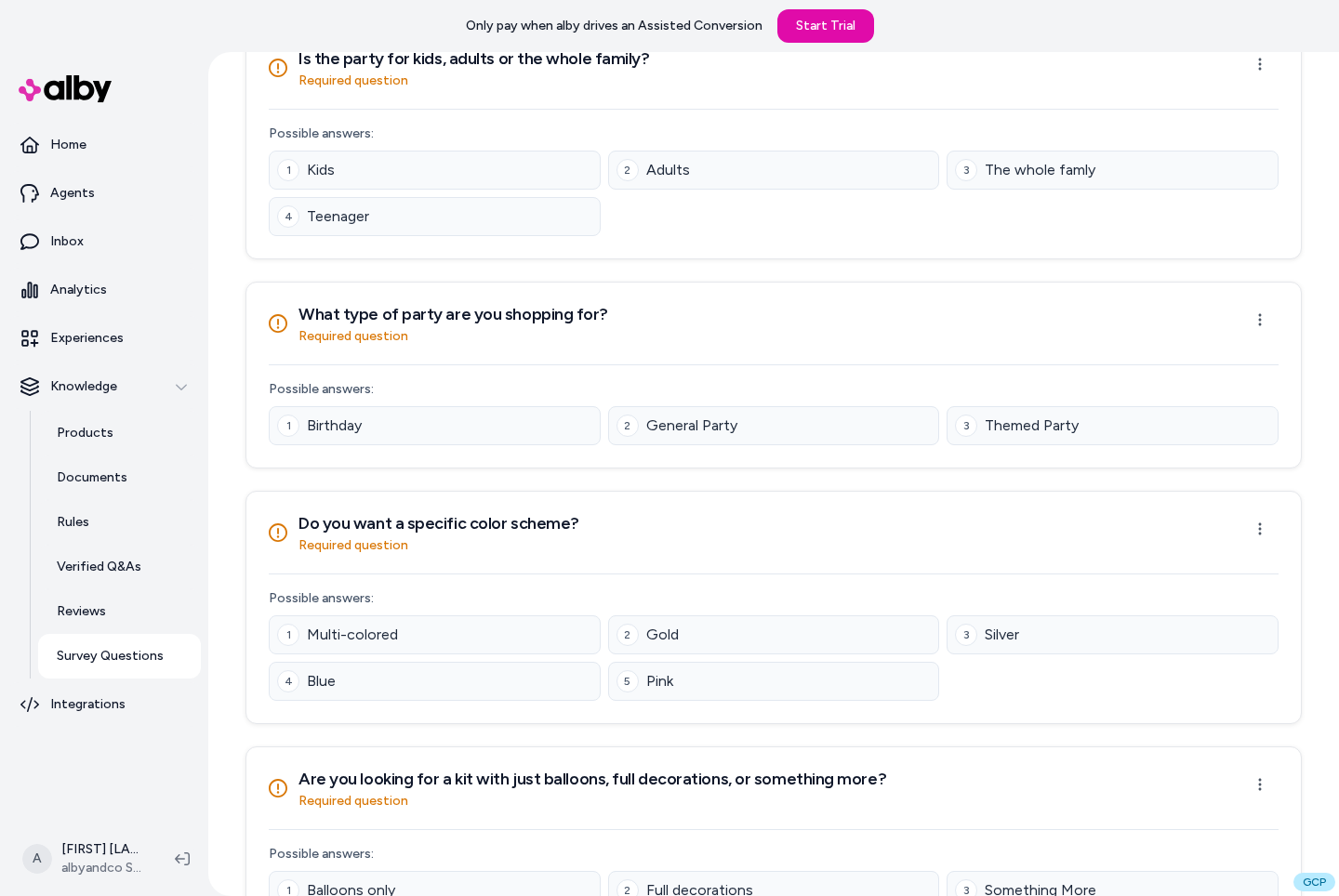 scroll, scrollTop: 324, scrollLeft: 0, axis: vertical 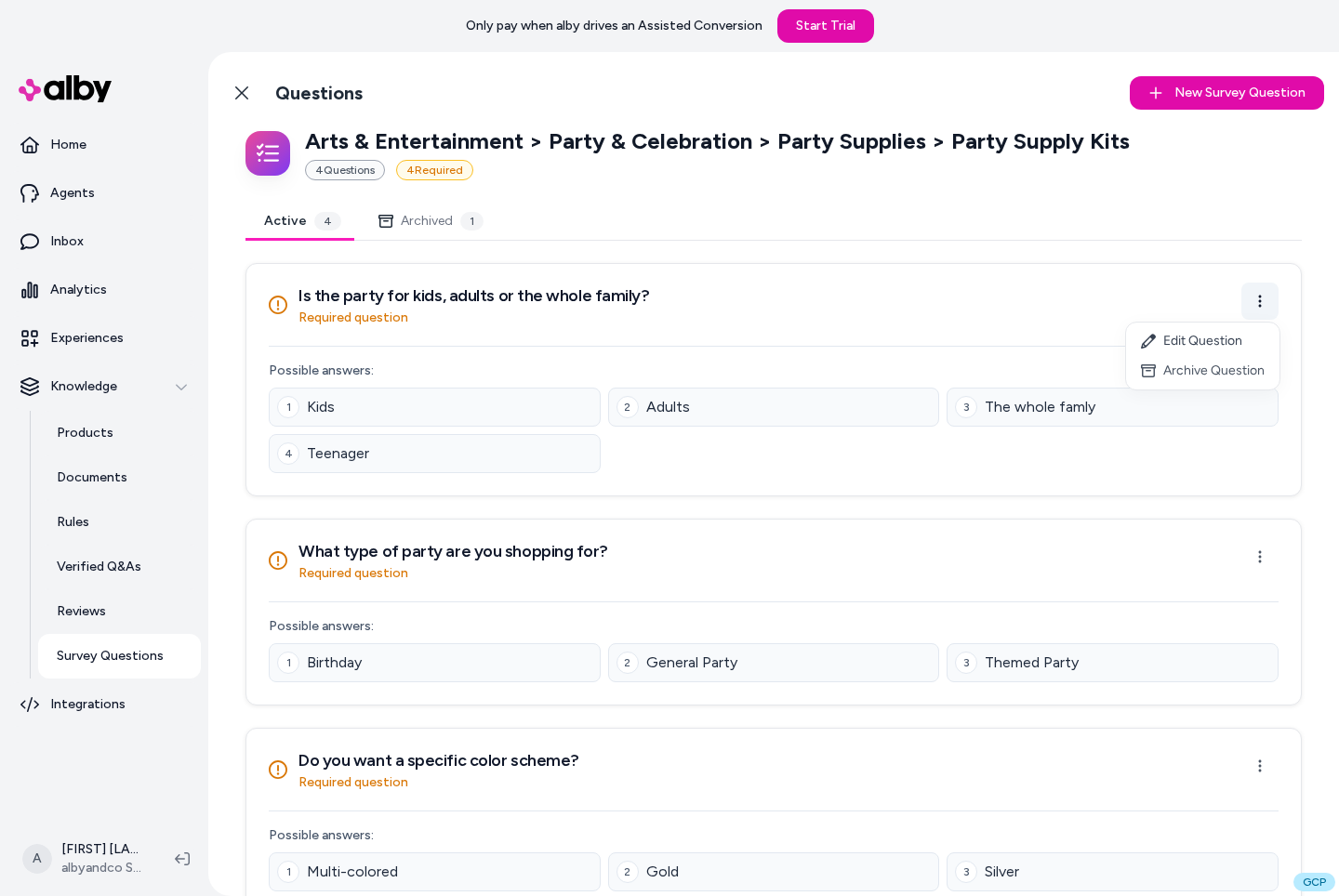 click on "Only pay when alby drives an Assisted Conversion Start Trial Home Agents Inbox Analytics Experiences Knowledge Products Documents Rules Verified Q&As Reviews Survey Questions Integrations A Andrew Bennington albyandco SolCon Back to Categories Questions New Survey Question New Arts & Entertainment > Party & Celebration > Party Supplies > Party Supply Kits 4  Question s 4  Required Active   4 Archived   1 Is the party for kids, adults or the whole family? Required question Open menu Possible answers: 1 Kids 2 Adults 3 The whole famly 4 Teenager What type of party are you shopping for? Required question Open menu Possible answers: 1 Birthday 2 General Party 3 Themed Party Do you want a specific color scheme? Required question Open menu Possible answers: 1 Multi-colored 2 Gold 3 Silver 4 Blue 5 Pink Are you looking for a kit with just balloons, full decorations, or something more? Required question Open menu Possible answers: 1 Balloons only 2 Full decorations 3 Something More 4 Unsure GCP Edit Question" at bounding box center (670, 448) 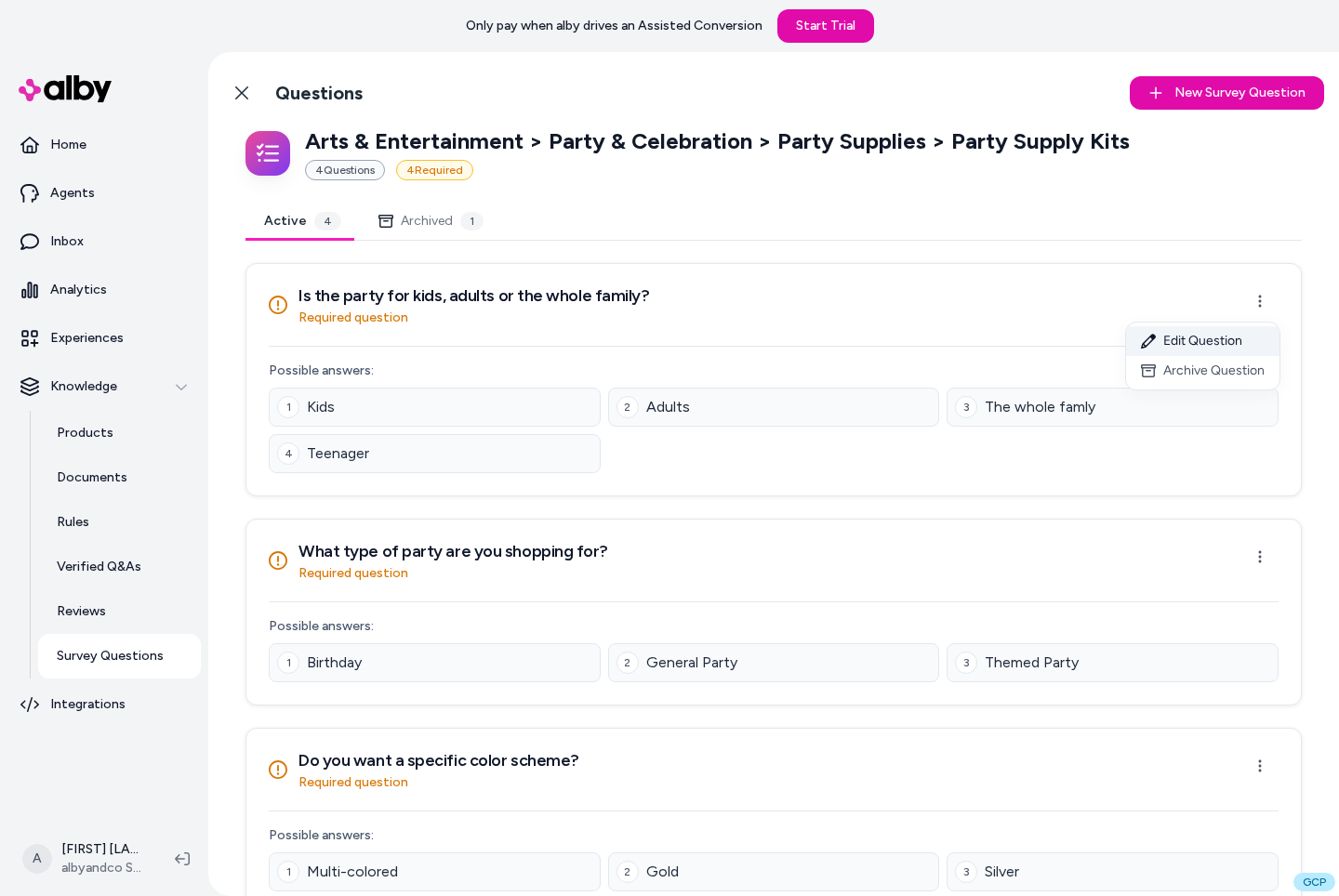 click on "Edit Question" at bounding box center [1202, 341] 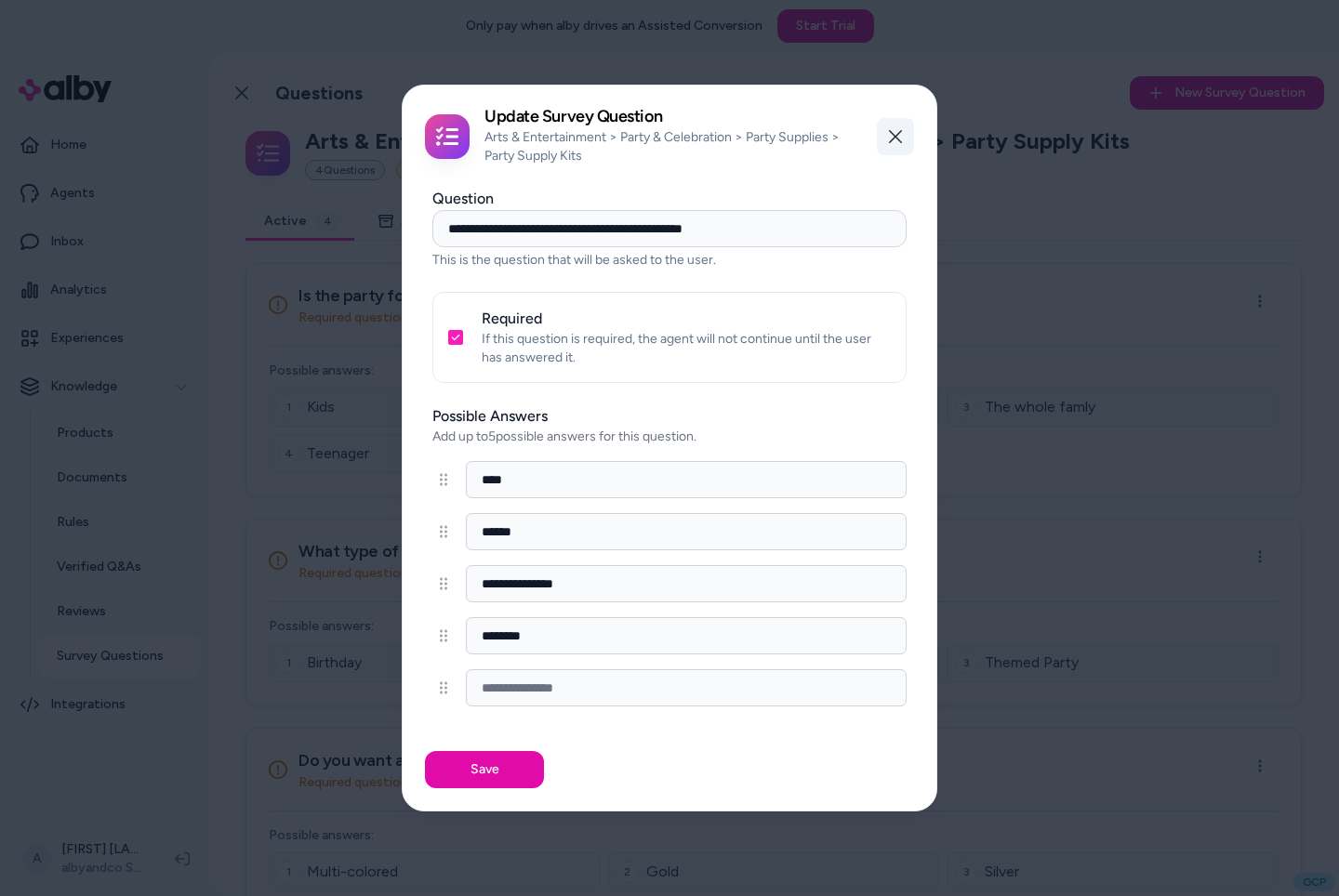 click 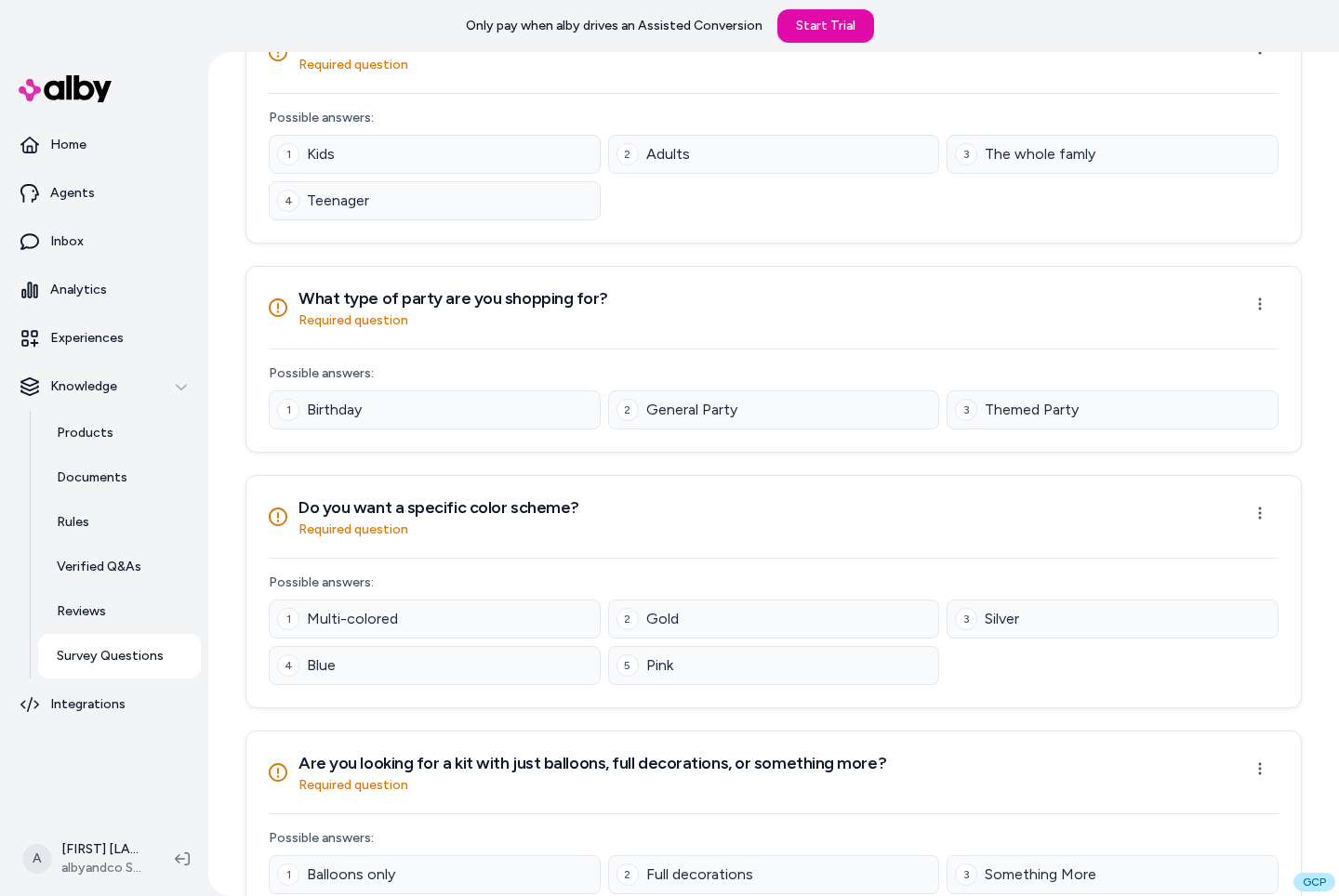scroll, scrollTop: 0, scrollLeft: 0, axis: both 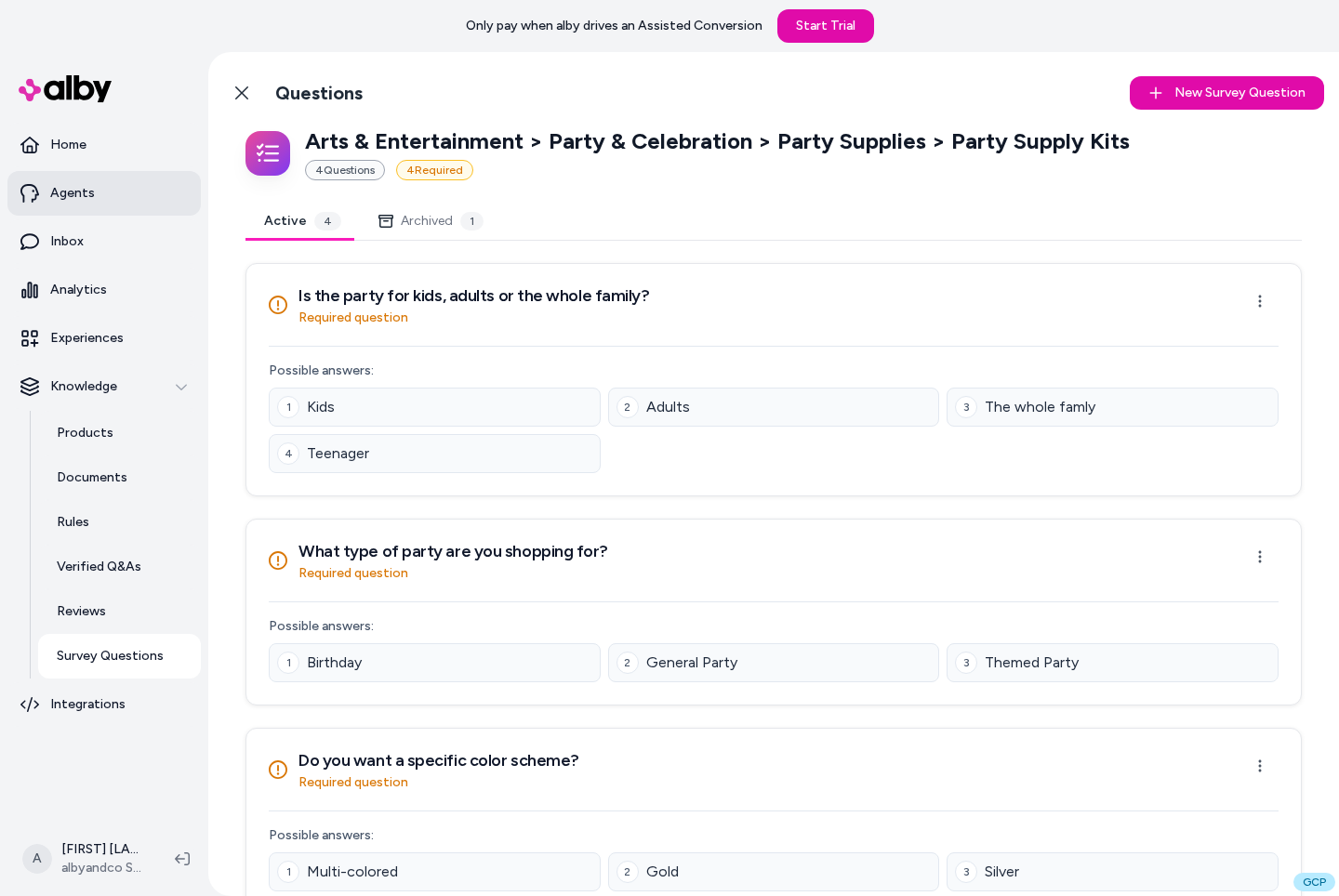 click on "Agents" at bounding box center [73, 193] 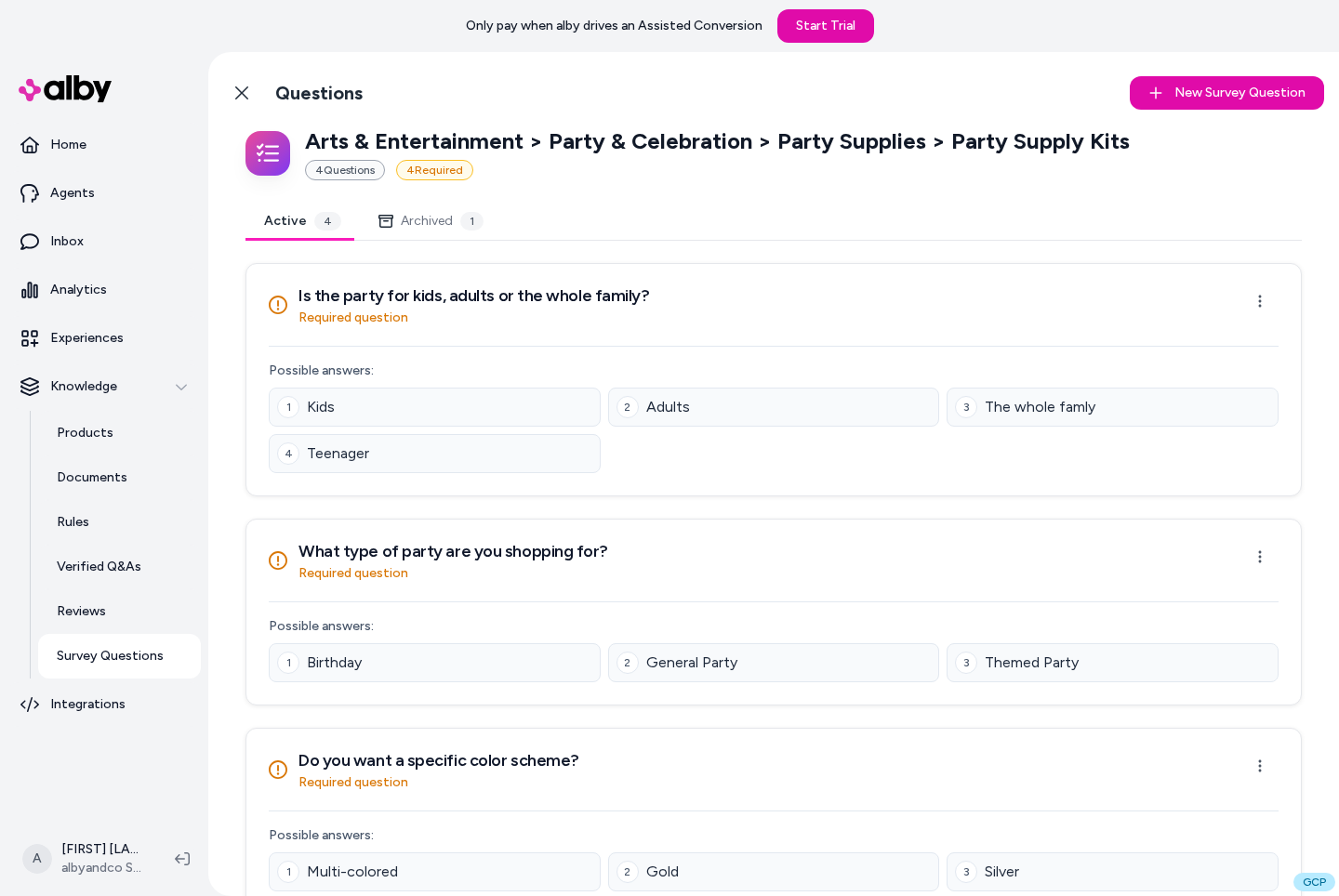 click on "Active   4 Archived   1" at bounding box center (774, 221) 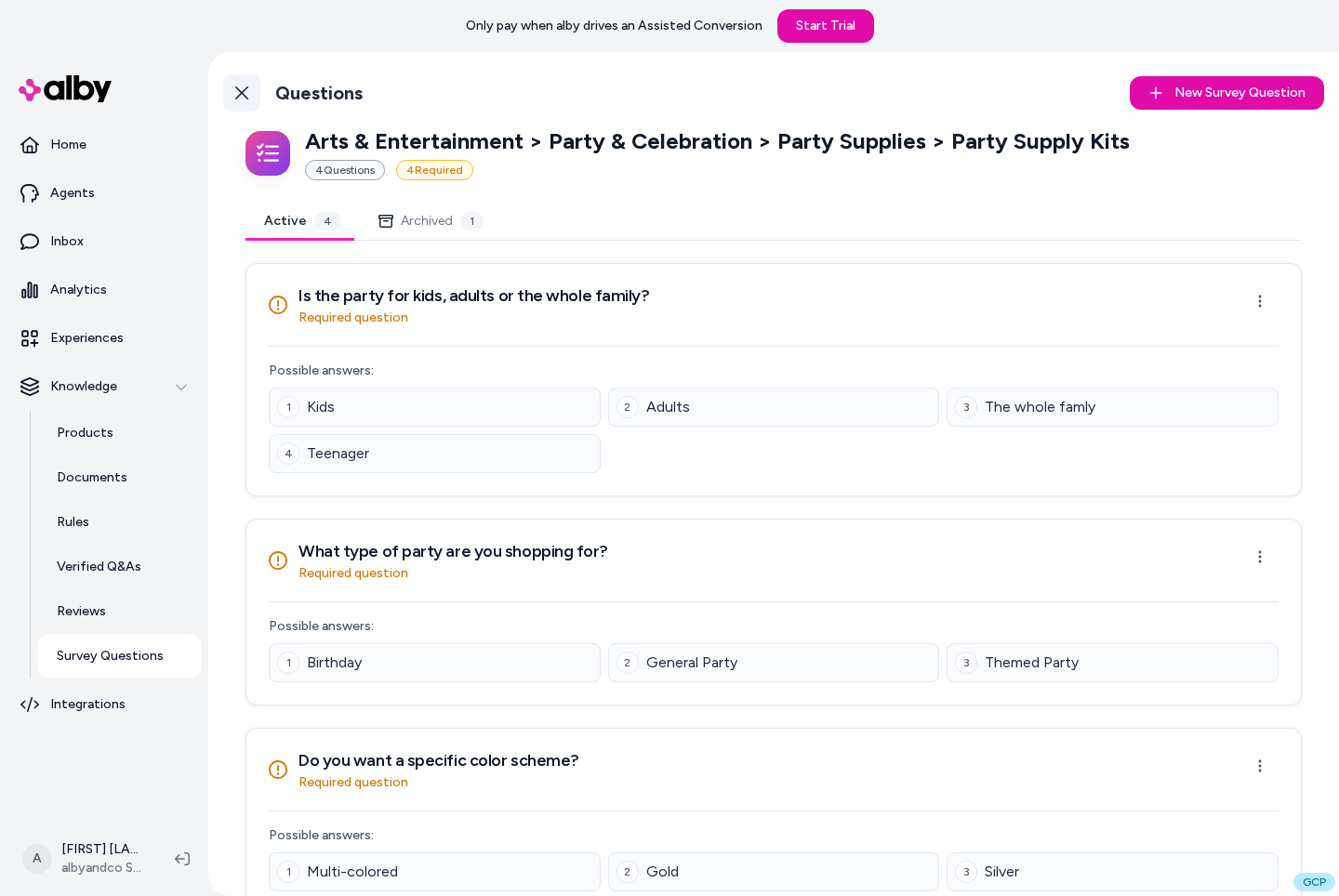 click on "Back to Categories" at bounding box center [242, 93] 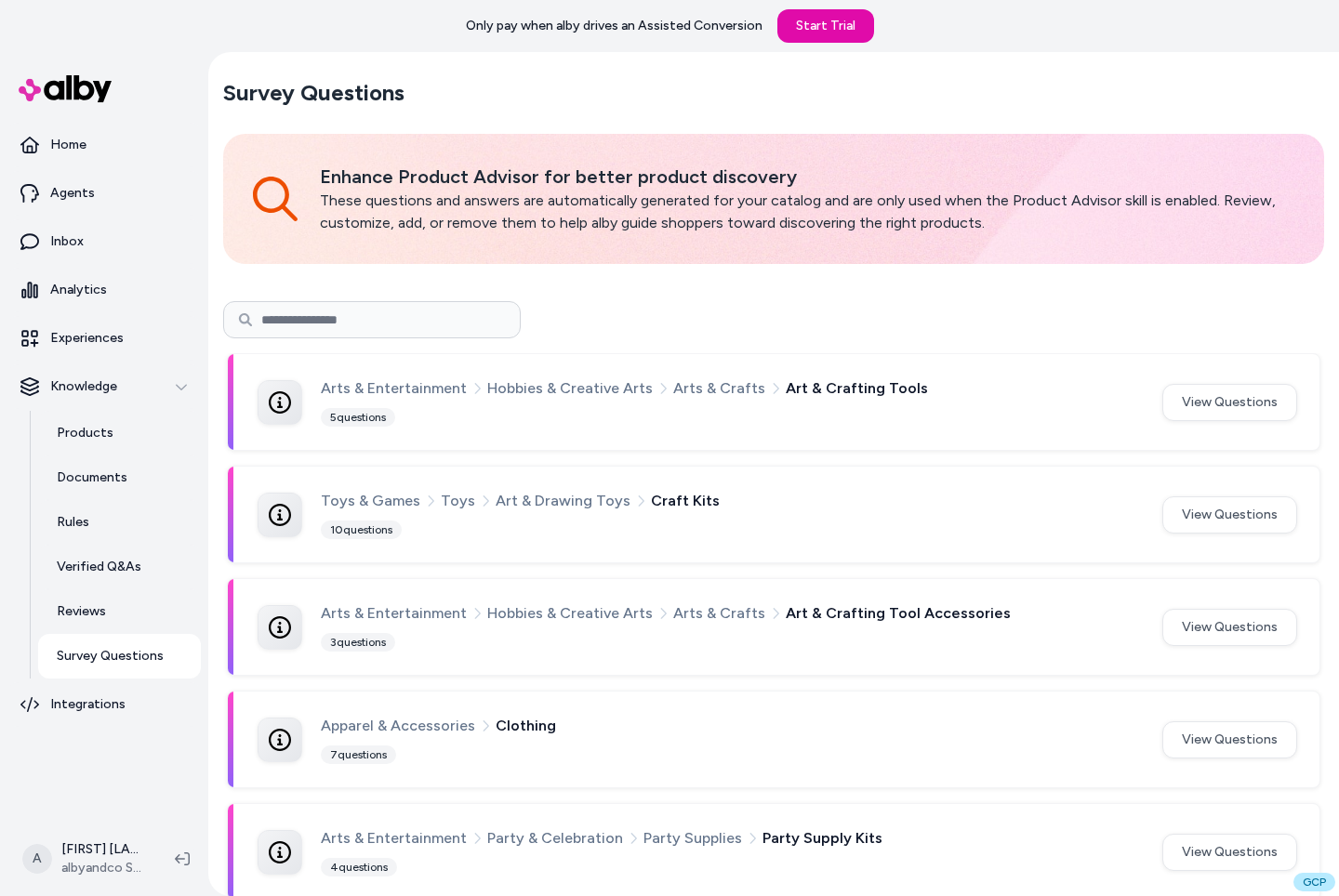 click on "Only pay when alby drives an Assisted Conversion Start Trial Home Agents Inbox Analytics Experiences Knowledge Products Documents Rules Verified Q&As Reviews Survey Questions Integrations A Andrew Bennington albyandco SolCon Survey Questions Enhance Product Advisor for better product discovery These questions and answers are automatically generated for your catalog and are only used when the Product Advisor skill is enabled. Review, customize, add, or remove them to help alby guide shoppers toward discovering the right products. Arts & Entertainment Hobbies & Creative Arts Arts & Crafts Art & Crafting Tools 5  questions View Questions Toys & Games Toys Art & Drawing Toys Craft Kits 10  questions View Questions Arts & Entertainment Hobbies & Creative Arts Arts & Crafts Art & Crafting Tool Accessories 3  questions View Questions Apparel & Accessories Clothing 7  questions View Questions Arts & Entertainment Party & Celebration Party Supplies Party Supply Kits 4  questions View Questions Electronics Computers 10" at bounding box center [670, 448] 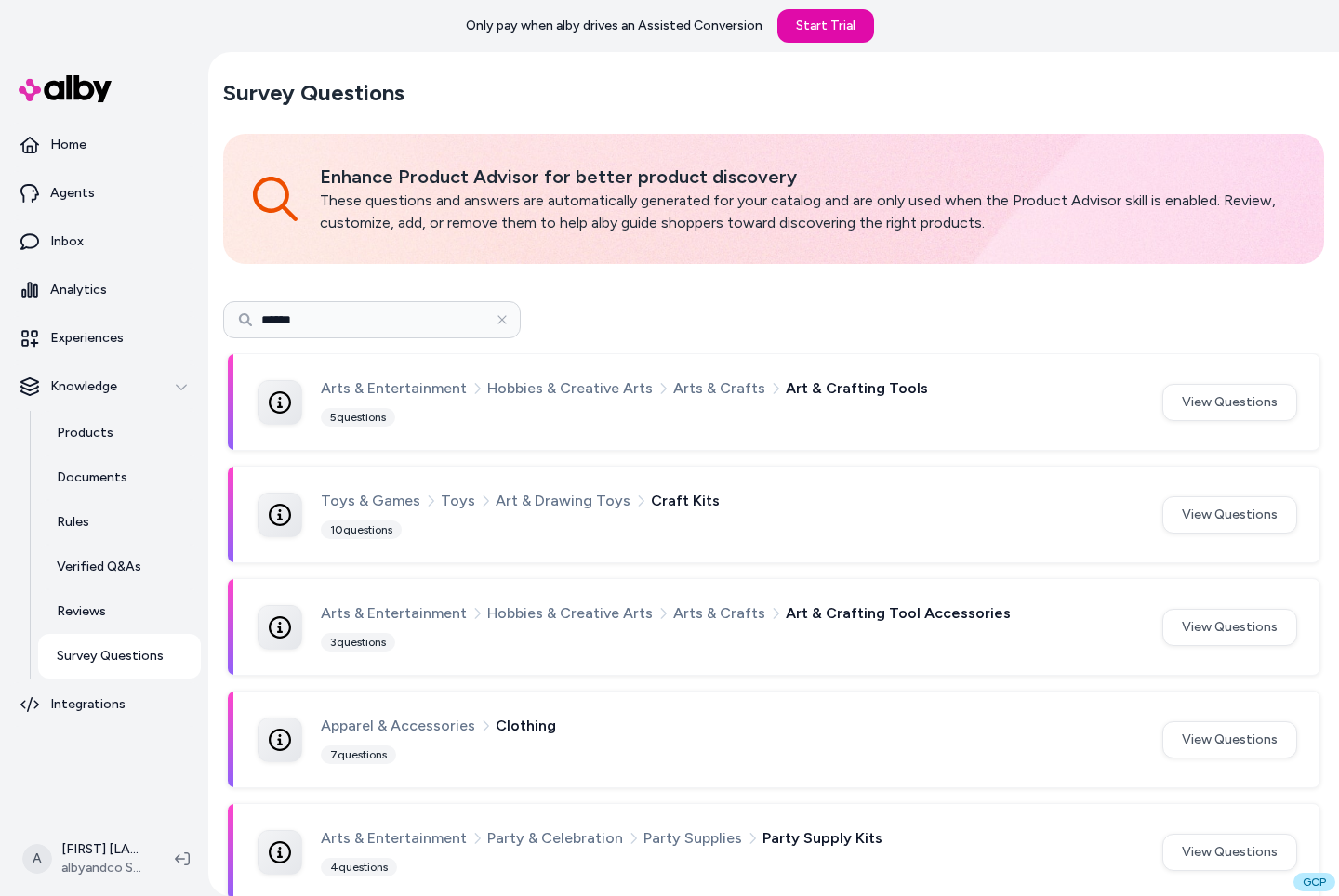 type on "******" 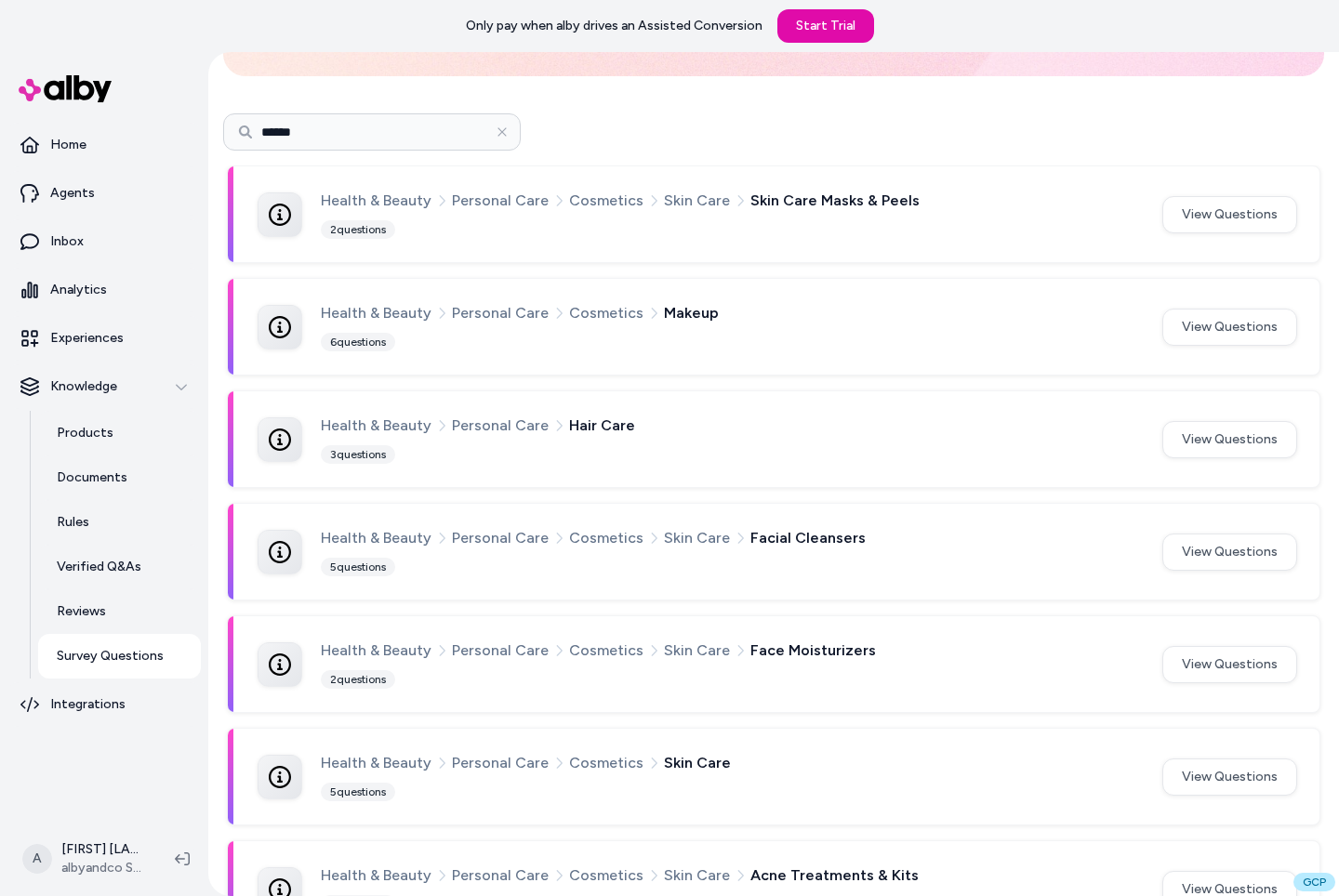 scroll, scrollTop: 238, scrollLeft: 0, axis: vertical 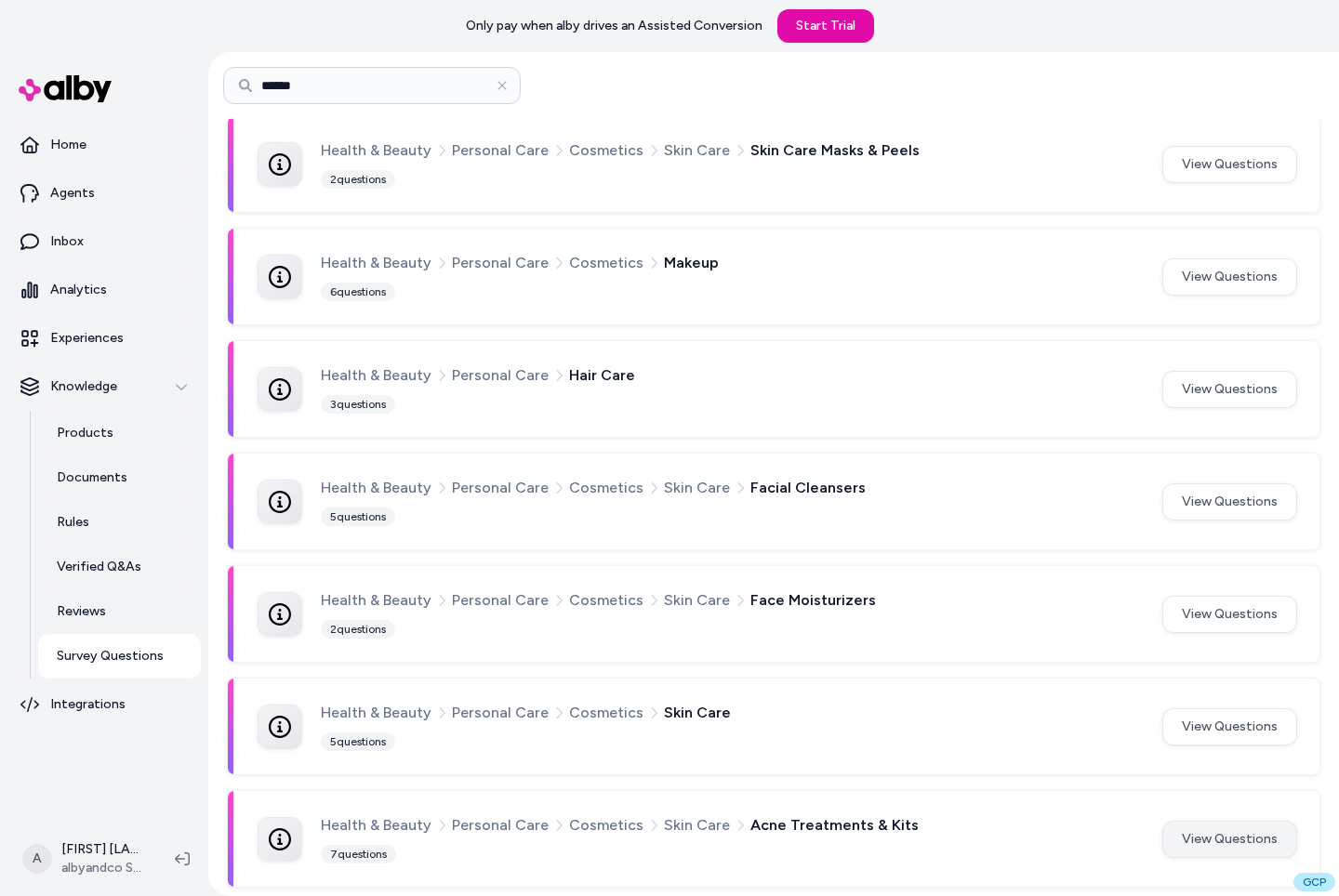 click on "View Questions" at bounding box center (1229, 839) 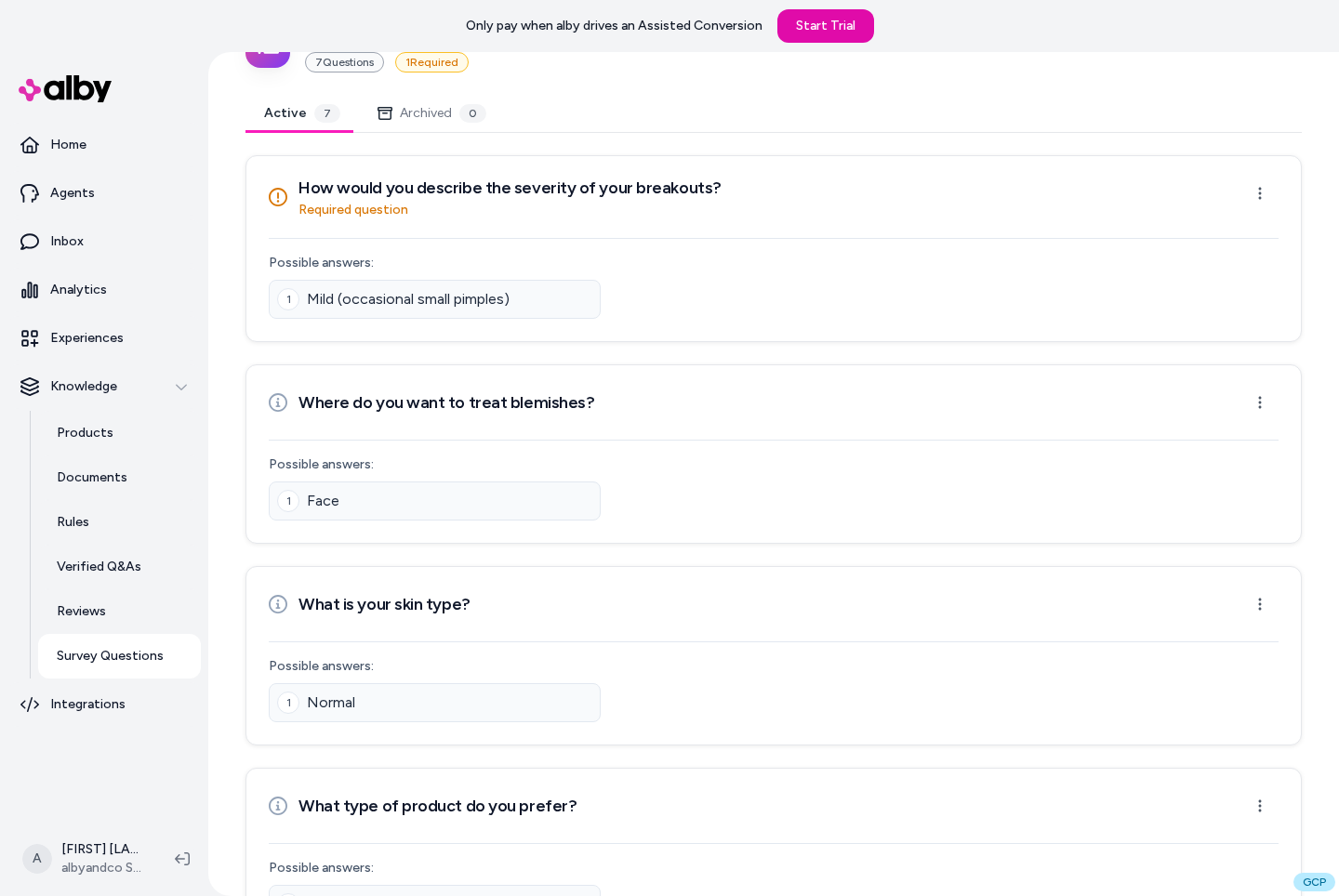 scroll, scrollTop: 0, scrollLeft: 0, axis: both 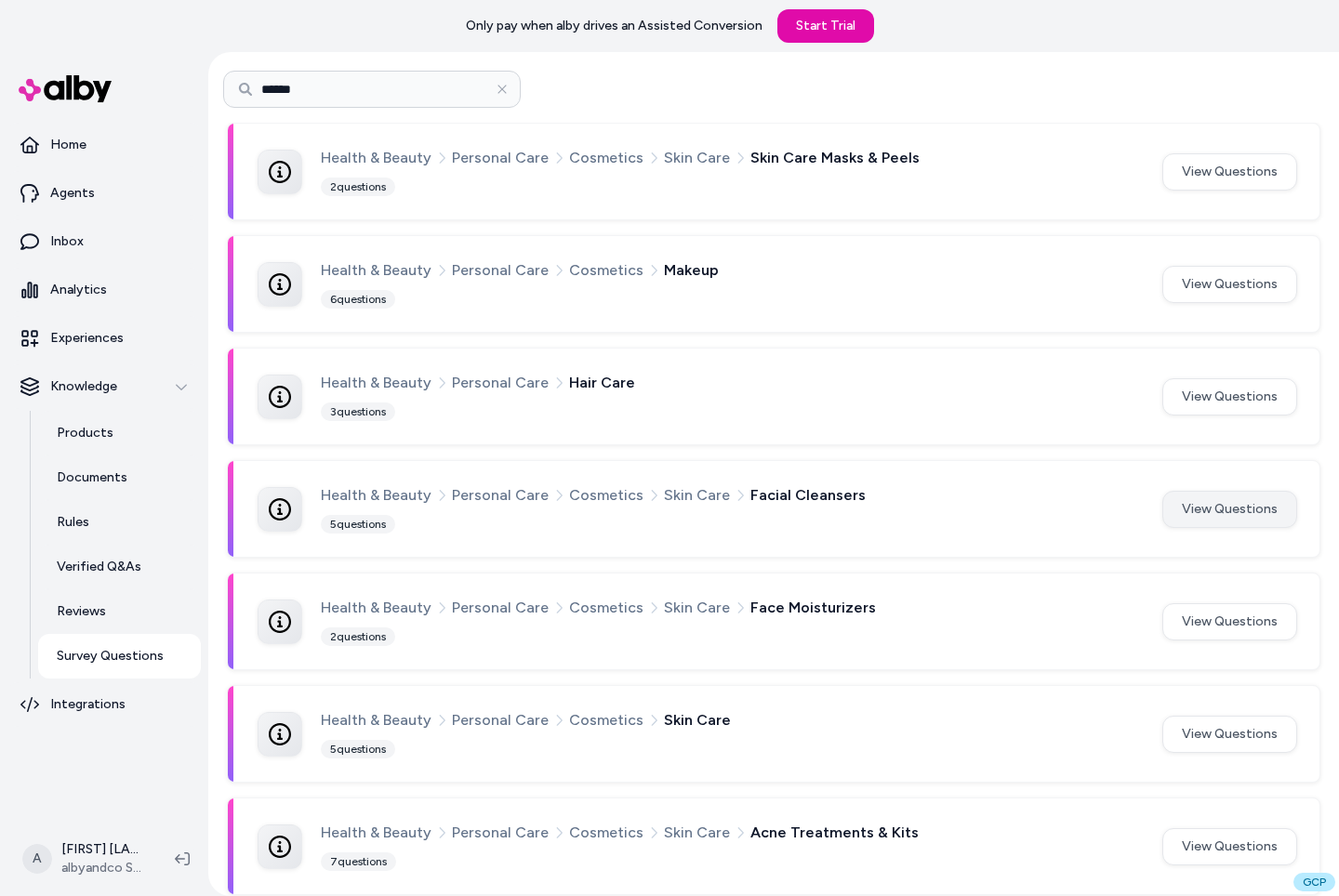 click on "View Questions" at bounding box center (1229, 509) 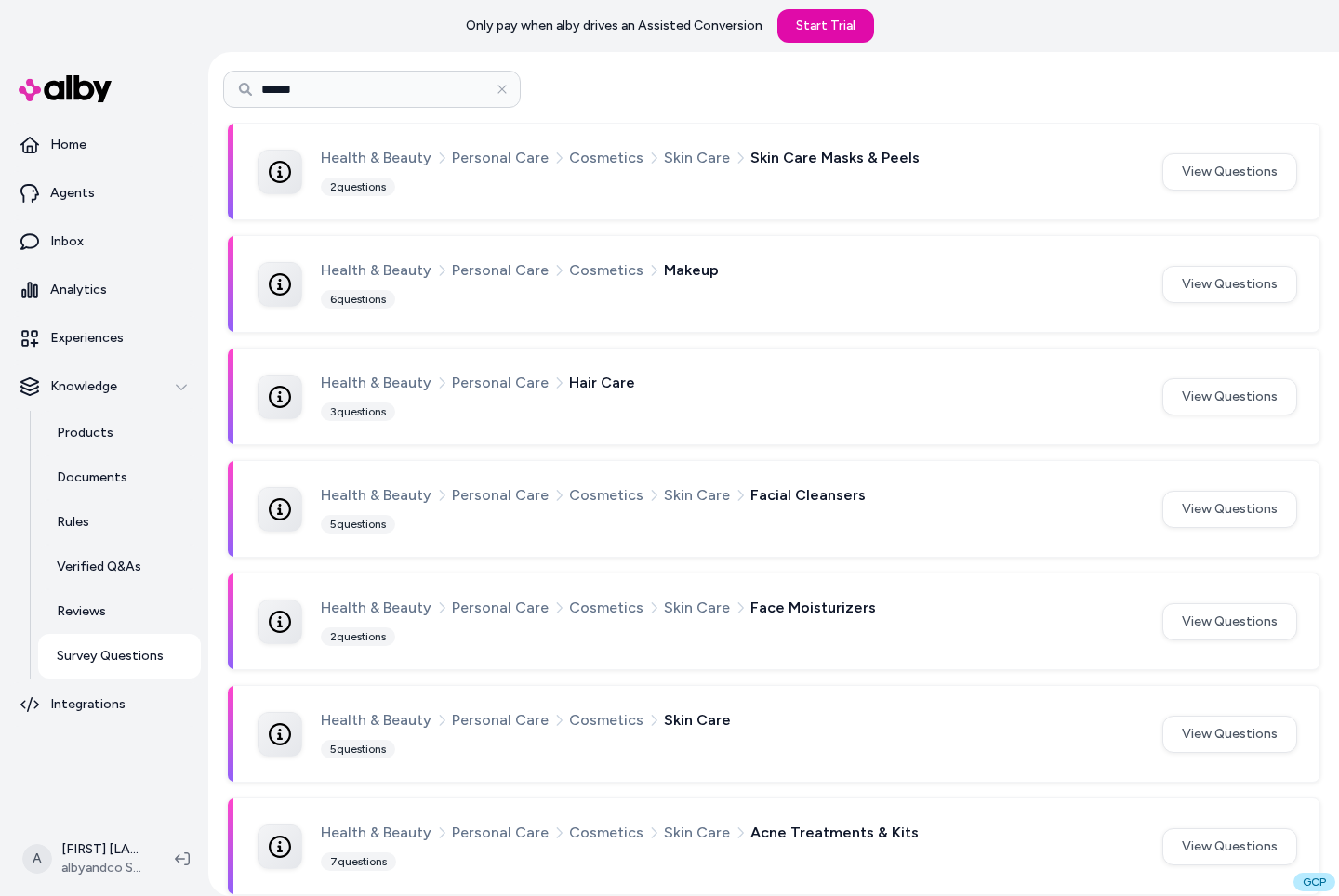 scroll, scrollTop: 0, scrollLeft: 0, axis: both 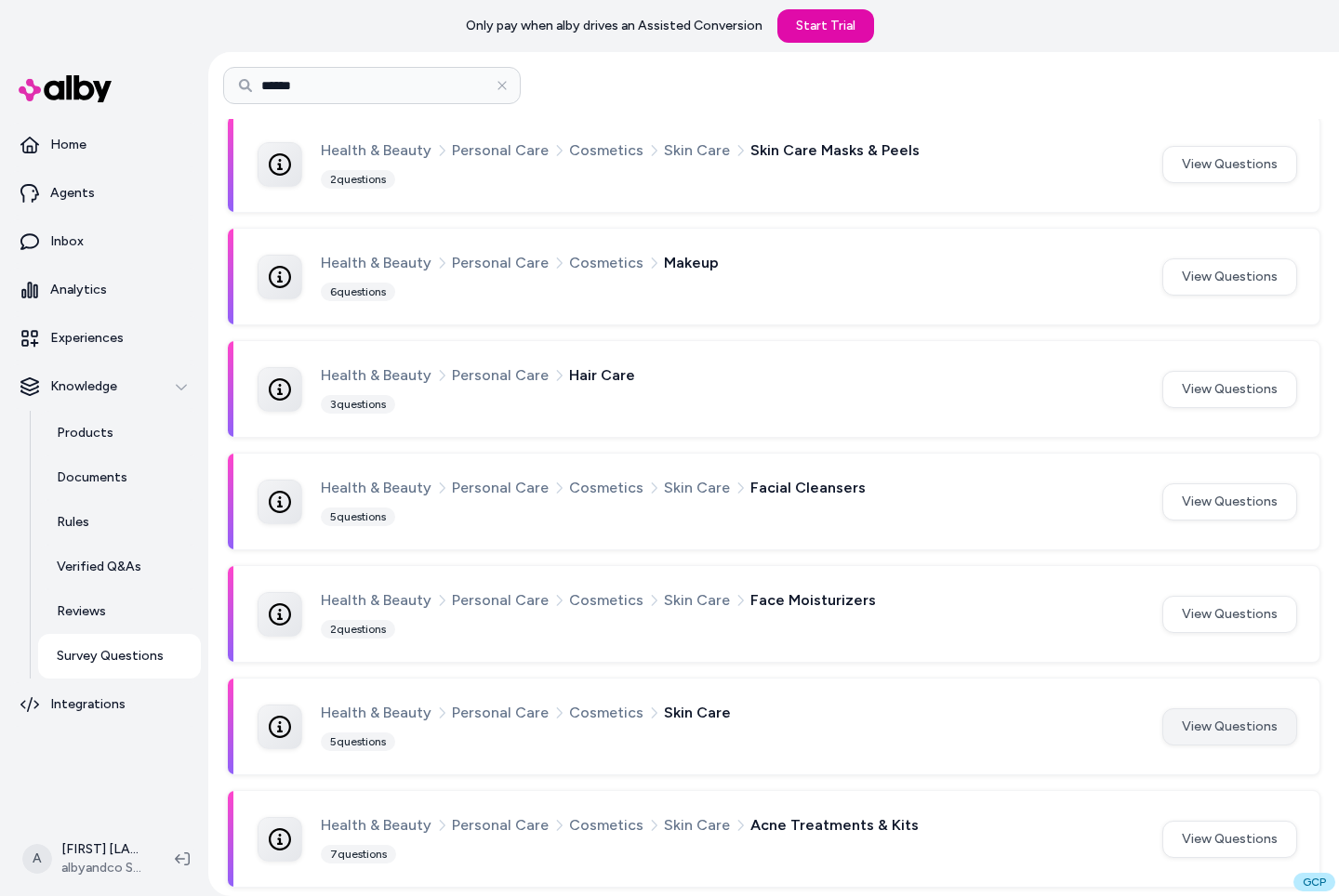 click on "View Questions" at bounding box center [1229, 727] 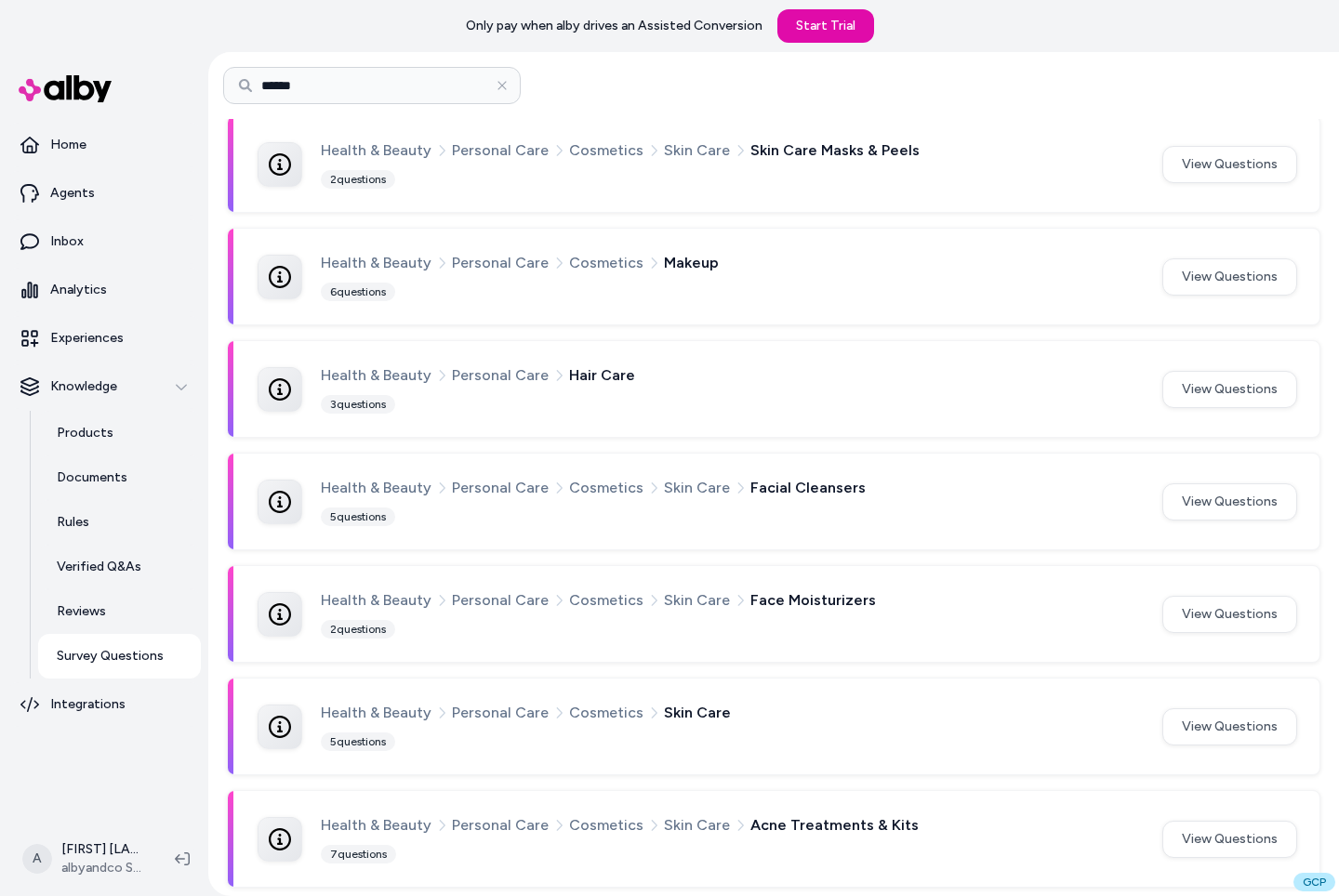 scroll, scrollTop: 0, scrollLeft: 0, axis: both 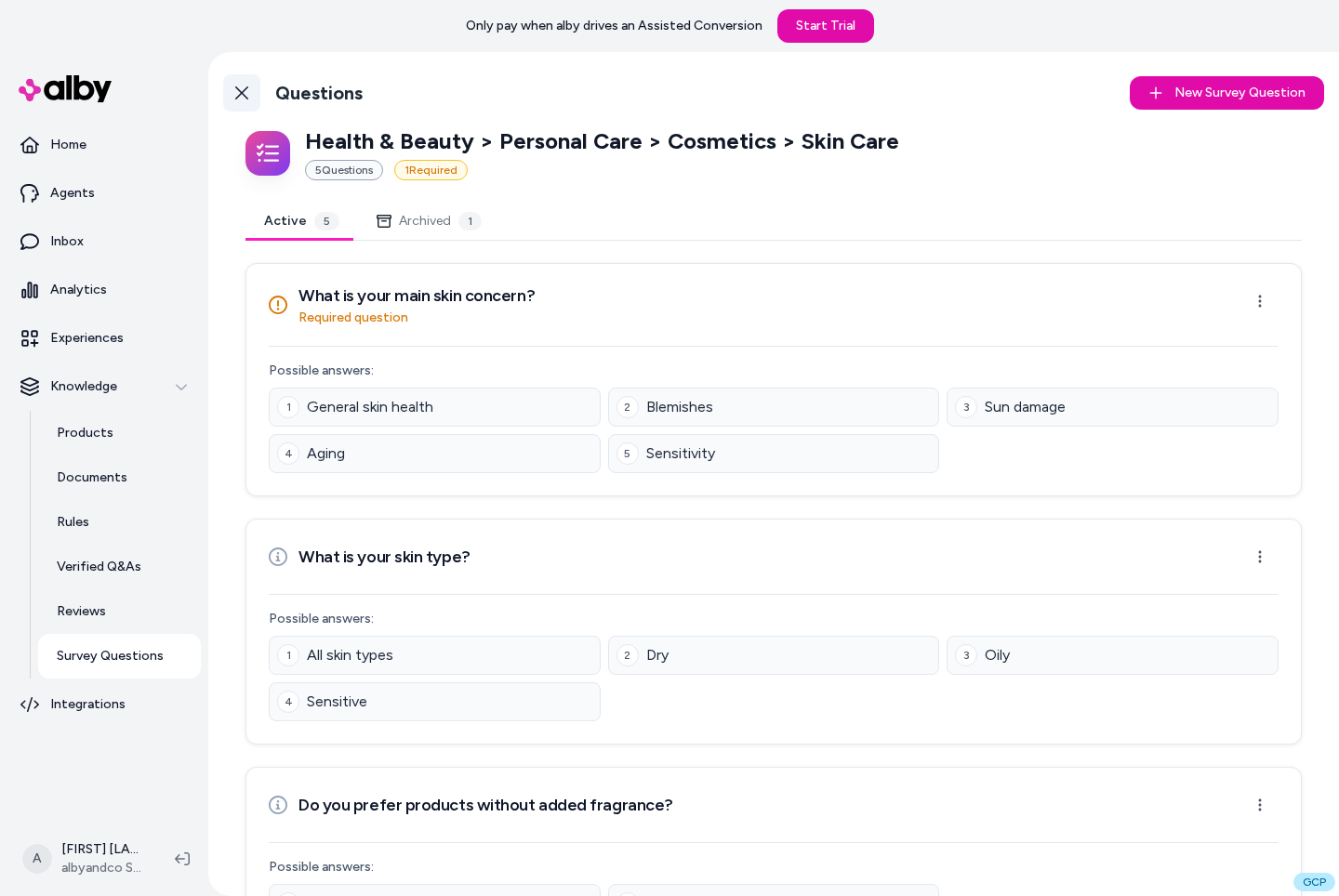 click on "Back to Categories" at bounding box center (242, 93) 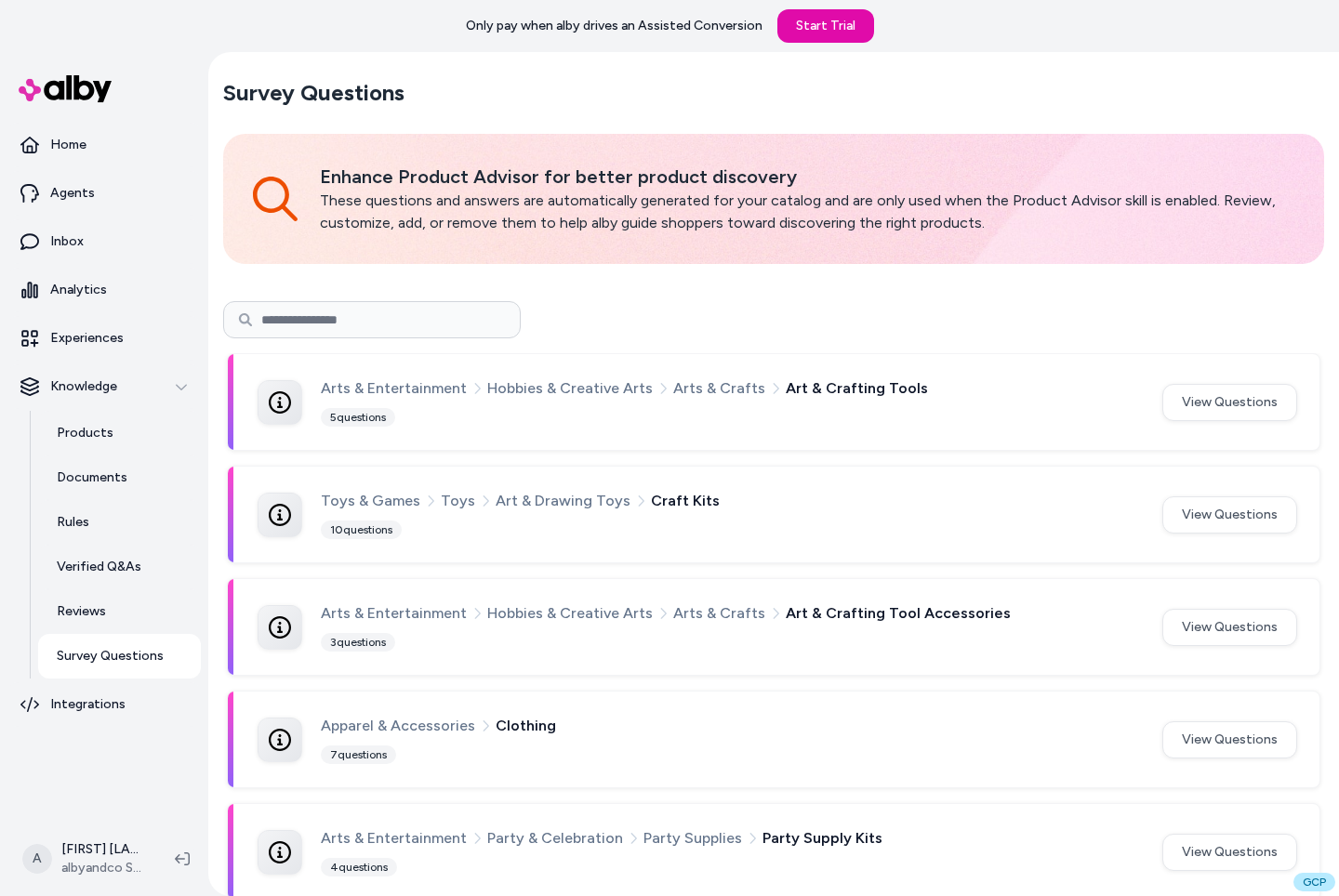 click at bounding box center [372, 320] 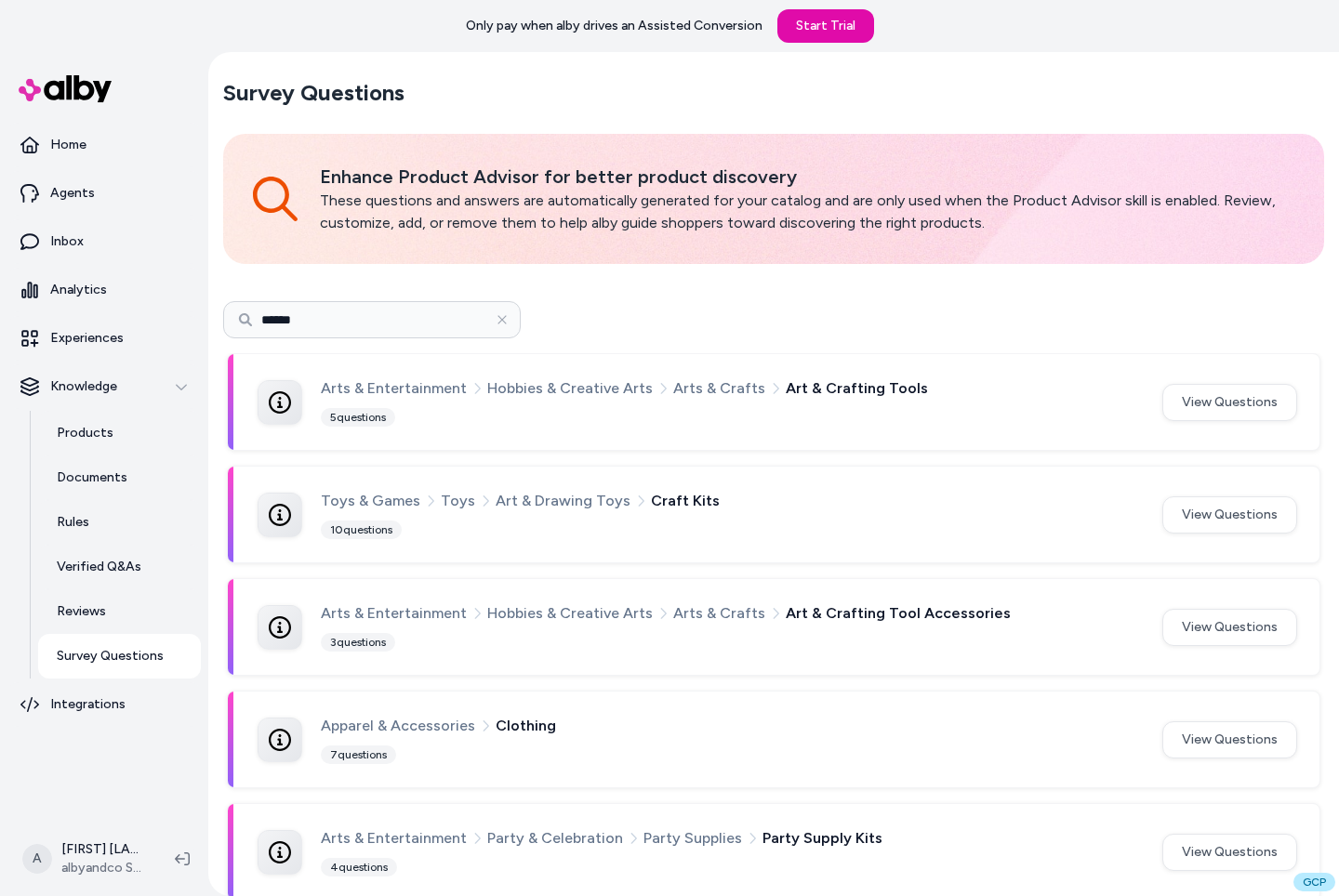 type on "******" 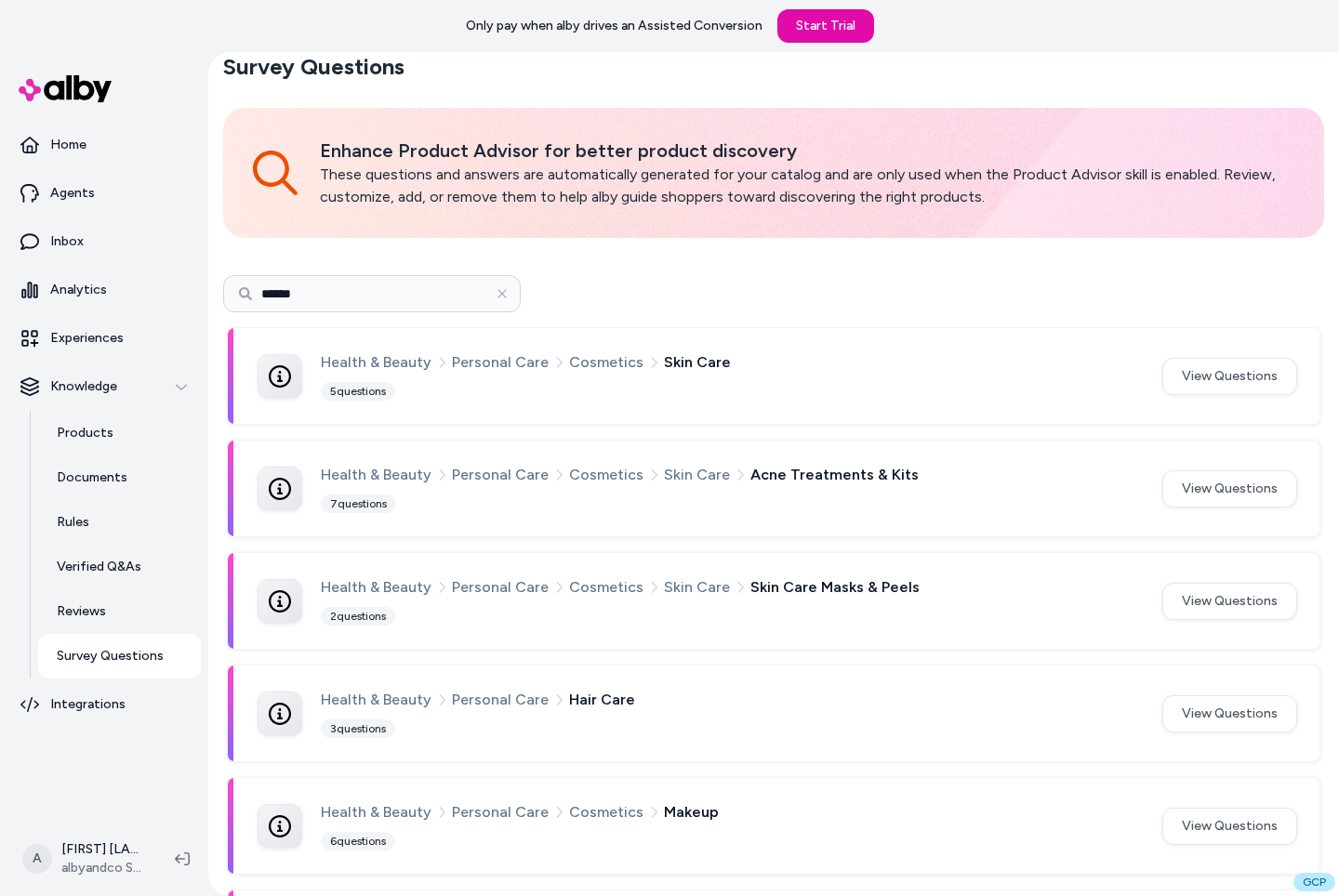 scroll, scrollTop: 238, scrollLeft: 0, axis: vertical 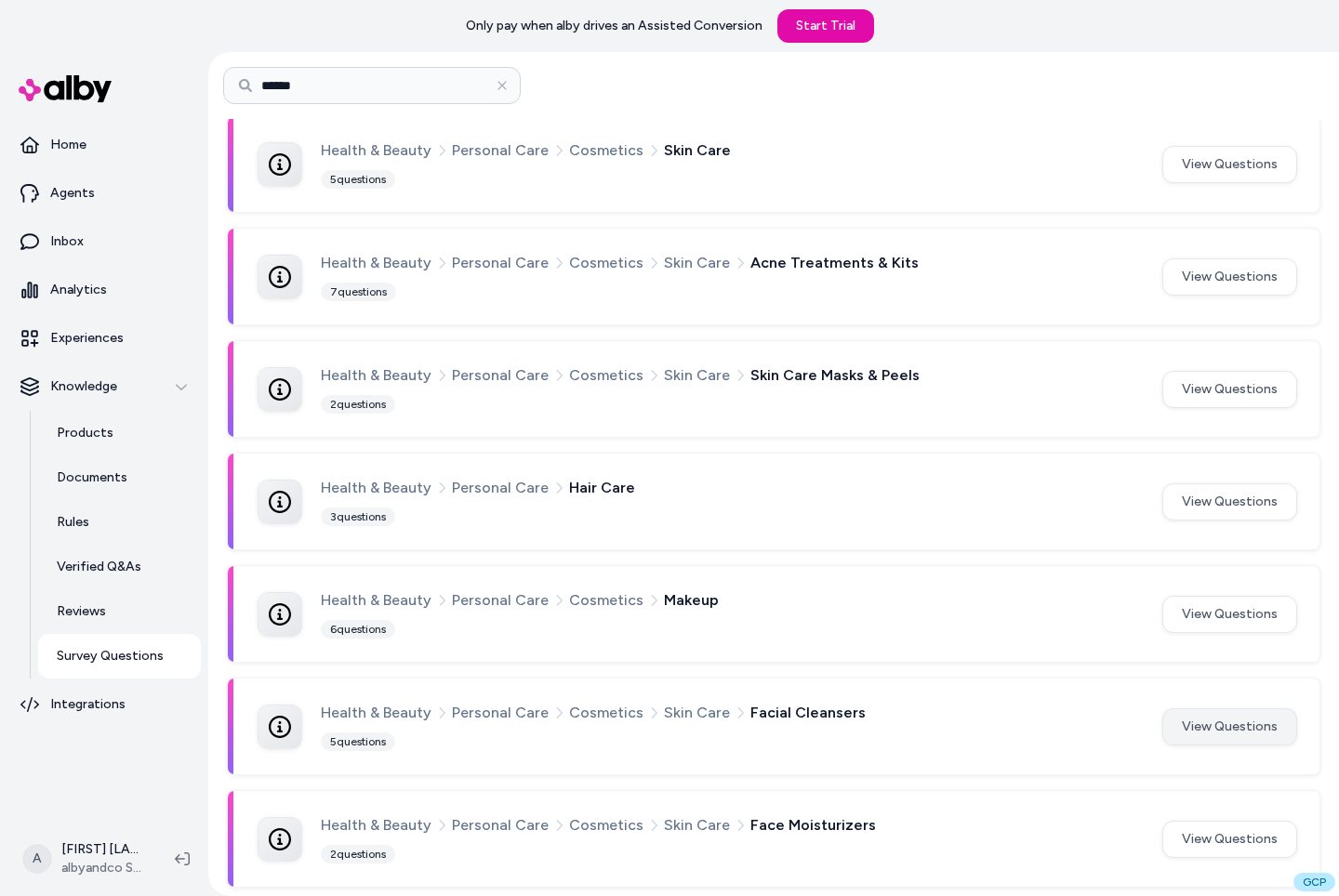click on "View Questions" at bounding box center [1229, 727] 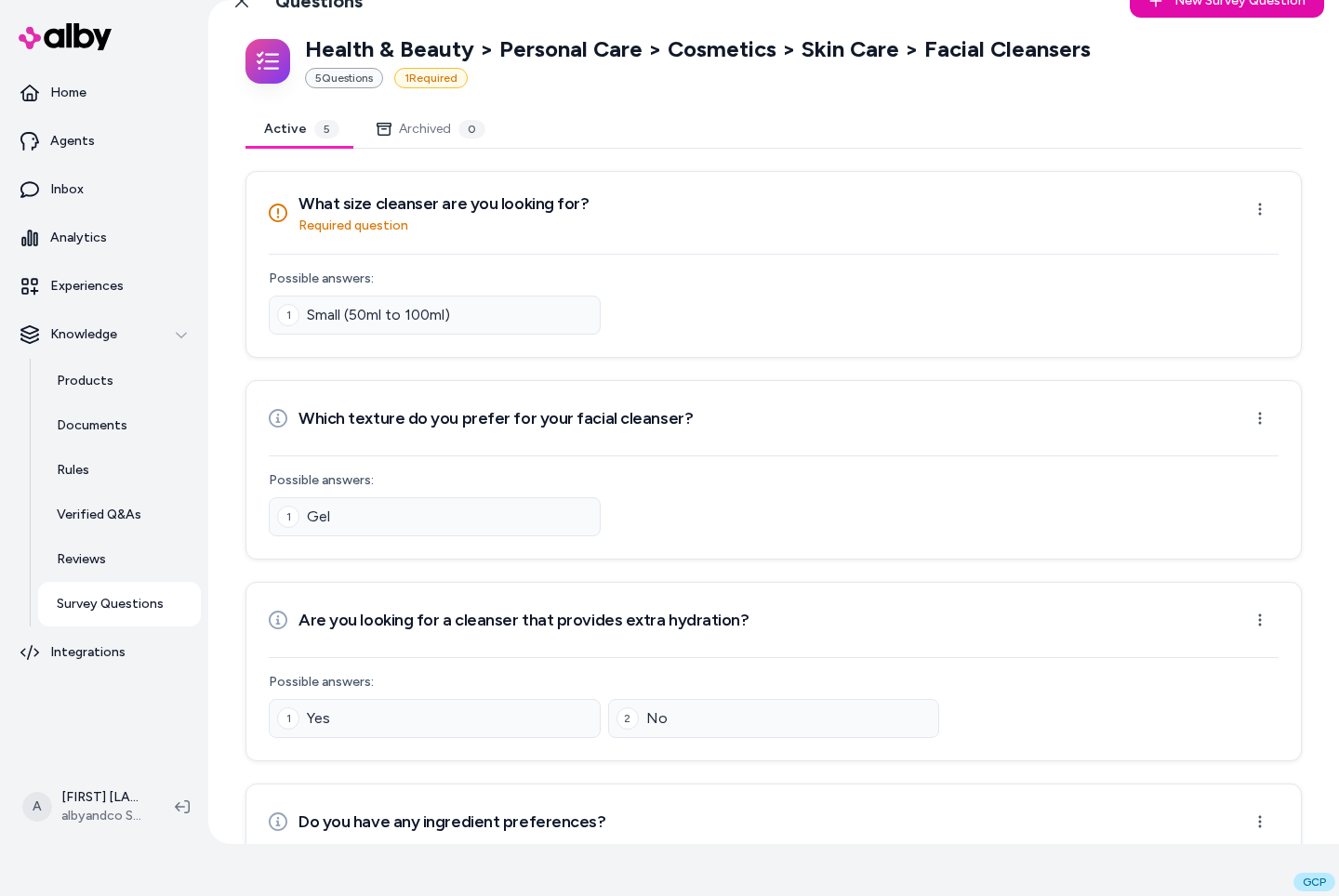 scroll, scrollTop: 0, scrollLeft: 0, axis: both 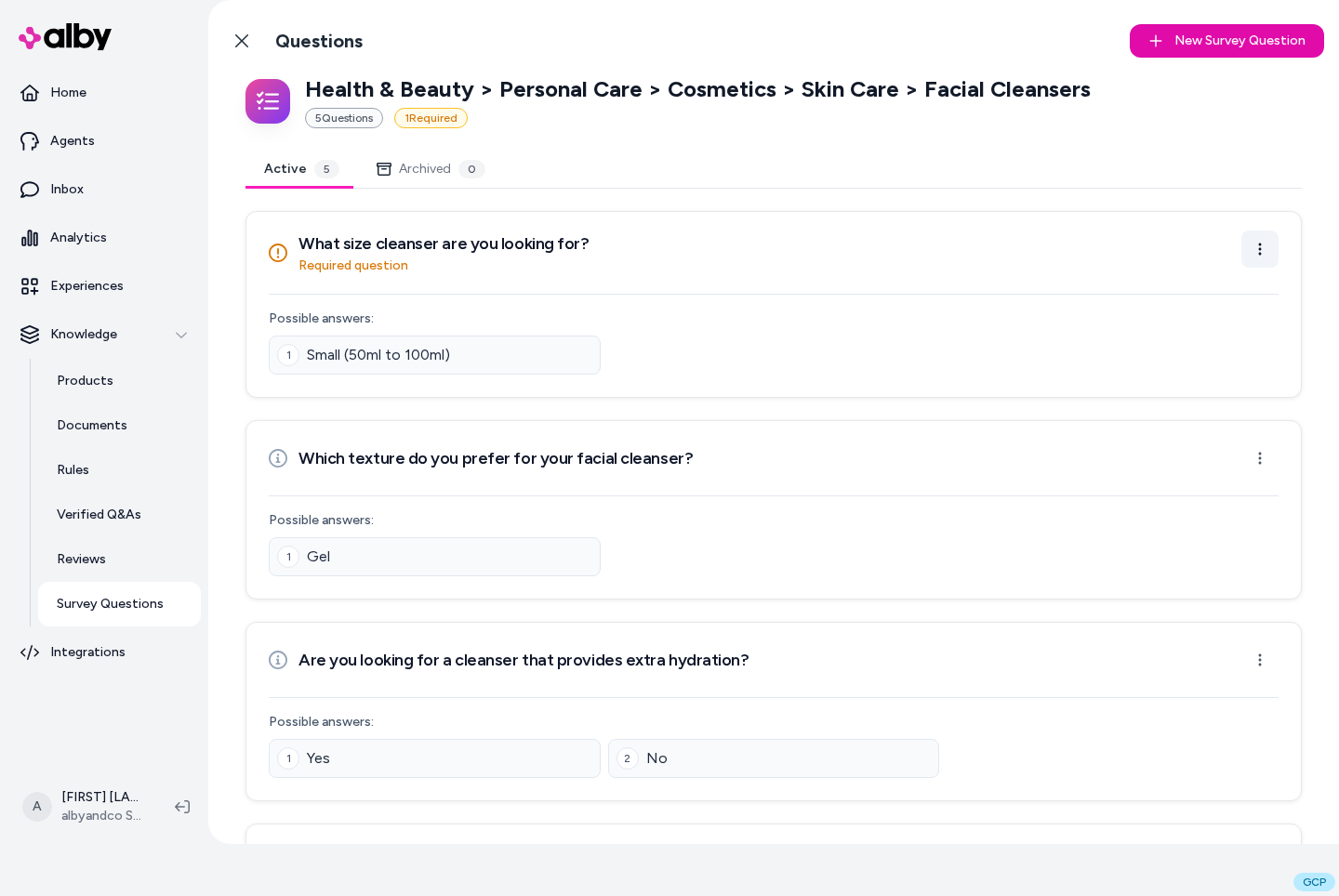 click on "Only pay when alby drives an Assisted Conversion Start Trial Home Agents Inbox Analytics Experiences Knowledge Products Documents Rules Verified Q&As Reviews Survey Questions Integrations A Andrew Bennington albyandco SolCon Back to Categories Questions New Survey Question New Health & Beauty > Personal Care > Cosmetics > Skin Care > Facial Cleansers 5  Question s 1  Required Active   5 Archived   0 What size cleanser are you looking for? Required question Open menu Possible answers: 1 Small (50ml to 100ml) Which texture do you prefer for your facial cleanser? Open menu Possible answers: 1 Gel Are you looking for a cleanser that provides extra hydration? Open menu Possible answers: 1 Yes 2 No Do you have any ingredient preferences? Open menu Possible answers: 1 Alcohol-free 2 Non-comedogenic What type of packaging do you prefer? Open menu Possible answers: 1 Tube GCP" at bounding box center (670, 396) 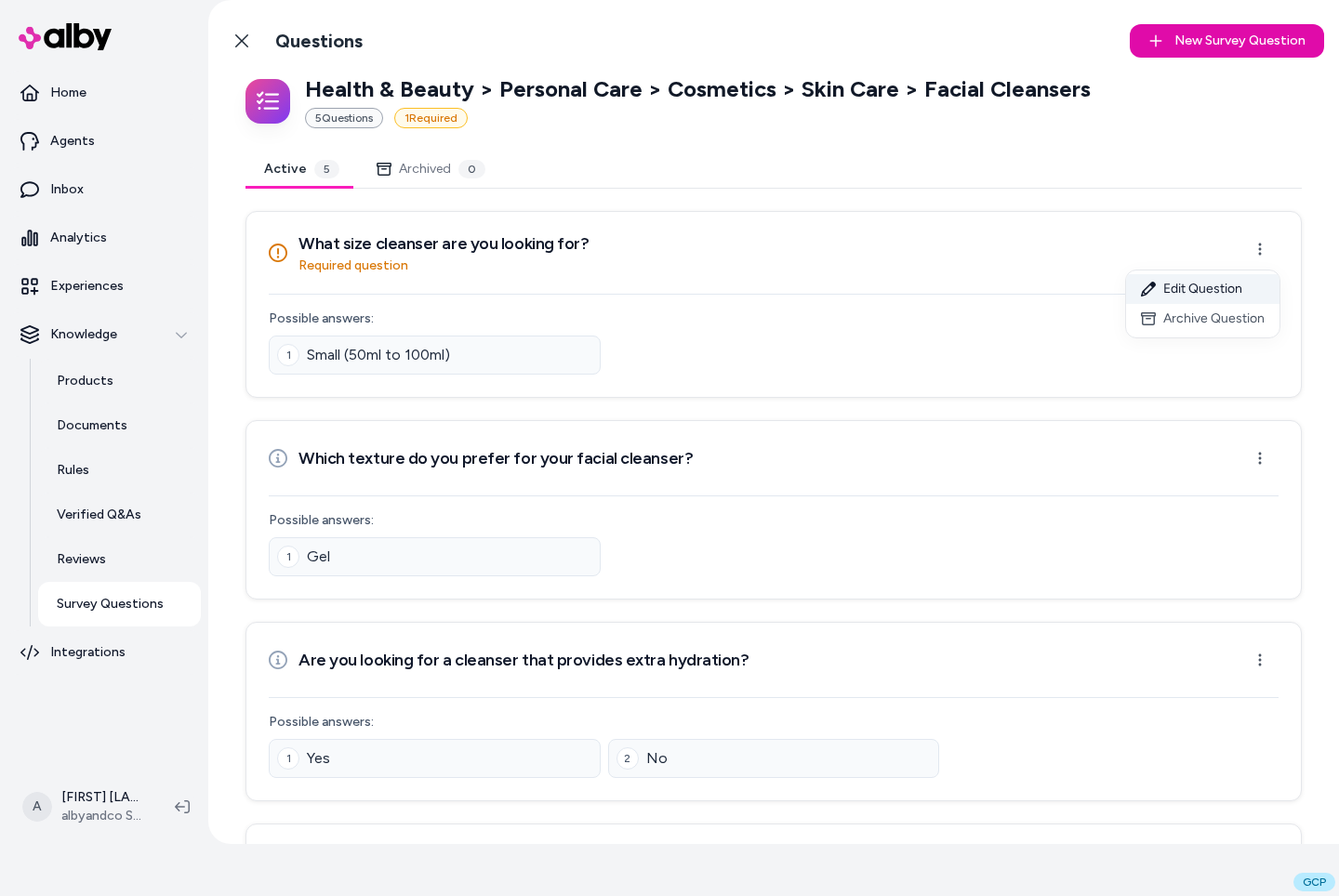 click on "Edit Question" at bounding box center (1202, 289) 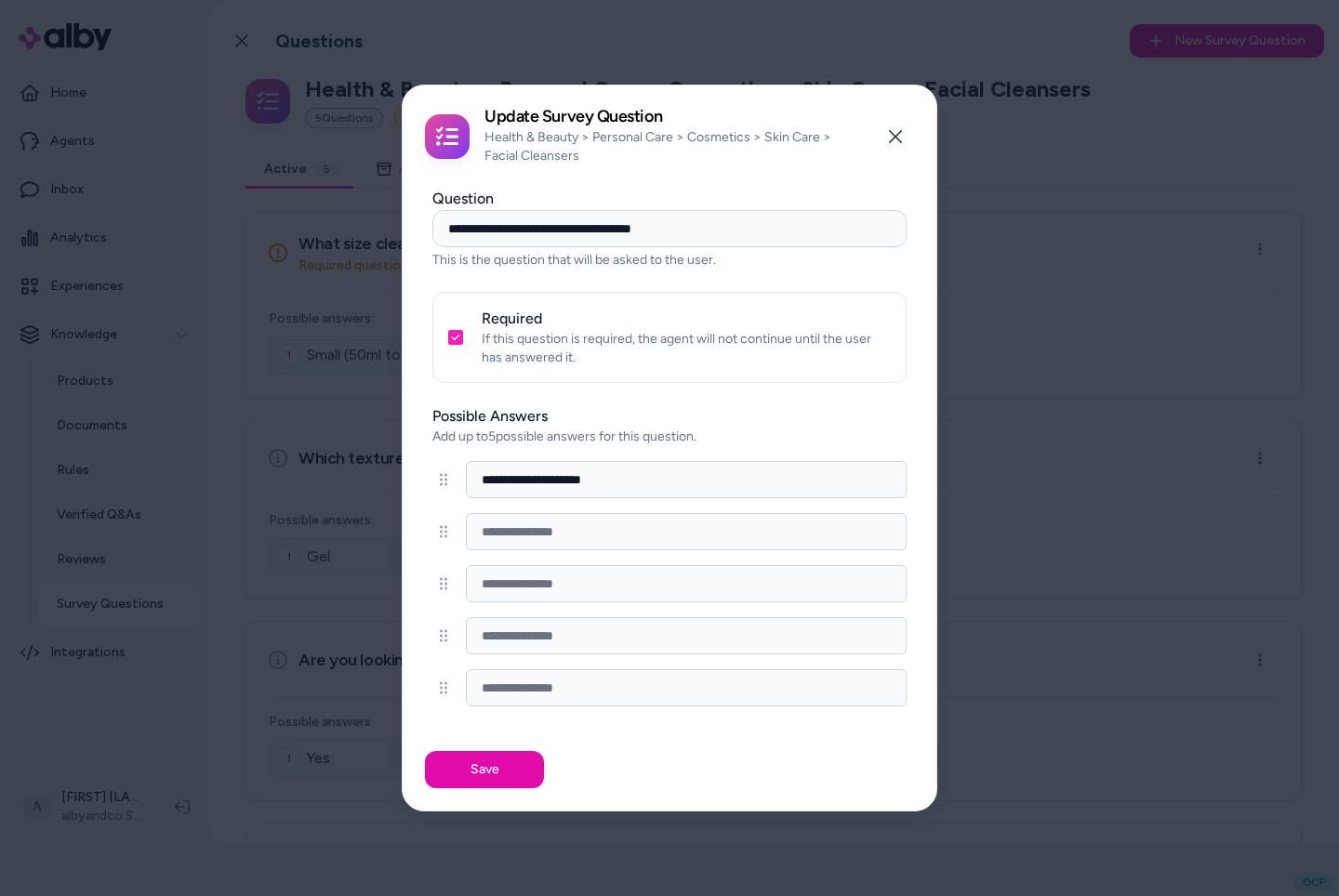 click at bounding box center (686, 532) 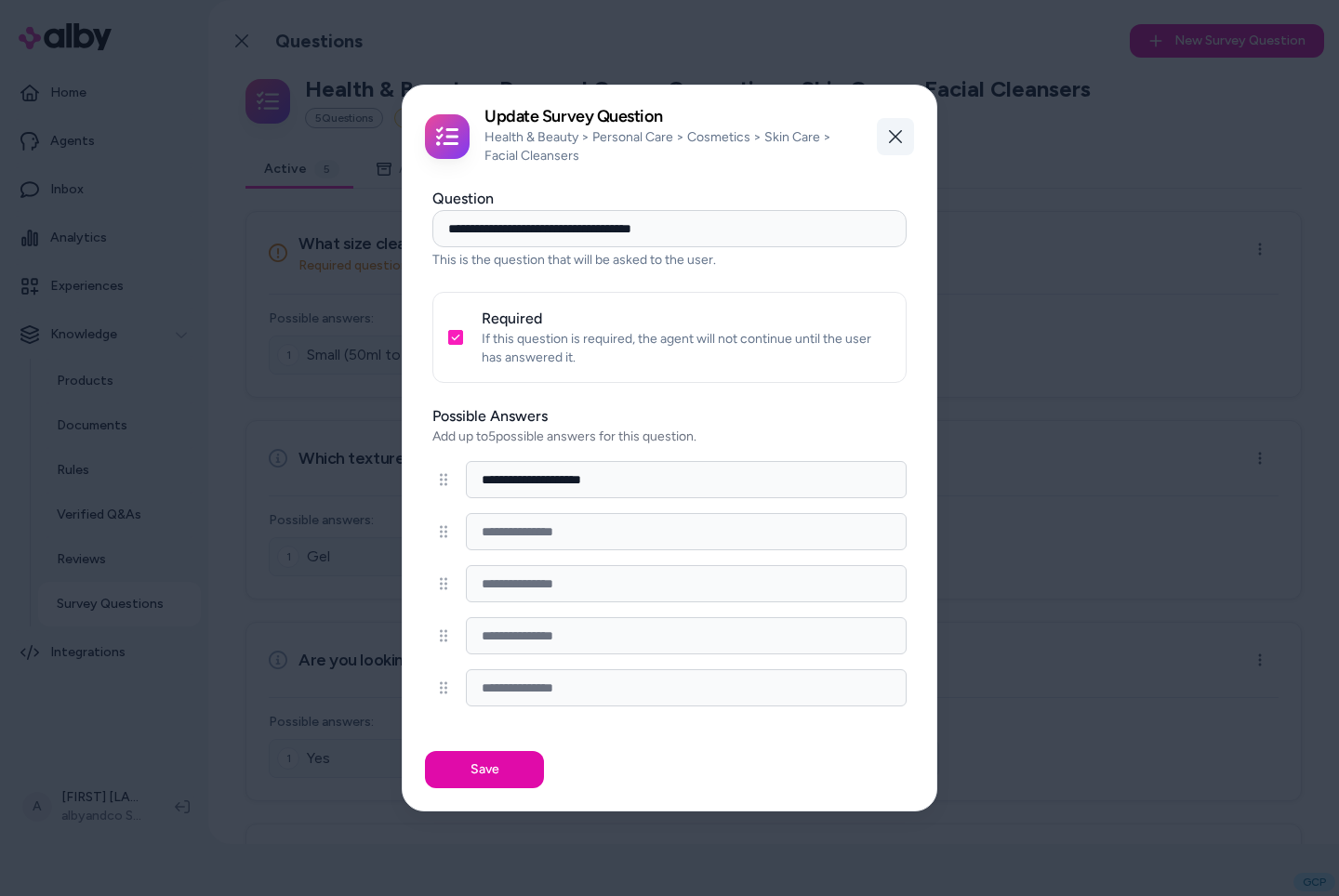 click 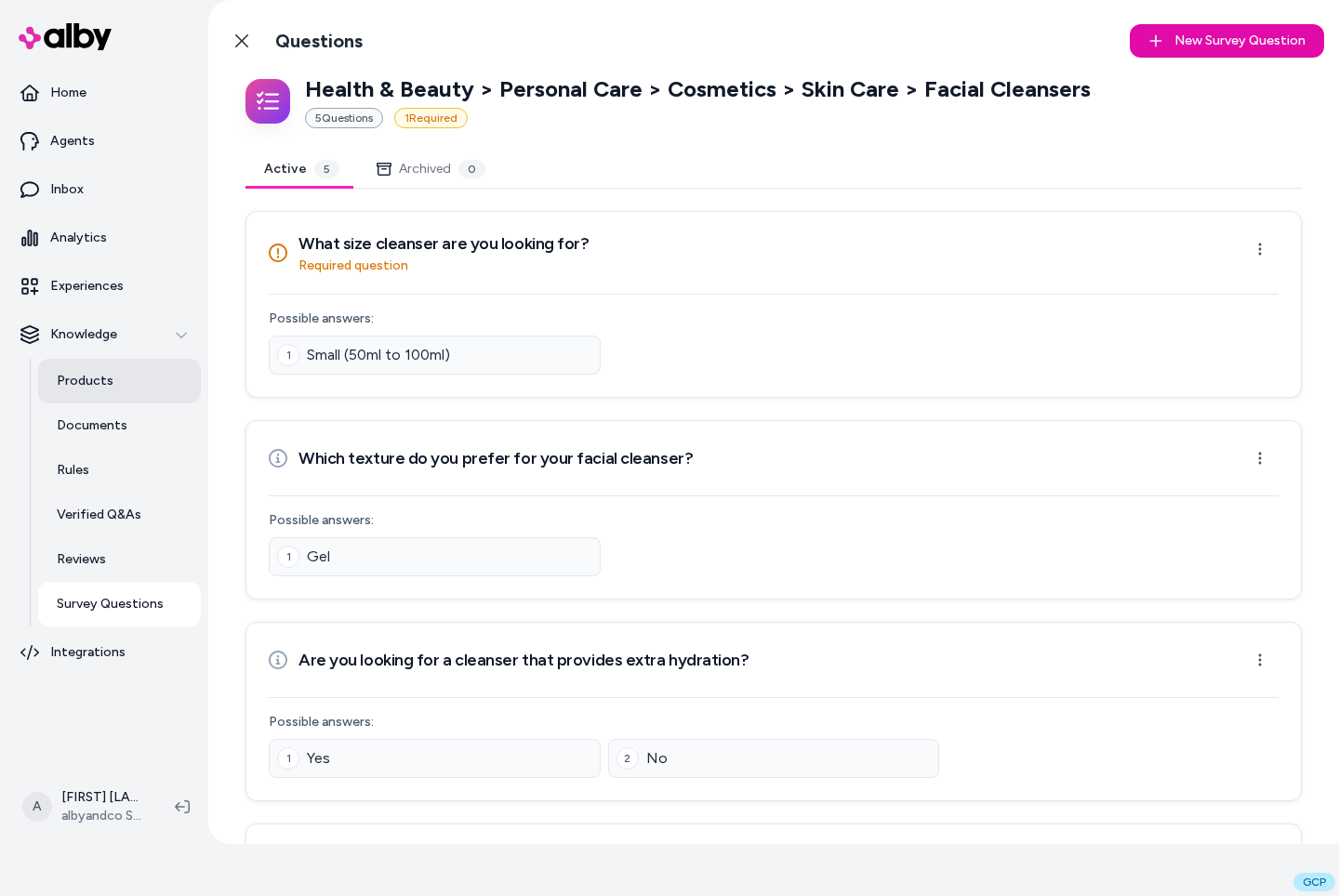 click on "Products" at bounding box center [119, 381] 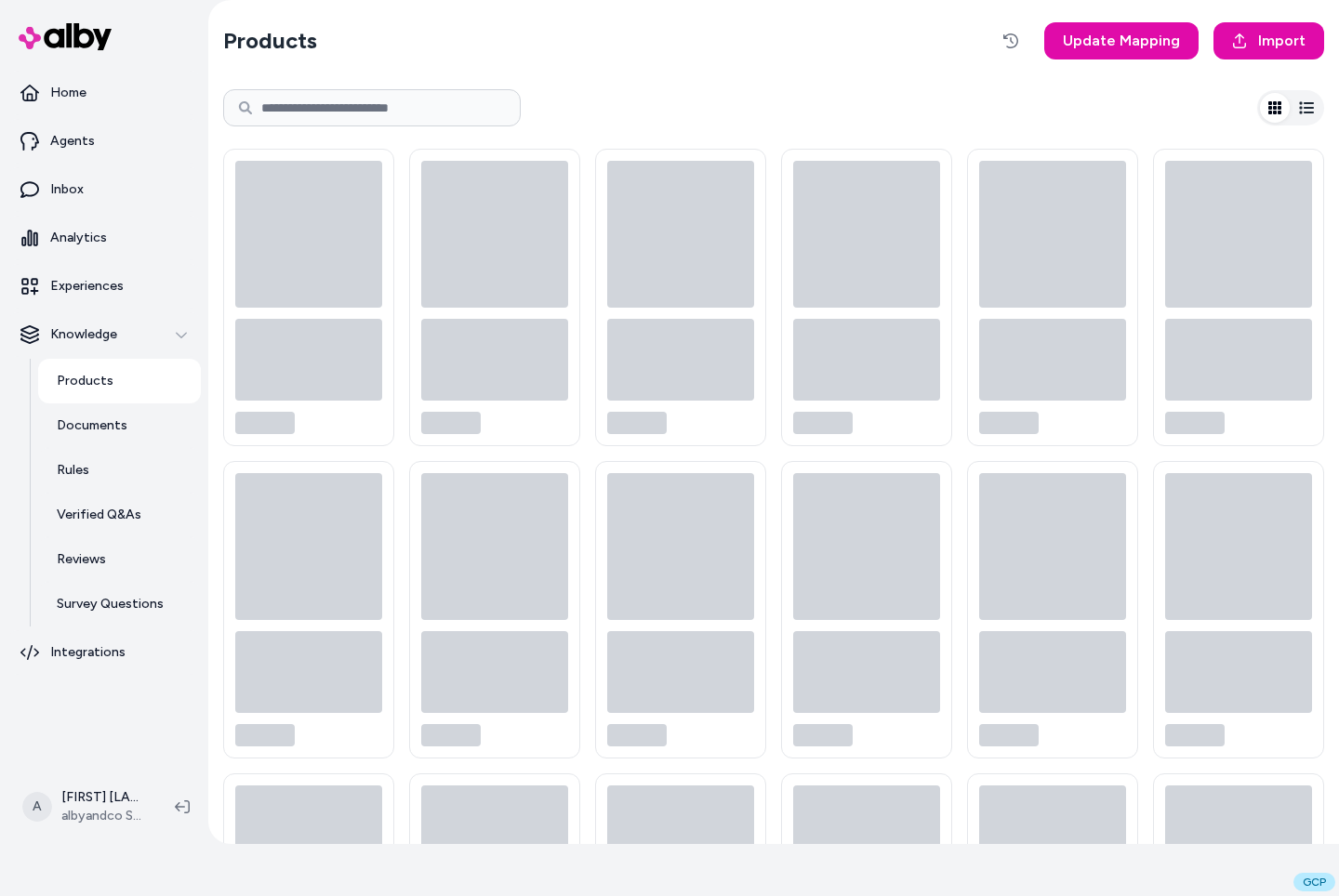 scroll, scrollTop: 0, scrollLeft: 0, axis: both 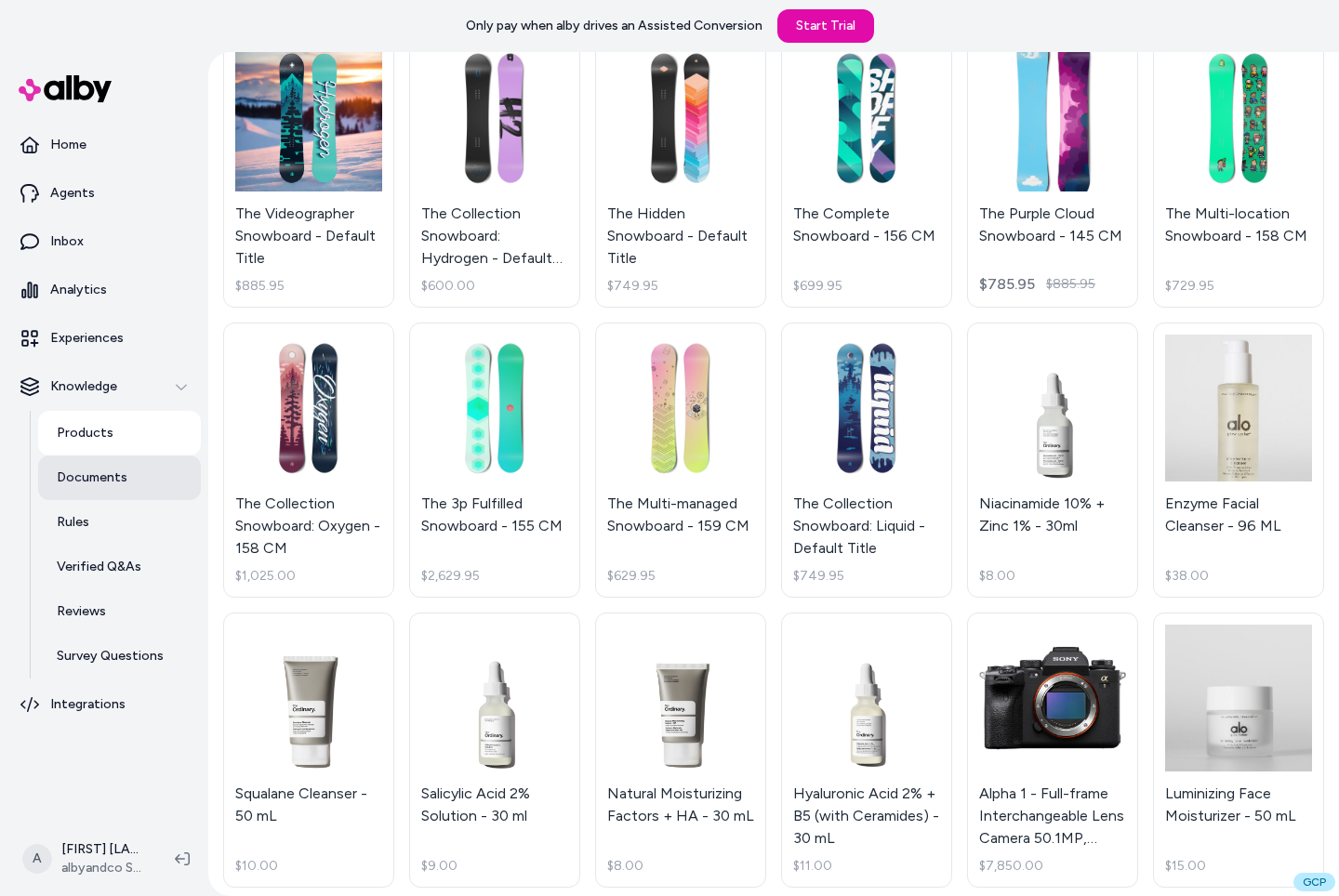 click on "Documents" at bounding box center (119, 478) 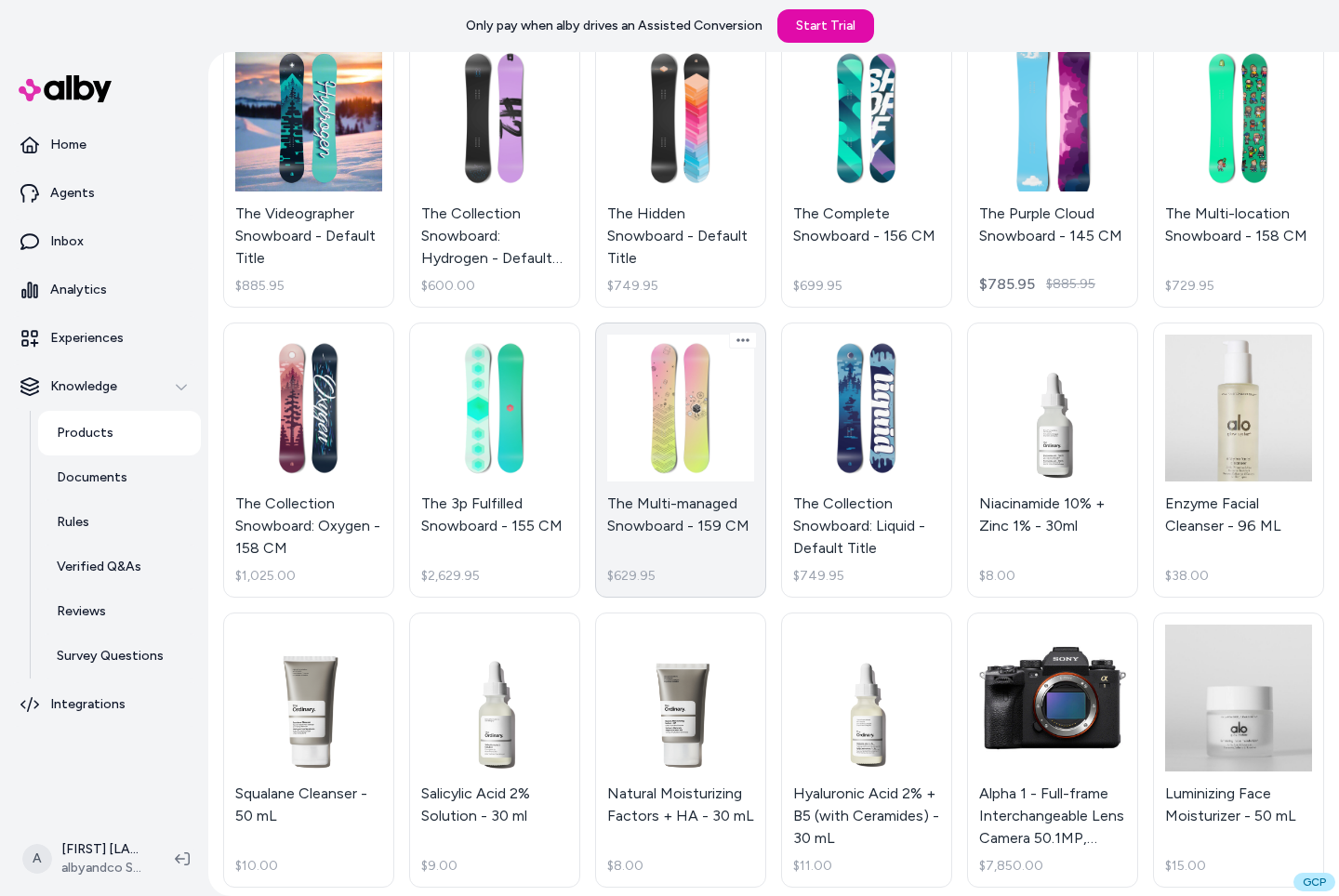 scroll, scrollTop: 0, scrollLeft: 0, axis: both 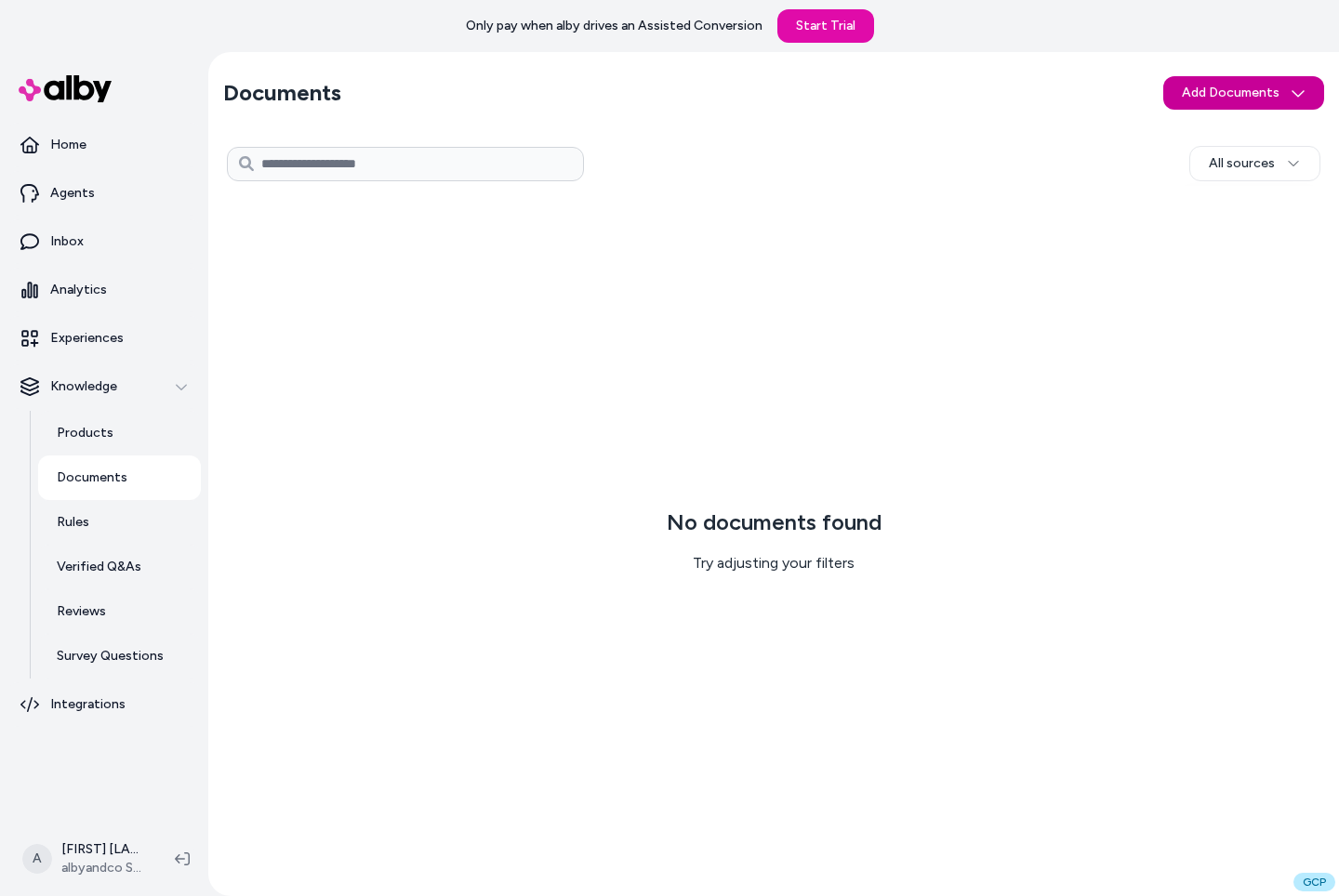 click on "Only pay when alby drives an Assisted Conversion Start Trial Home Agents Inbox Analytics Experiences Knowledge Products Documents Rules Verified Q&As Reviews Survey Questions Integrations A Andrew Bennington albyandco SolCon Documents Add Documents  All sources 0  Selected Edit Multiple No documents found Try adjusting your filters GCP" at bounding box center (670, 448) 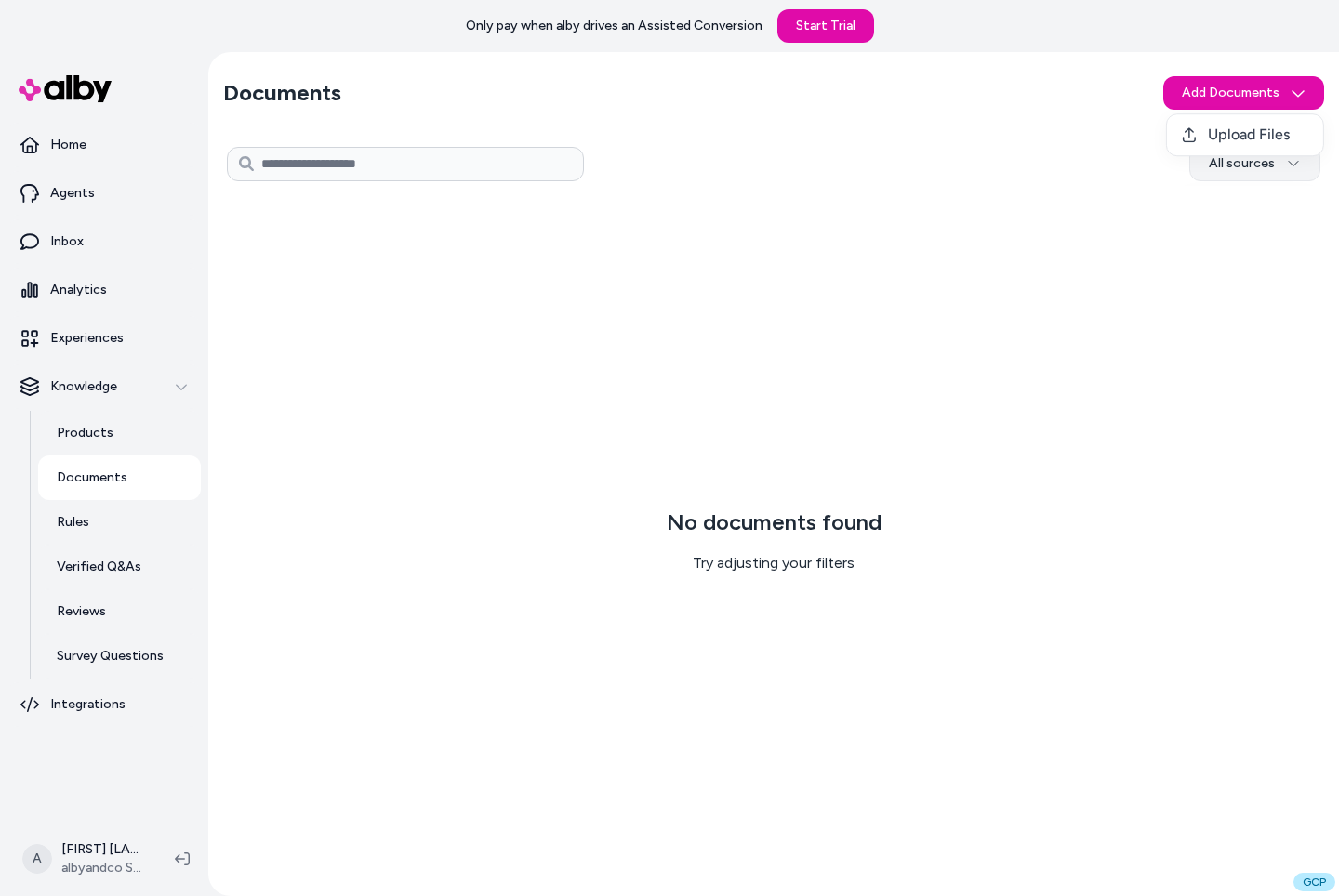 click on "Only pay when alby drives an Assisted Conversion Start Trial Home Agents Inbox Analytics Experiences Knowledge Products Documents Rules Verified Q&As Reviews Survey Questions Integrations A Andrew Bennington albyandco SolCon Documents Add Documents  All sources 0  Selected Edit Multiple No documents found Try adjusting your filters GCP   Upload Files" at bounding box center (670, 448) 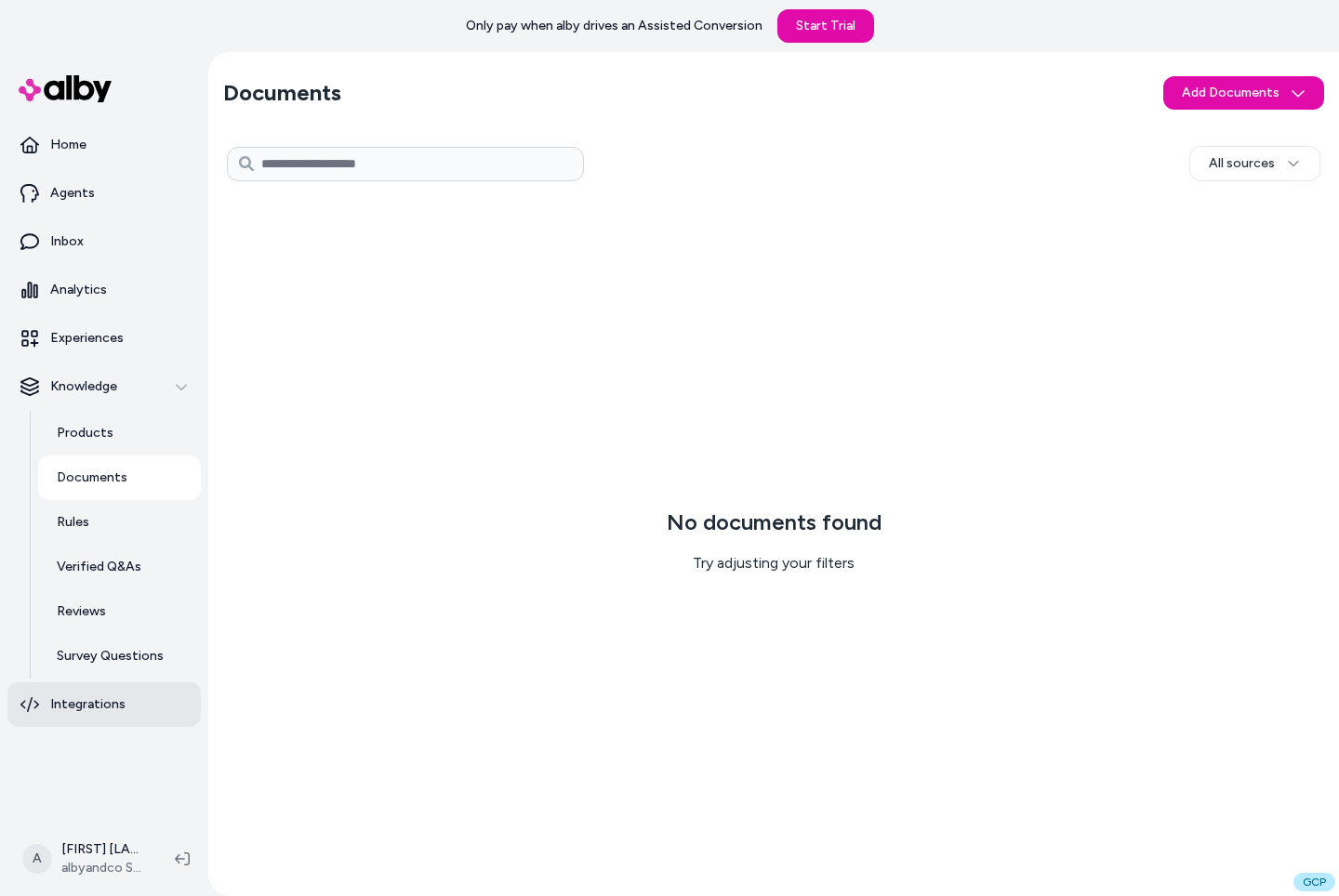 click on "Integrations" at bounding box center (104, 705) 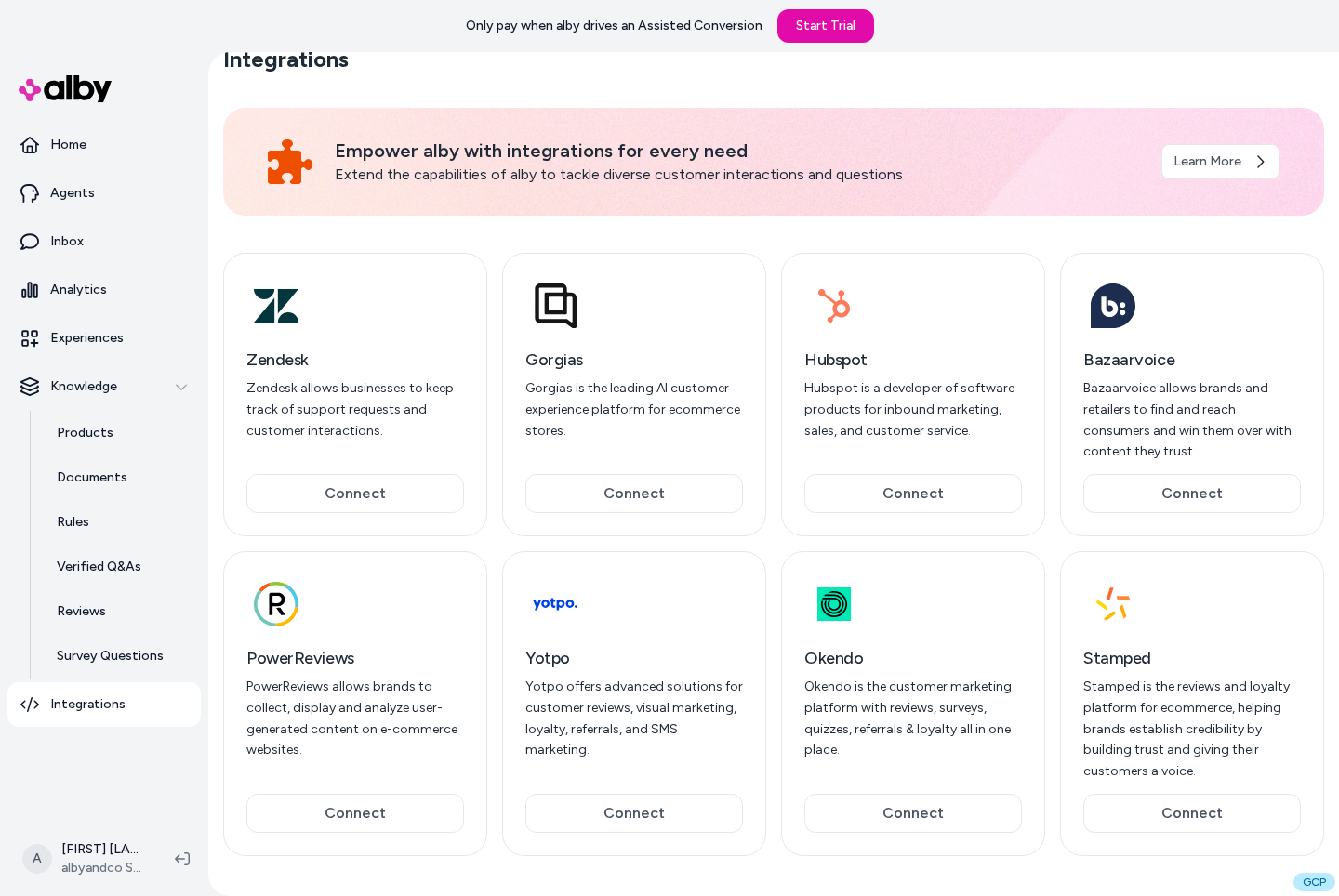 scroll, scrollTop: 21, scrollLeft: 0, axis: vertical 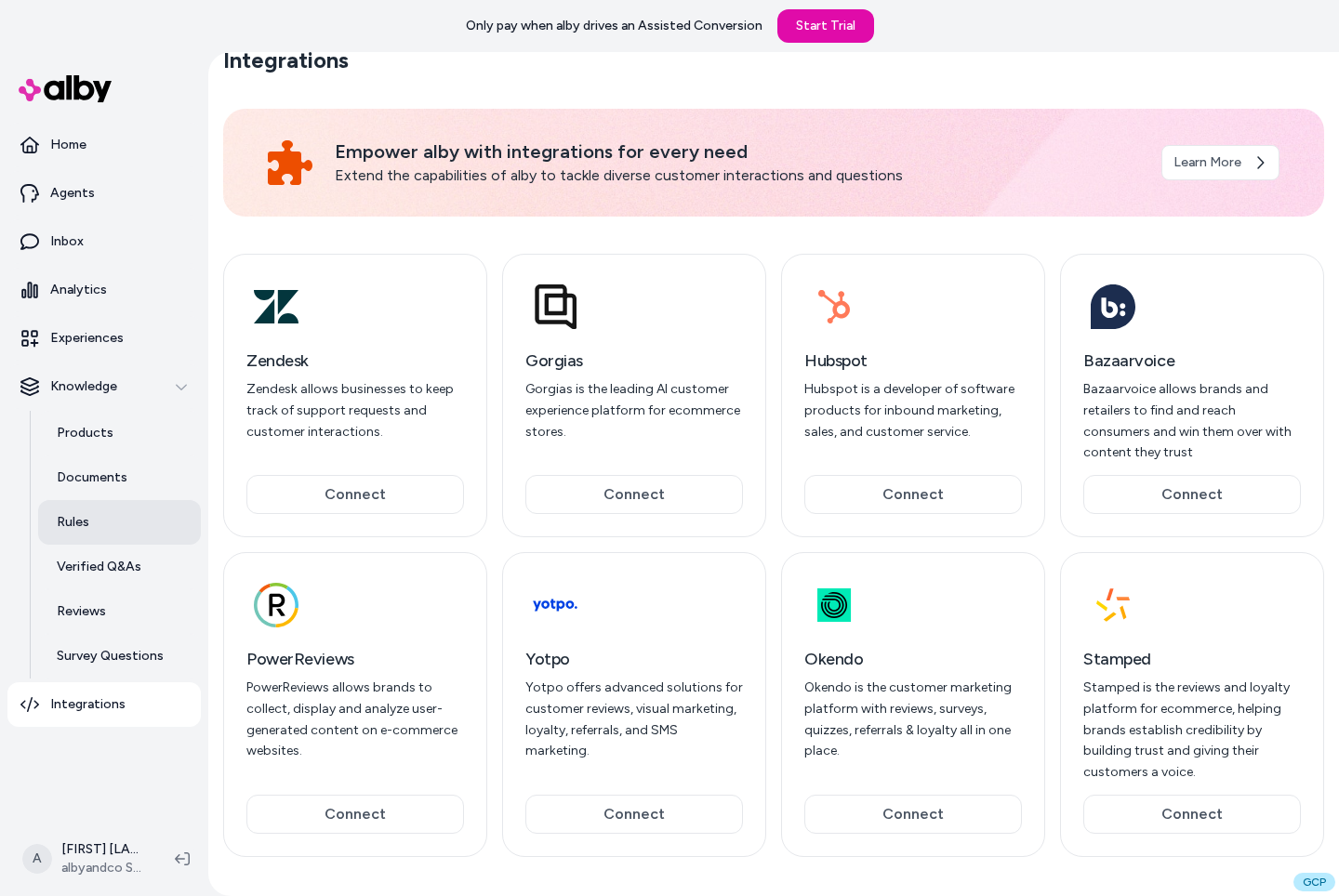click on "Rules" at bounding box center (119, 522) 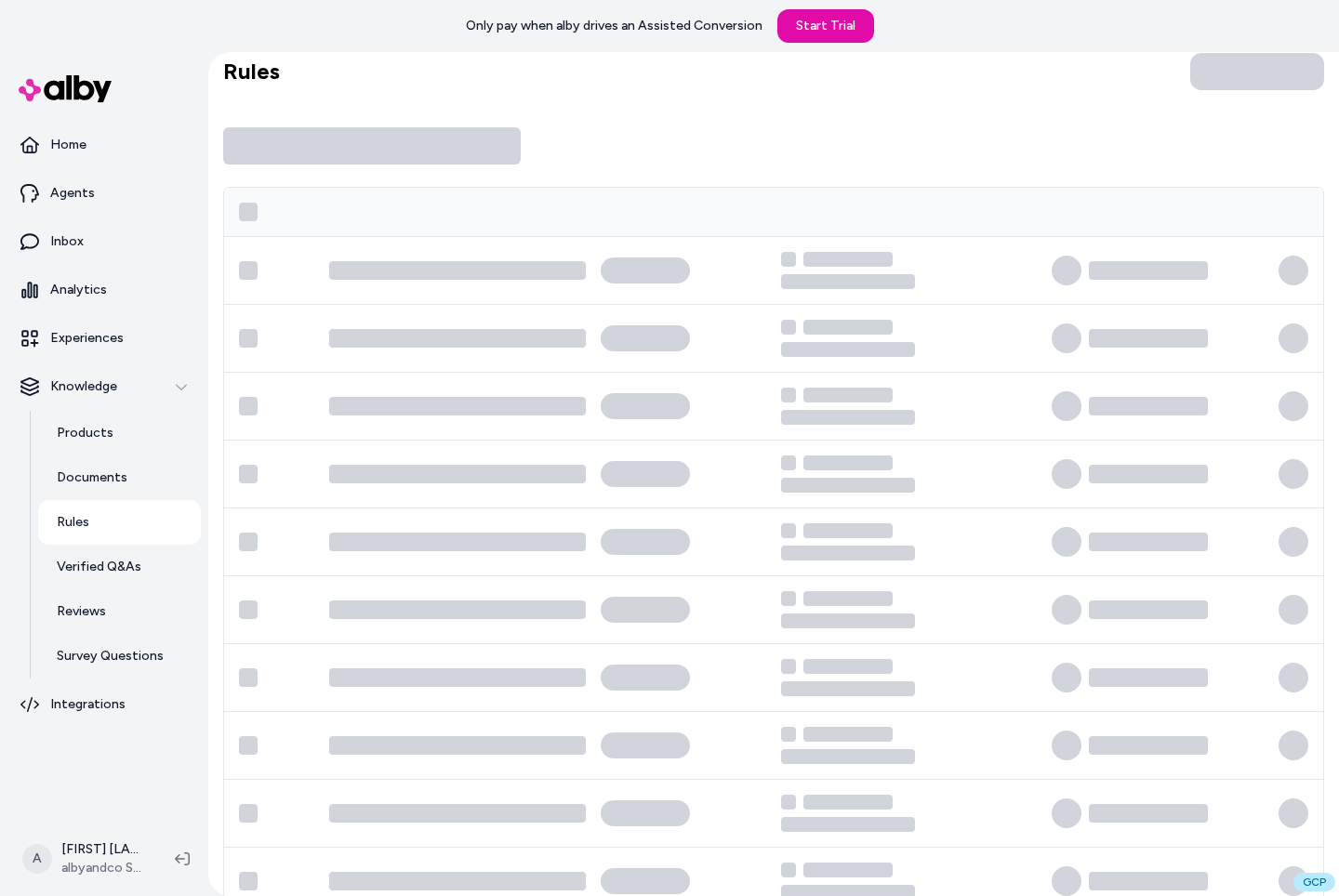 scroll, scrollTop: 0, scrollLeft: 0, axis: both 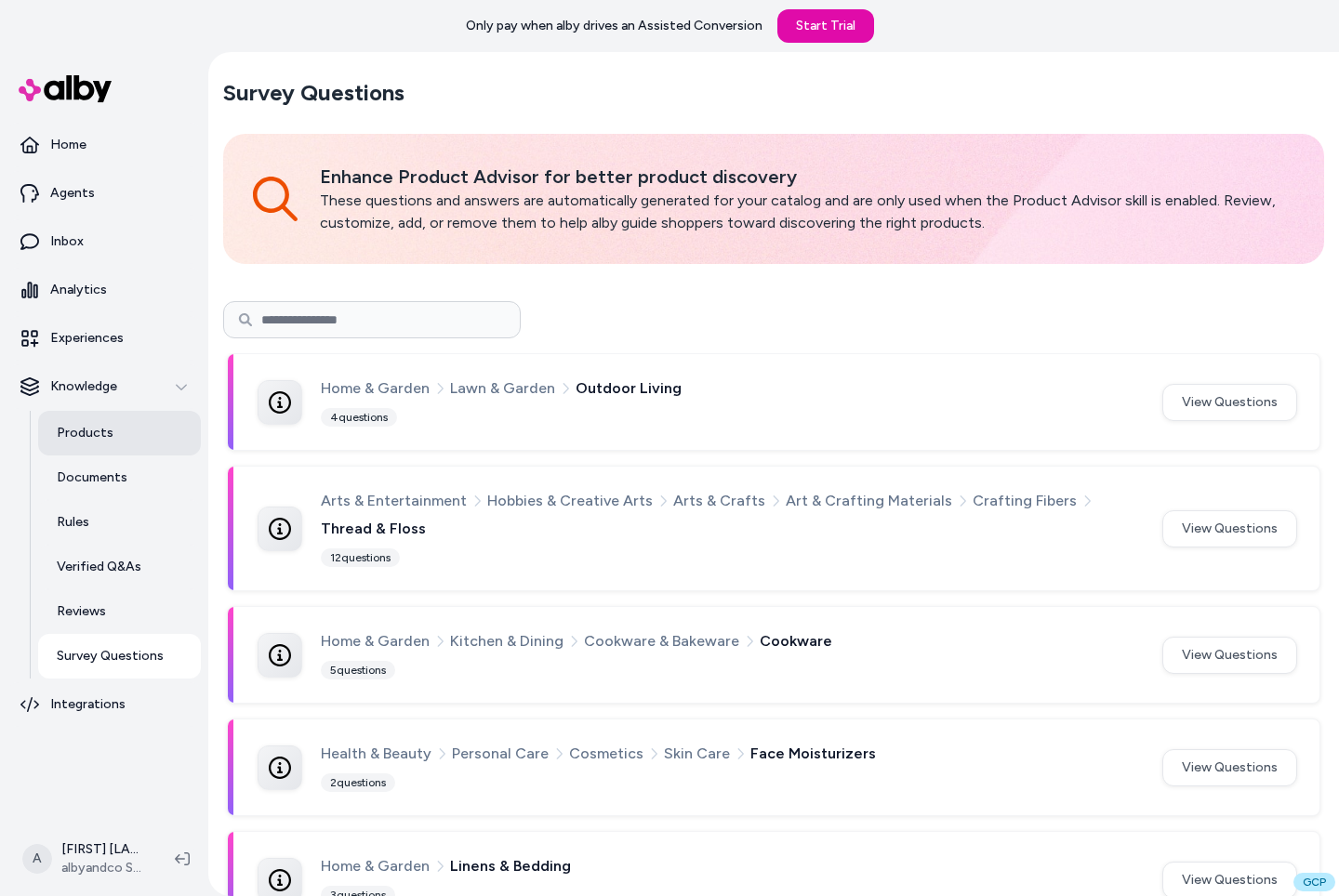 click on "Products" at bounding box center [119, 433] 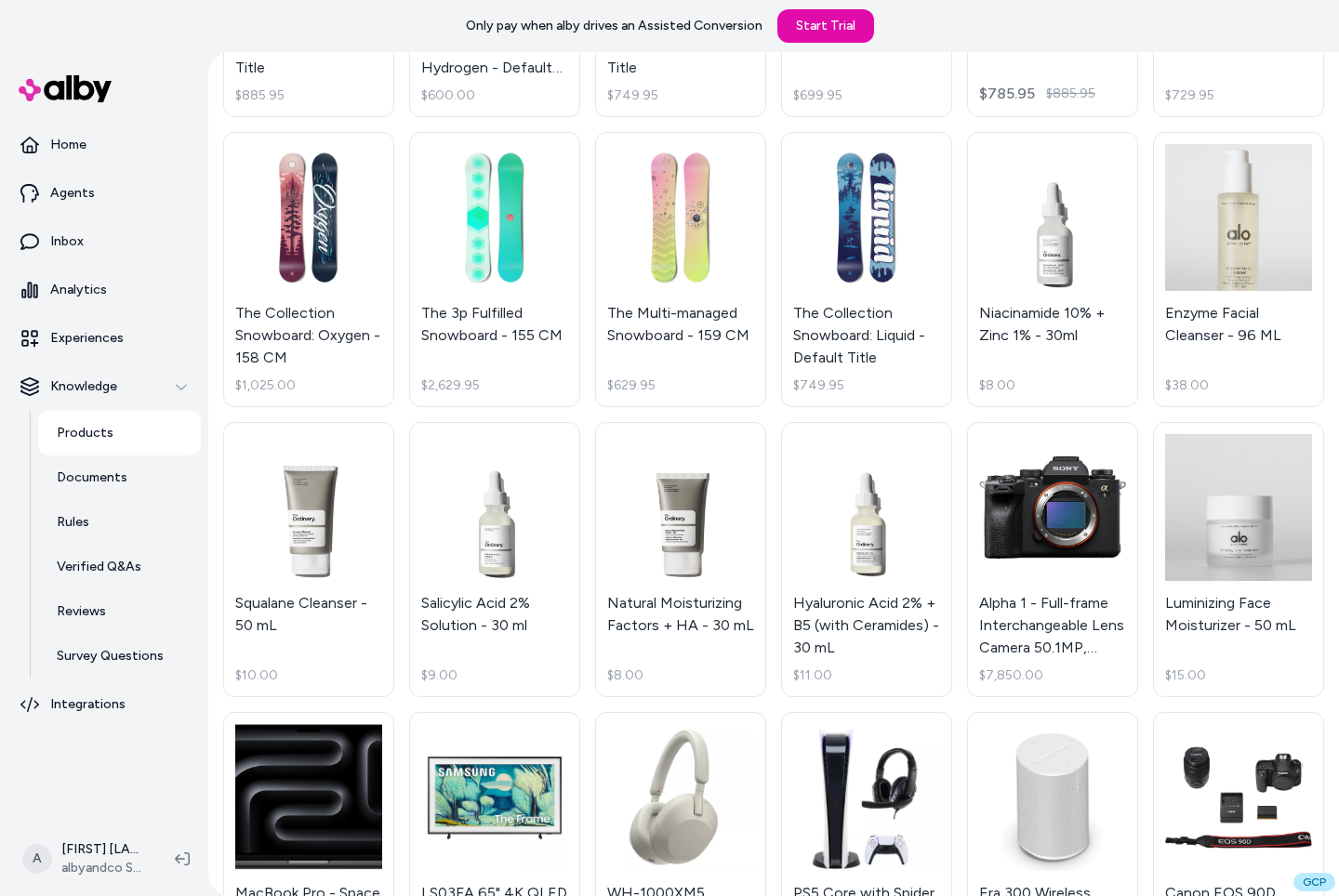 scroll, scrollTop: 652, scrollLeft: 0, axis: vertical 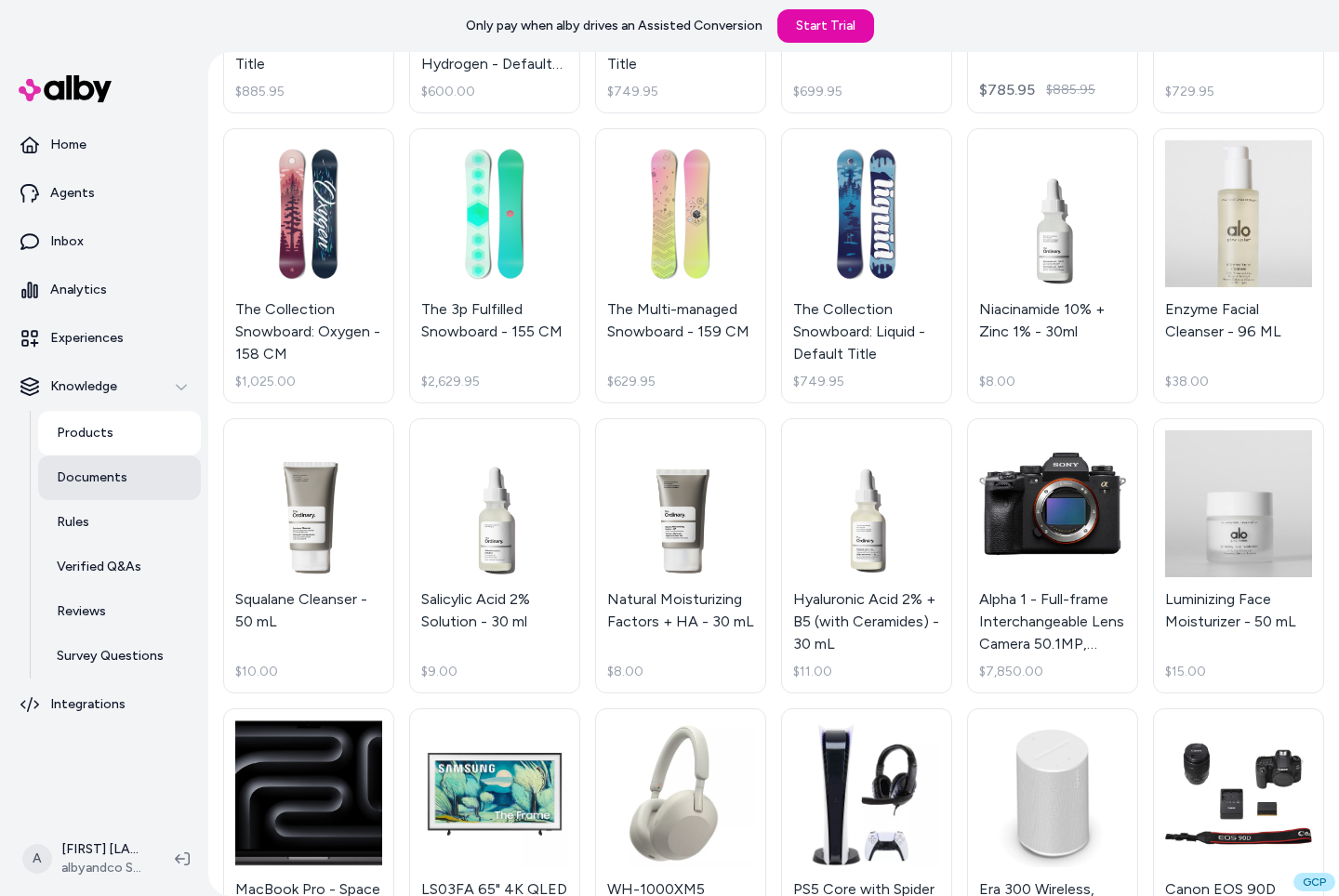 click on "Documents" at bounding box center (92, 478) 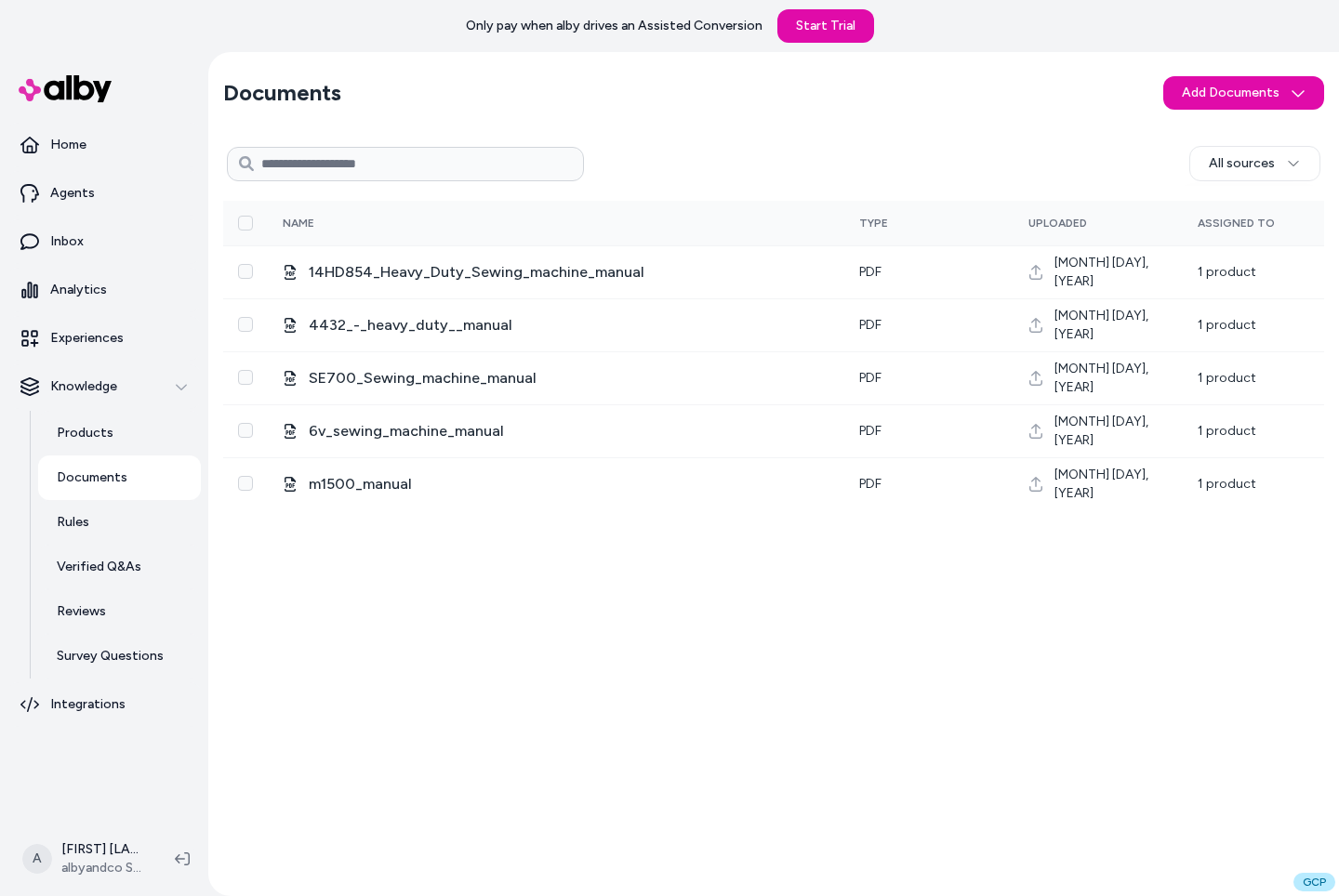 scroll, scrollTop: 0, scrollLeft: 0, axis: both 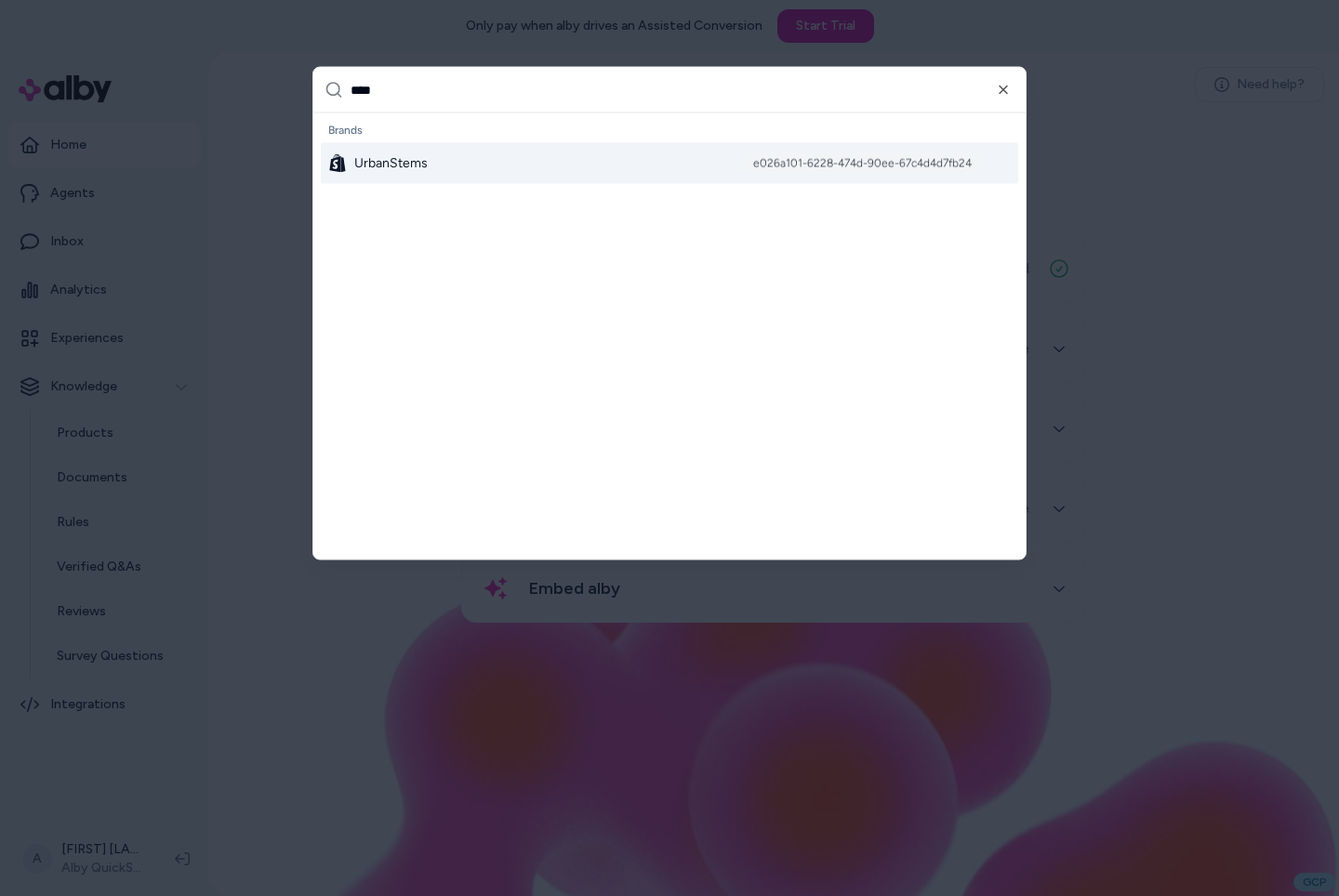 type on "*****" 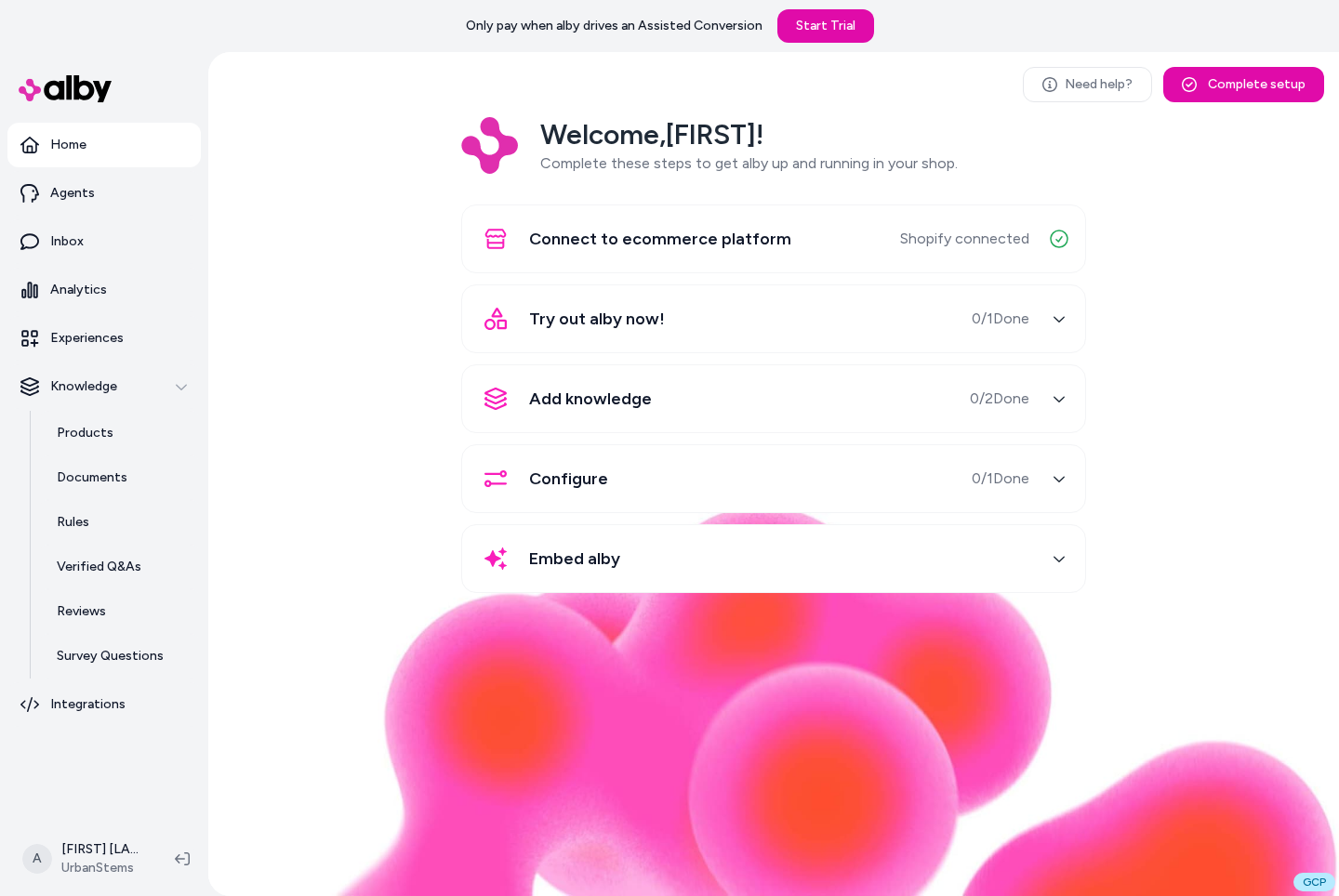 scroll, scrollTop: 0, scrollLeft: 0, axis: both 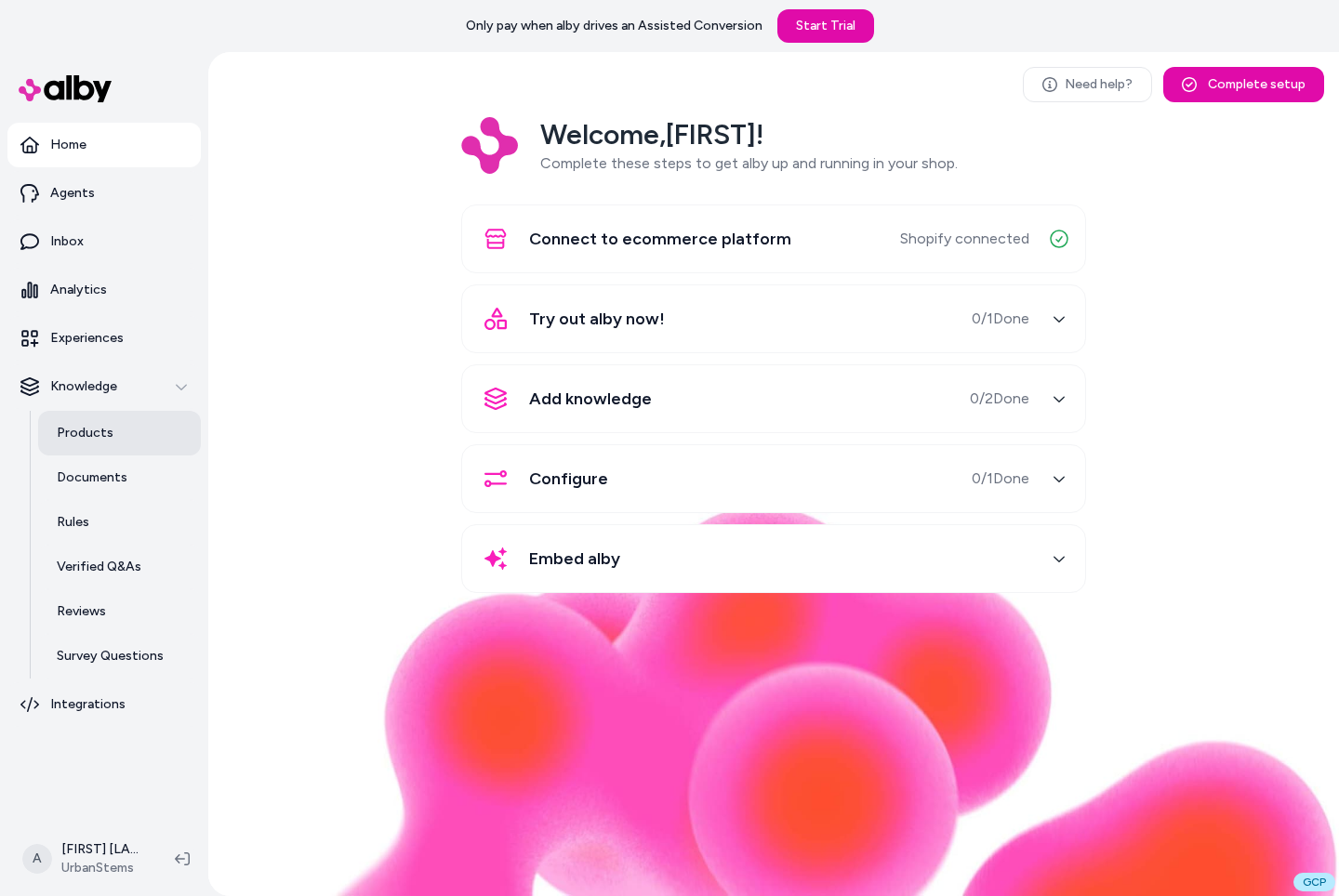 click on "Products" at bounding box center (119, 433) 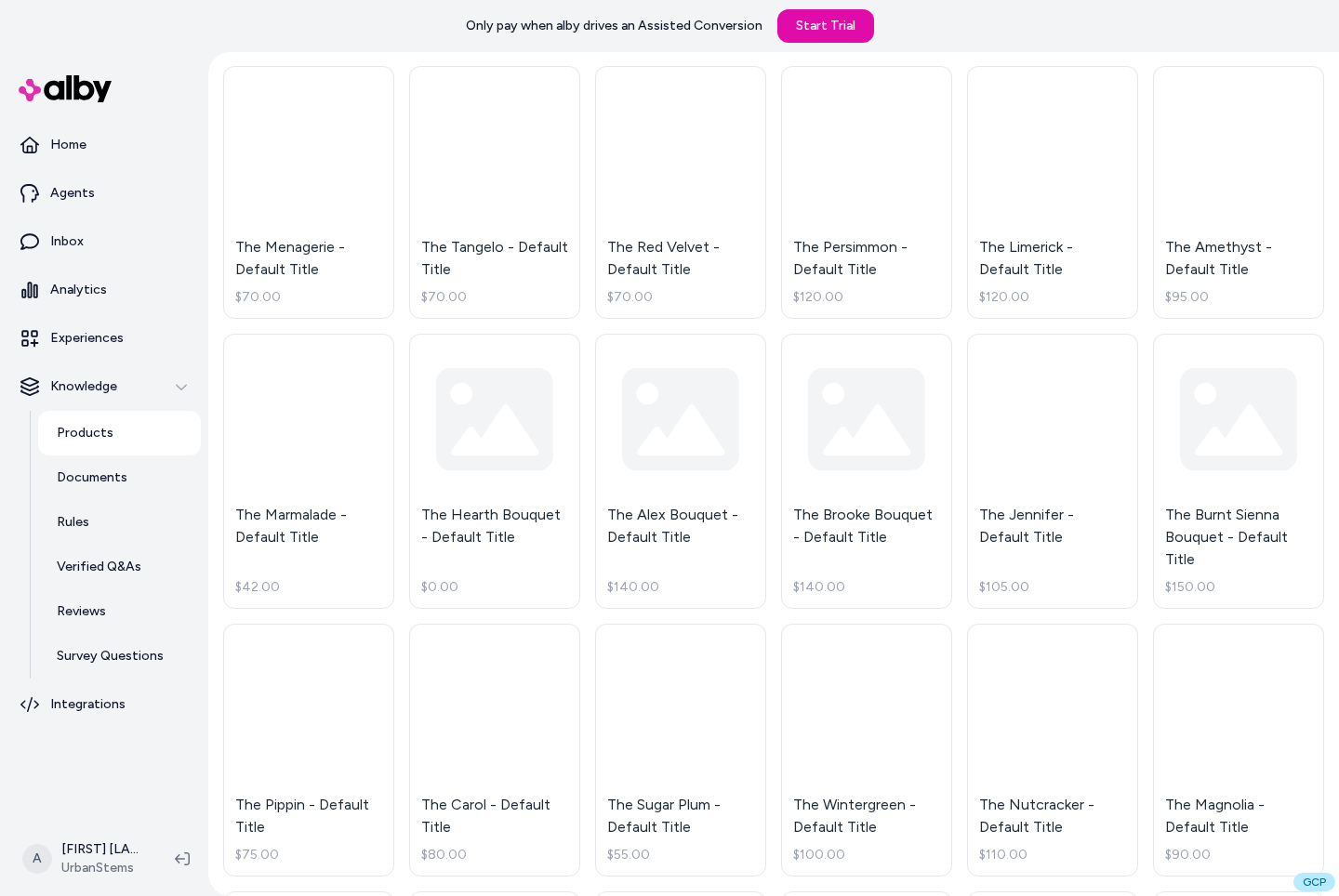 scroll, scrollTop: 0, scrollLeft: 0, axis: both 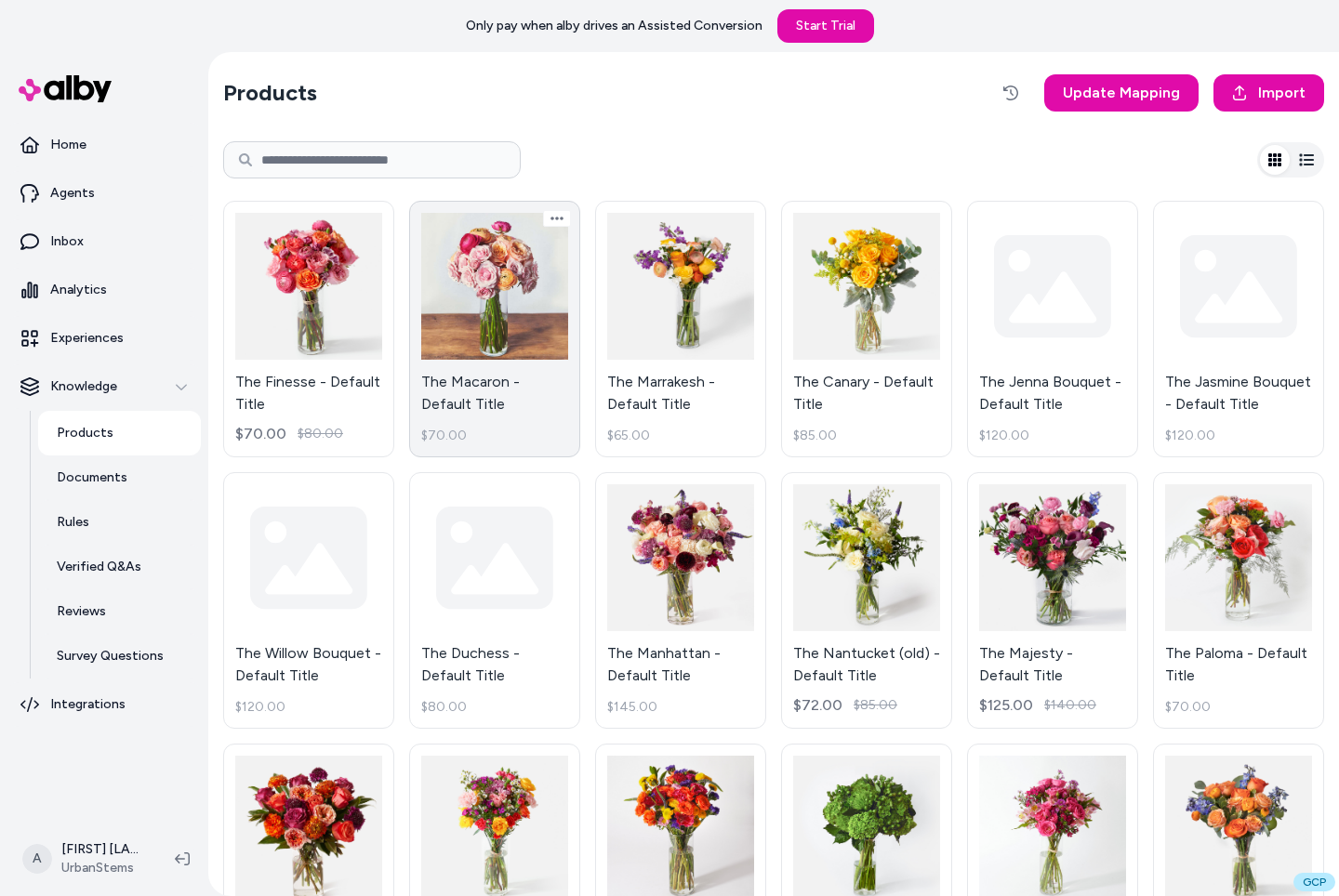 click on "The Macaron - Default Title $70.00" at bounding box center [495, 329] 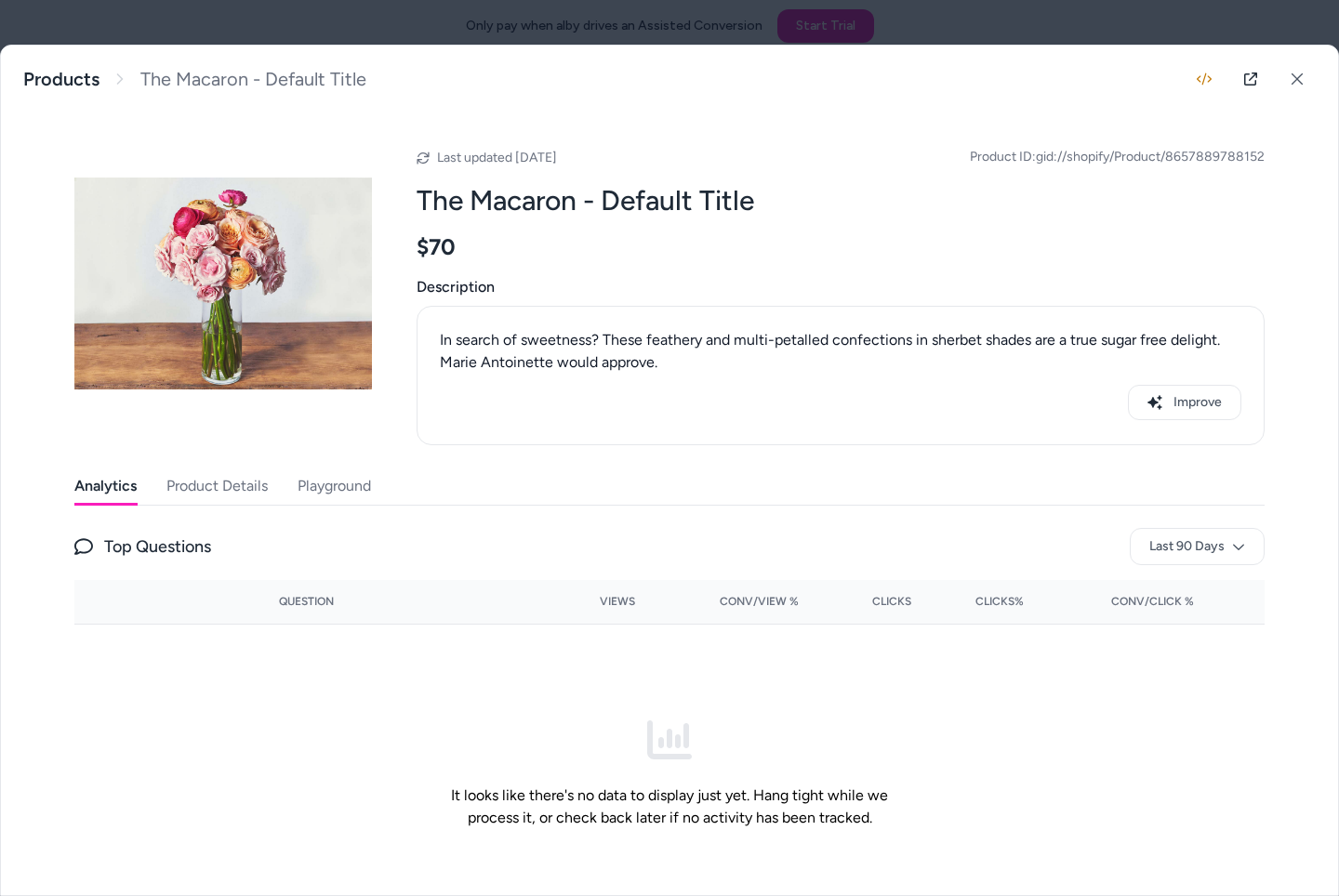 click on "Product Details" at bounding box center (217, 486) 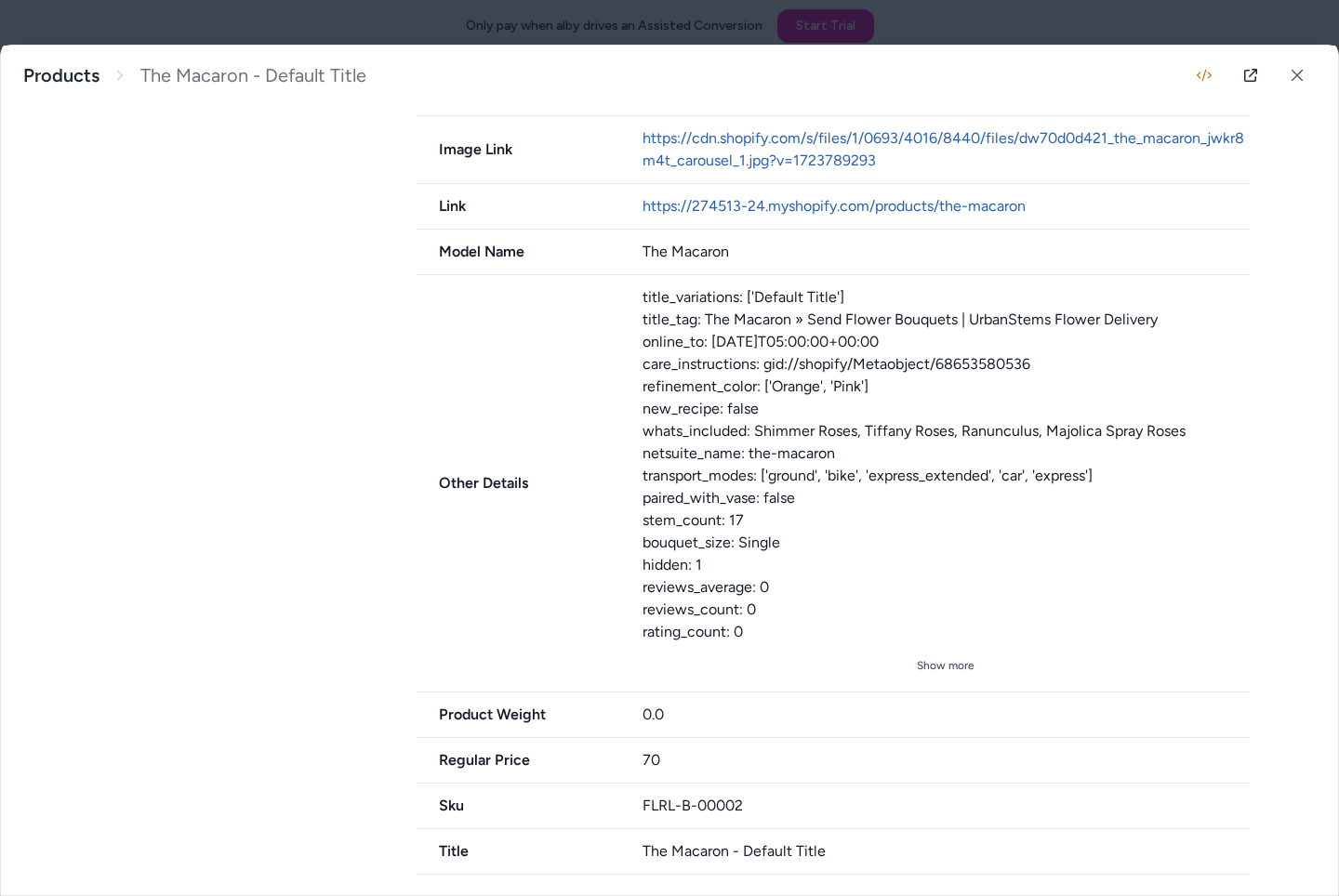 scroll, scrollTop: 721, scrollLeft: 0, axis: vertical 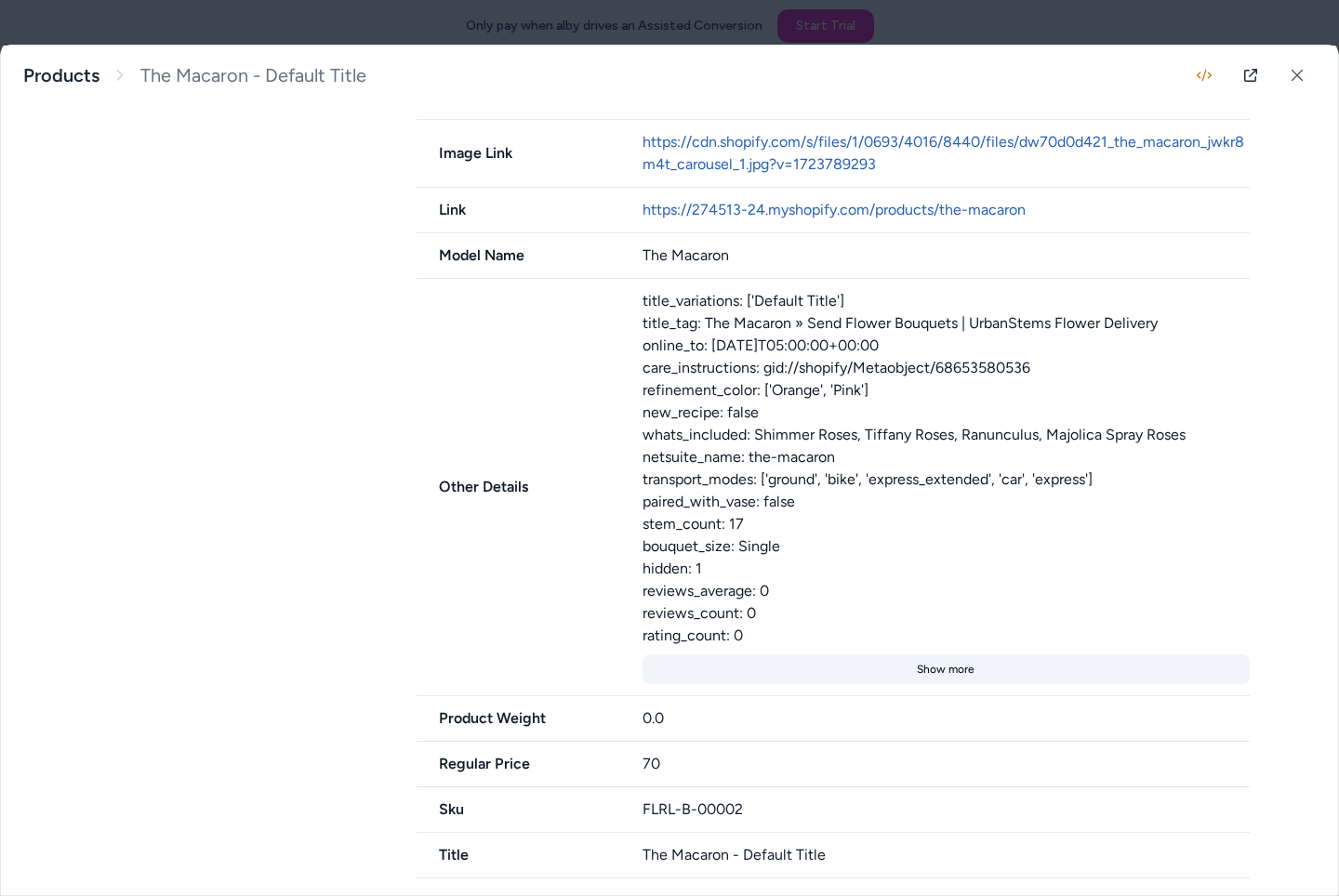 click on "Show more" at bounding box center [947, 669] 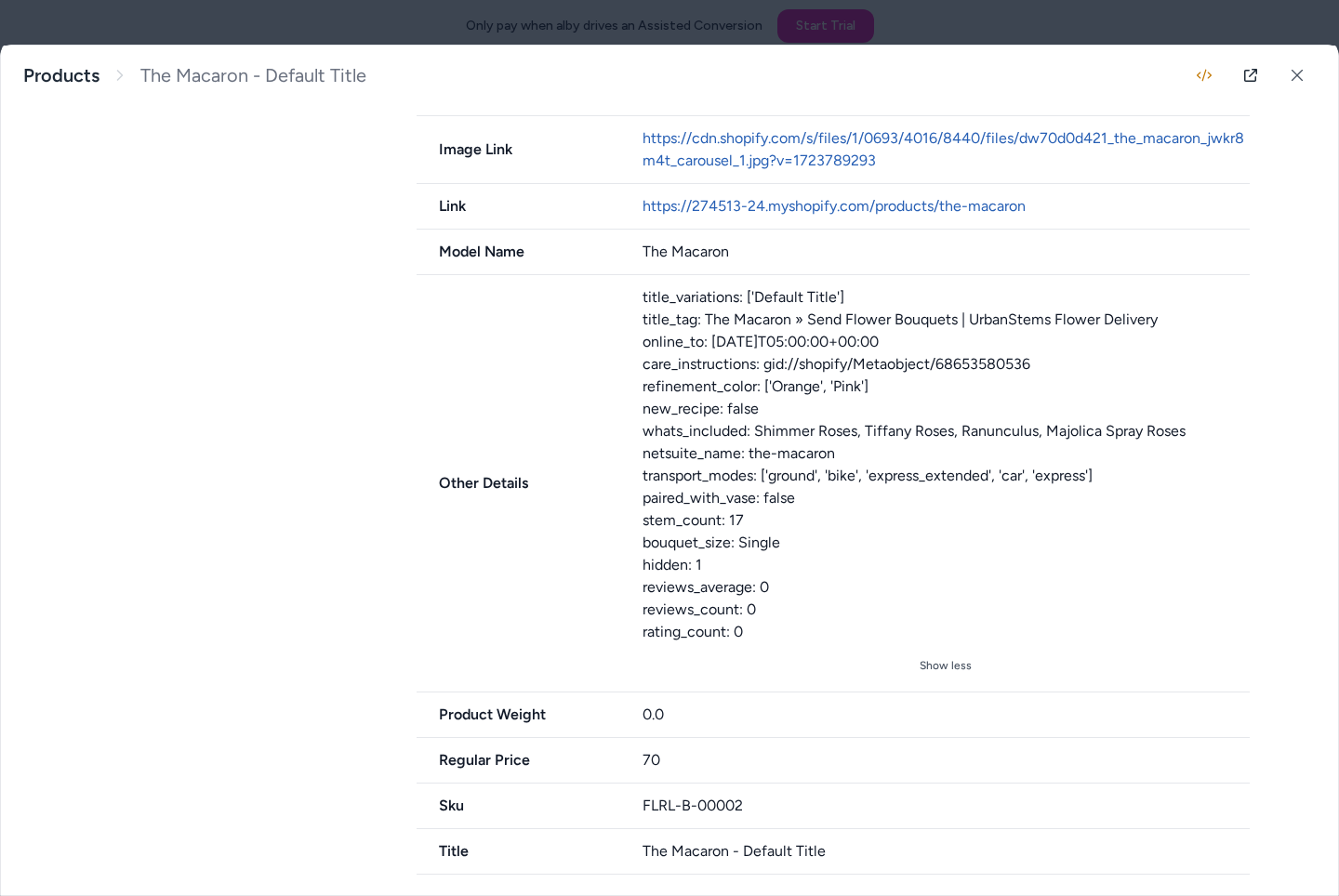 scroll, scrollTop: 0, scrollLeft: 0, axis: both 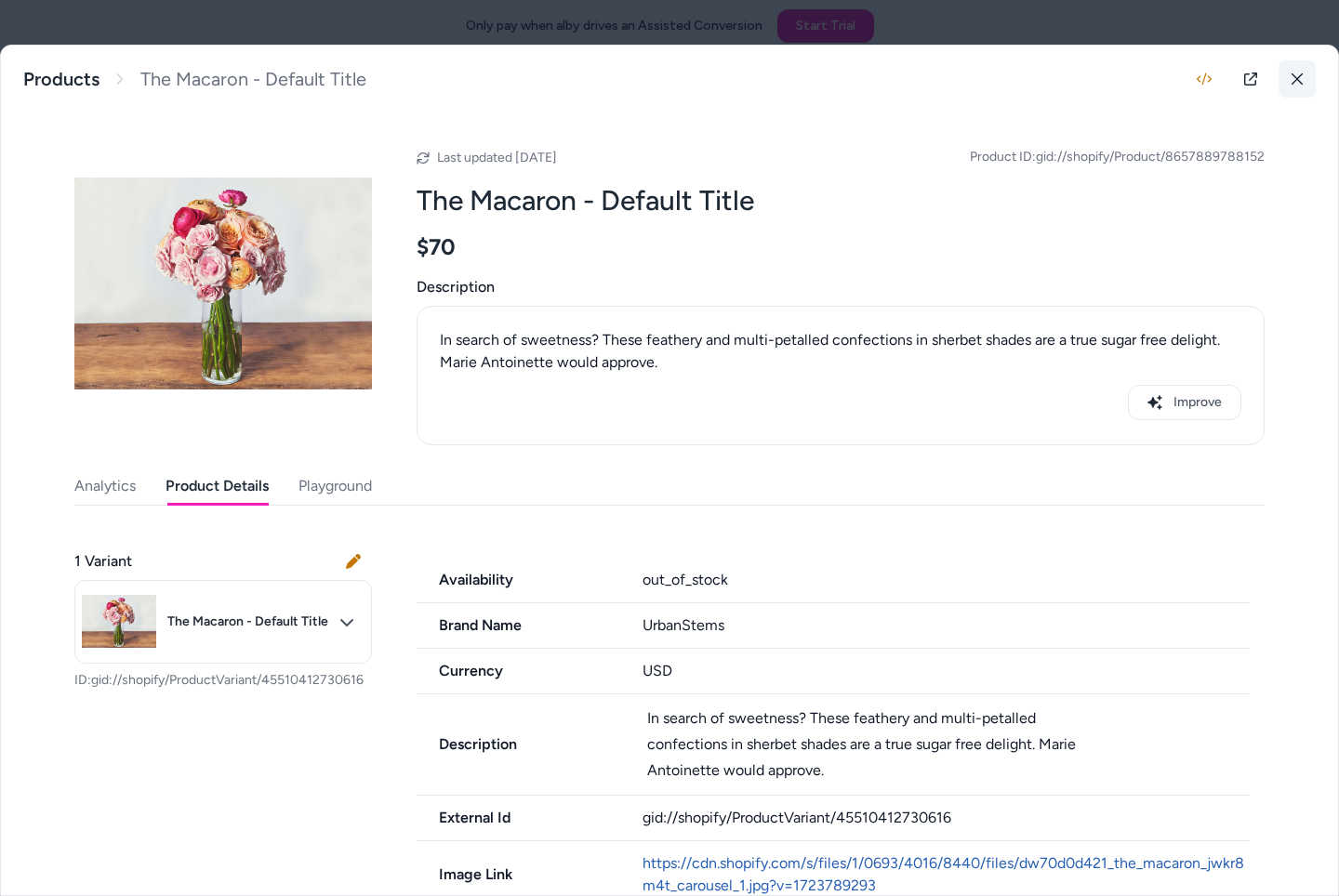 click 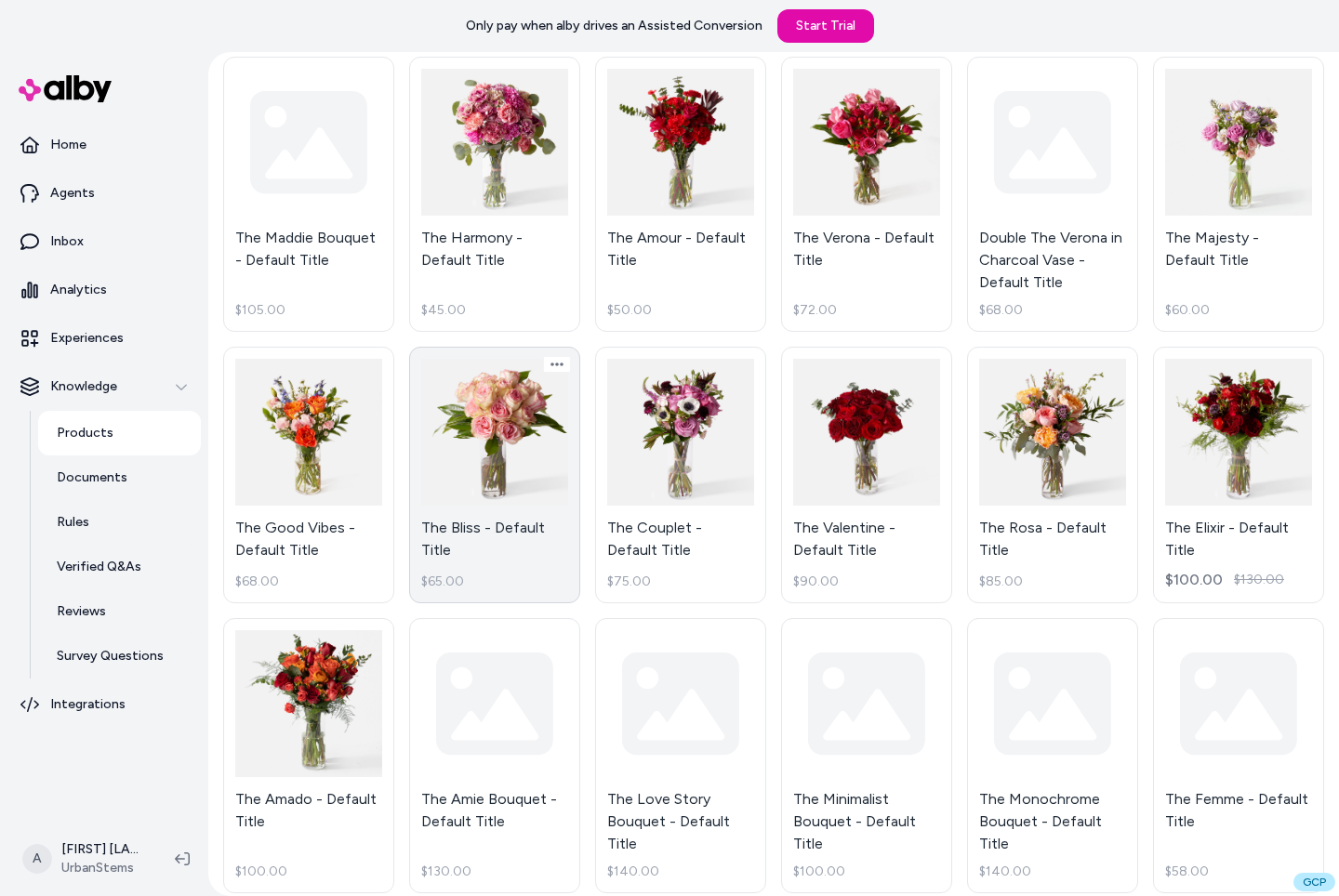 scroll, scrollTop: 3981, scrollLeft: 0, axis: vertical 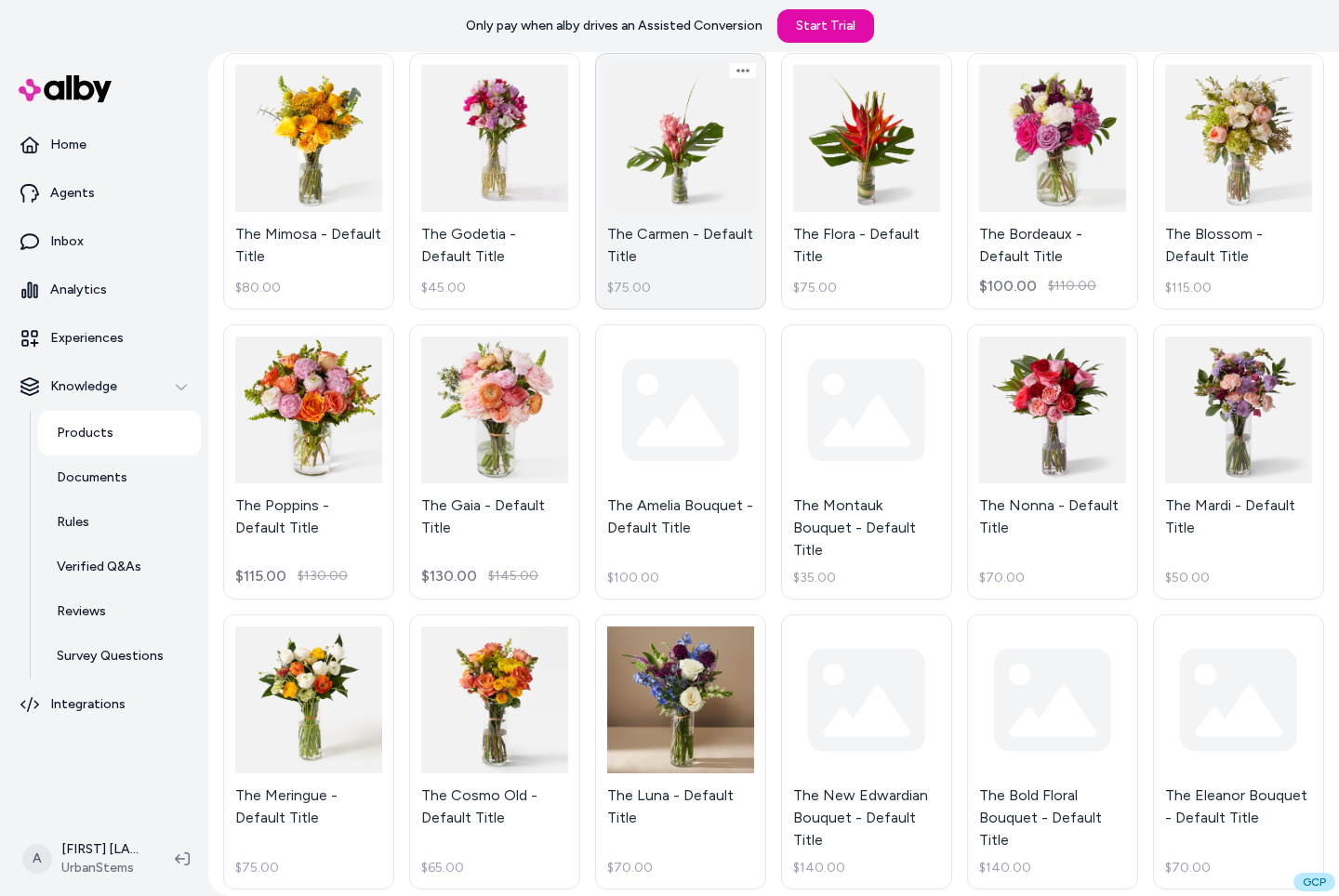 click on "The Carmen - Default Title $75.00" at bounding box center (681, 181) 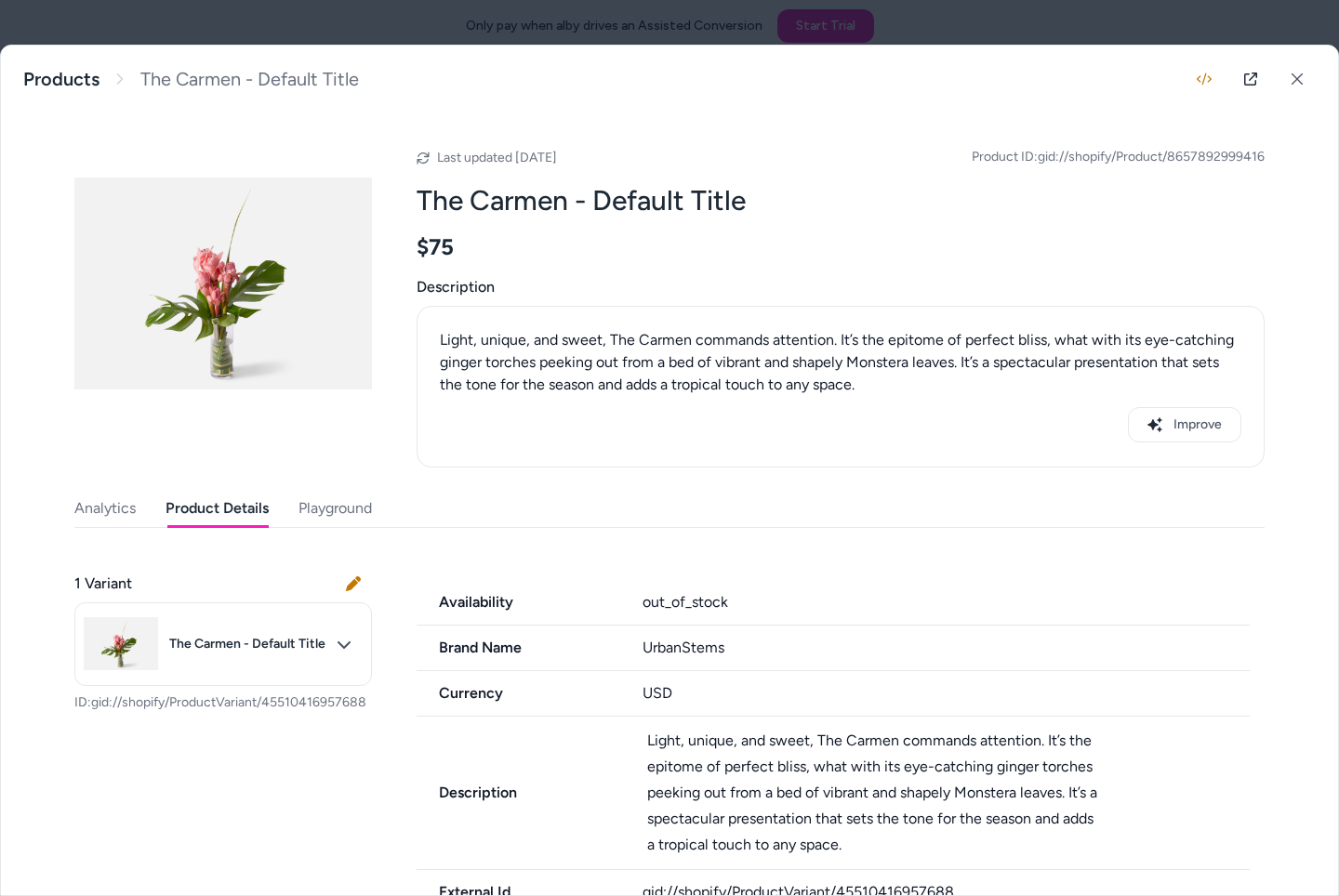 click on "Product Details" at bounding box center (217, 508) 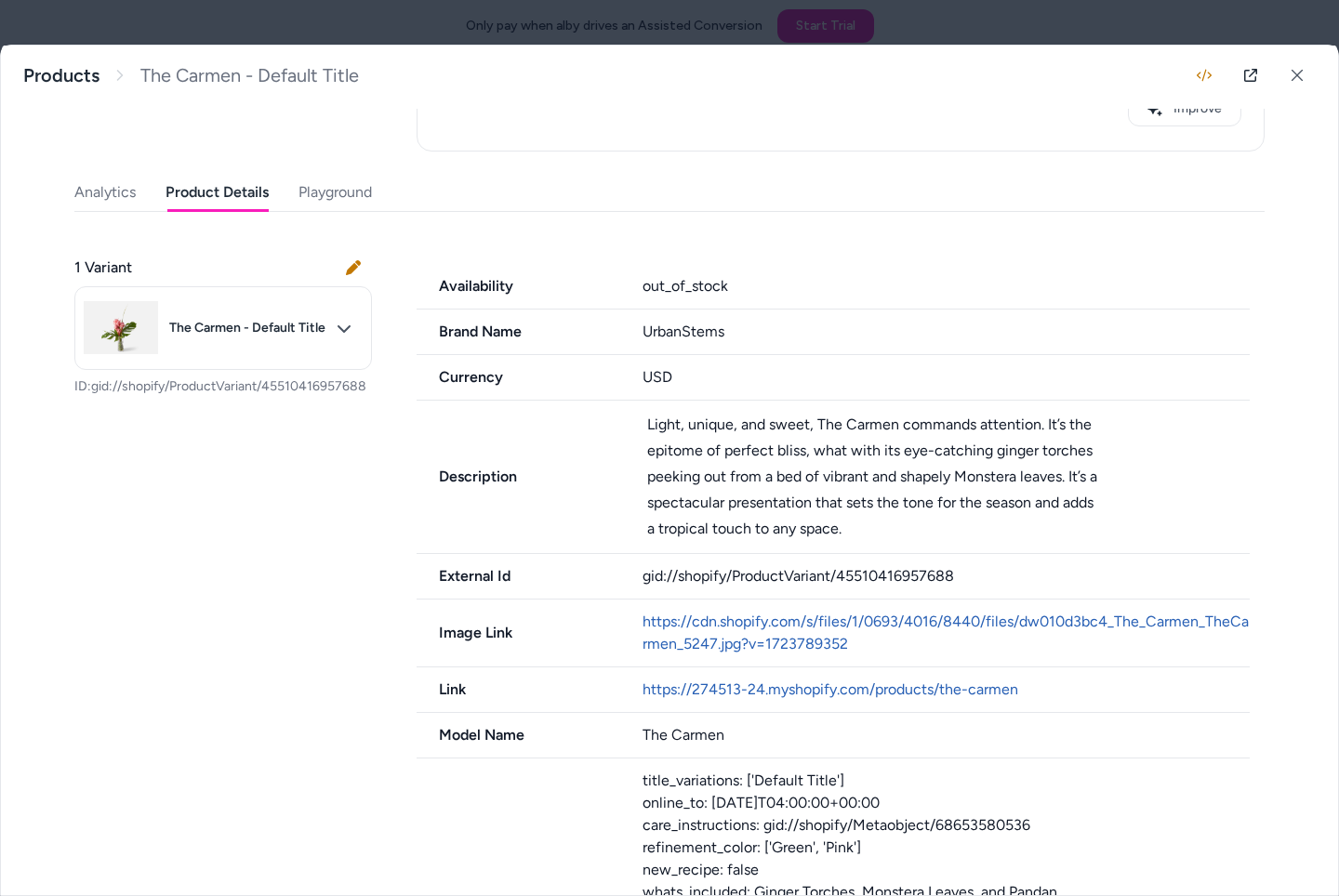 scroll, scrollTop: 353, scrollLeft: 0, axis: vertical 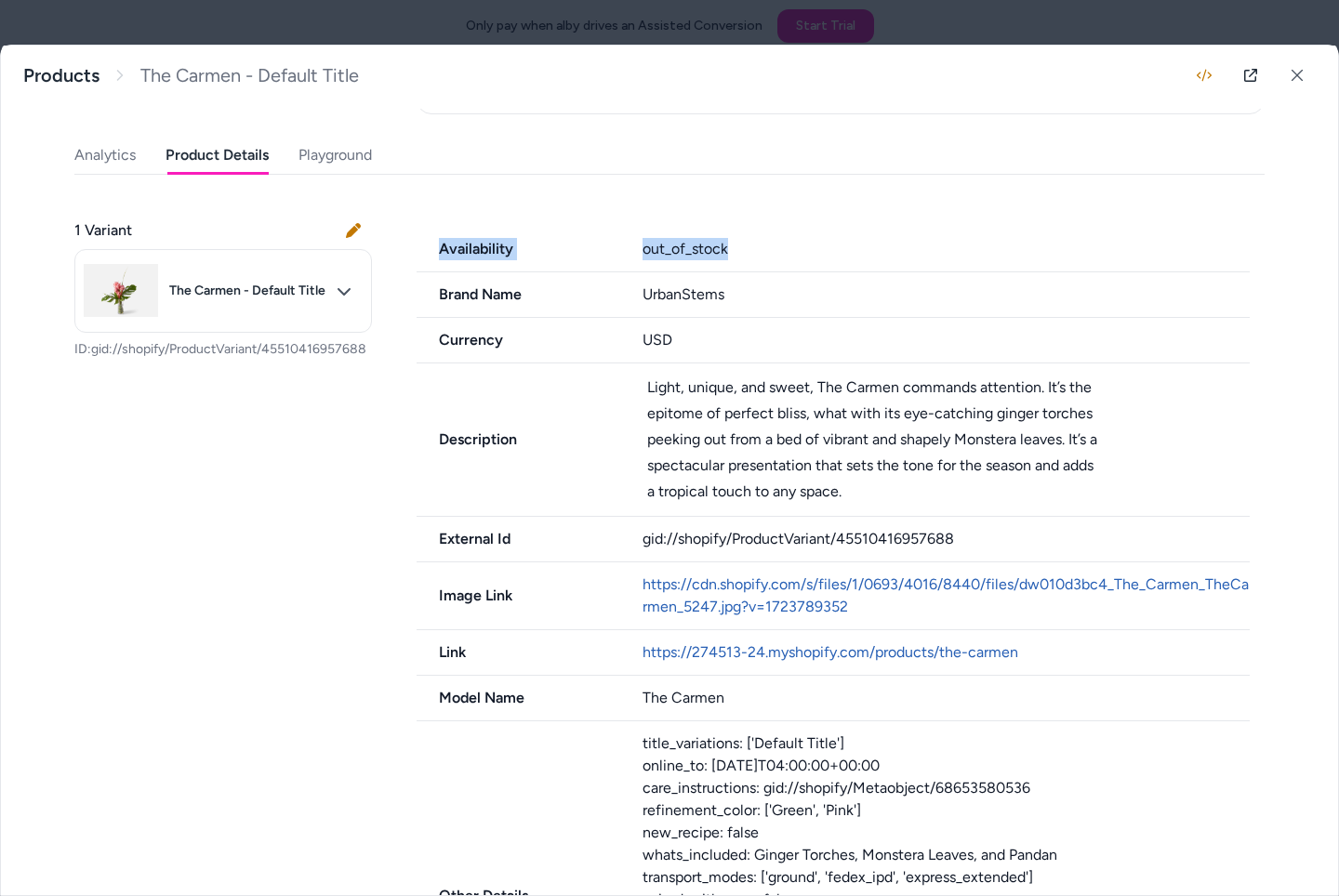 drag, startPoint x: 741, startPoint y: 246, endPoint x: 441, endPoint y: 237, distance: 300.13497 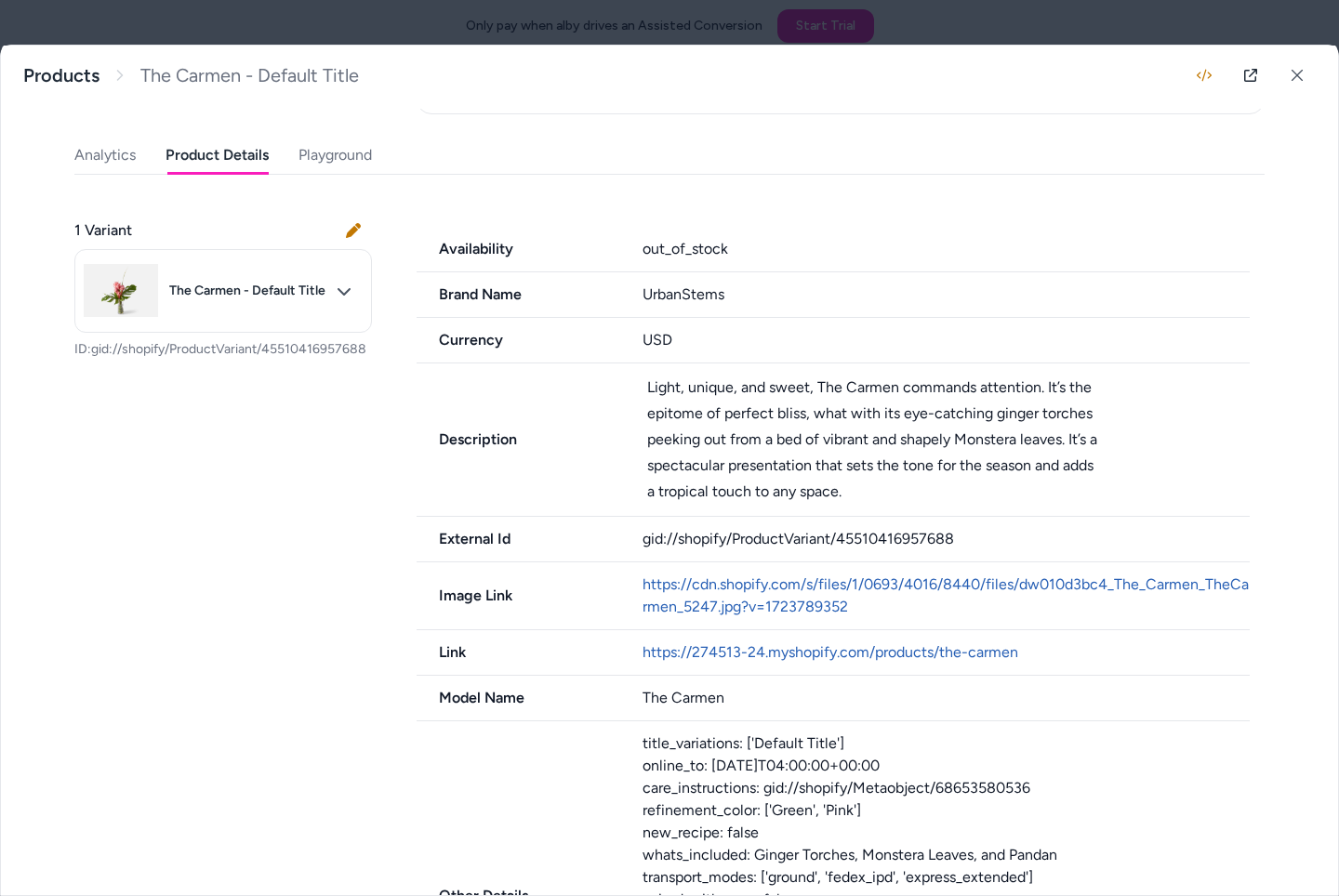 click on "Availability" at bounding box center (518, 249) 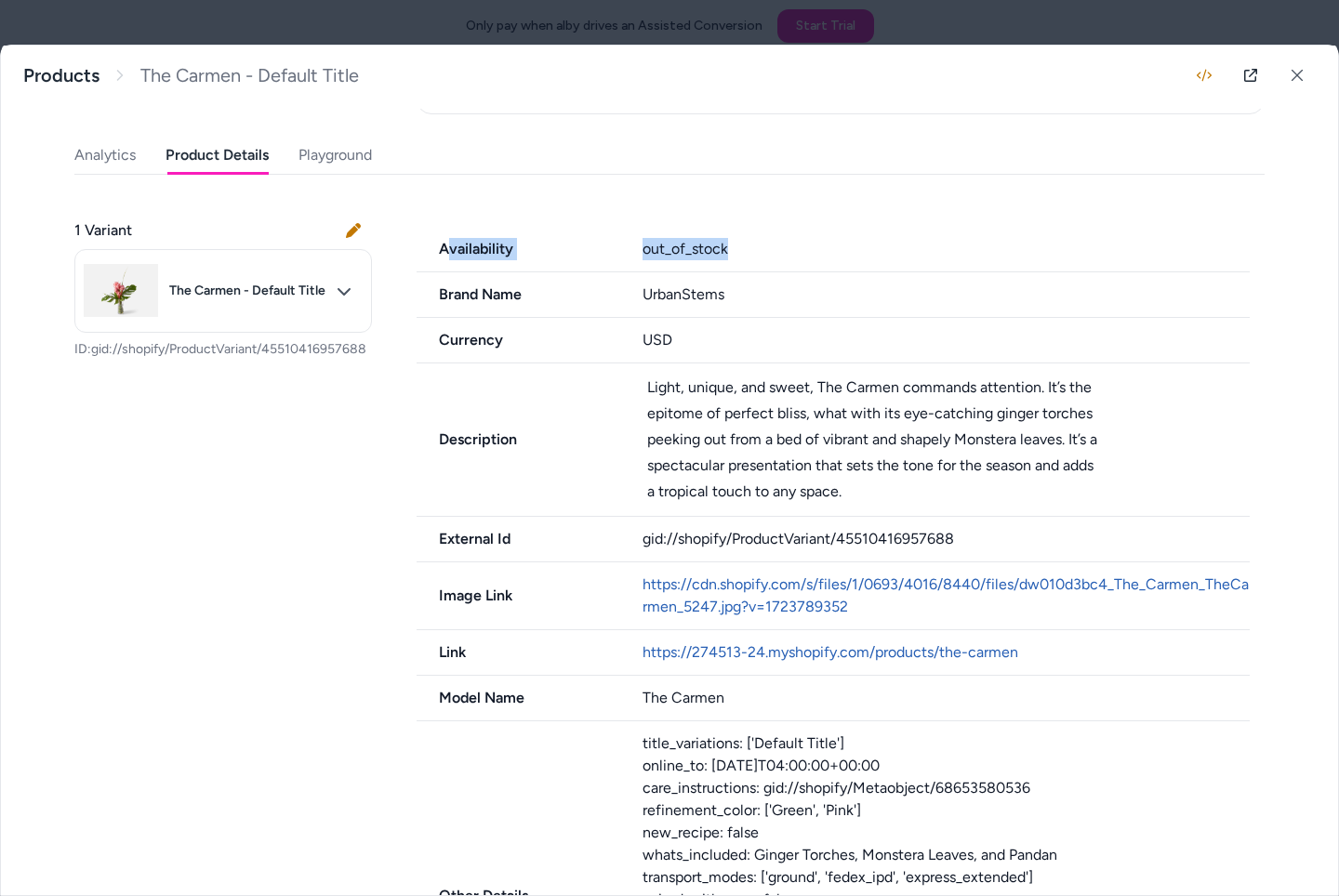 drag, startPoint x: 445, startPoint y: 244, endPoint x: 1171, endPoint y: 236, distance: 726.04408 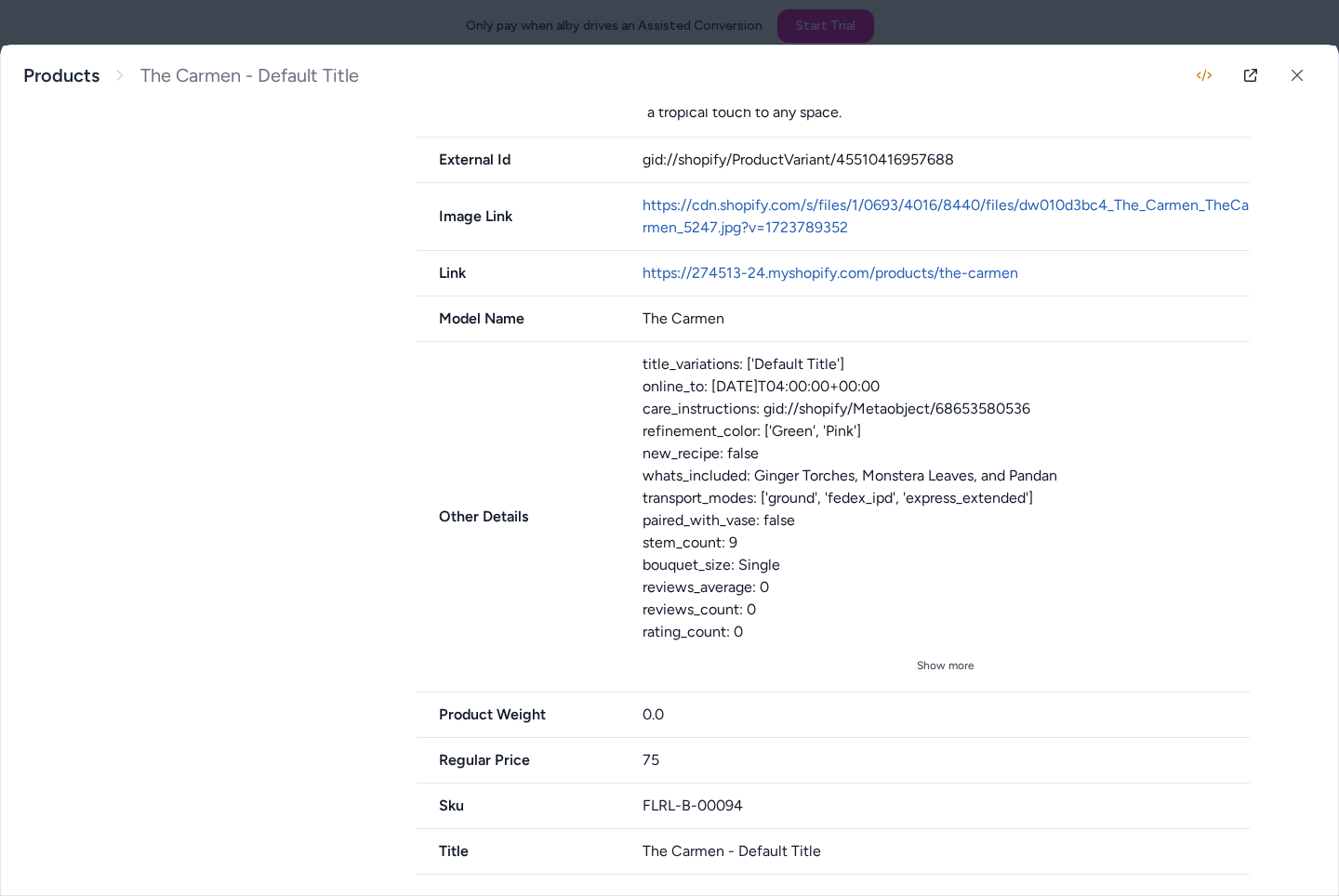 scroll, scrollTop: 0, scrollLeft: 0, axis: both 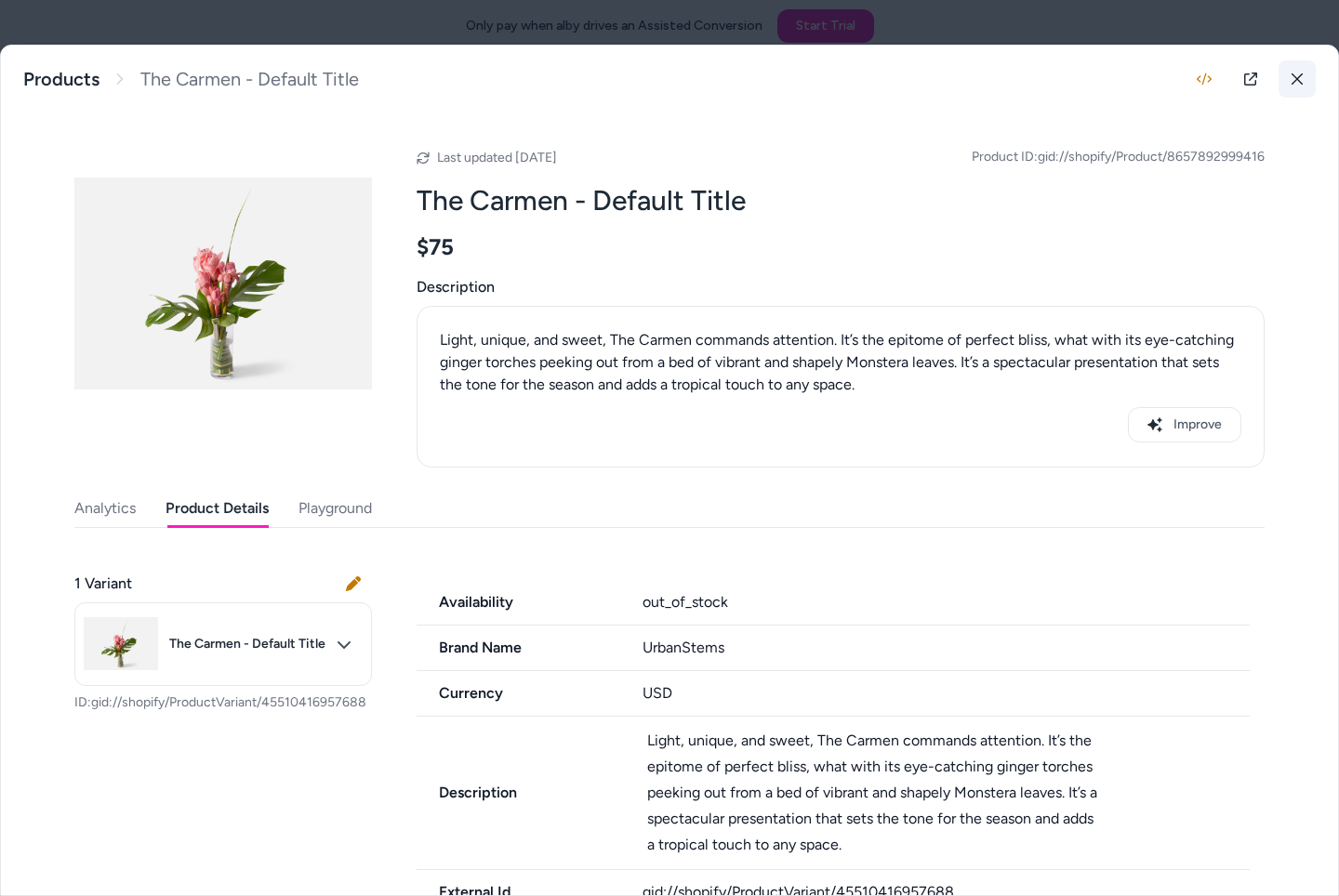 click at bounding box center [1297, 79] 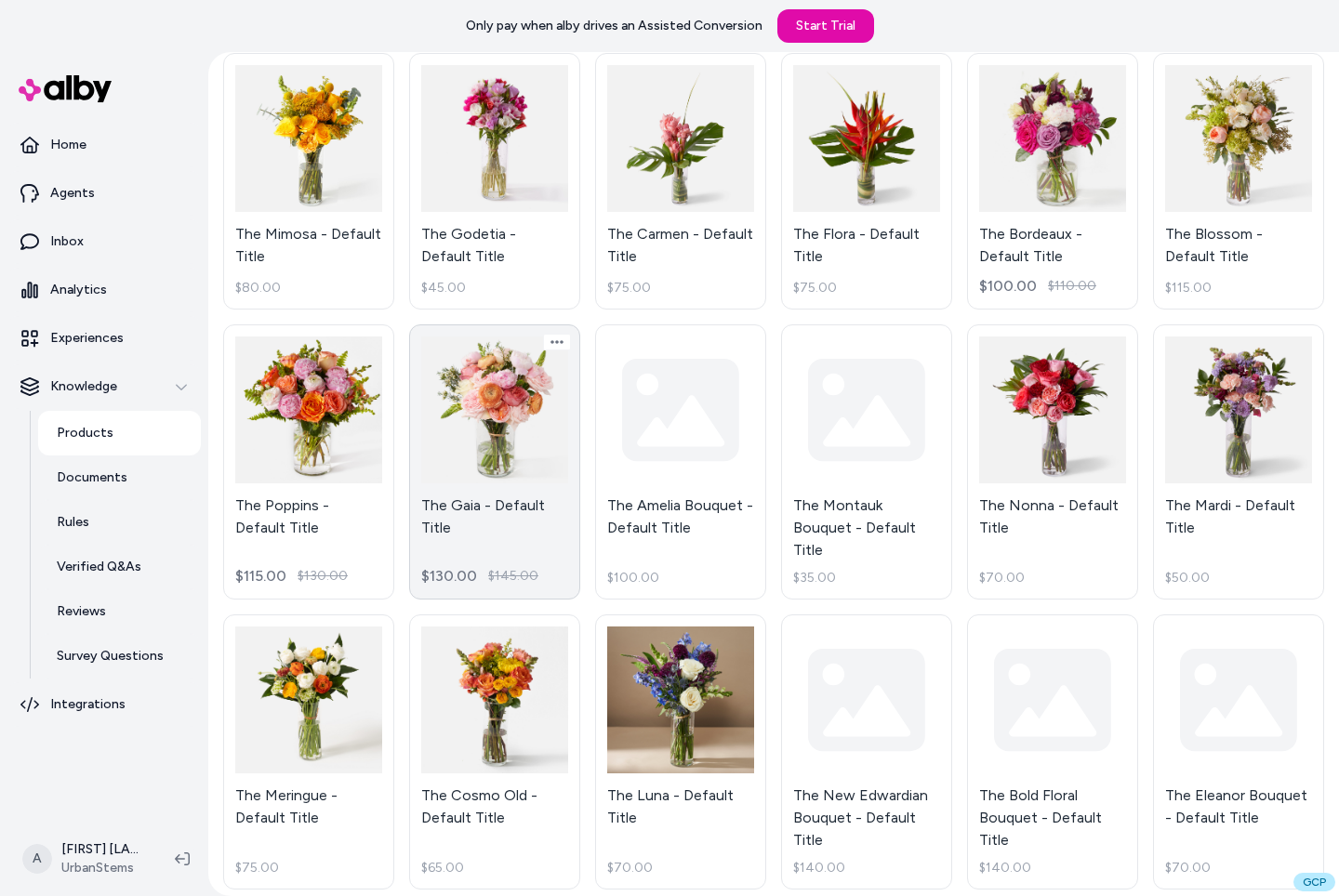 click on "The Gaia - Default Title $130.00 $145.00" at bounding box center (495, 462) 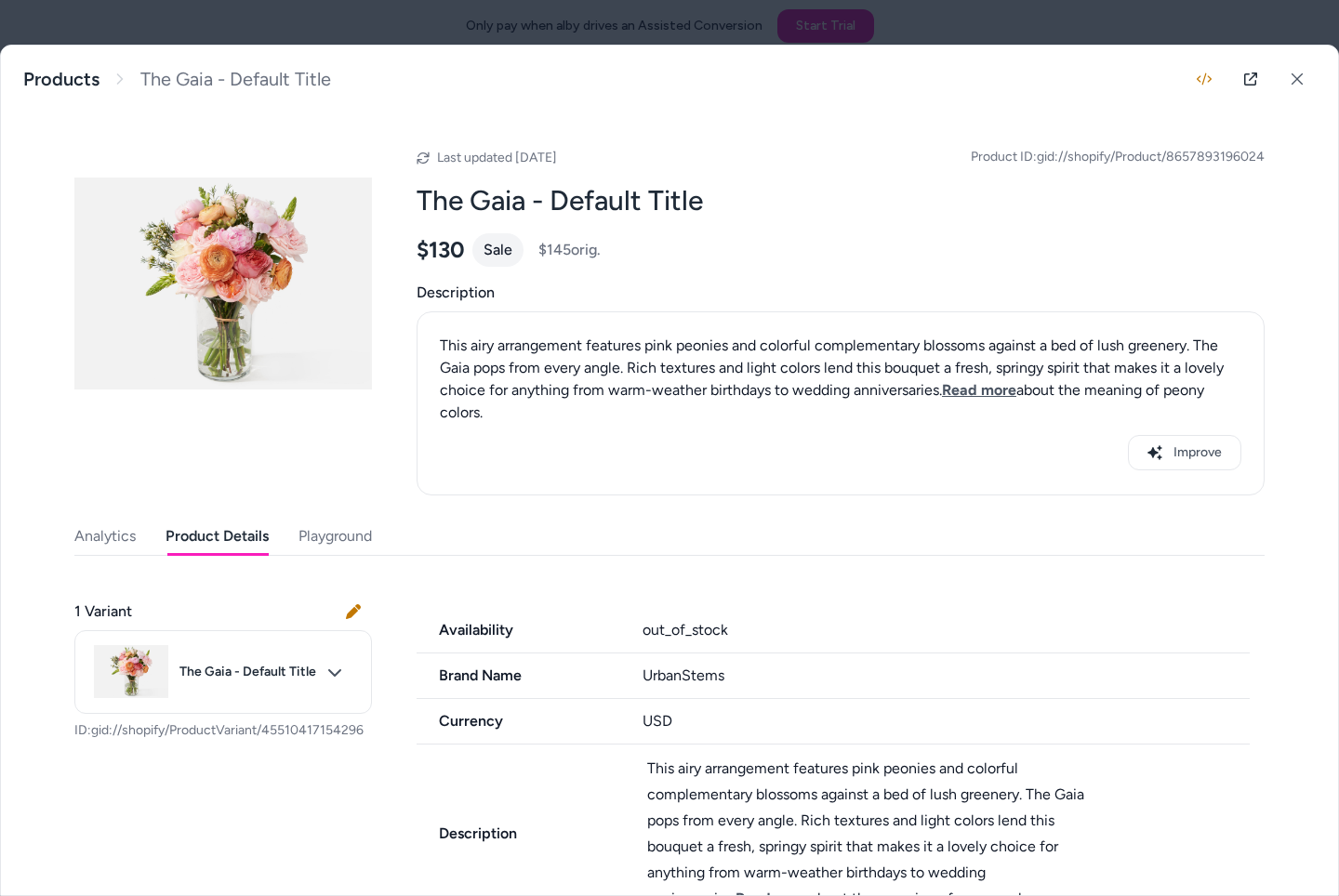 click on "Product Details" at bounding box center (217, 536) 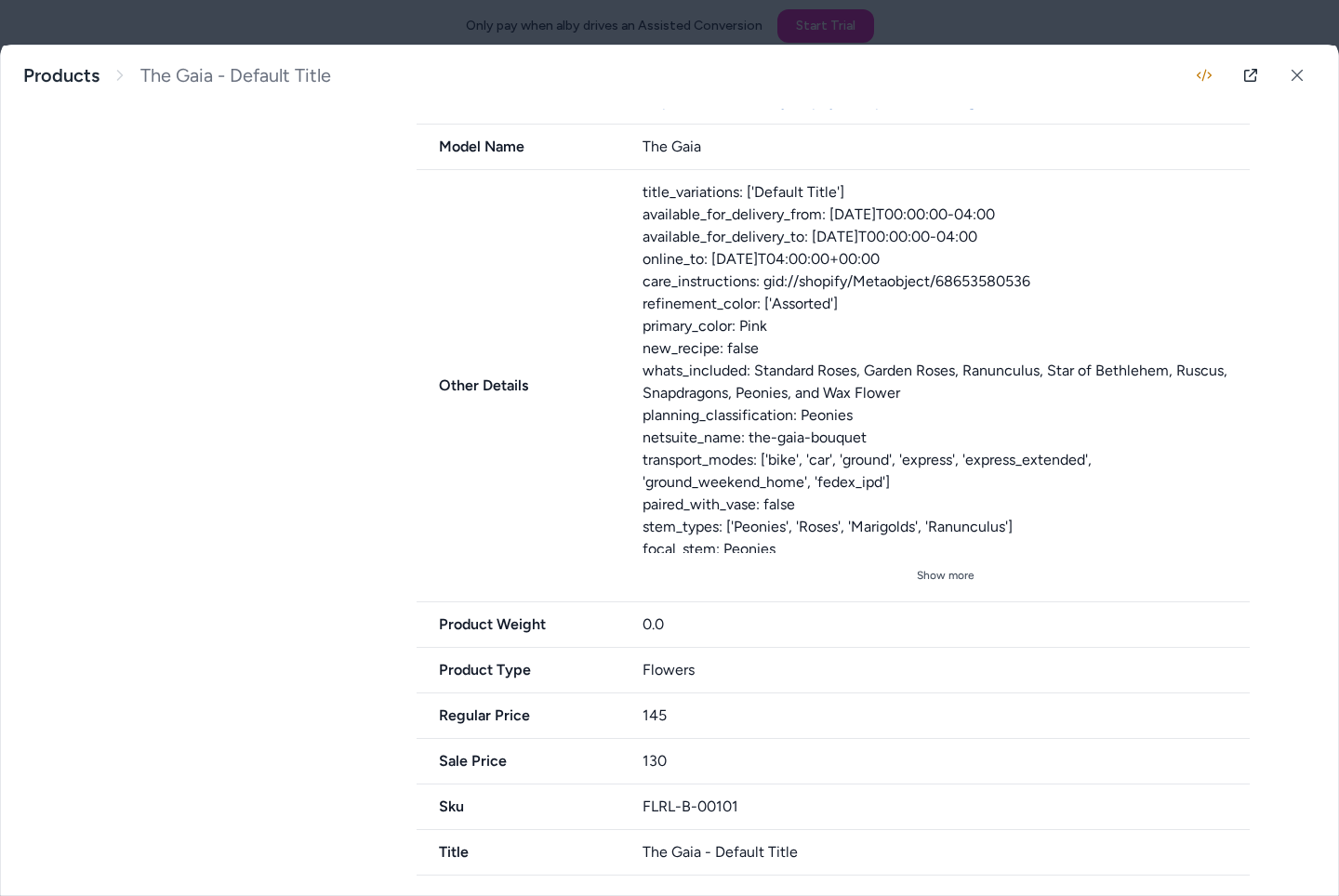 scroll, scrollTop: 1003, scrollLeft: 0, axis: vertical 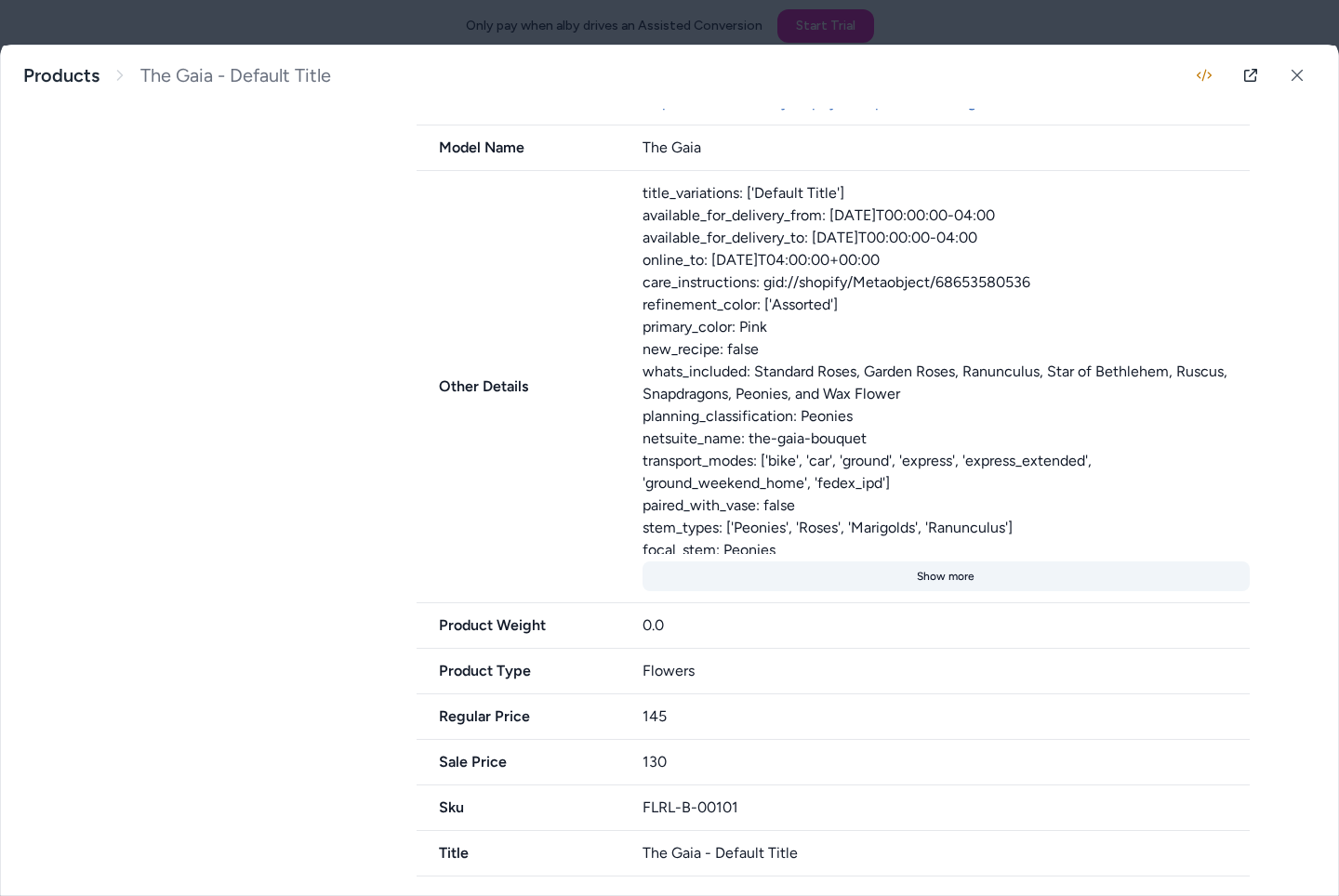 click on "Show more" at bounding box center (947, 576) 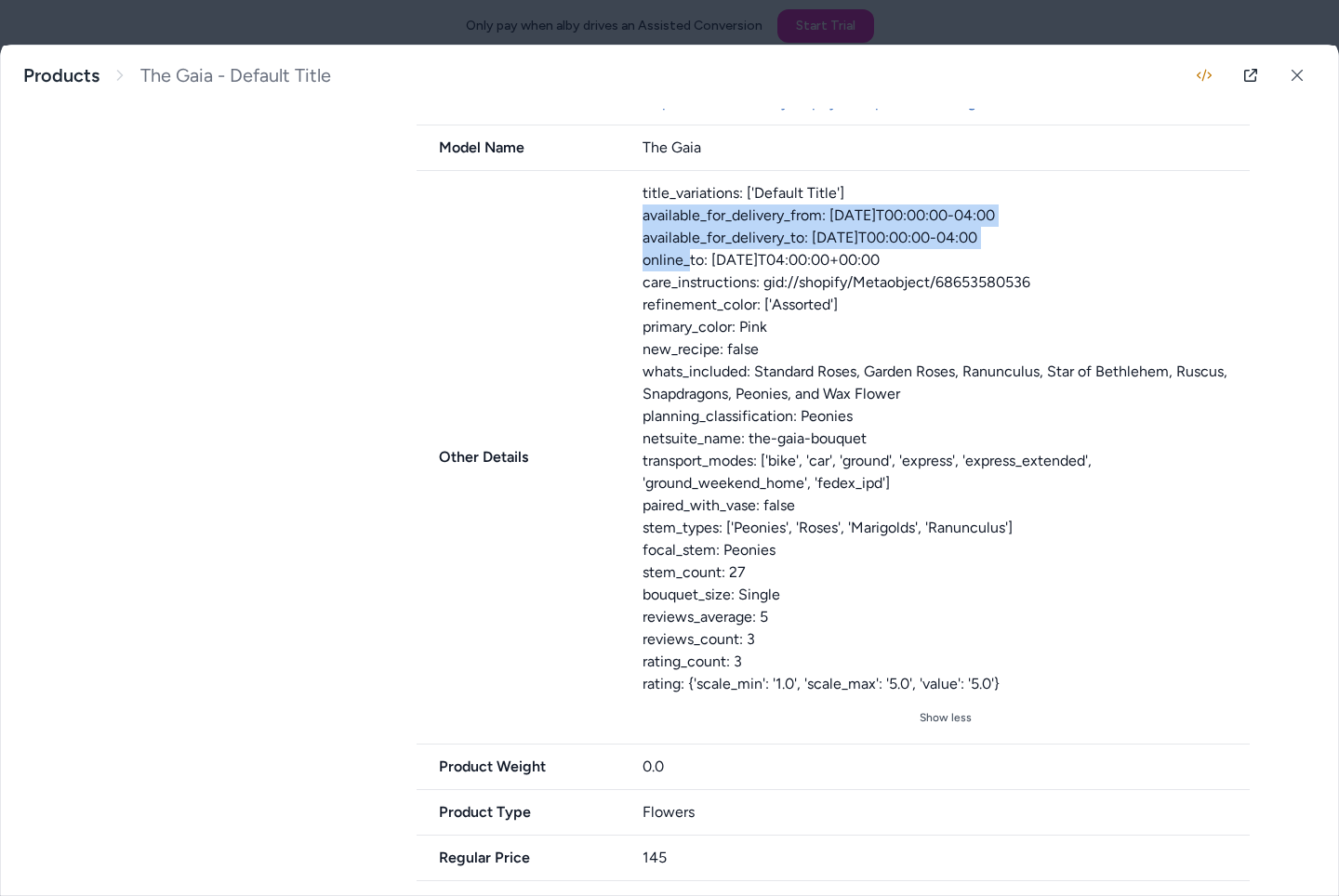drag, startPoint x: 636, startPoint y: 206, endPoint x: 1124, endPoint y: 239, distance: 489.11451 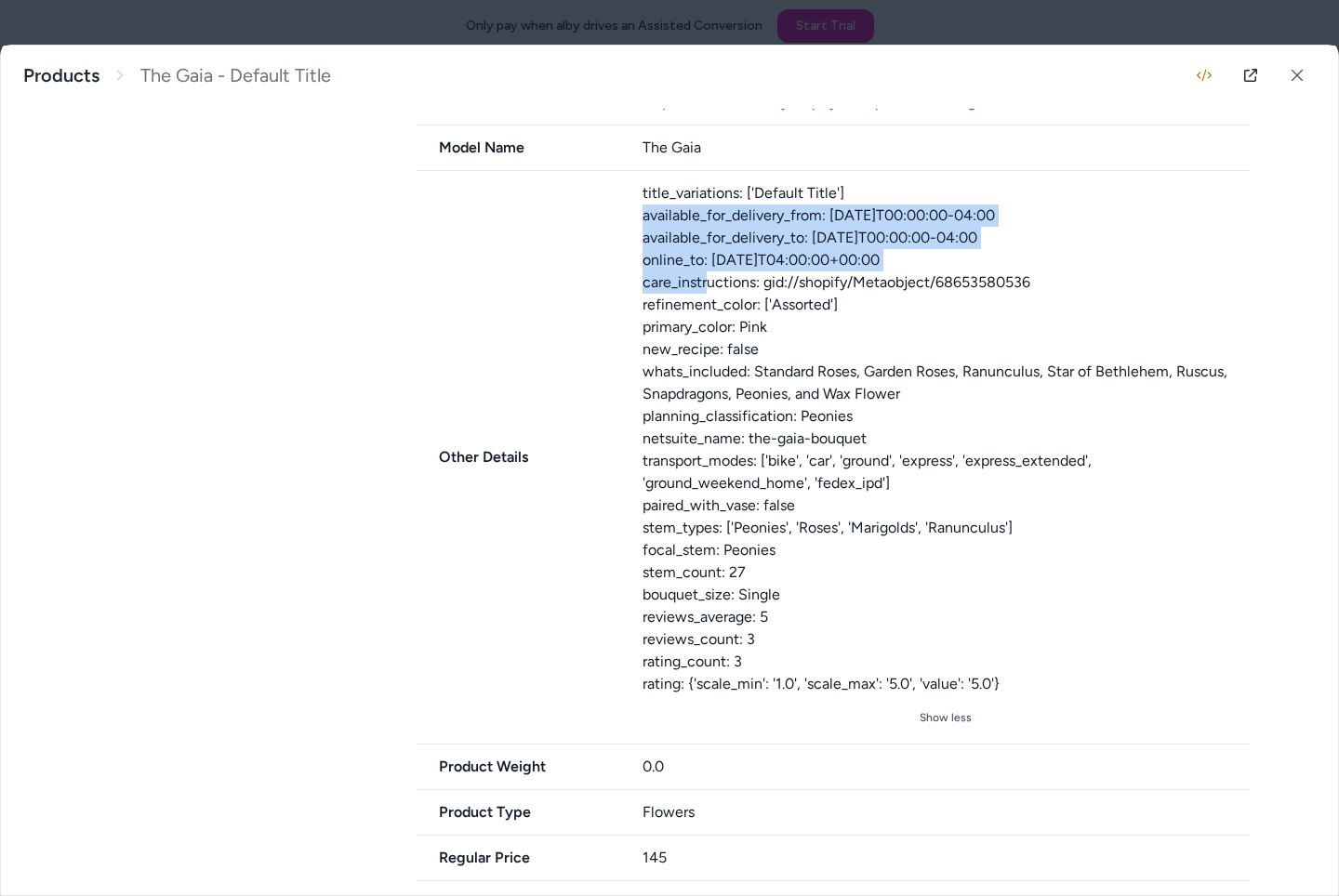 drag, startPoint x: 910, startPoint y: 252, endPoint x: 630, endPoint y: 215, distance: 282.43406 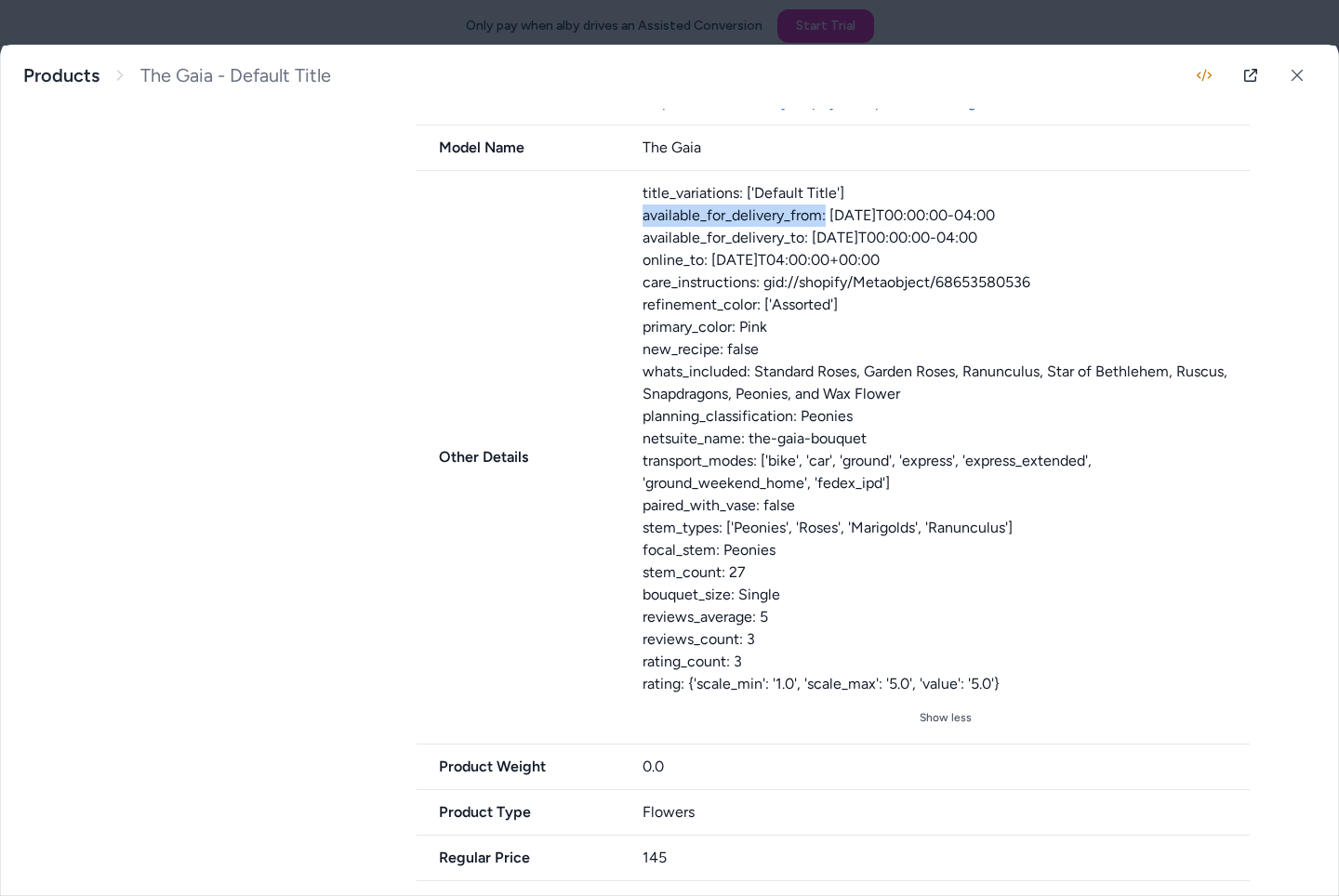 drag, startPoint x: 631, startPoint y: 213, endPoint x: 827, endPoint y: 214, distance: 196.00255 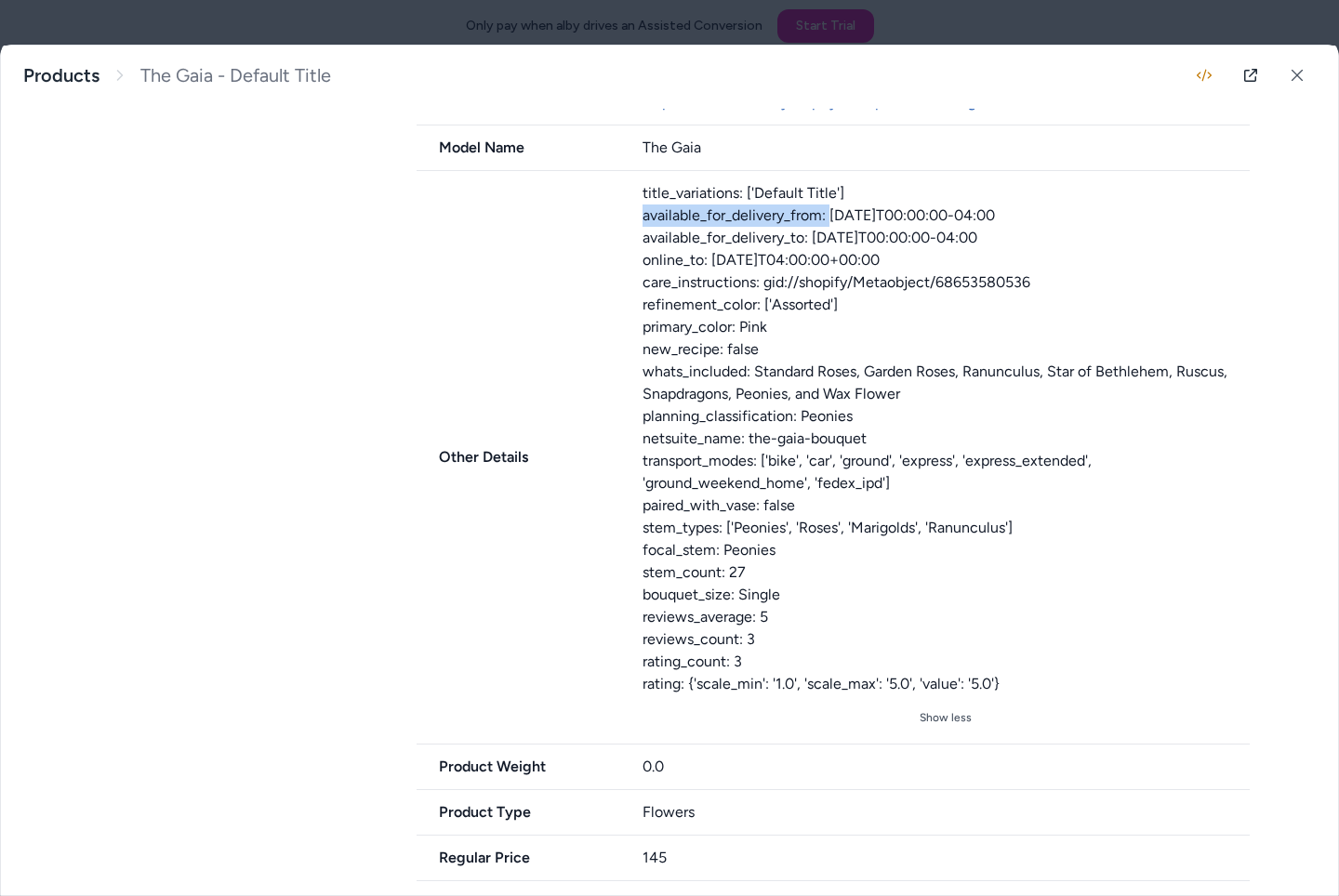 click on "title_variations: ['Default Title']
available_for_delivery_from: 2022-03-14T00:00:00-04:00
available_for_delivery_to: 2023-06-26T00:00:00-04:00
online_to: 2022-06-30T04:00:00+00:00
care_instructions: gid://shopify/Metaobject/68653580536
refinement_color: ['Assorted']
primary_color: Pink
new_recipe: false
whats_included: Standard Roses, Garden Roses, Ranunculus, Star of Bethlehem, Ruscus, Snapdragons, Peonies, and Wax Flower
planning_classification: Peonies
netsuite_name: the-gaia-bouquet
transport_modes: ['bike', 'car', 'ground', 'express', 'express_extended', 'ground_weekend_home', 'fedex_ipd']
paired_with_vase: false
stem_types: ['Peonies', 'Roses', 'Marigolds', 'Ranunculus']
focal_stem: Peonies
stem_count: 27
bouquet_size: Single
reviews_average: 5
reviews_count: 3
rating_count: 3
rating: {'scale_min': '1.0', 'scale_max': '5.0', 'value': '5.0'}" at bounding box center (947, 439) 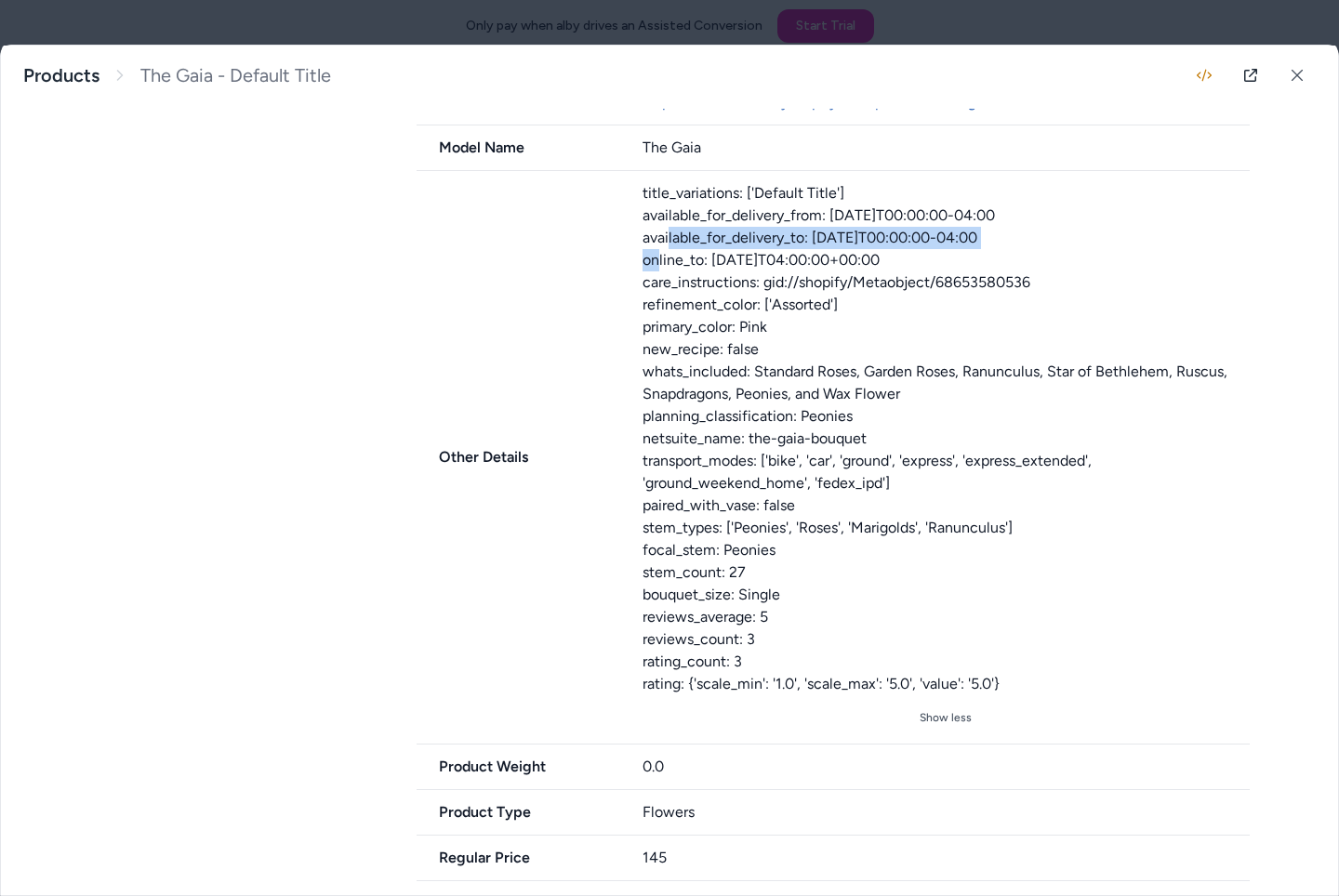 drag, startPoint x: 640, startPoint y: 233, endPoint x: 974, endPoint y: 223, distance: 334.14967 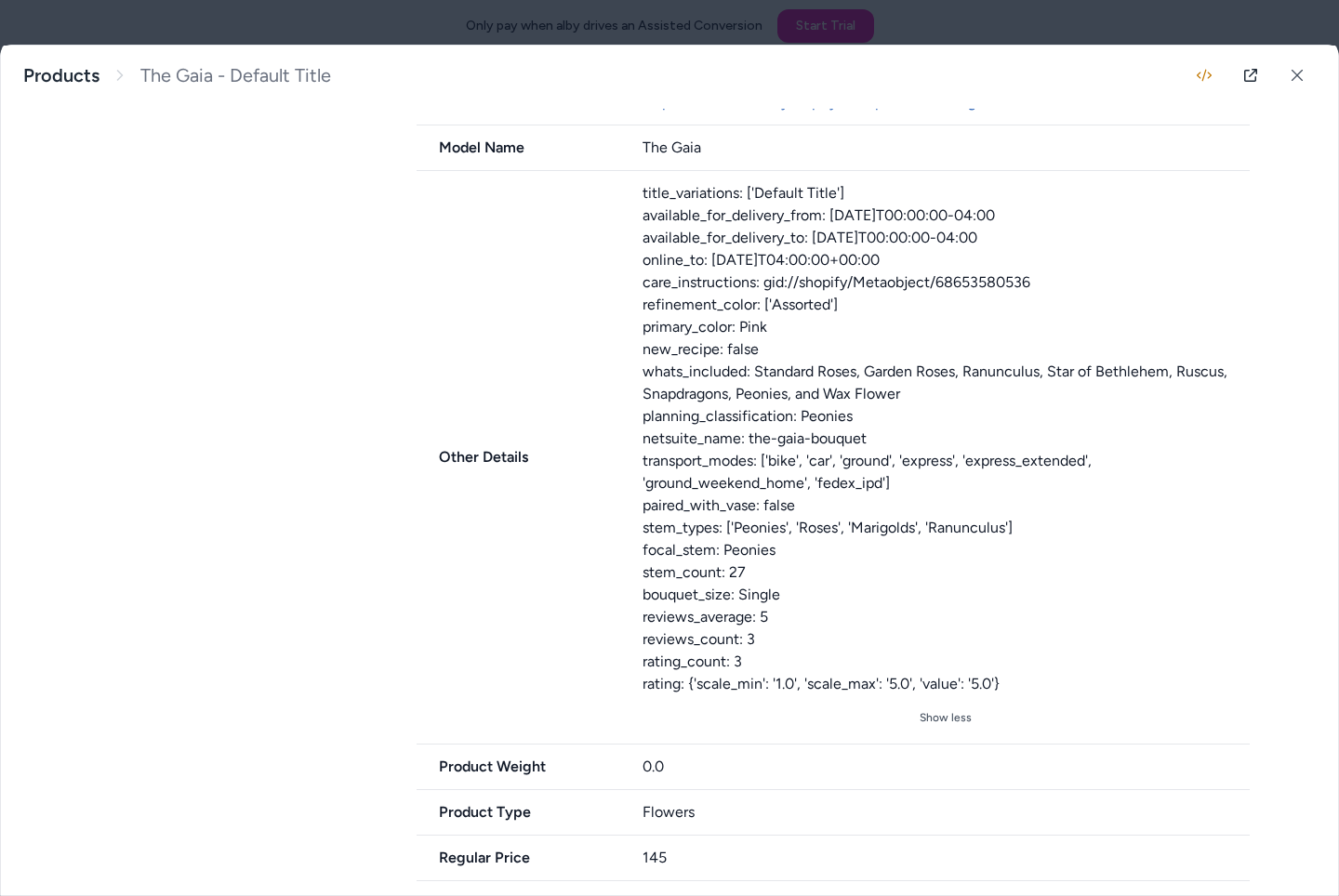 click on "Other Details title_variations: ['Default Title']
available_for_delivery_from: 2022-03-14T00:00:00-04:00
available_for_delivery_to: 2023-06-26T00:00:00-04:00
online_to: 2022-06-30T04:00:00+00:00
care_instructions: gid://shopify/Metaobject/68653580536
refinement_color: ['Assorted']
primary_color: Pink
new_recipe: false
whats_included: Standard Roses, Garden Roses, Ranunculus, Star of Bethlehem, Ruscus, Snapdragons, Peonies, and Wax Flower
planning_classification: Peonies
netsuite_name: the-gaia-bouquet
transport_modes: ['bike', 'car', 'ground', 'express', 'express_extended', 'ground_weekend_home', 'fedex_ipd']
paired_with_vase: false
stem_types: ['Peonies', 'Roses', 'Marigolds', 'Ranunculus']
focal_stem: Peonies
stem_count: 27
bouquet_size: Single
reviews_average: 5
reviews_count: 3
rating_count: 3
rating: {'scale_min': '1.0', 'scale_max': '5.0', 'value': '5.0'}
Show less" at bounding box center (833, 457) 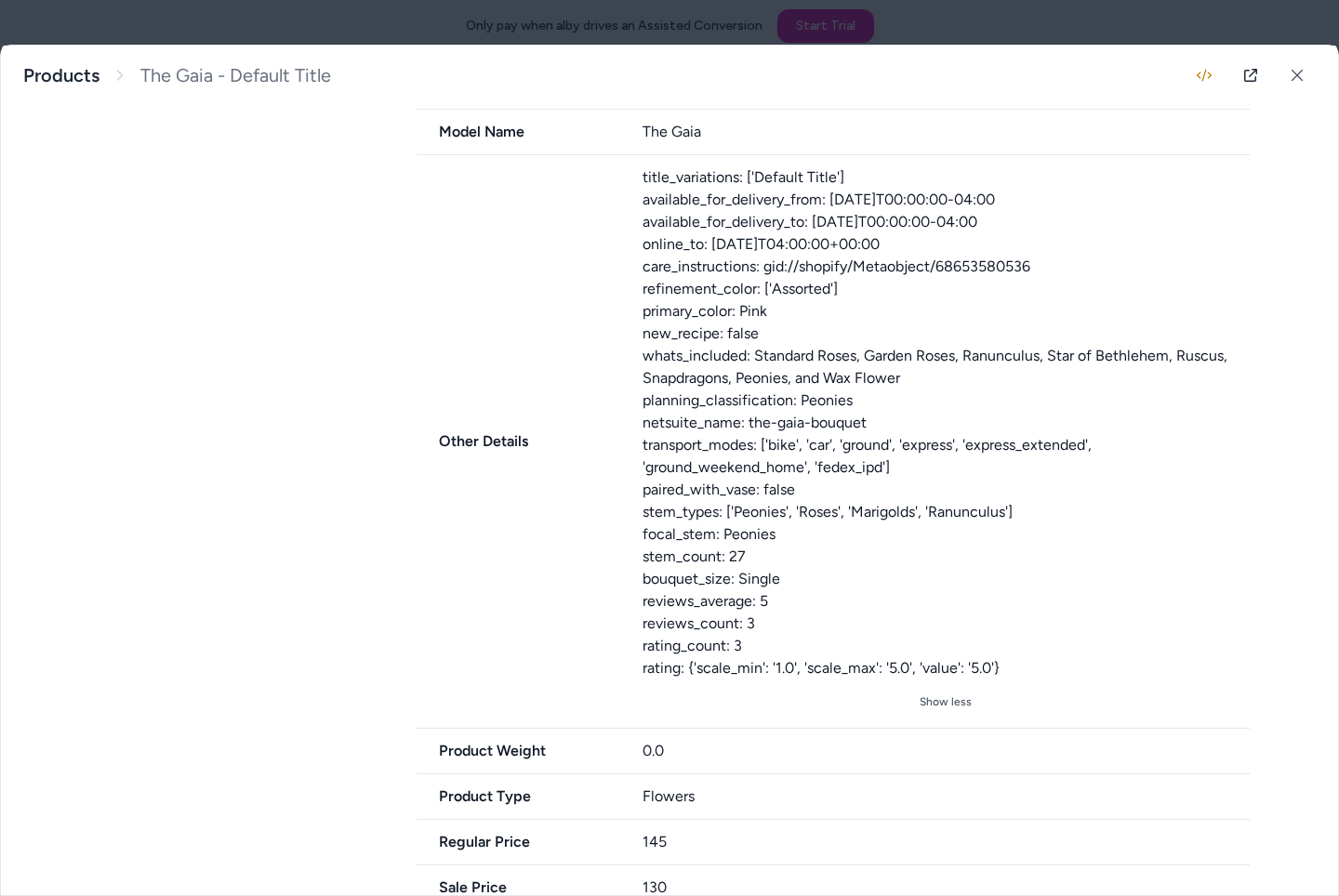 scroll, scrollTop: 1018, scrollLeft: 0, axis: vertical 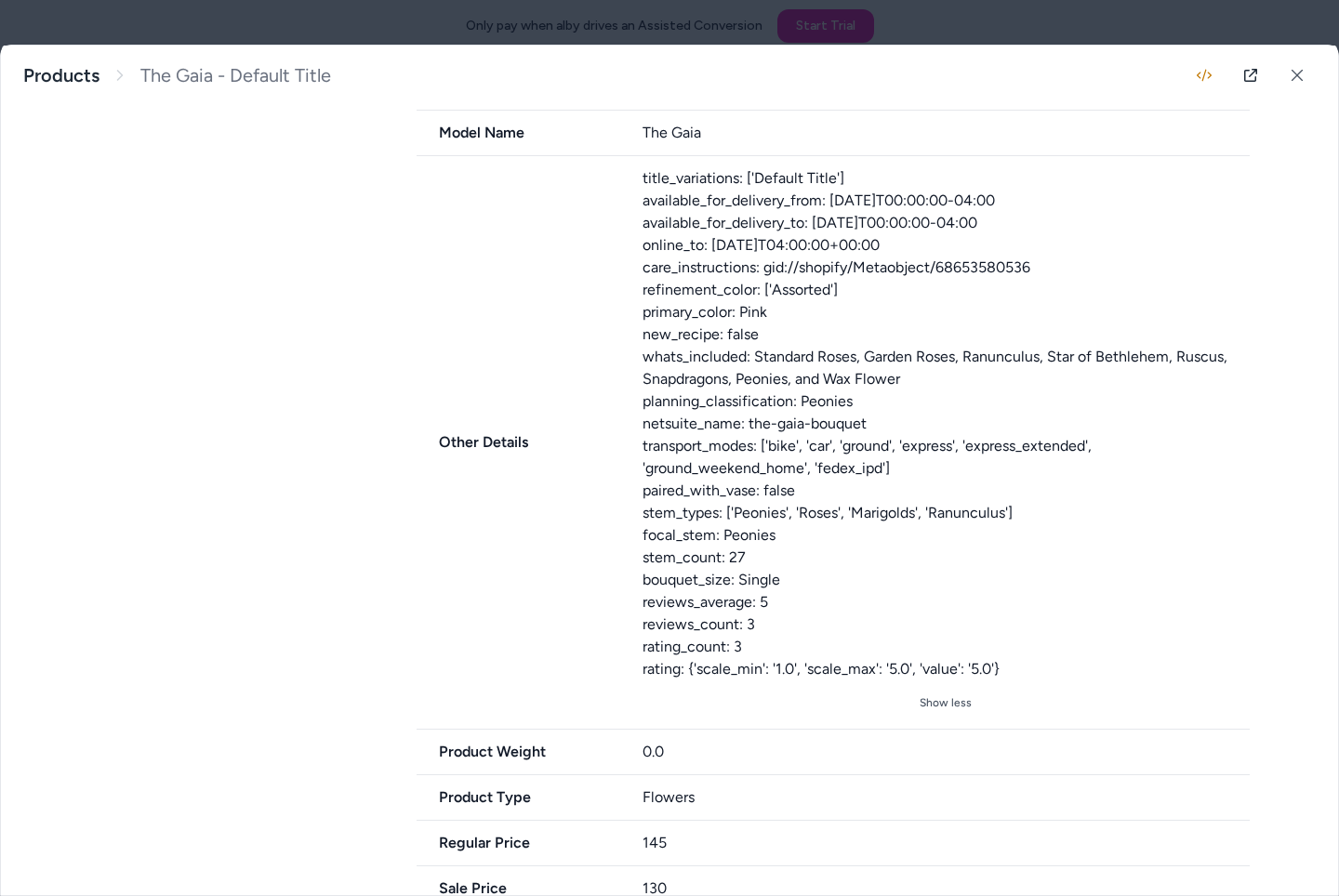 click on "title_variations: ['Default Title']
available_for_delivery_from: 2022-03-14T00:00:00-04:00
available_for_delivery_to: 2023-06-26T00:00:00-04:00
online_to: 2022-06-30T04:00:00+00:00
care_instructions: gid://shopify/Metaobject/68653580536
refinement_color: ['Assorted']
primary_color: Pink
new_recipe: false
whats_included: Standard Roses, Garden Roses, Ranunculus, Star of Bethlehem, Ruscus, Snapdragons, Peonies, and Wax Flower
planning_classification: Peonies
netsuite_name: the-gaia-bouquet
transport_modes: ['bike', 'car', 'ground', 'express', 'express_extended', 'ground_weekend_home', 'fedex_ipd']
paired_with_vase: false
stem_types: ['Peonies', 'Roses', 'Marigolds', 'Ranunculus']
focal_stem: Peonies
stem_count: 27
bouquet_size: Single
reviews_average: 5
reviews_count: 3
rating_count: 3
rating: {'scale_min': '1.0', 'scale_max': '5.0', 'value': '5.0'}" at bounding box center (947, 424) 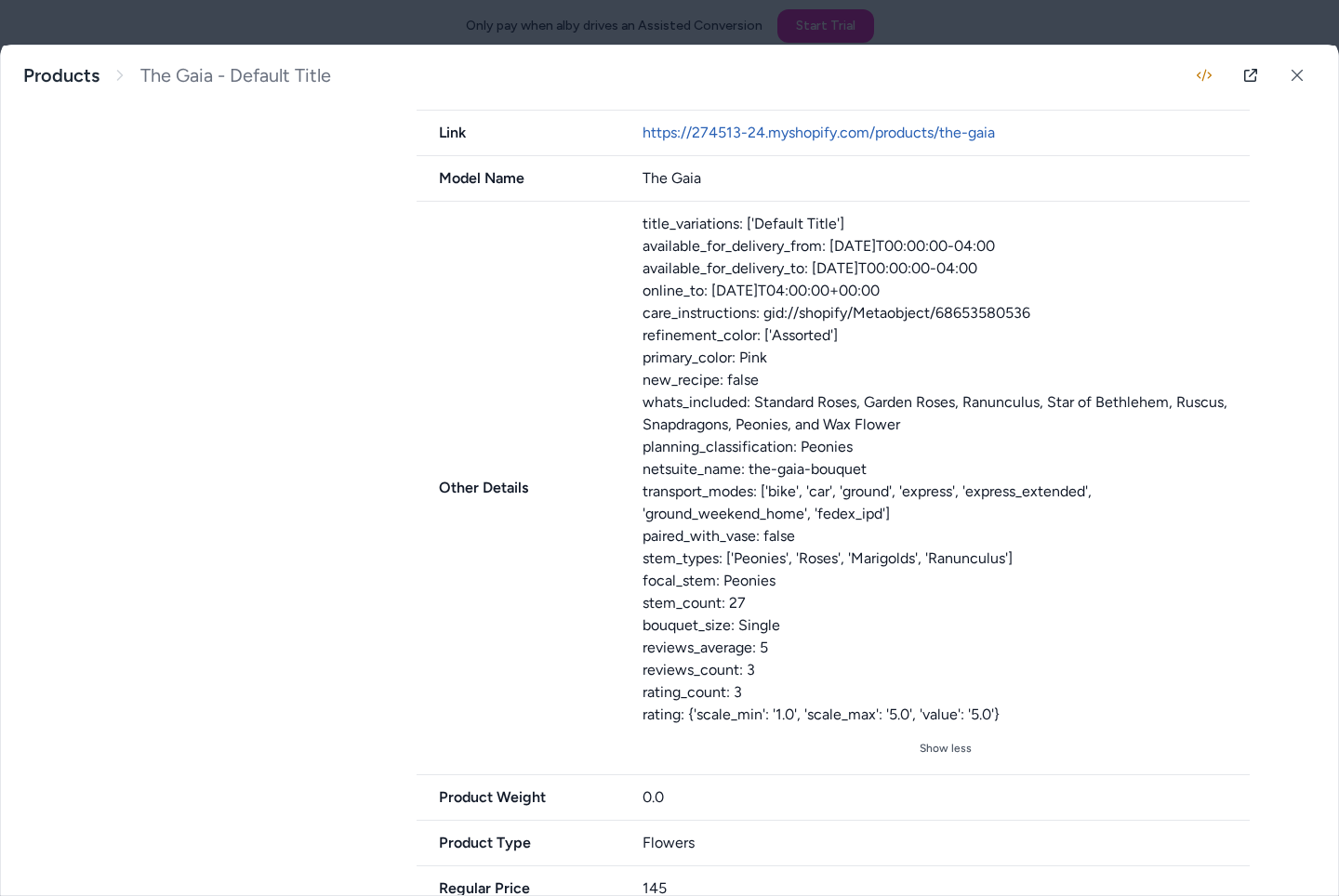 click on "title_variations: ['Default Title']
available_for_delivery_from: 2022-03-14T00:00:00-04:00
available_for_delivery_to: 2023-06-26T00:00:00-04:00
online_to: 2022-06-30T04:00:00+00:00
care_instructions: gid://shopify/Metaobject/68653580536
refinement_color: ['Assorted']
primary_color: Pink
new_recipe: false
whats_included: Standard Roses, Garden Roses, Ranunculus, Star of Bethlehem, Ruscus, Snapdragons, Peonies, and Wax Flower
planning_classification: Peonies
netsuite_name: the-gaia-bouquet
transport_modes: ['bike', 'car', 'ground', 'express', 'express_extended', 'ground_weekend_home', 'fedex_ipd']
paired_with_vase: false
stem_types: ['Peonies', 'Roses', 'Marigolds', 'Ranunculus']
focal_stem: Peonies
stem_count: 27
bouquet_size: Single
reviews_average: 5
reviews_count: 3
rating_count: 3
rating: {'scale_min': '1.0', 'scale_max': '5.0', 'value': '5.0'}" at bounding box center (947, 469) 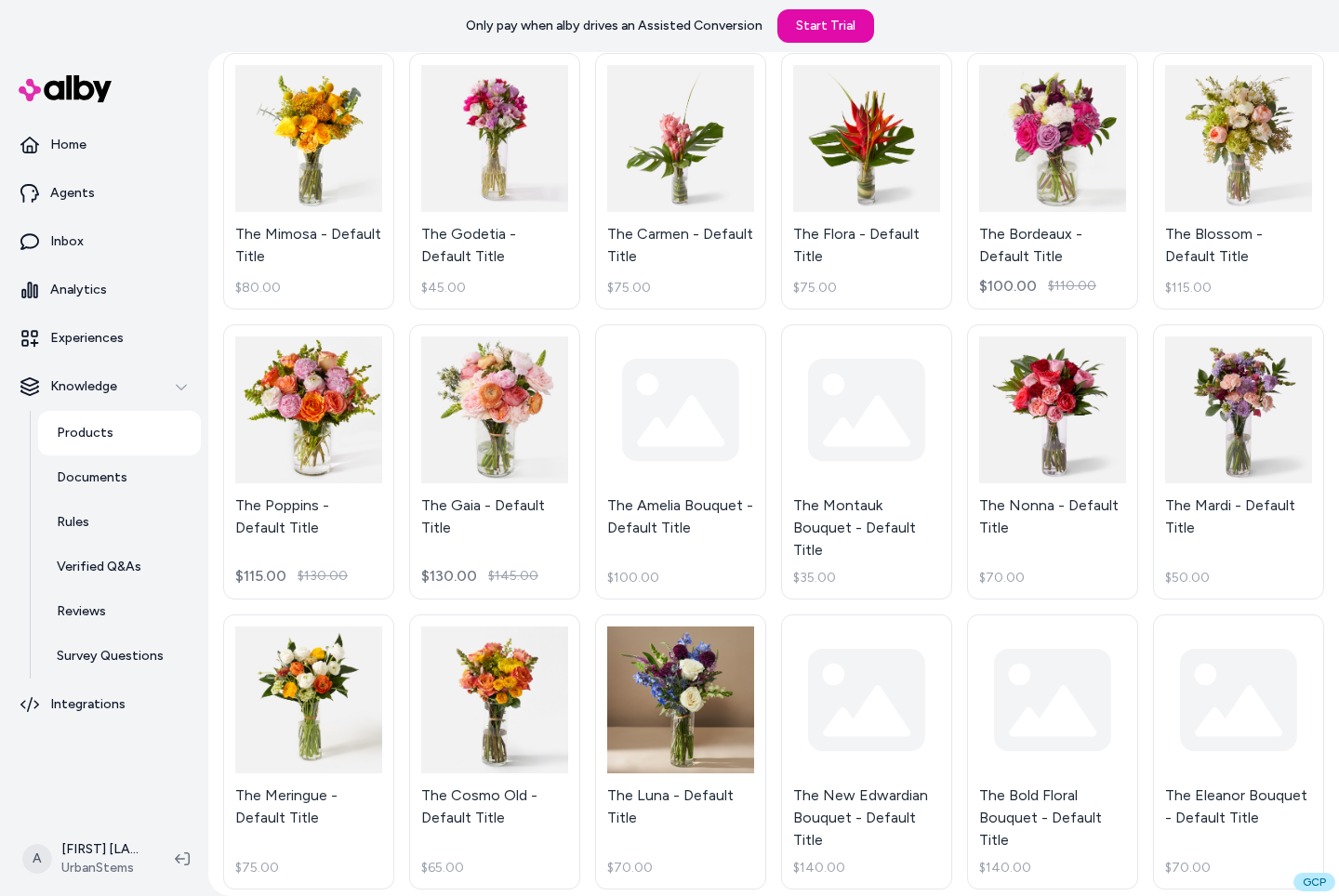 scroll, scrollTop: 4784, scrollLeft: 0, axis: vertical 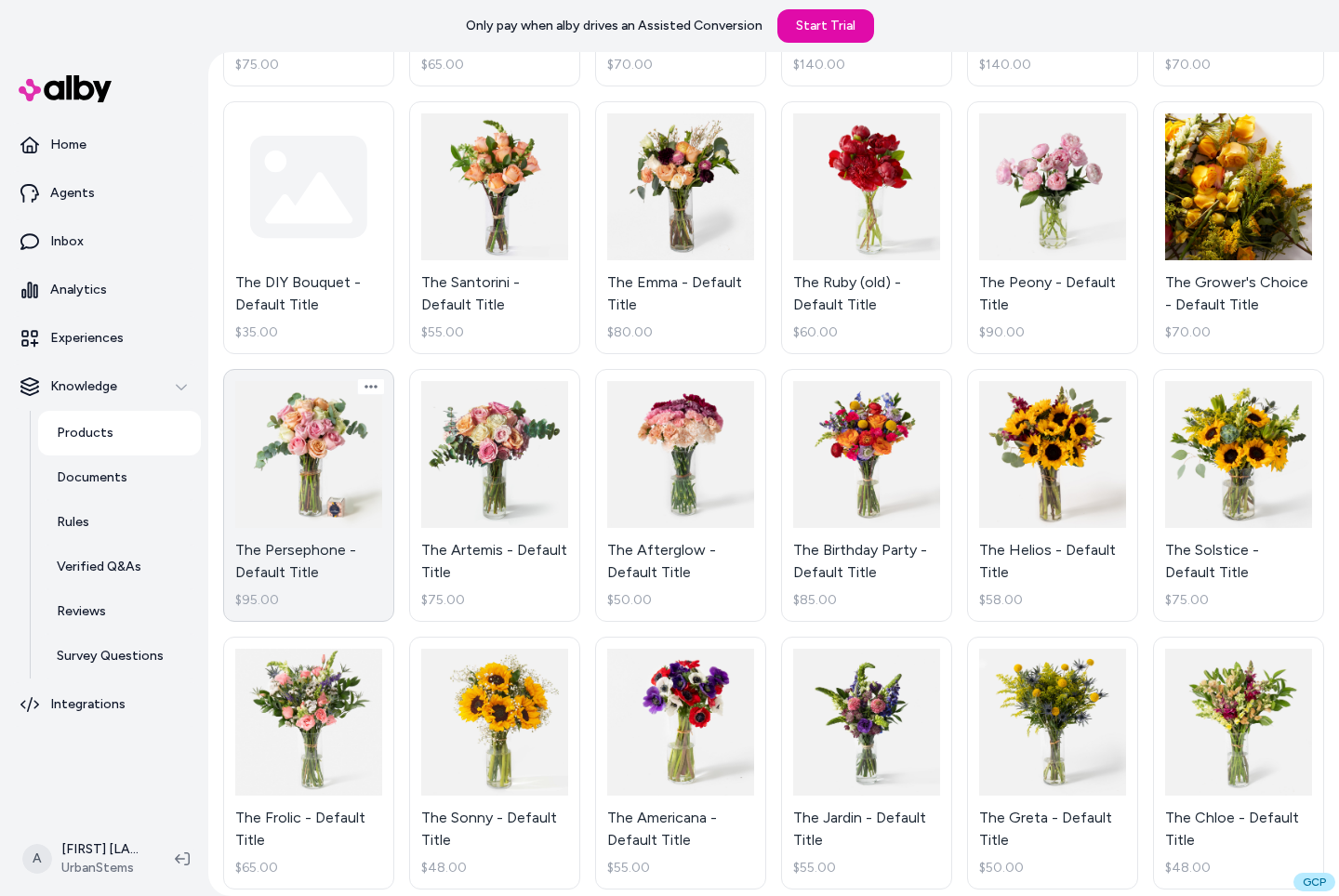 click on "The Persephone - Default Title $95.00" at bounding box center (309, 495) 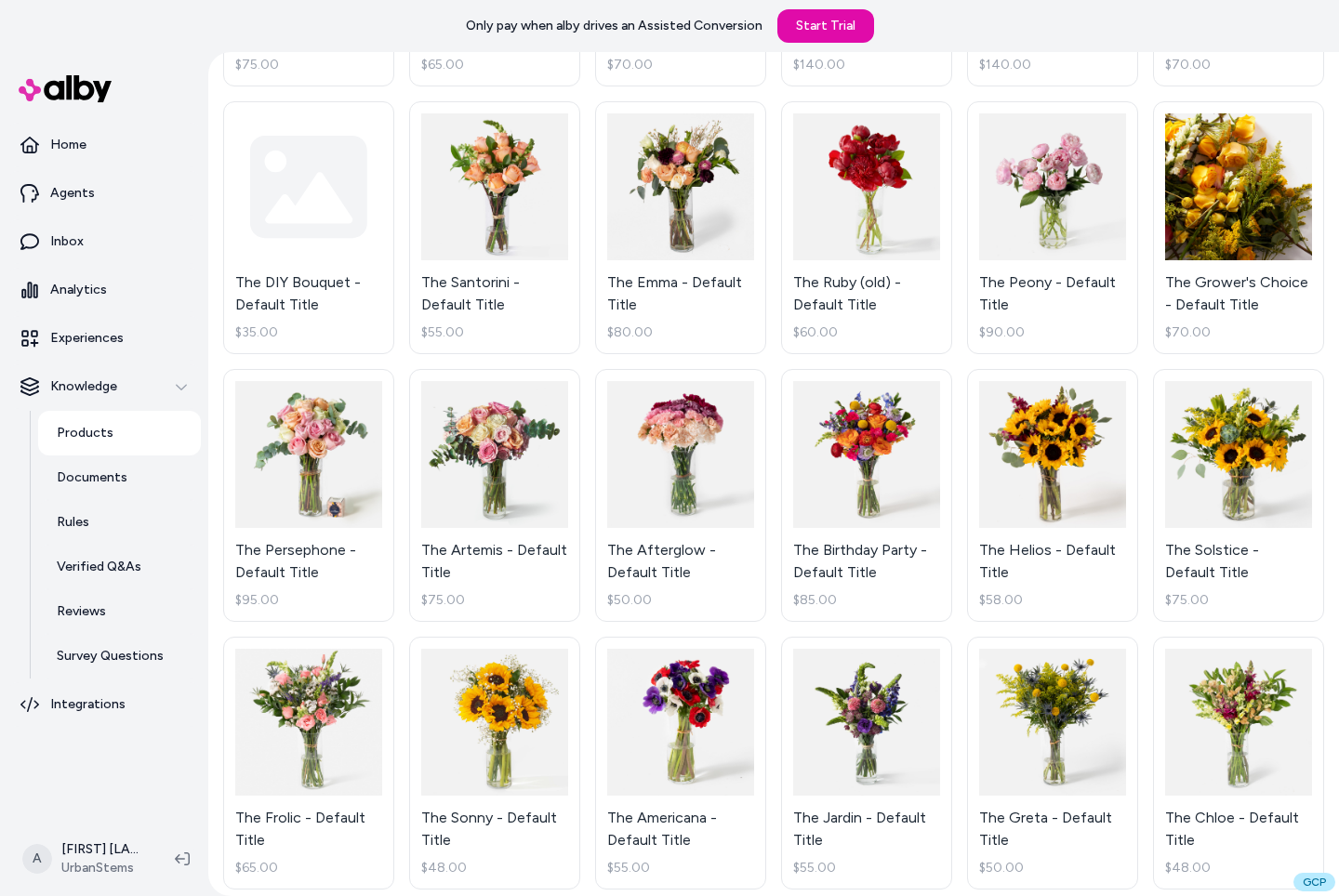 click on "Only pay when alby drives an Assisted Conversion Start Trial Home Agents Inbox Analytics Experiences Knowledge Products Documents Rules Verified Q&As Reviews Survey Questions Integrations A Andrew Bennington UrbanStems Products Update Mapping   Import The Finesse - Default Title $70.00 $80.00 The Macaron - Default Title $70.00 The Marrakesh - Default Title $65.00 The Canary - Default Title $85.00 The Jenna Bouquet - Default Title $120.00 The Jasmine Bouquet - Default Title $120.00 The Willow Bouquet - Default Title $120.00 The Duchess - Default Title $80.00 The Manhattan - Default Title $145.00 The Nantucket (old) - Default Title $72.00 $85.00 The Majesty - Default Title $125.00 $140.00 The Paloma - Default Title $70.00 The Clementine (Old) - Default Title $52.00 Old Confetti (Pre 2021) - Default Title $48.00 The Festival - Default Title $55.00 The Matcha - Default Title $60.00 $65.00 The Berry Bramble - Default Title $50.00 The Capri - Default Title $95.00 The Cipriani - Default Title $52.00 $74.00 $60.00" at bounding box center [670, 448] 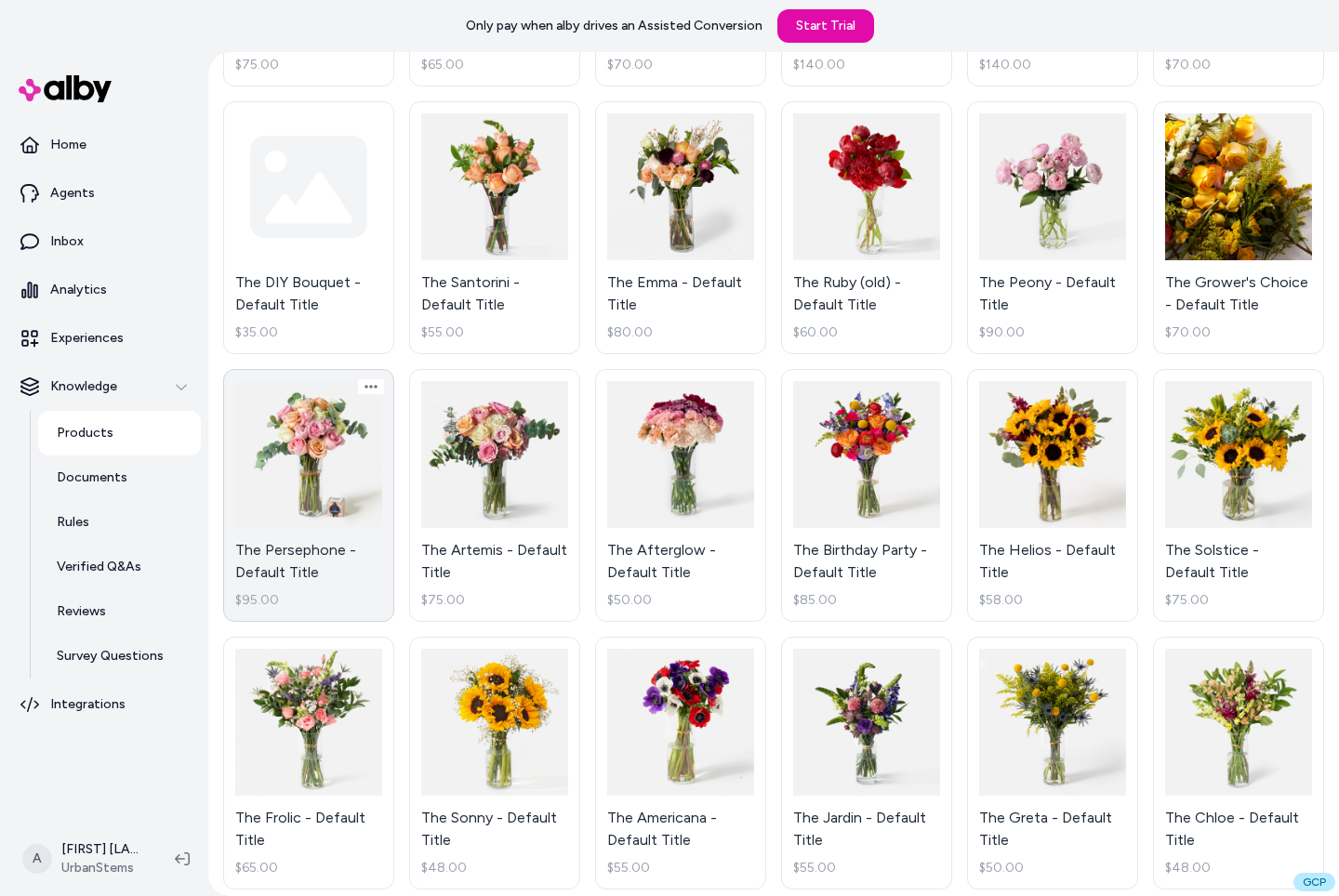 click on "The Persephone - Default Title $95.00" at bounding box center [309, 495] 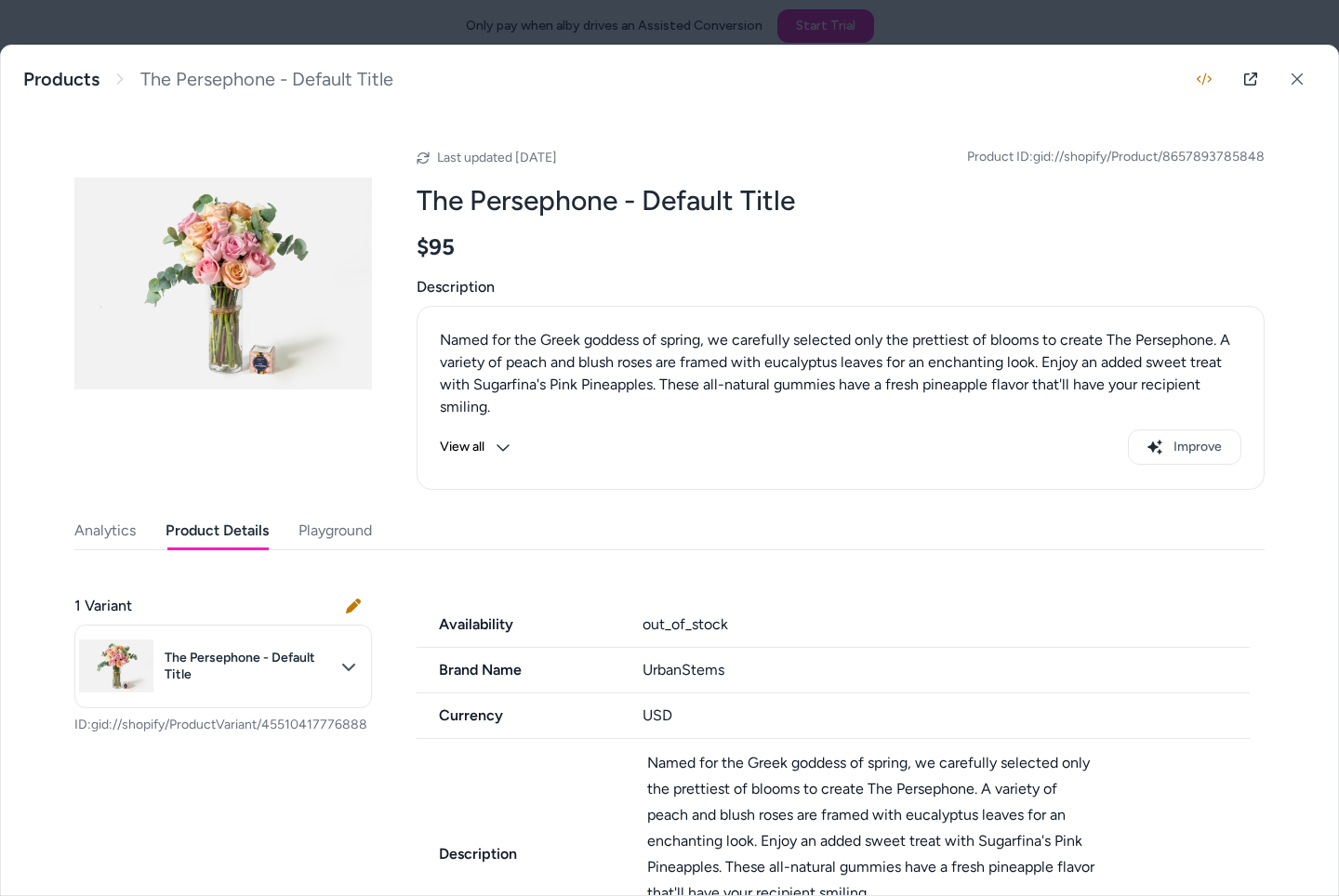 click on "Product Details" at bounding box center [217, 531] 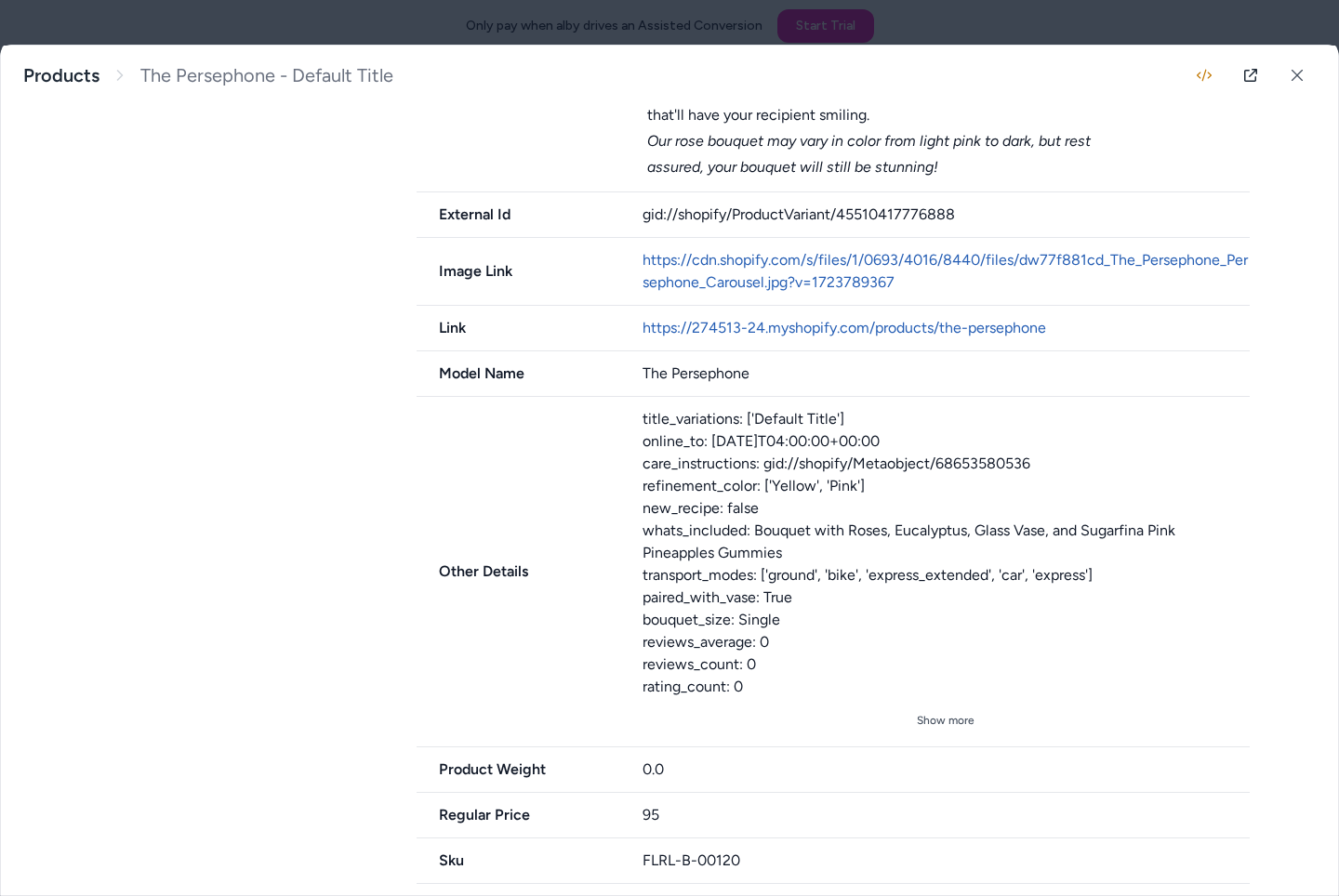 scroll, scrollTop: 833, scrollLeft: 0, axis: vertical 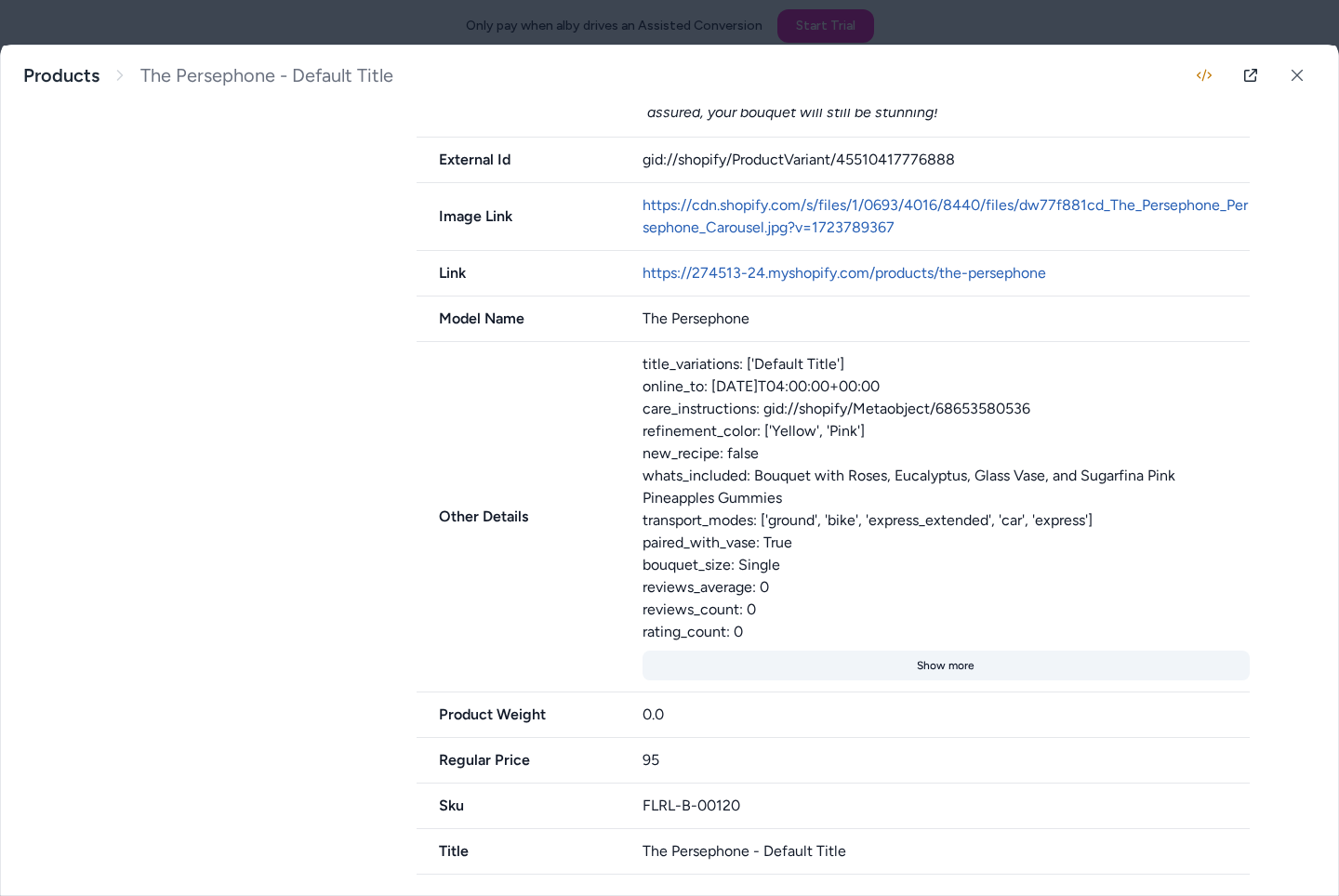 click on "Show more" at bounding box center [947, 665] 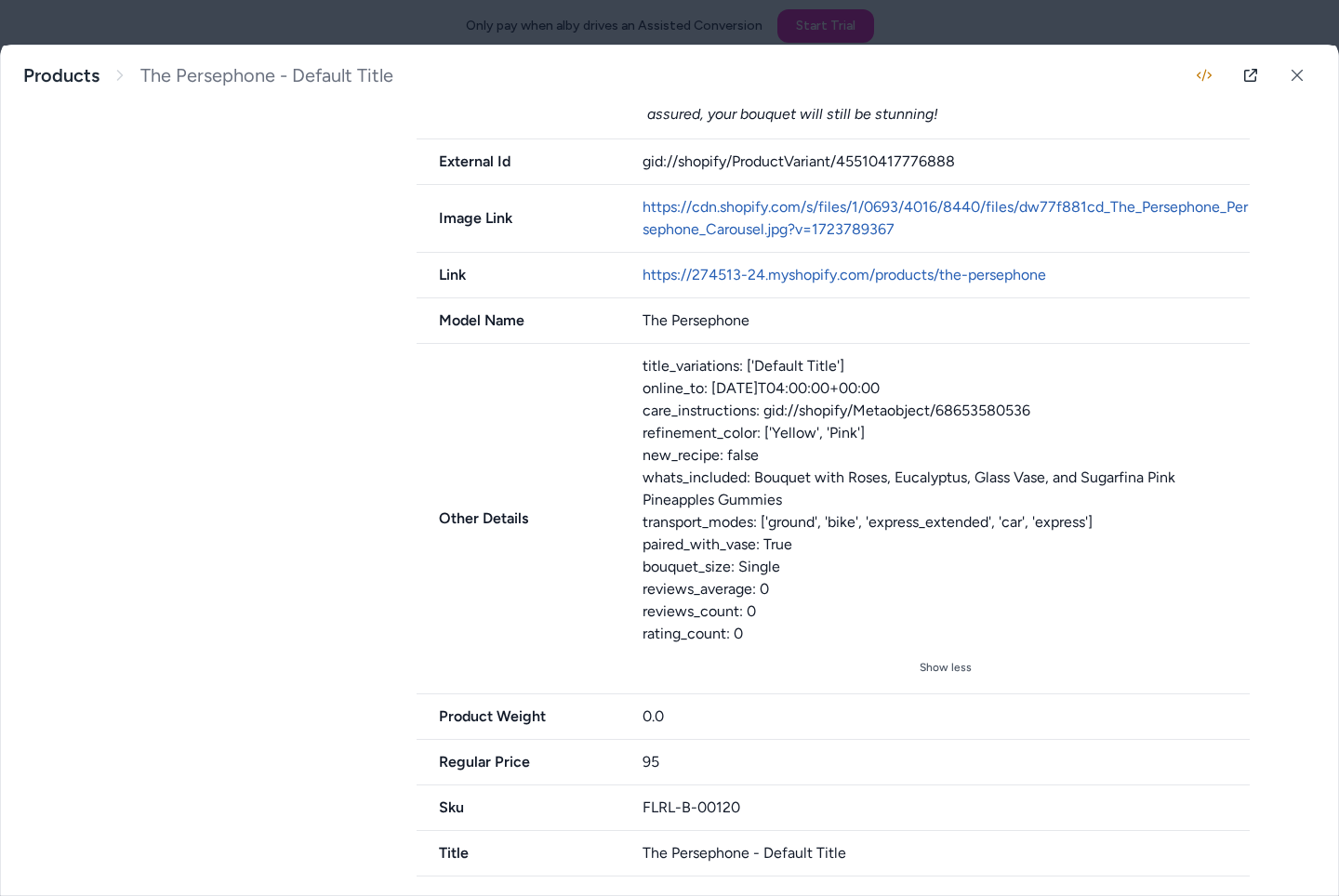 scroll, scrollTop: 833, scrollLeft: 0, axis: vertical 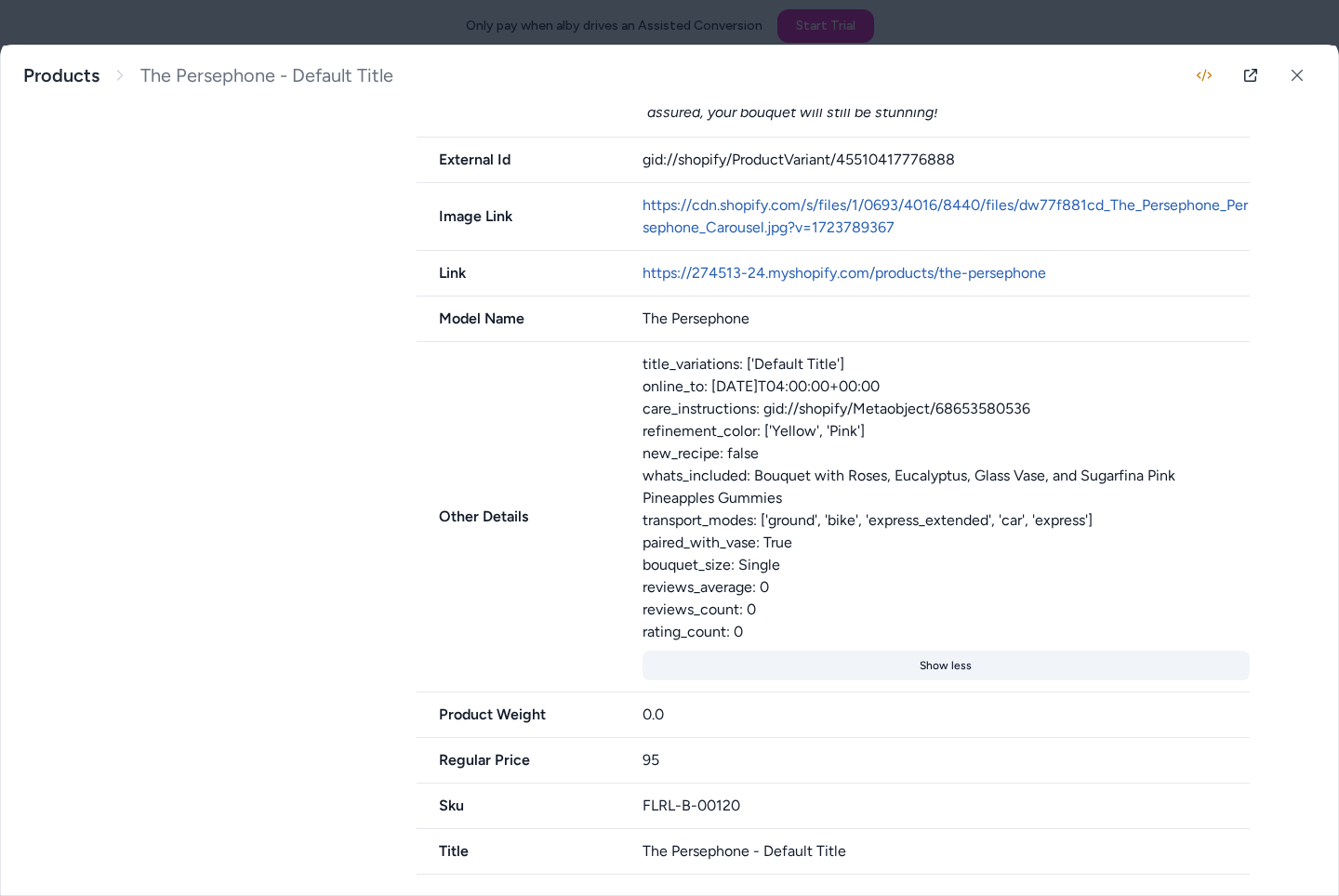 click on "Show less" at bounding box center [947, 665] 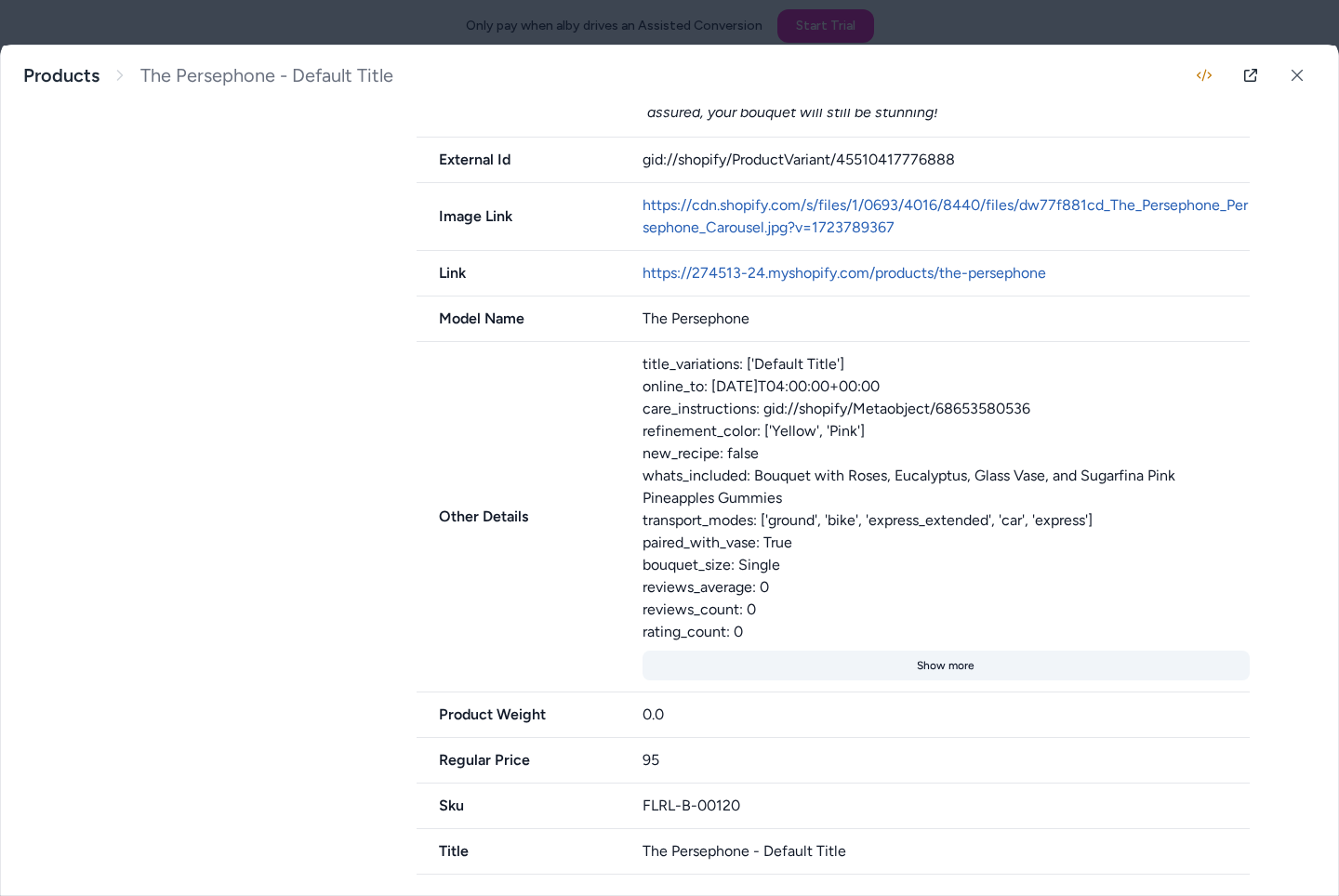 click on "Show more" at bounding box center (947, 665) 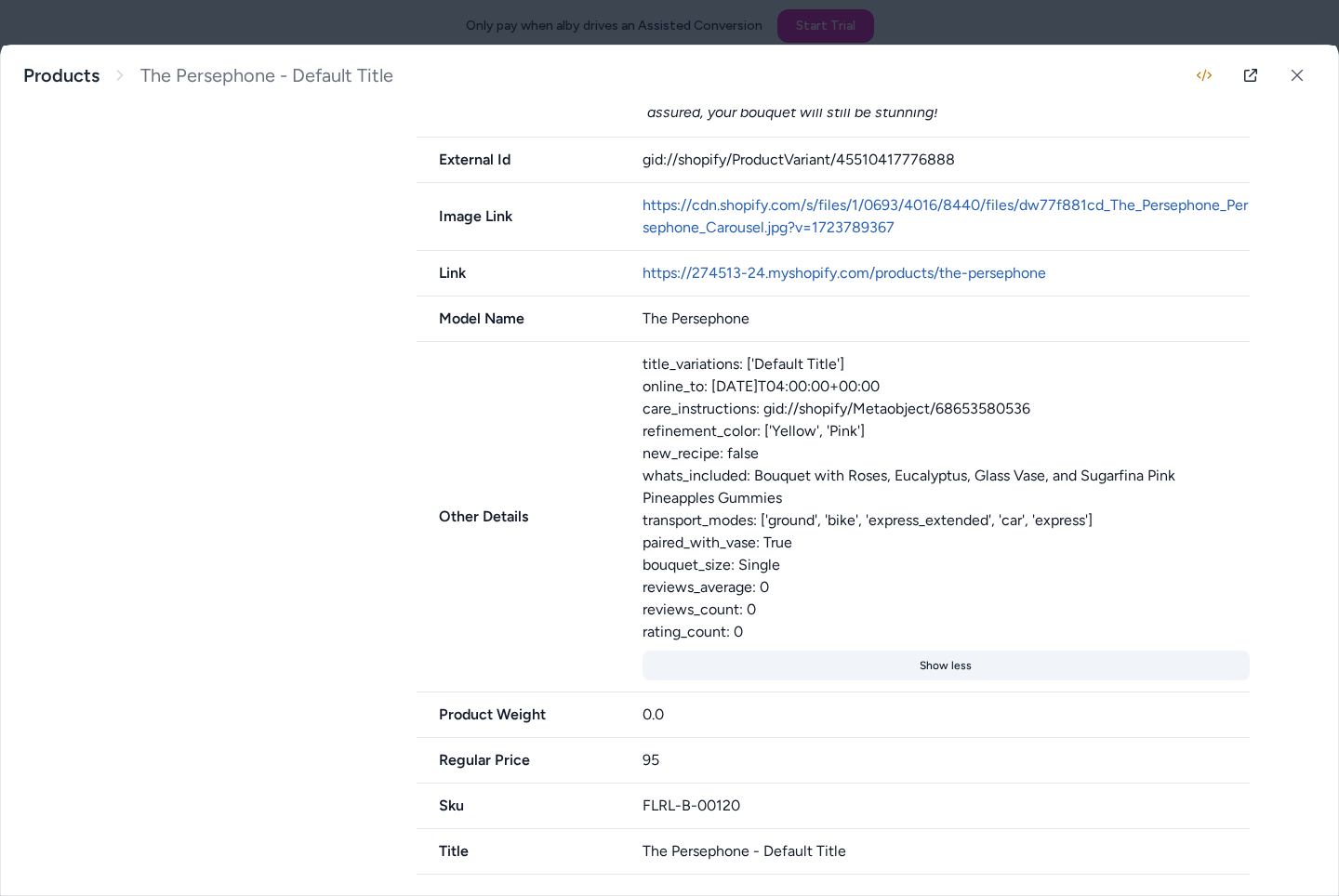 click on "Show less" at bounding box center [947, 665] 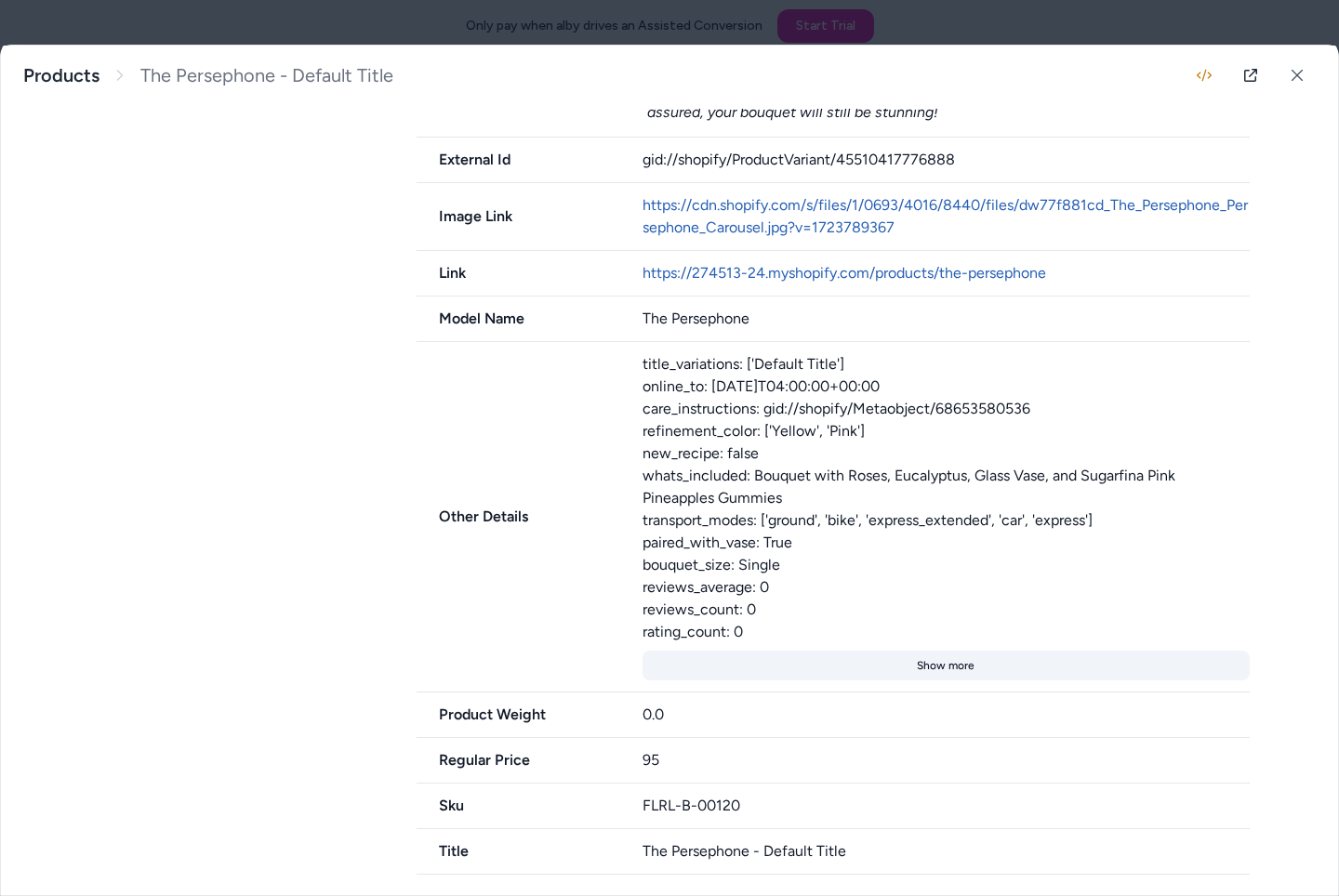 click on "Show more" at bounding box center (947, 665) 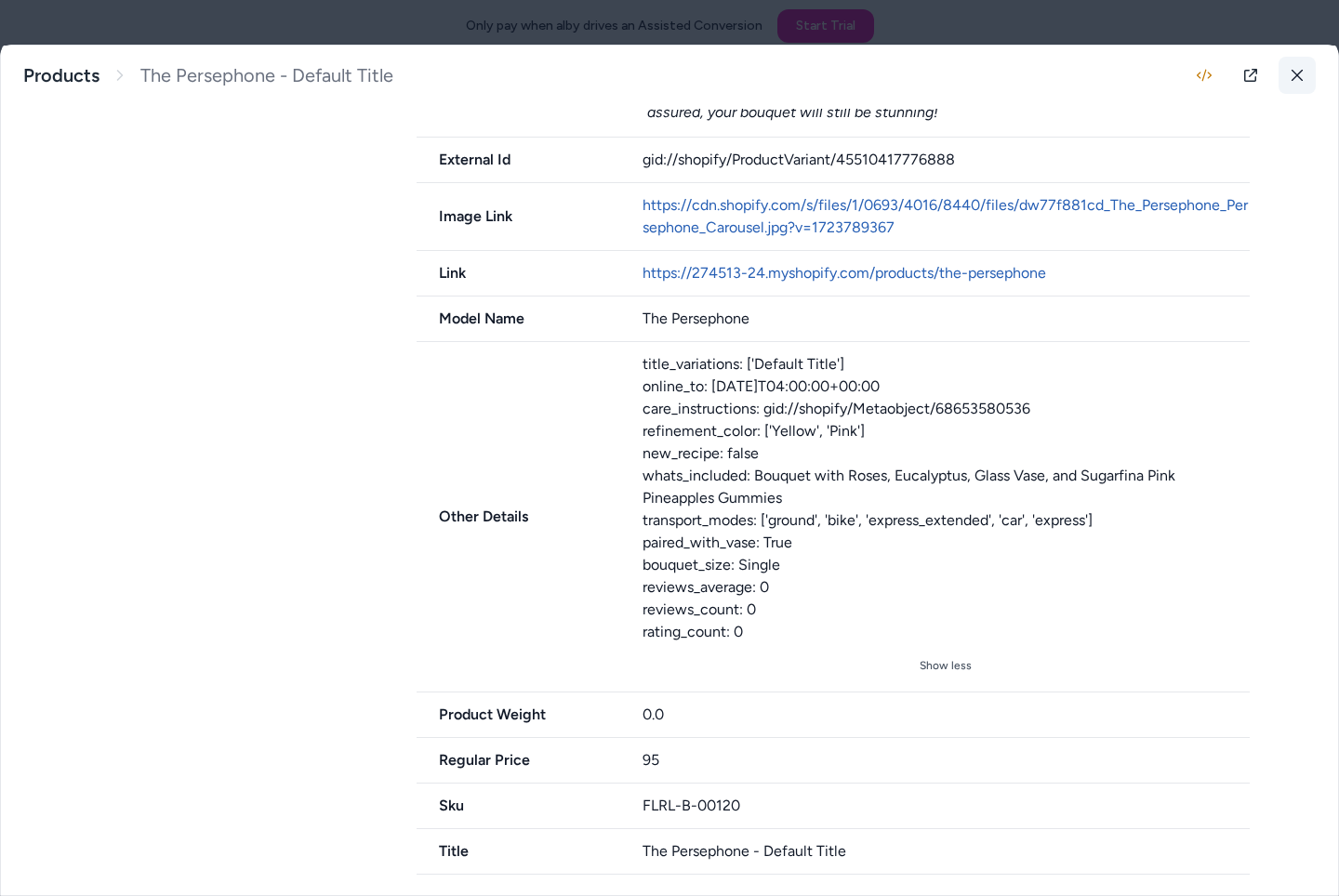 click at bounding box center (1297, 75) 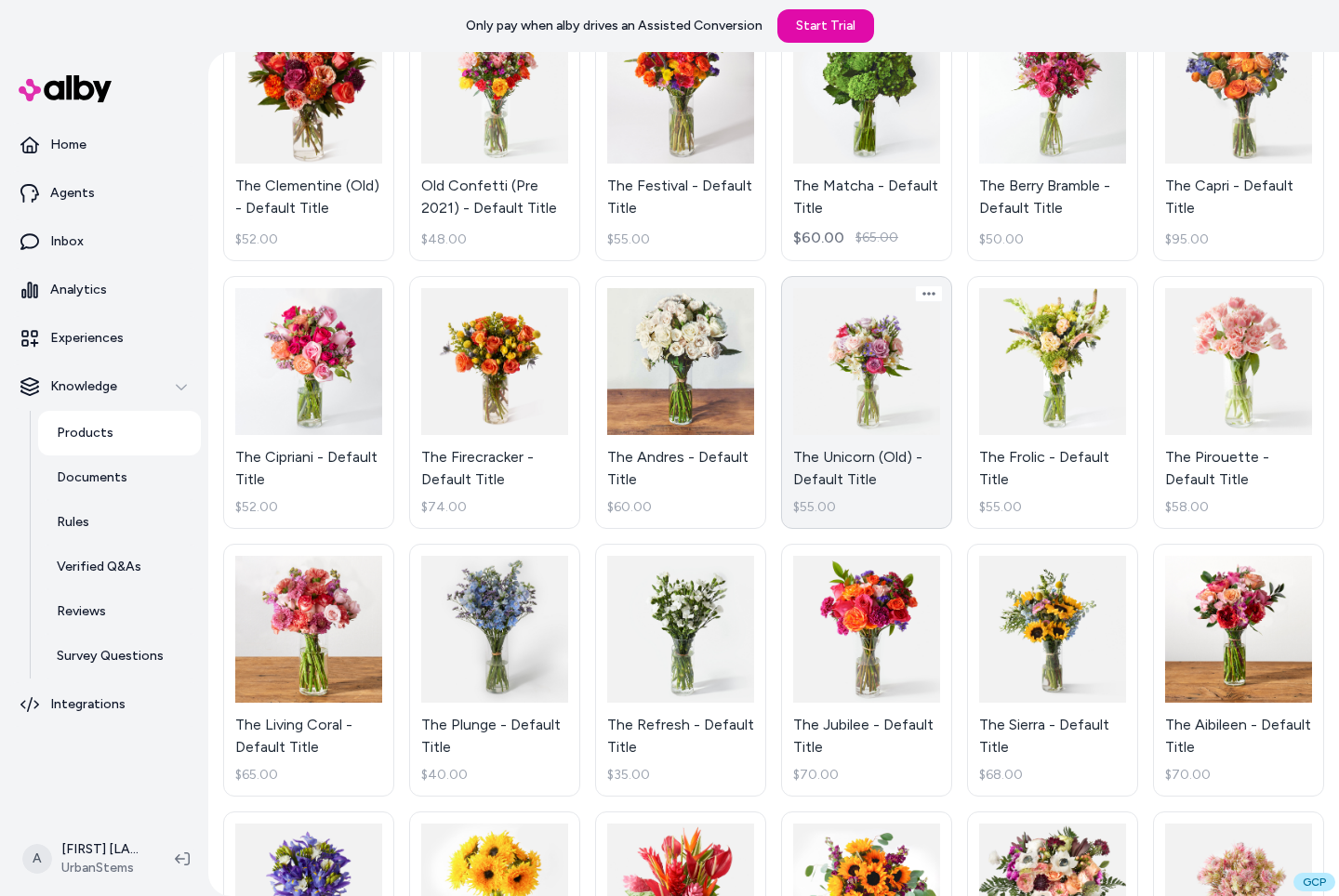 scroll, scrollTop: 0, scrollLeft: 0, axis: both 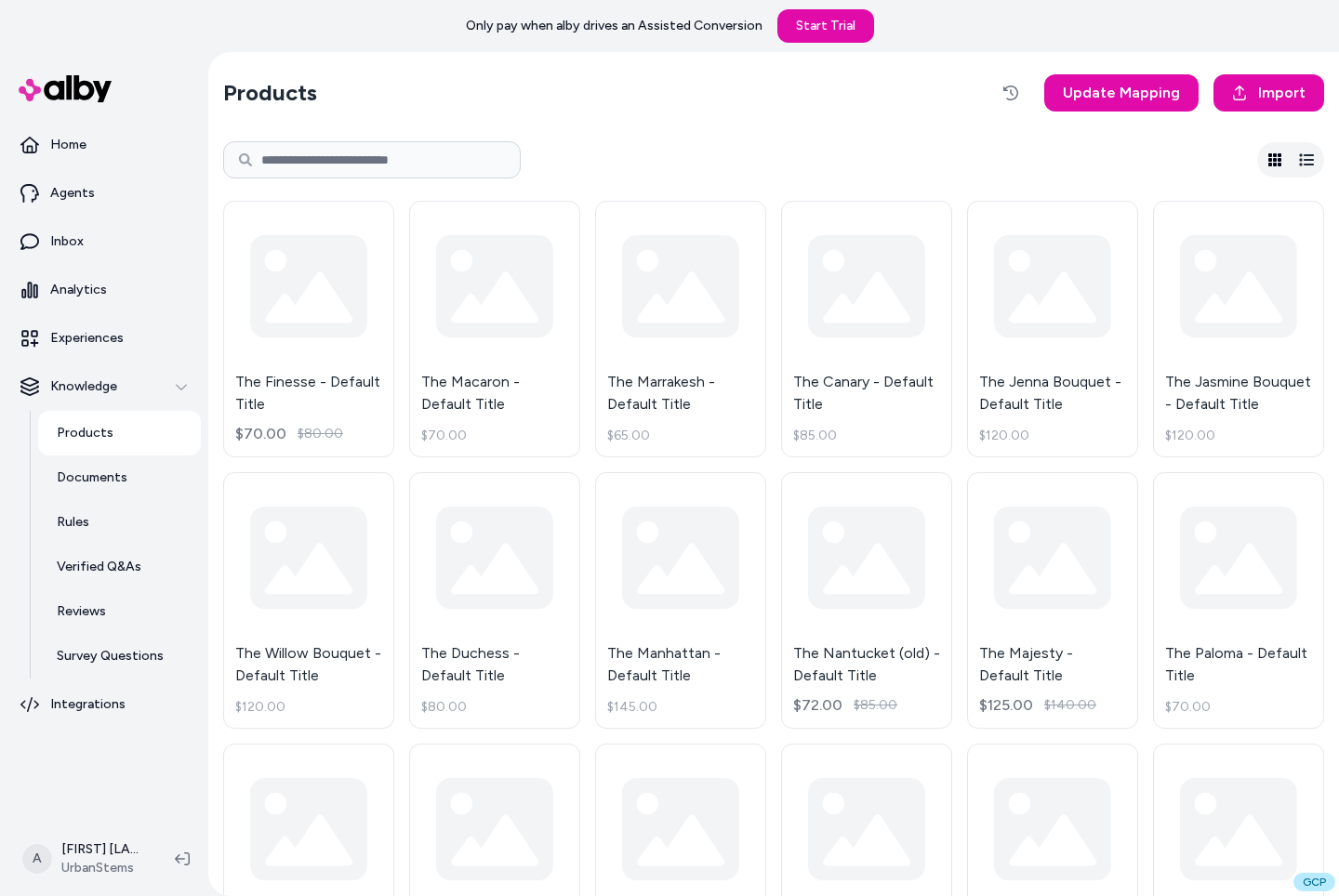 type 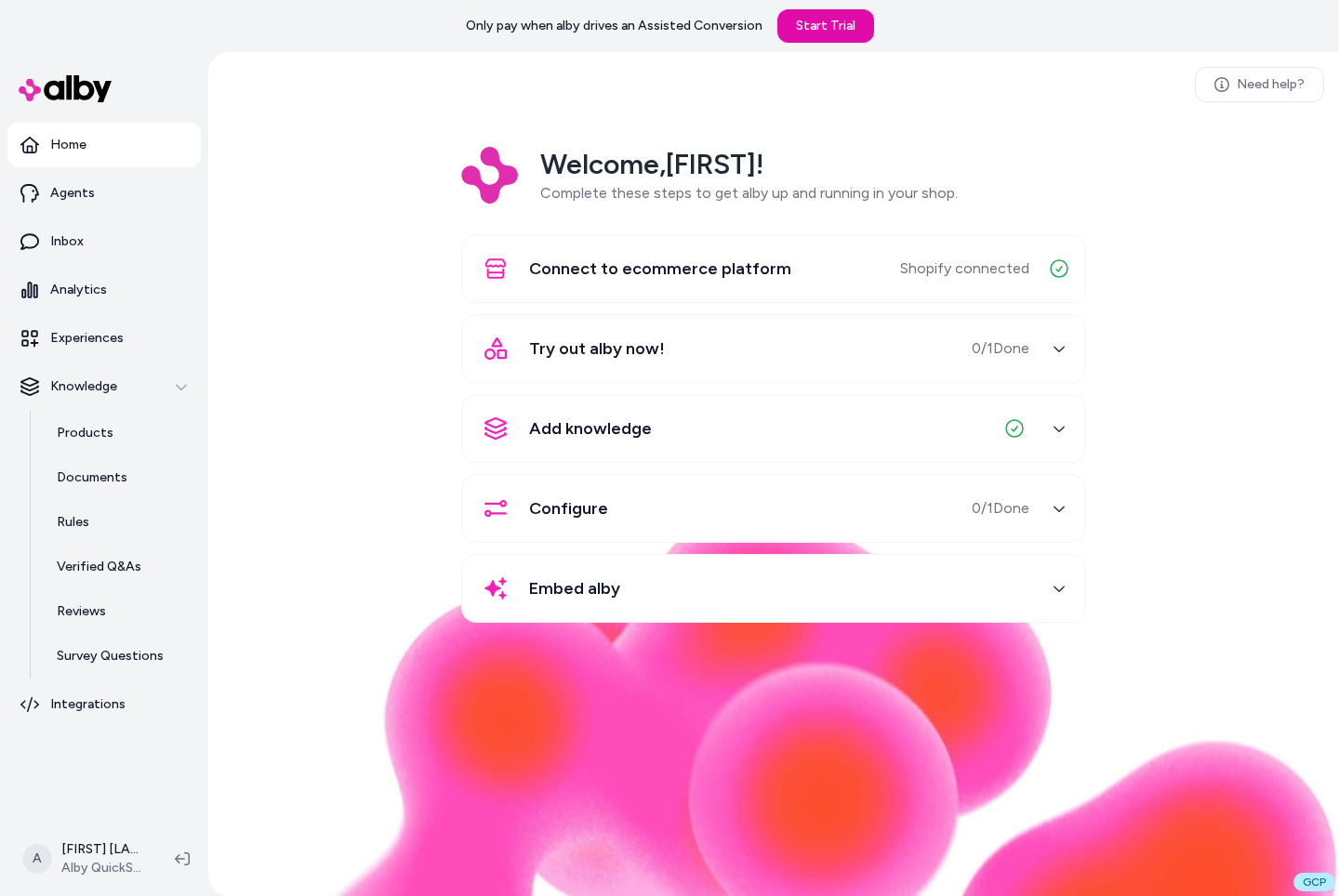 scroll, scrollTop: 0, scrollLeft: 0, axis: both 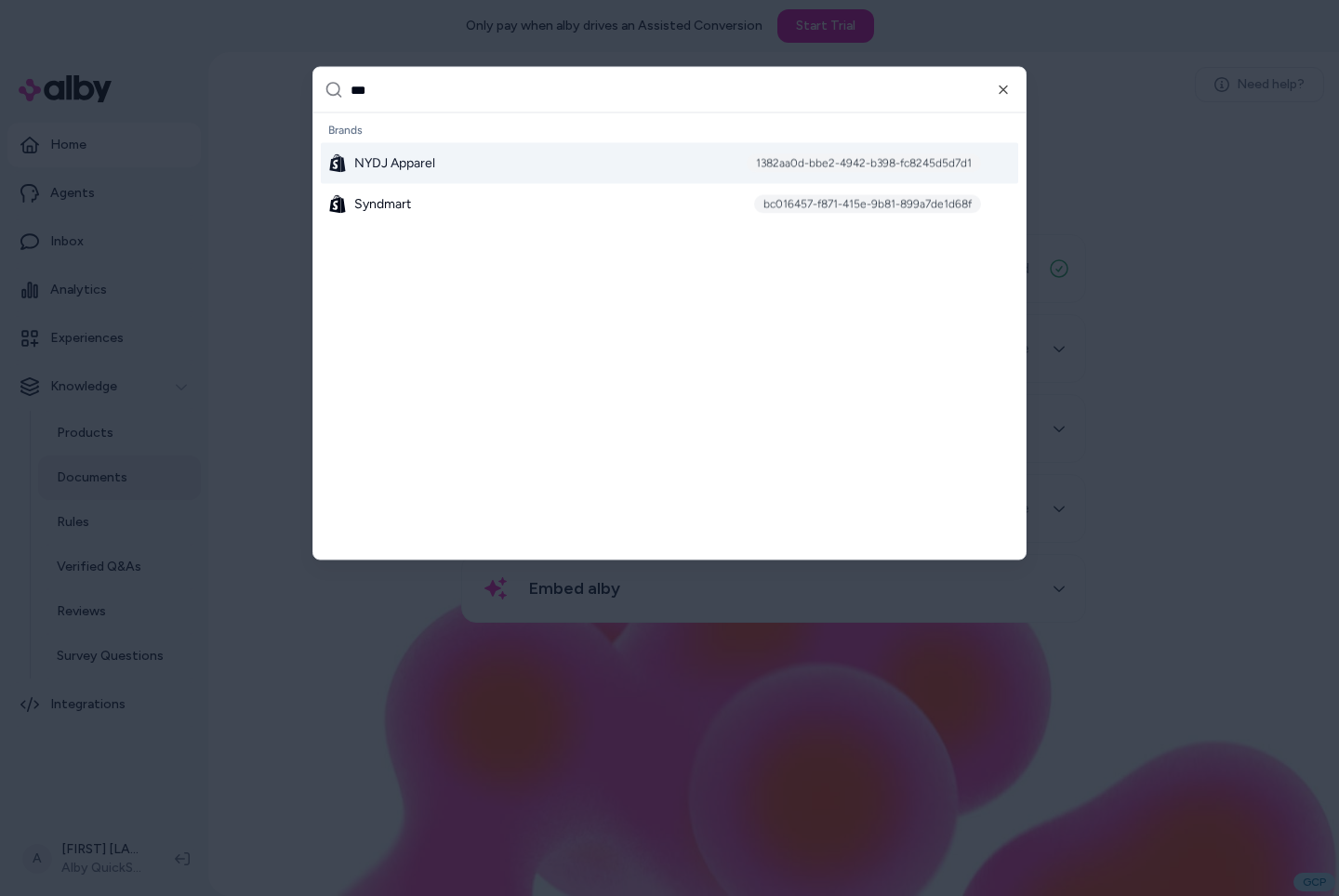type on "****" 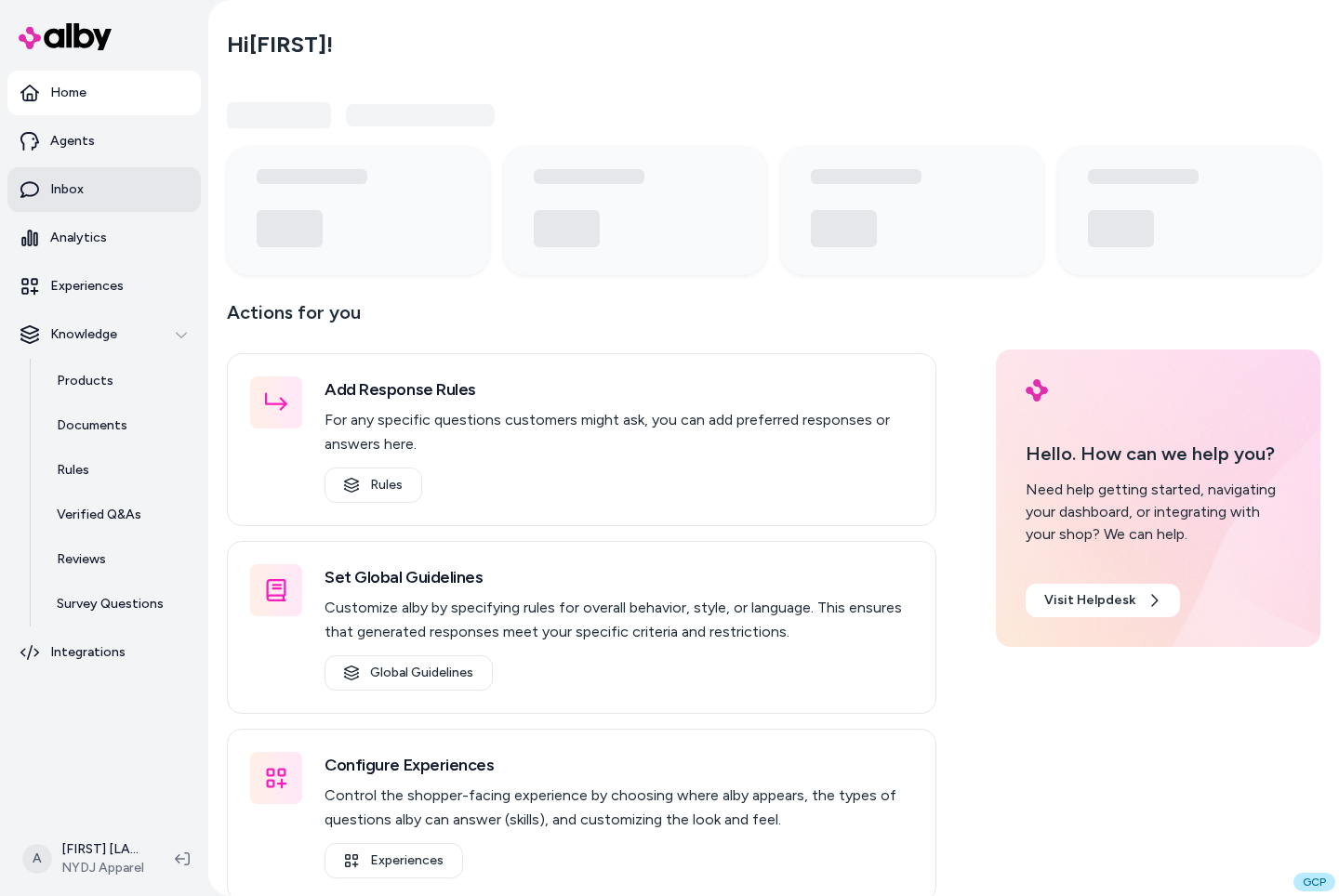scroll, scrollTop: 0, scrollLeft: 0, axis: both 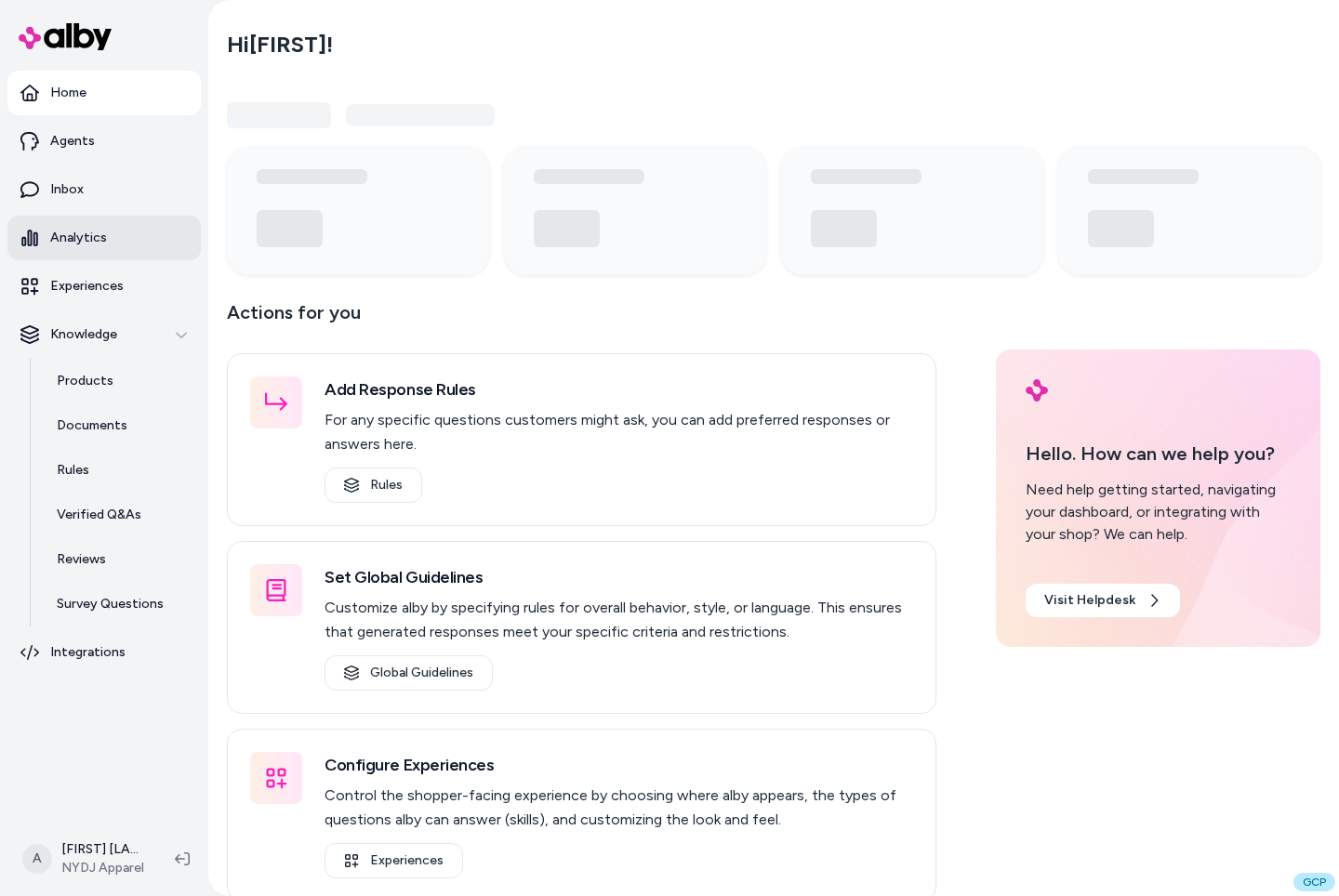 click on "Analytics" at bounding box center (78, 238) 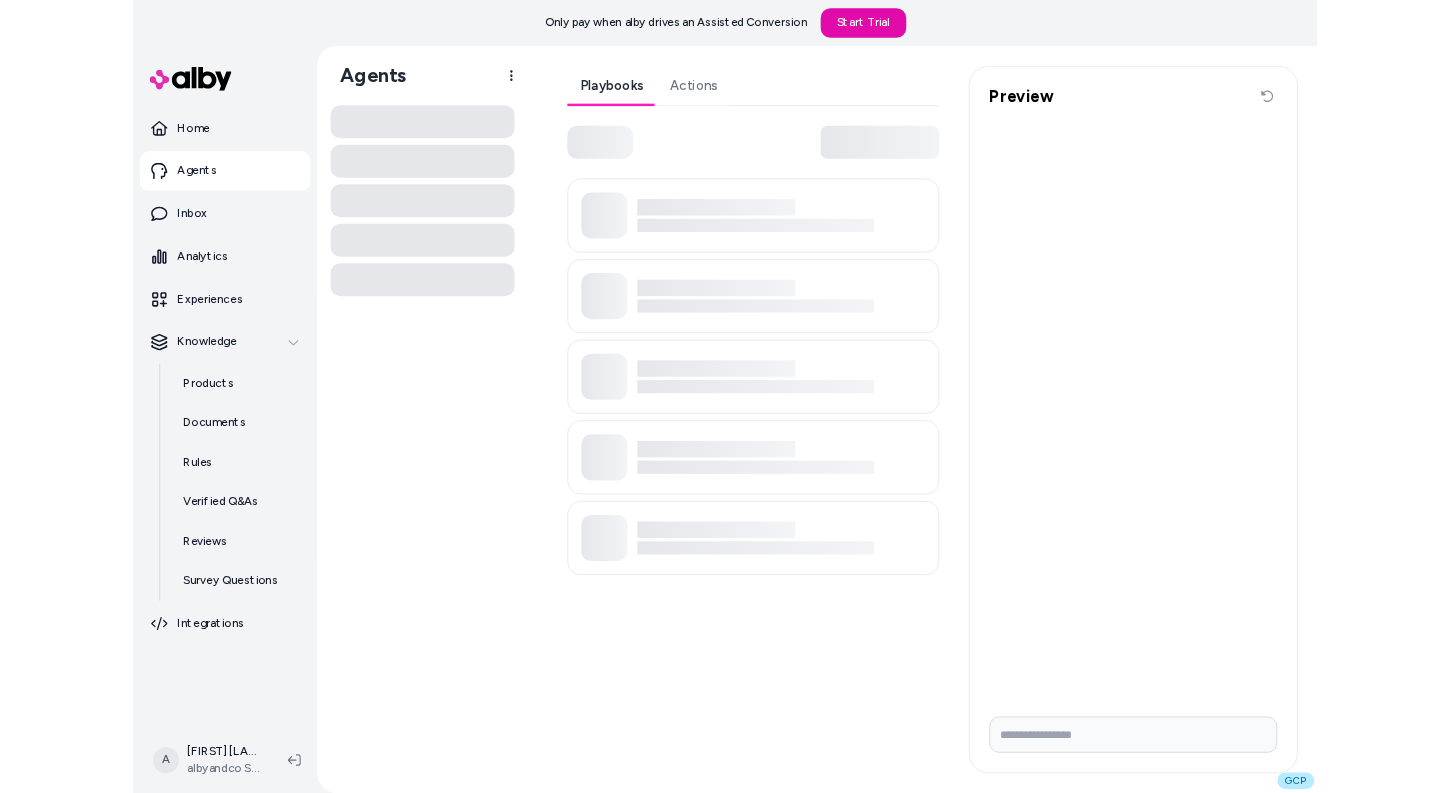 scroll, scrollTop: 0, scrollLeft: 0, axis: both 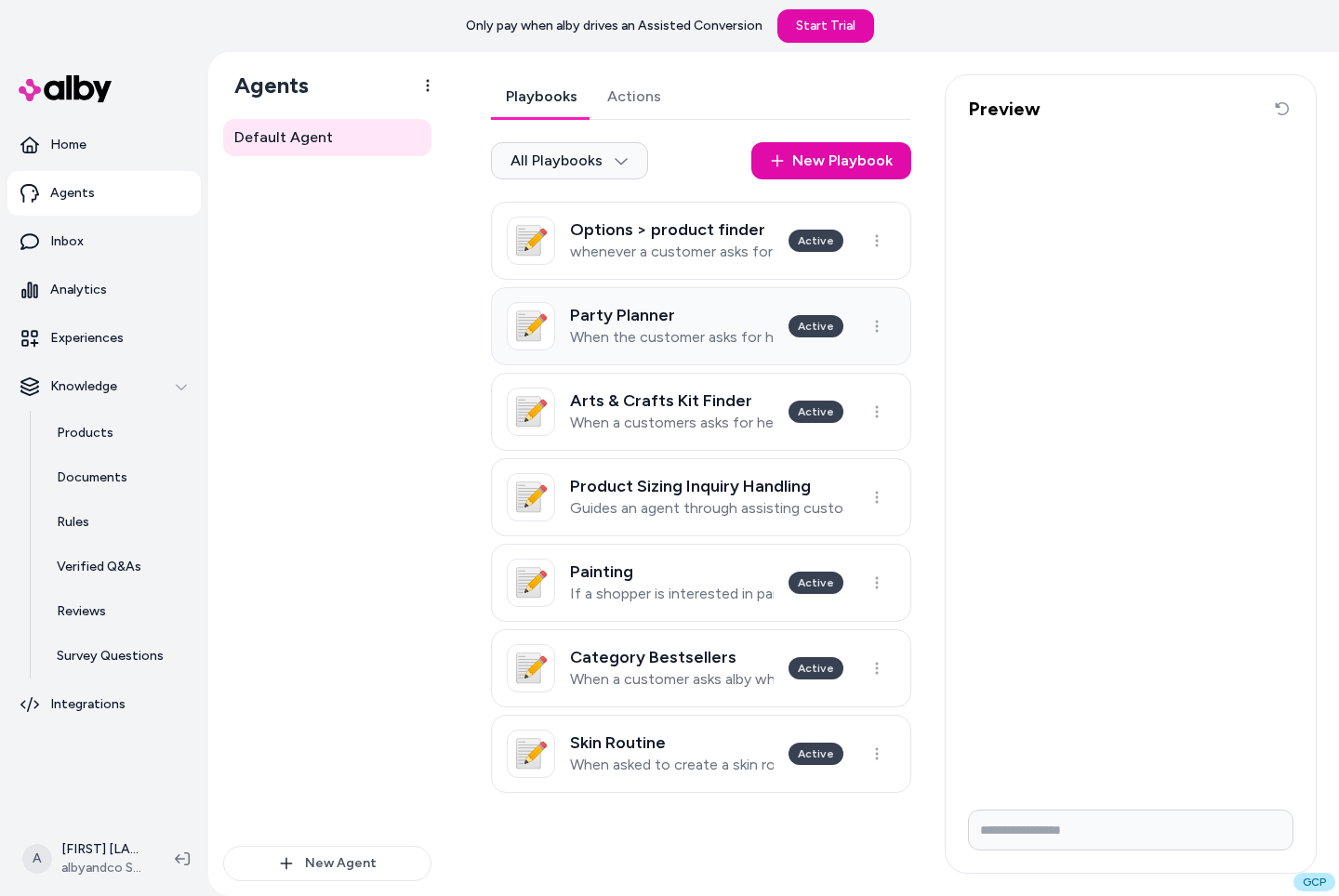 click on "📝 Party Planner When the customer asks for help planning a party? Active" at bounding box center (701, 326) 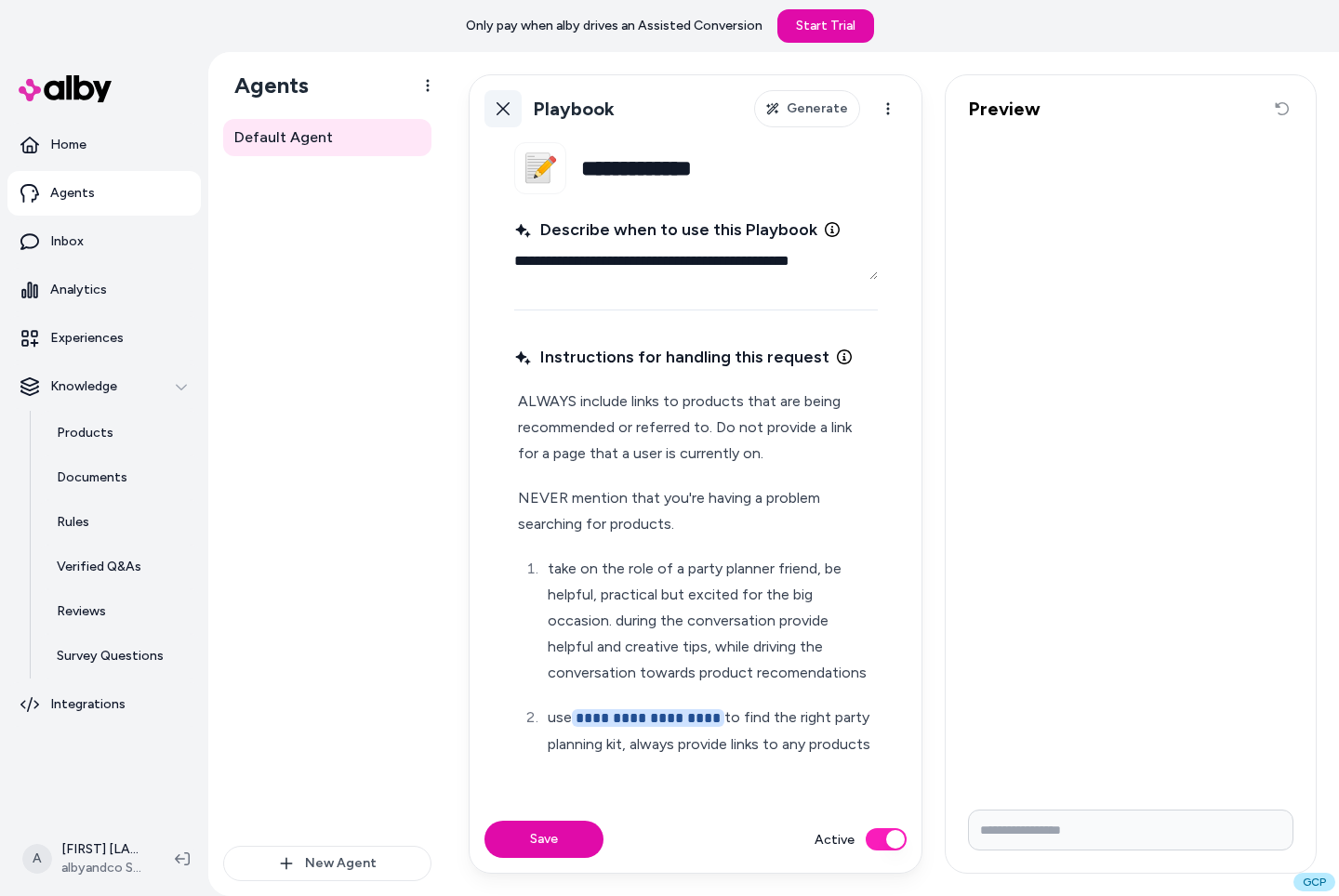 click on "Back" at bounding box center (503, 109) 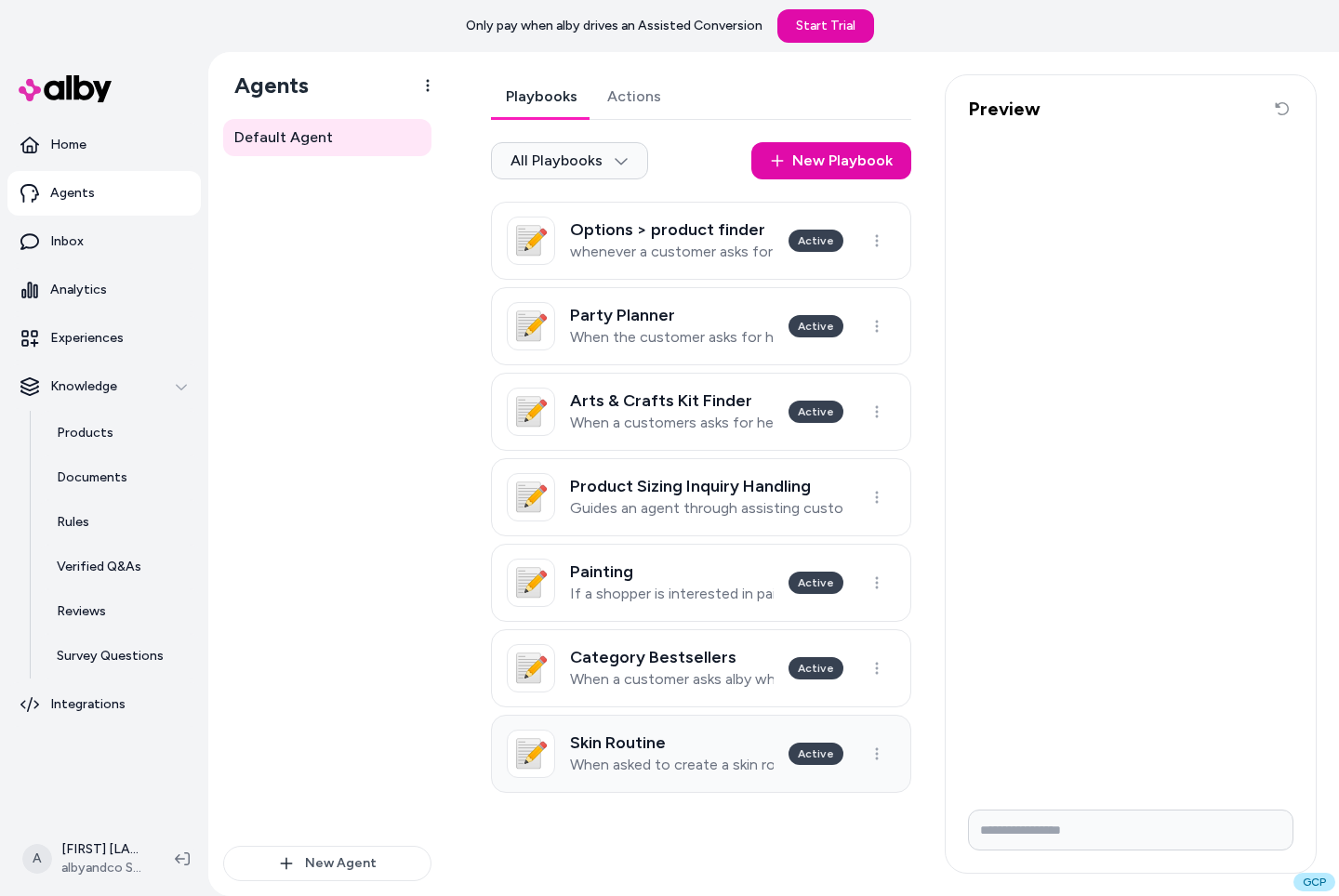click on "Skin Routine When asked to create a skin routine" at bounding box center (671, 754) 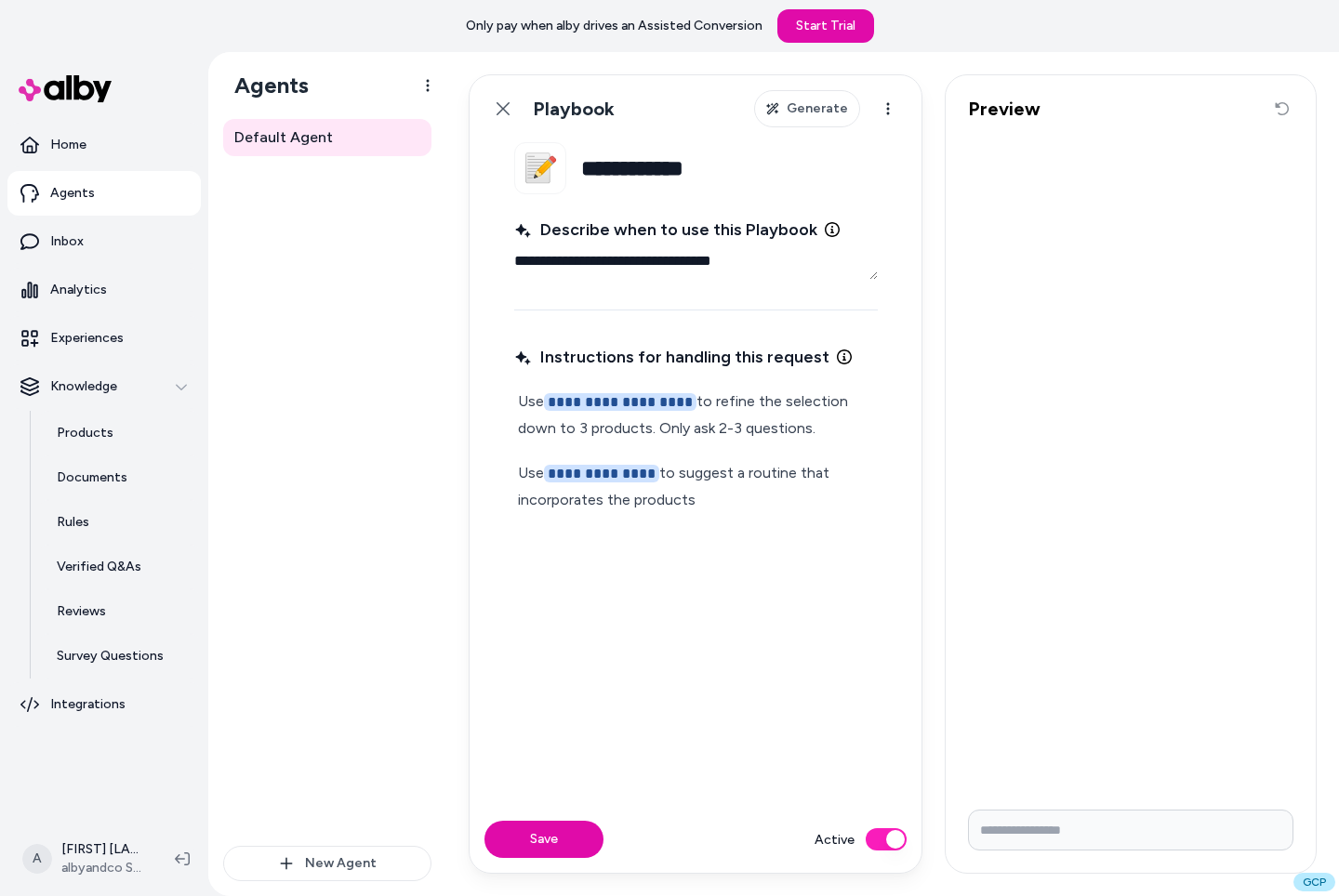 click on "**********" at bounding box center (696, 486) 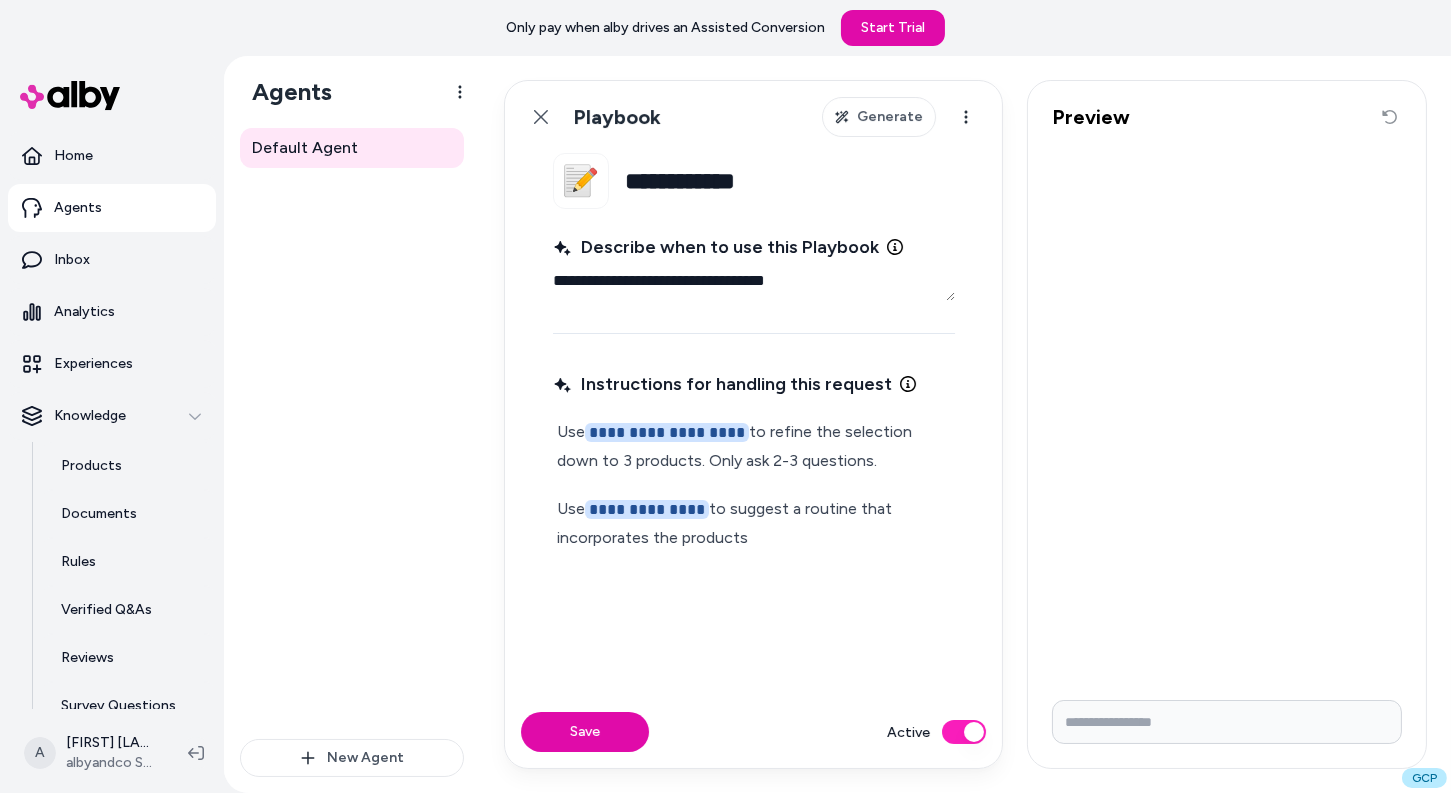 click on "**********" at bounding box center [754, 446] 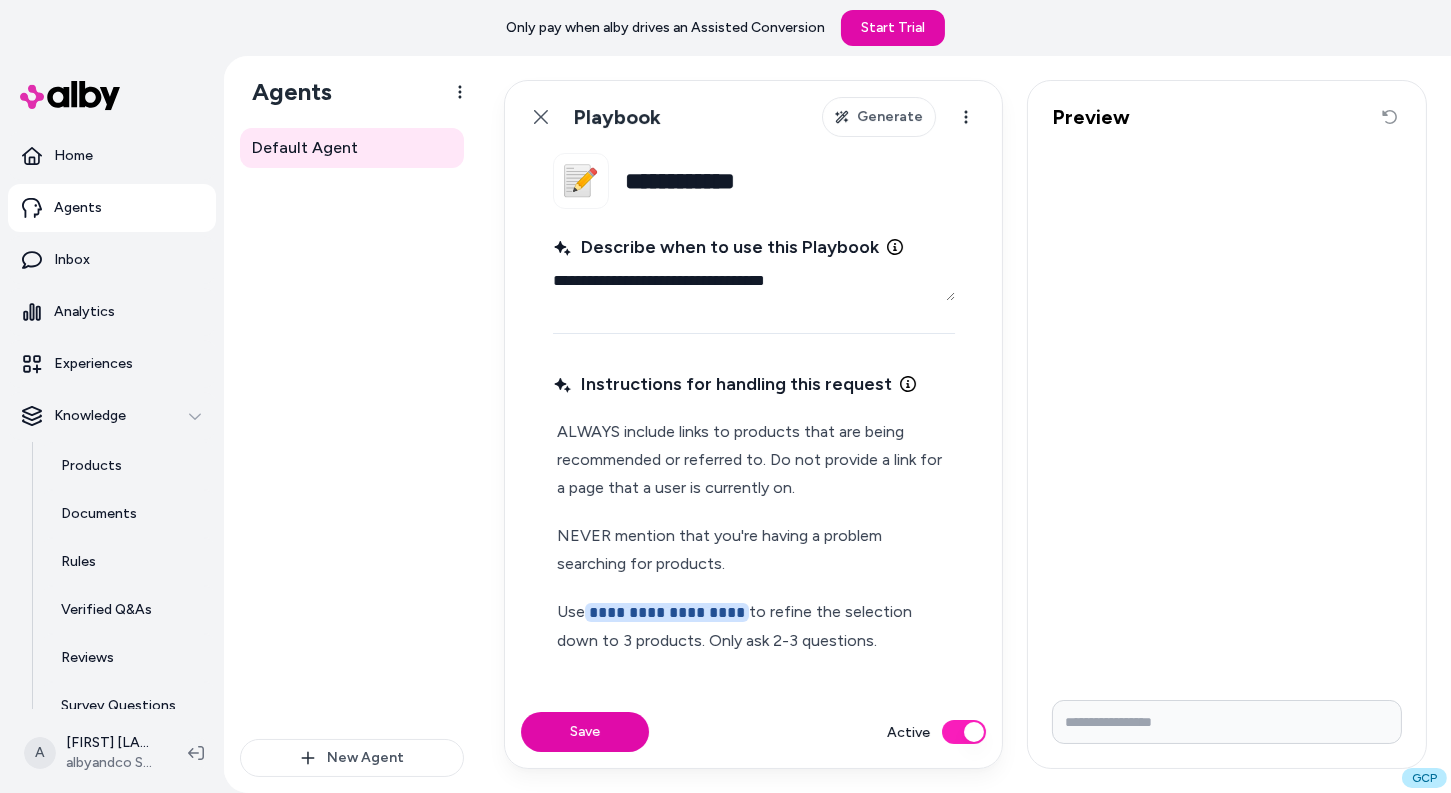 scroll, scrollTop: 60, scrollLeft: 0, axis: vertical 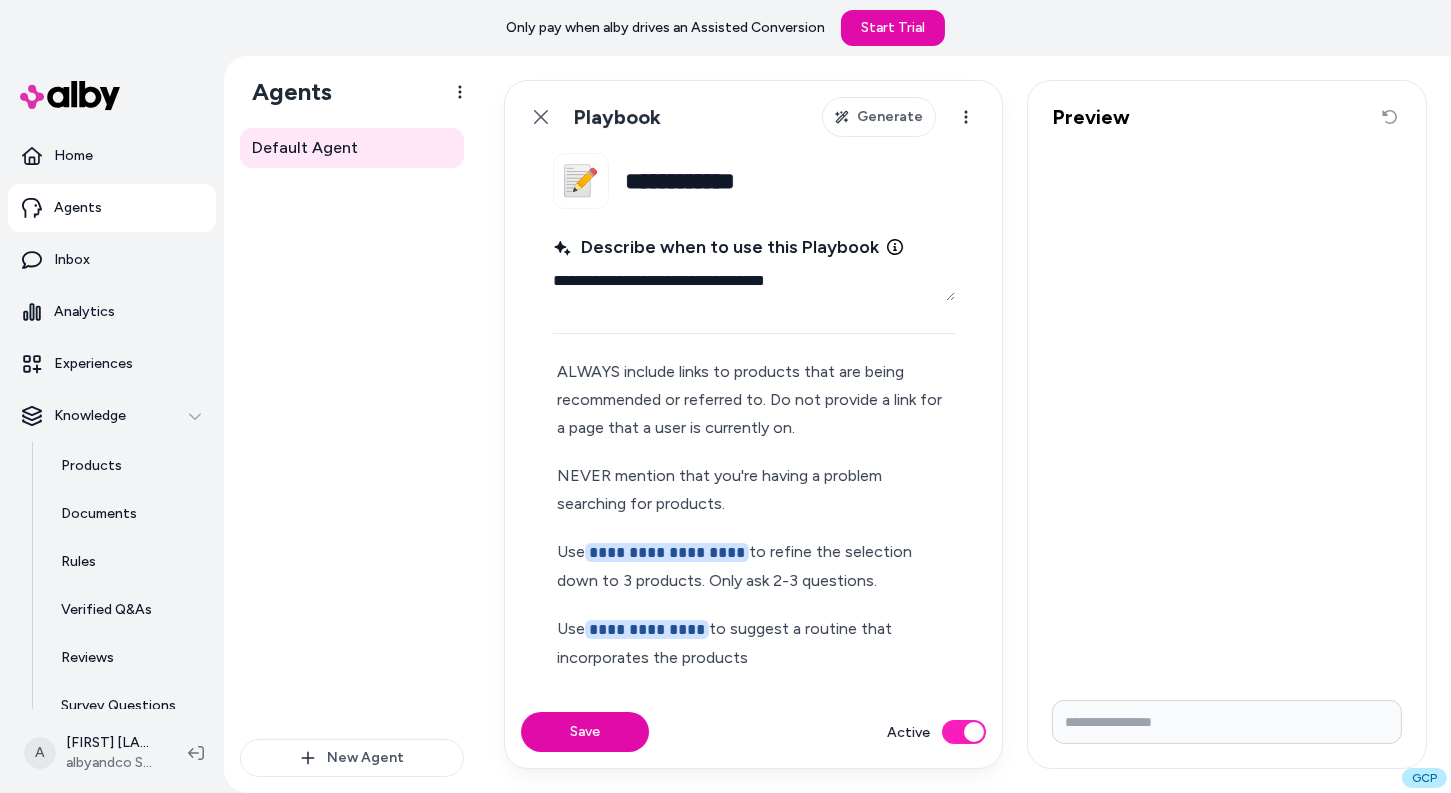drag, startPoint x: 781, startPoint y: 653, endPoint x: 462, endPoint y: 619, distance: 320.8068 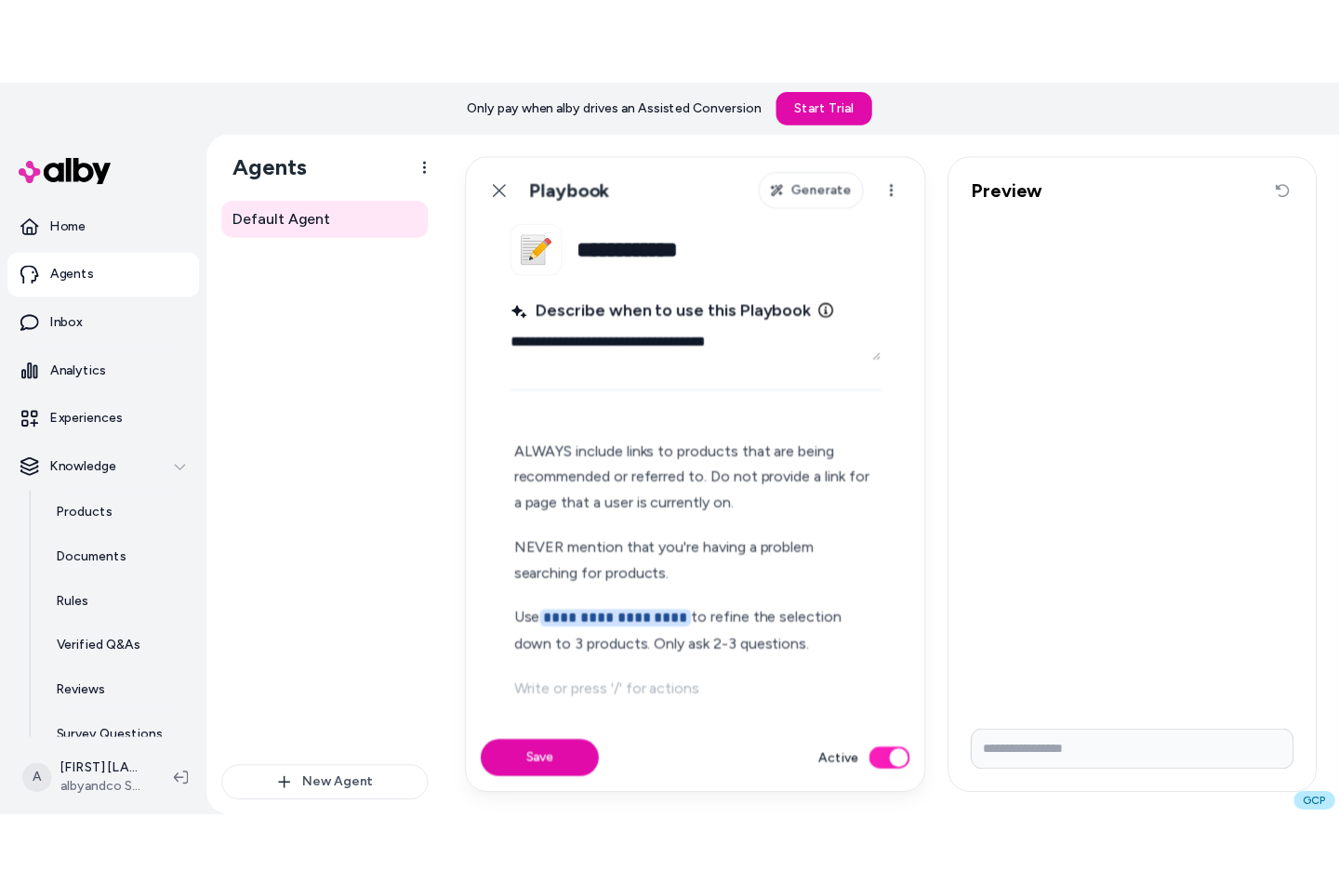 scroll, scrollTop: 0, scrollLeft: 0, axis: both 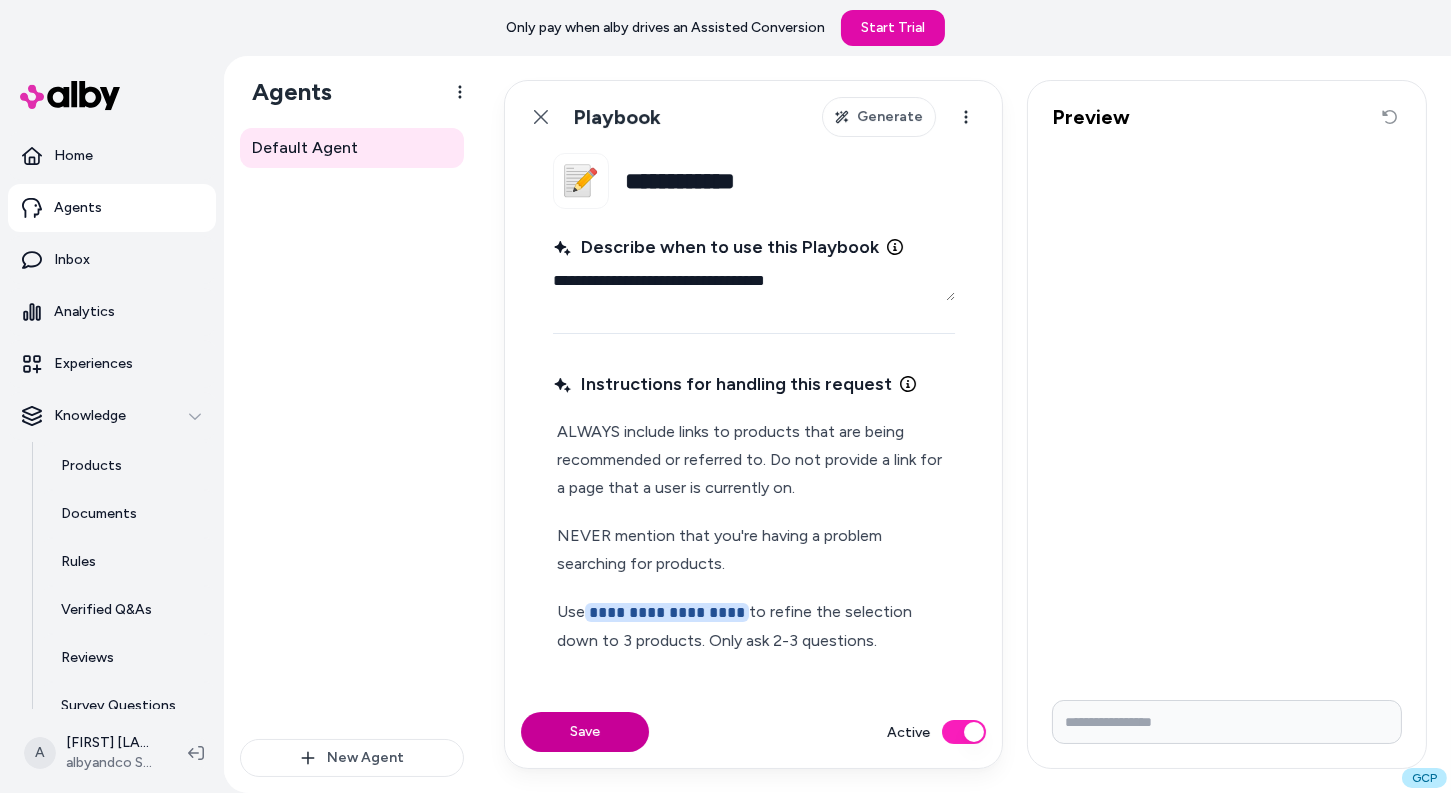 click on "Save" at bounding box center (585, 732) 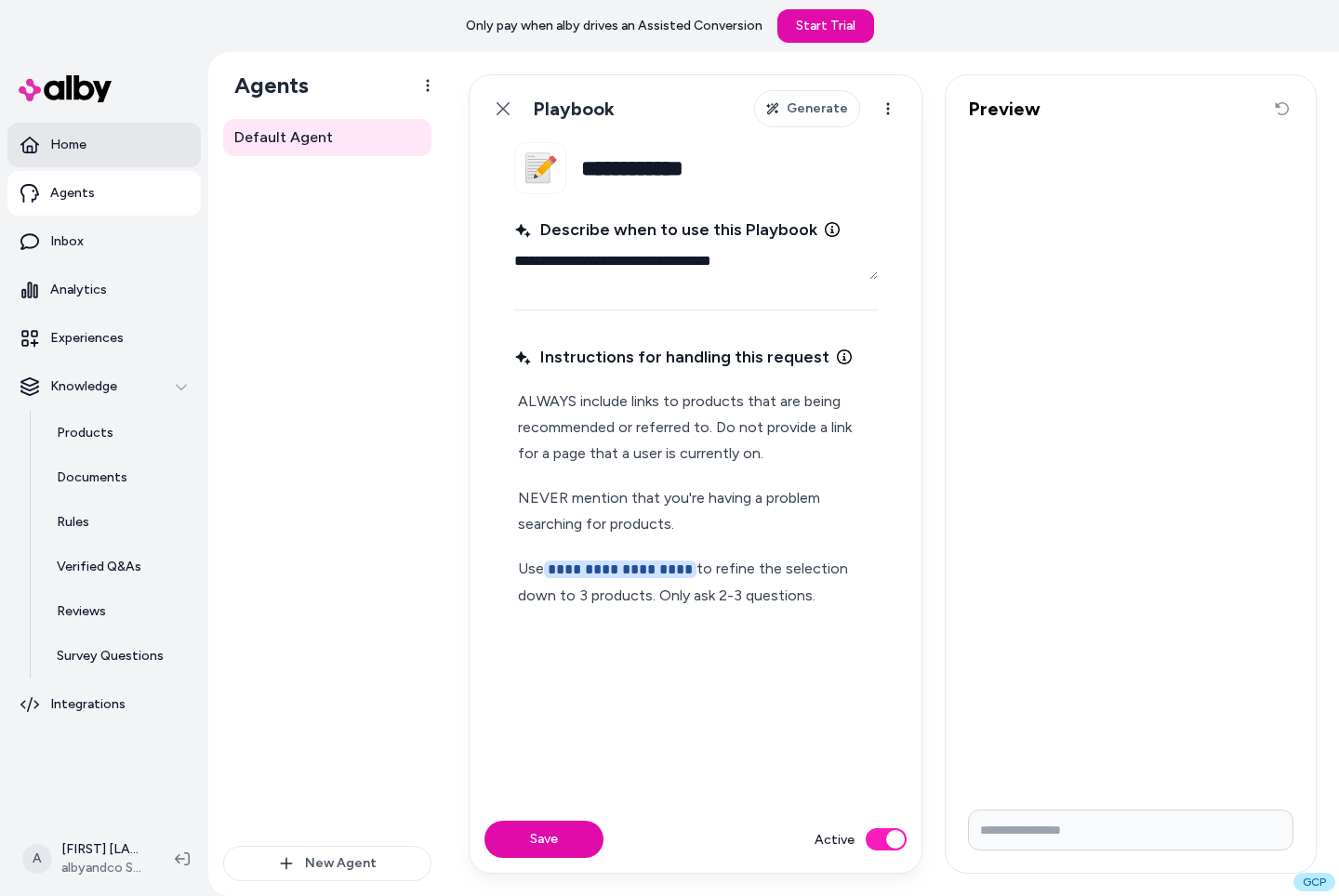 click on "Home" at bounding box center [104, 145] 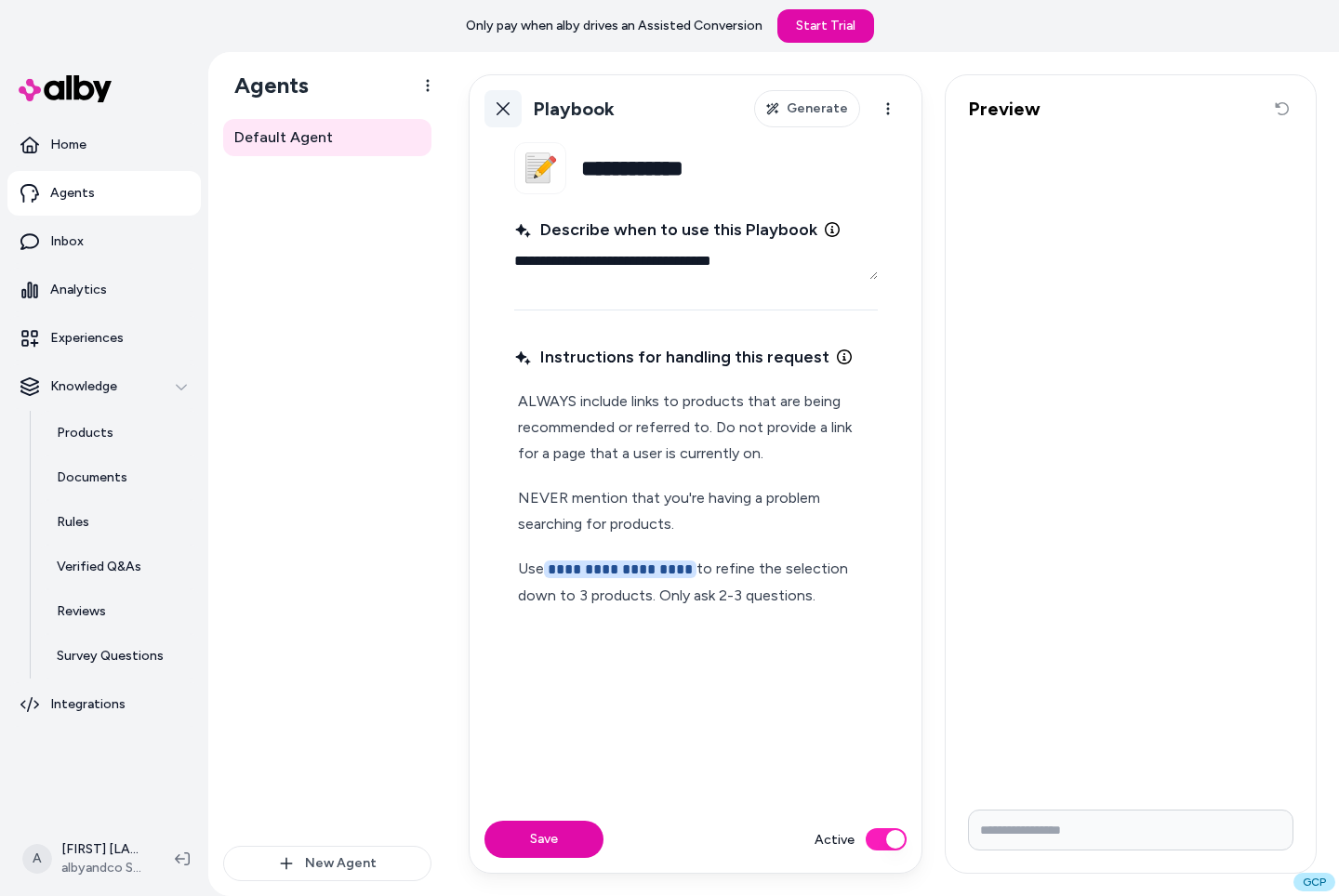click on "Back" at bounding box center [503, 109] 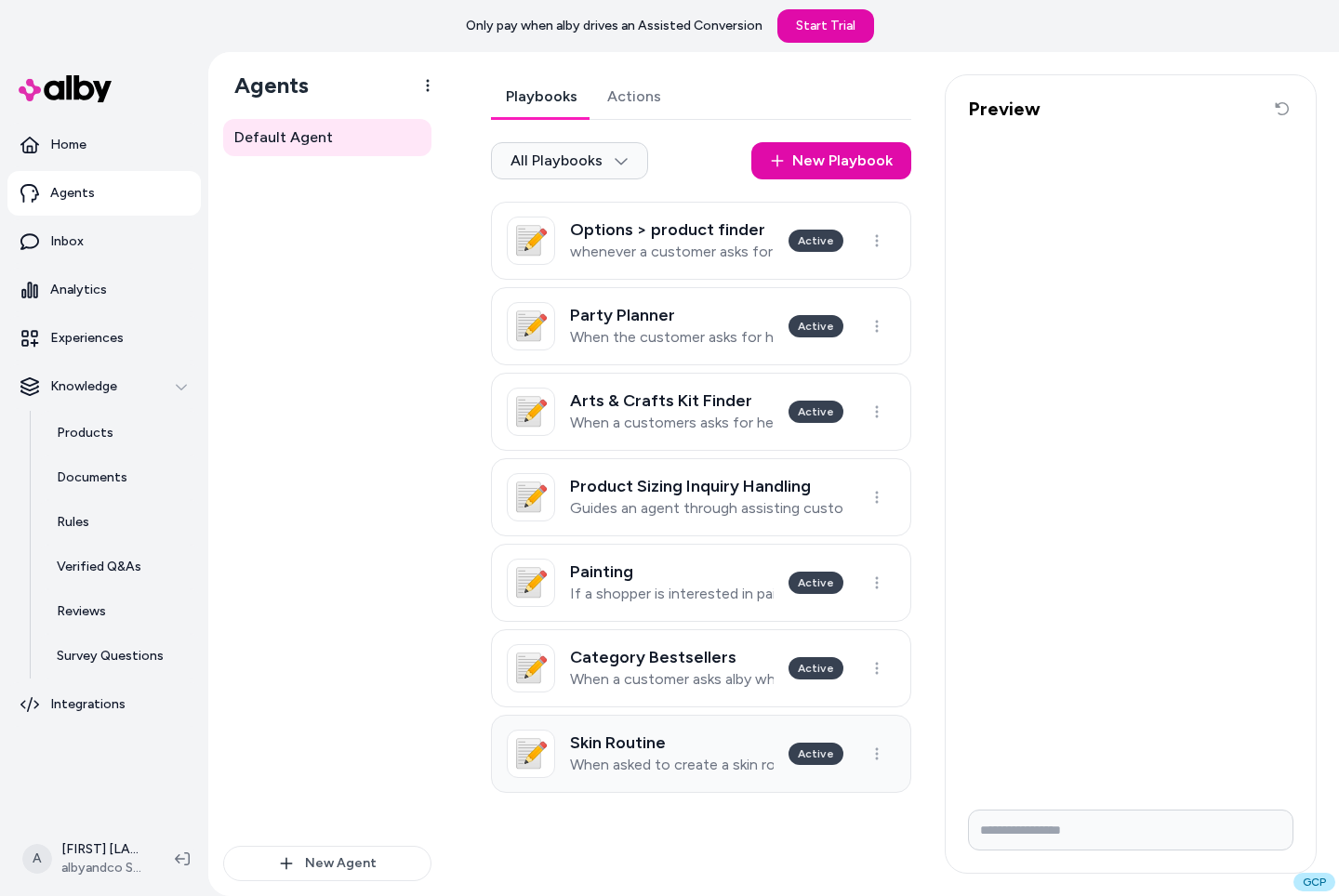 click on "When asked to create a skin routine" at bounding box center [671, 765] 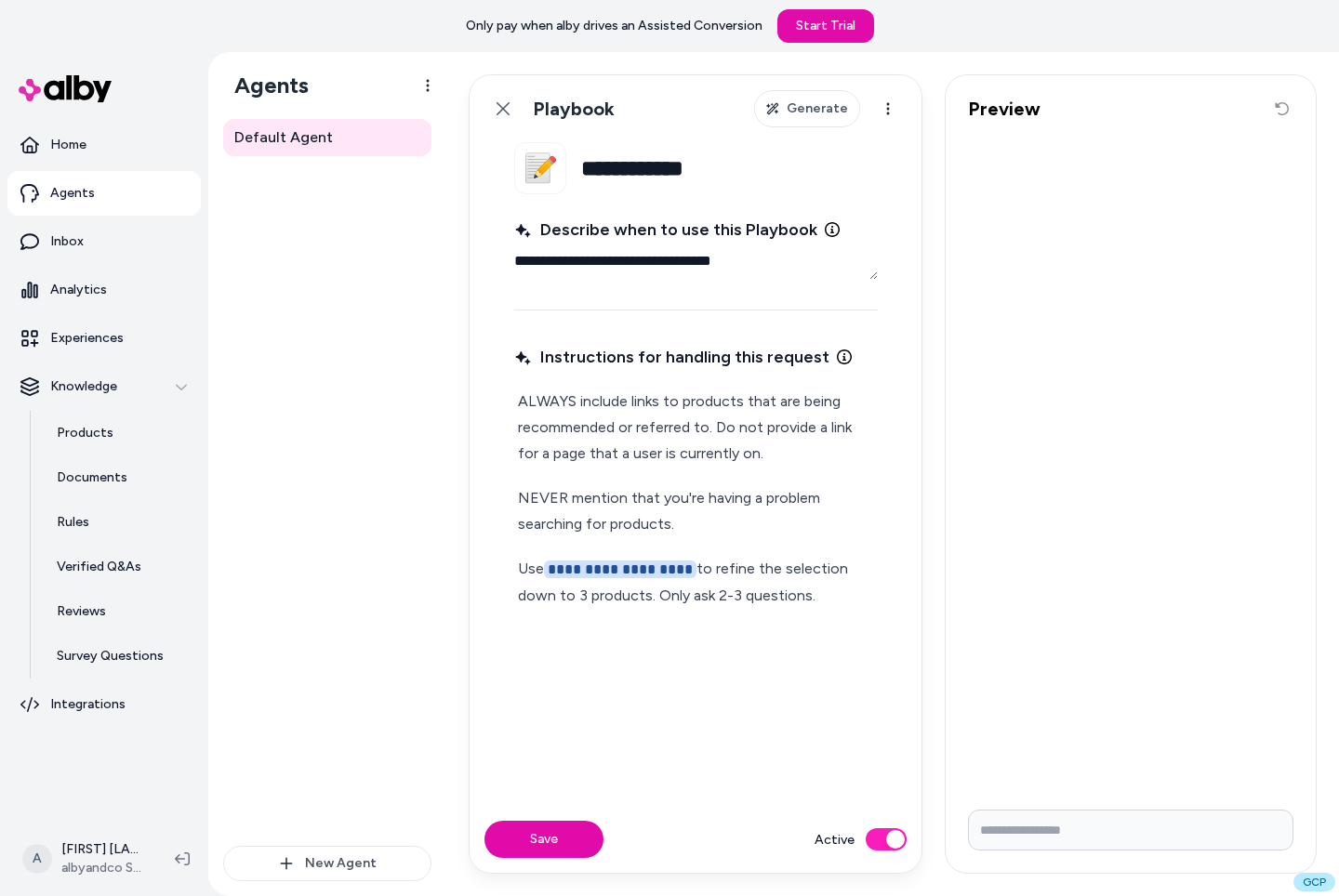 drag, startPoint x: 872, startPoint y: 257, endPoint x: 435, endPoint y: 253, distance: 437.01831 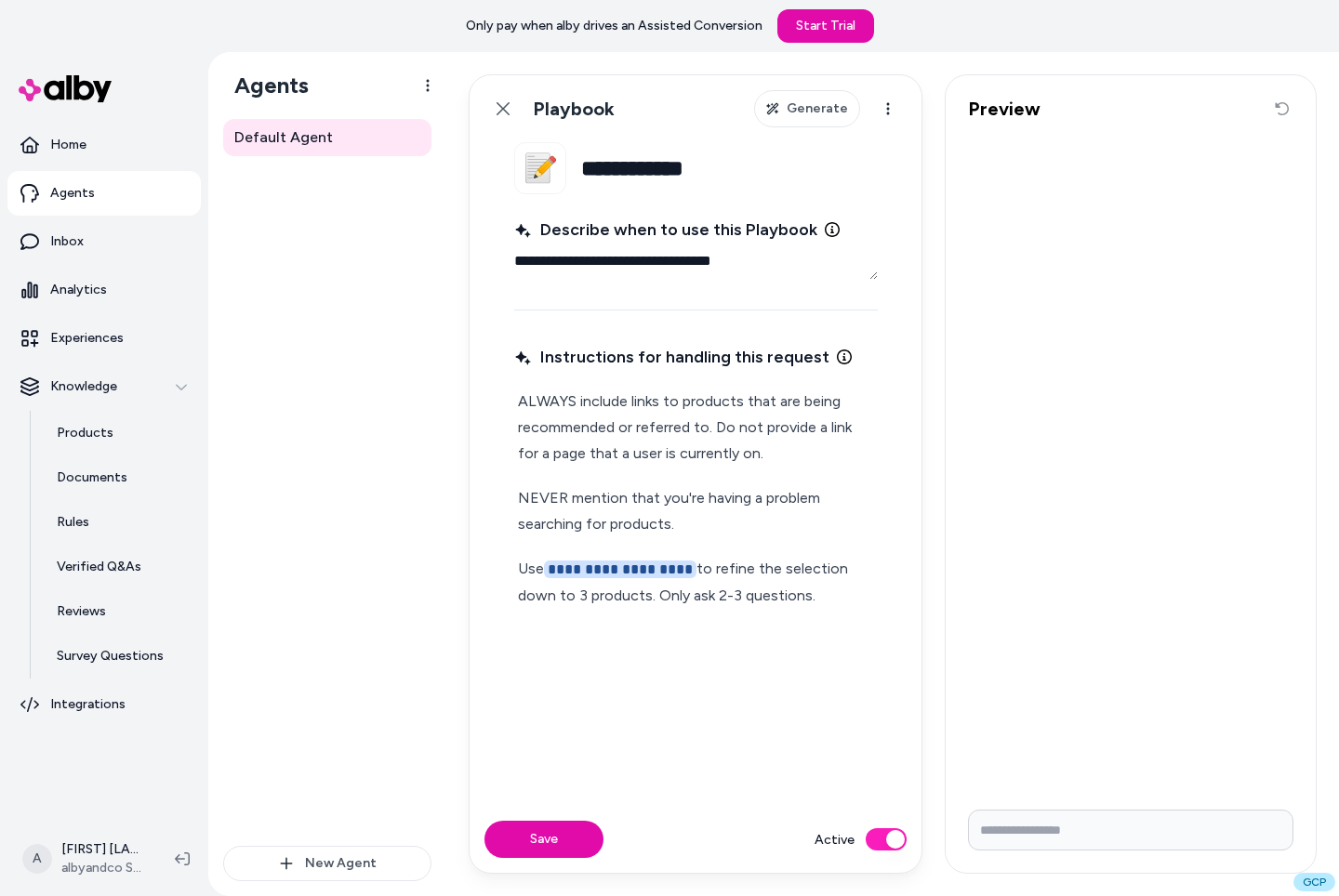 drag, startPoint x: 829, startPoint y: 594, endPoint x: 496, endPoint y: 562, distance: 334.534 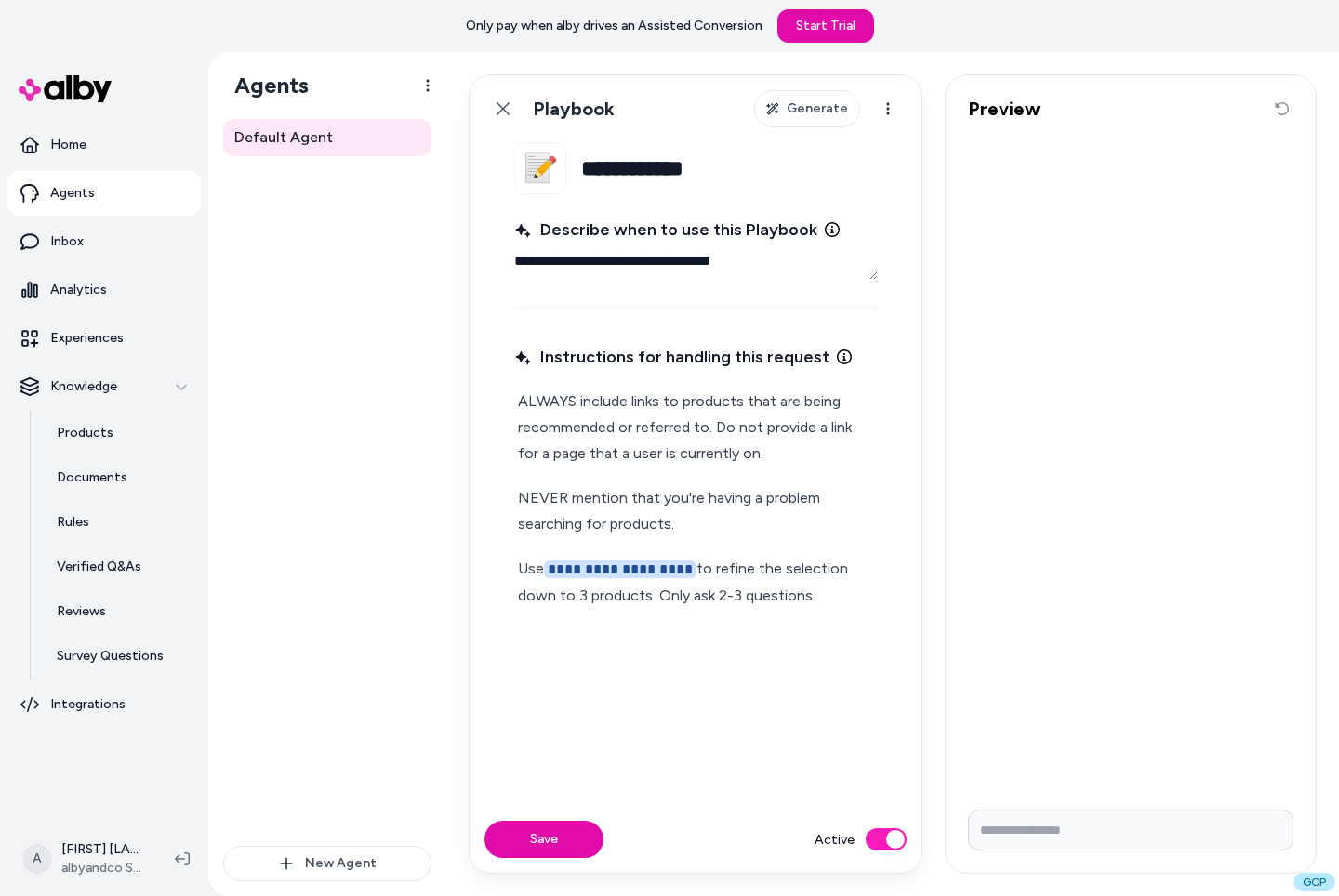 click on "**********" at bounding box center [696, 474] 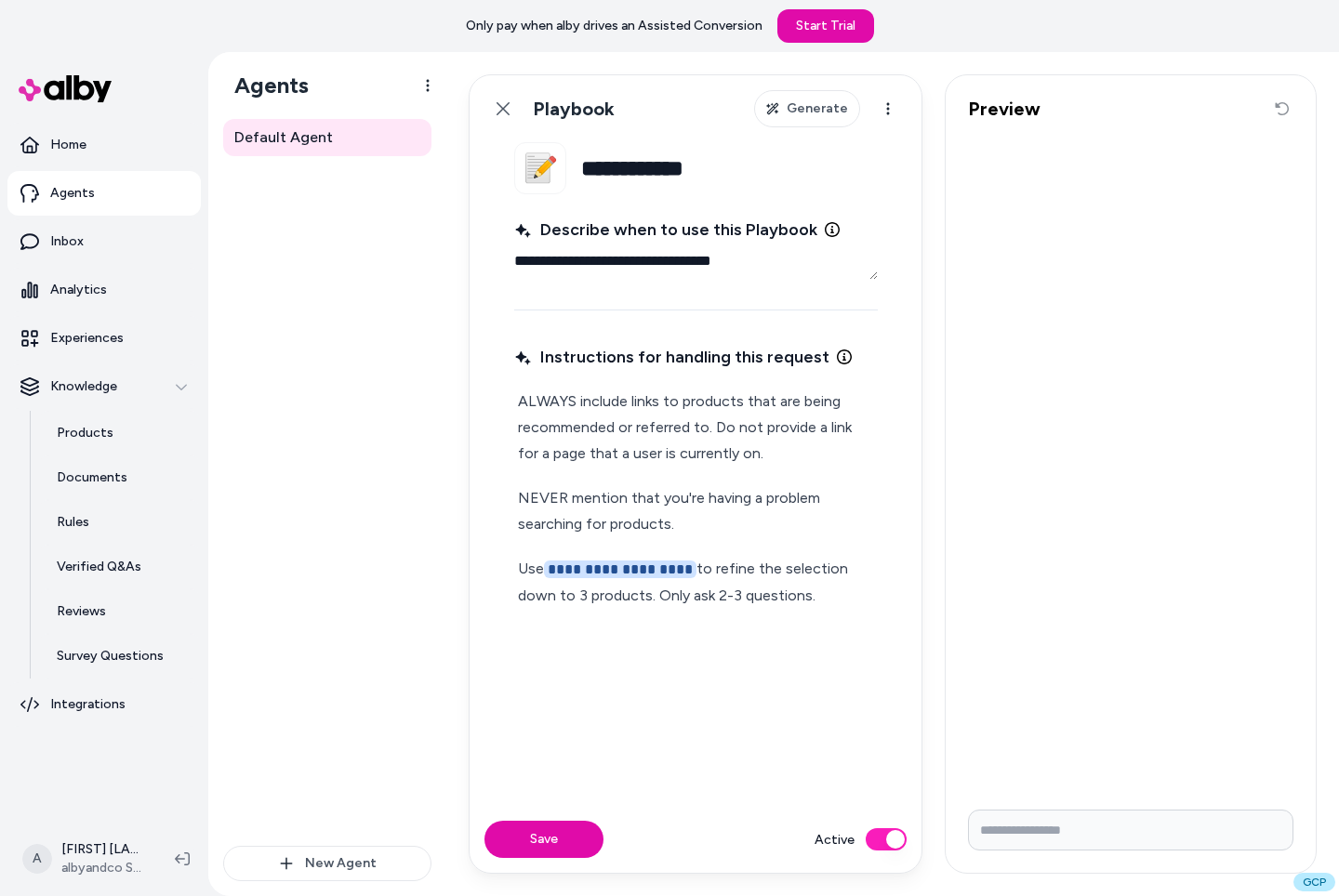 drag, startPoint x: 864, startPoint y: 595, endPoint x: 502, endPoint y: 562, distance: 363.50103 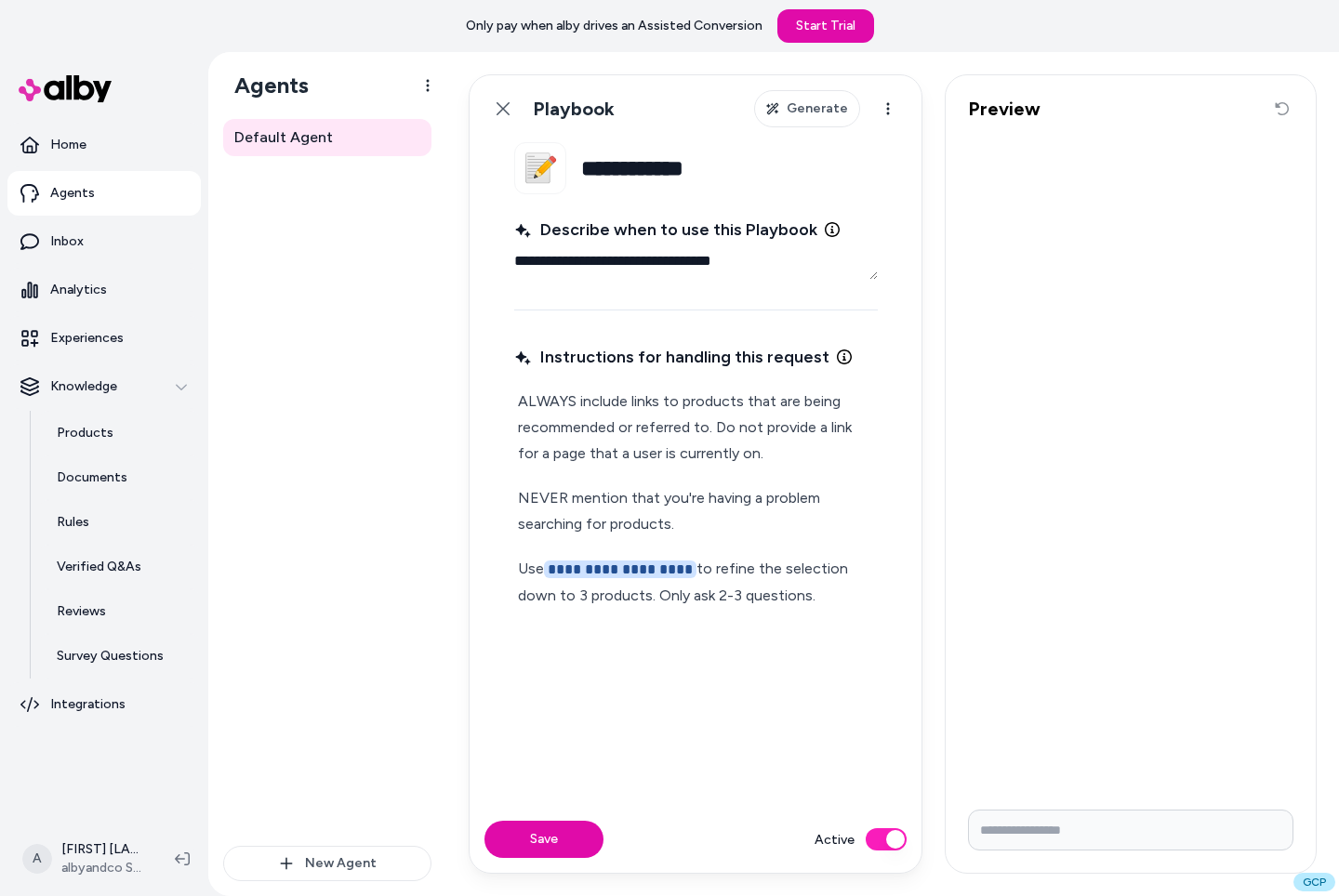 click on "**********" at bounding box center (696, 474) 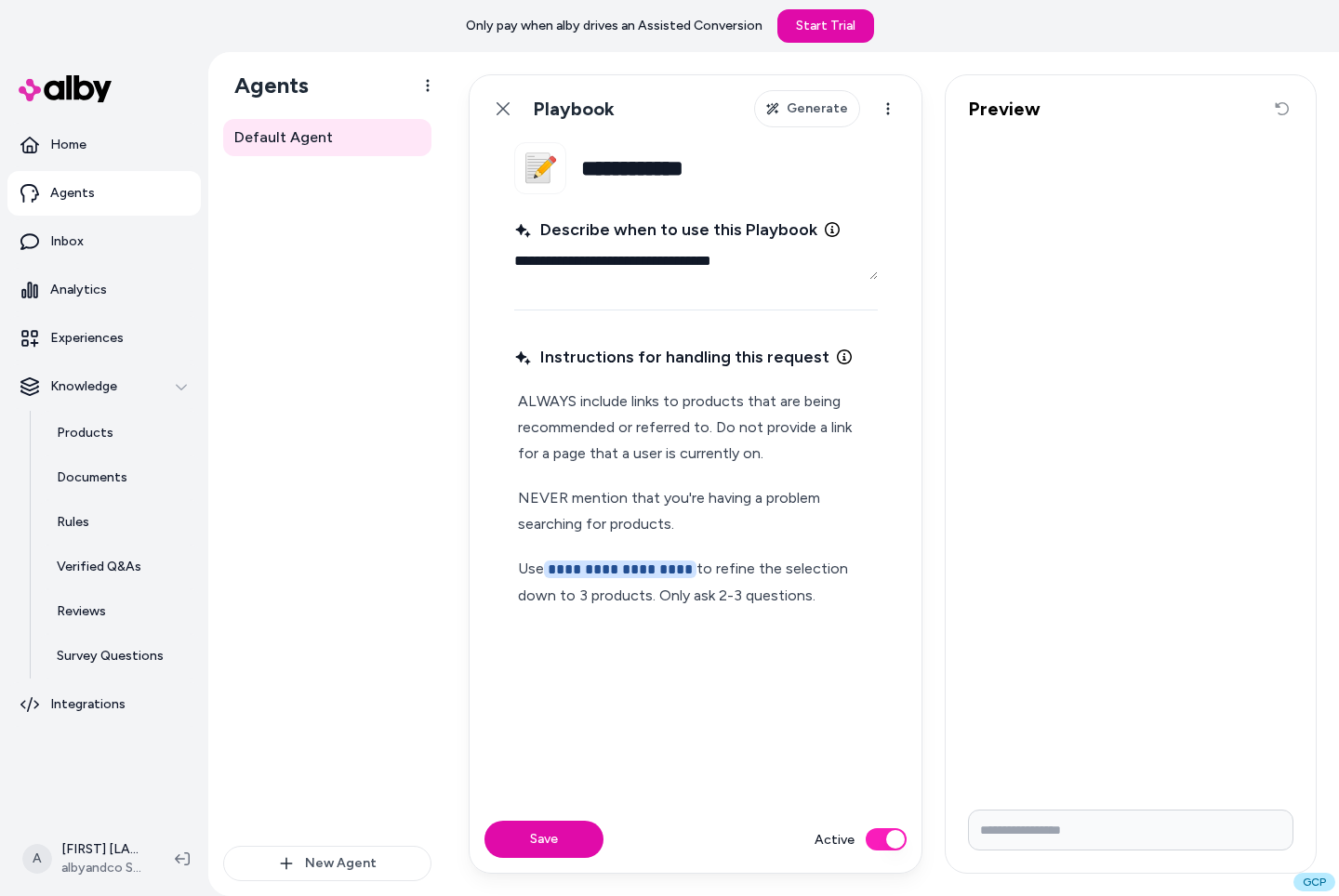 drag, startPoint x: 832, startPoint y: 604, endPoint x: 658, endPoint y: 599, distance: 174.07182 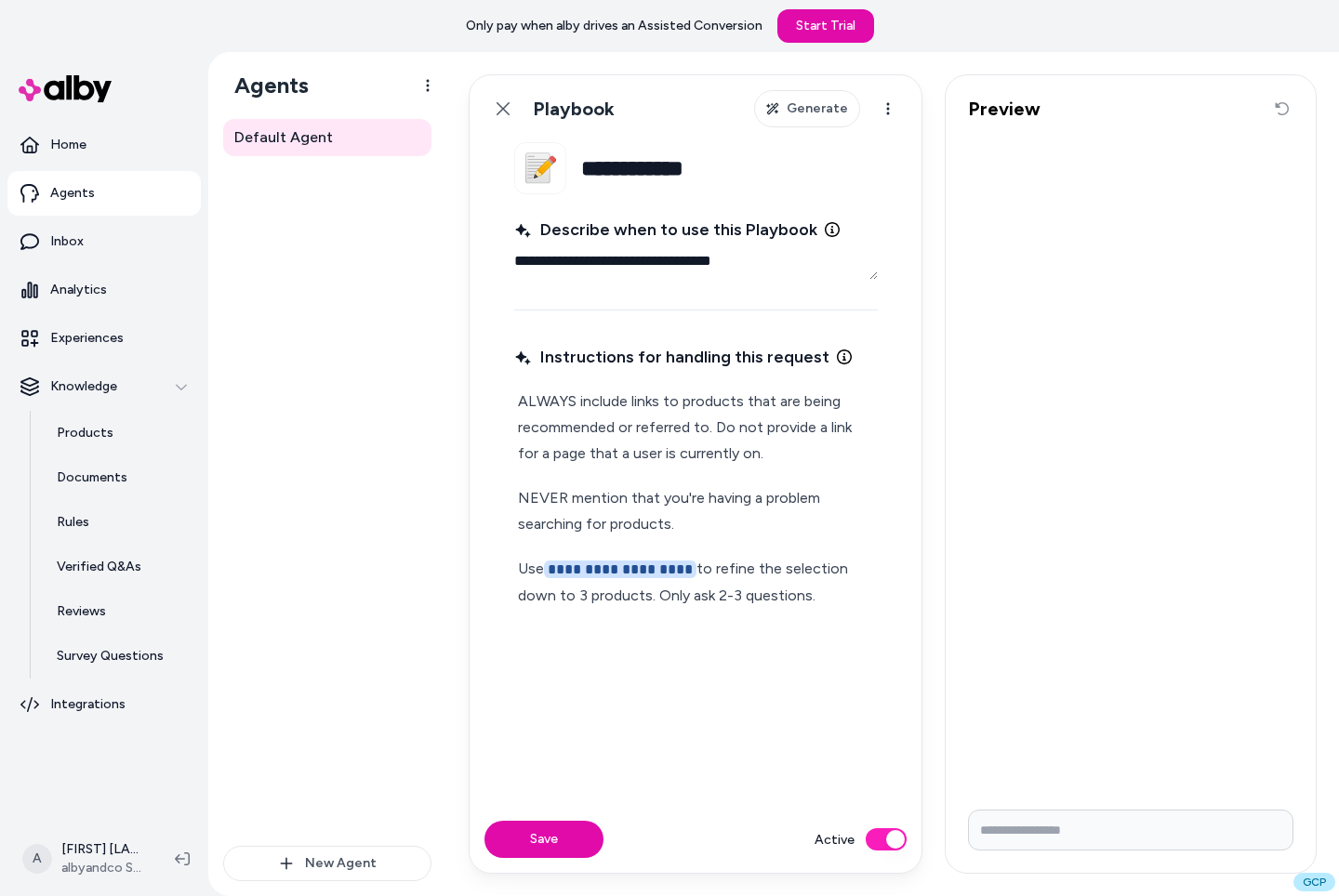 click on "**********" at bounding box center [696, 582] 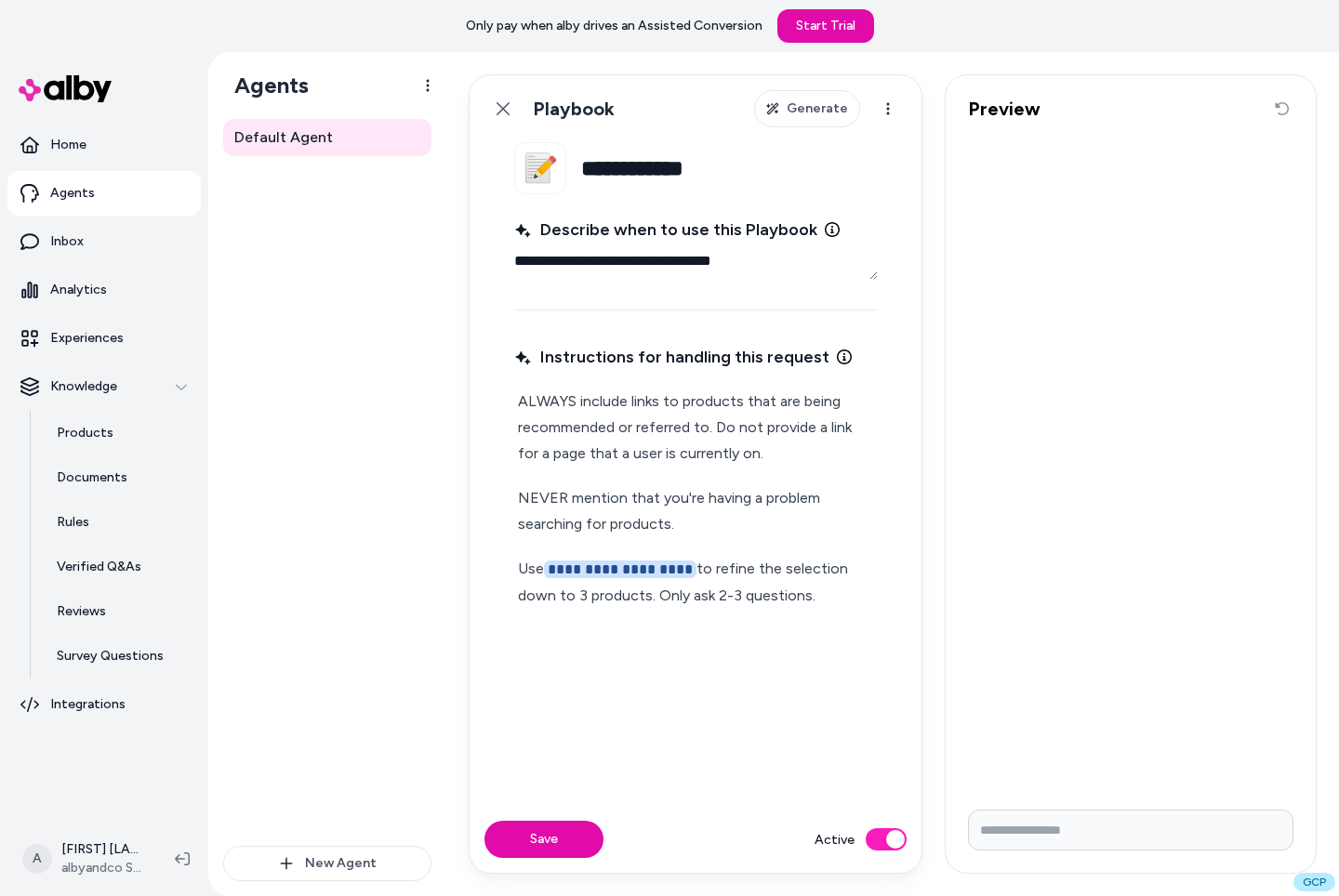 click on "**********" at bounding box center (696, 474) 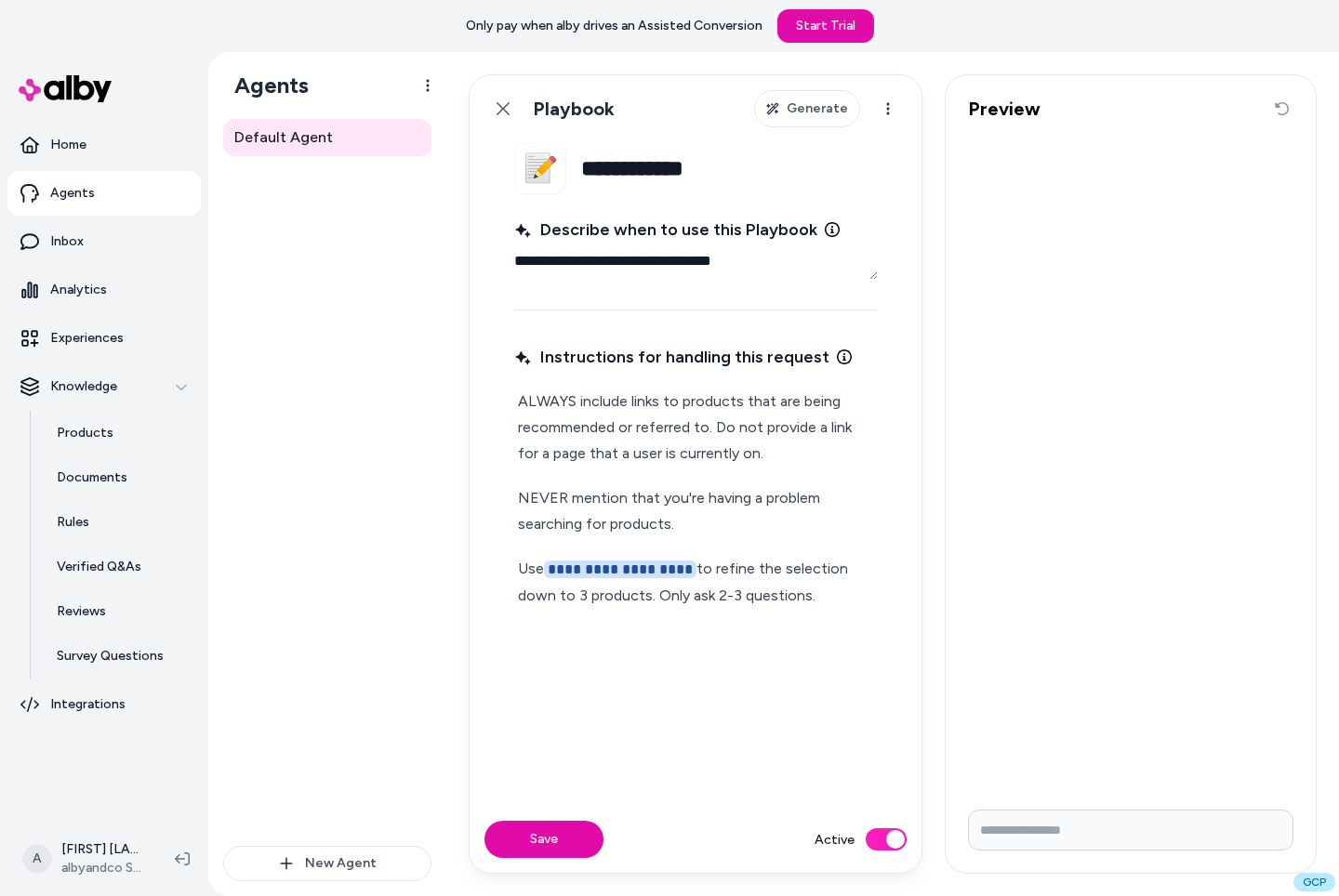 click on "ALWAYS include links to products that are being recommended or referred to. Do not provide a link for a page that a user is currently on." at bounding box center [696, 428] 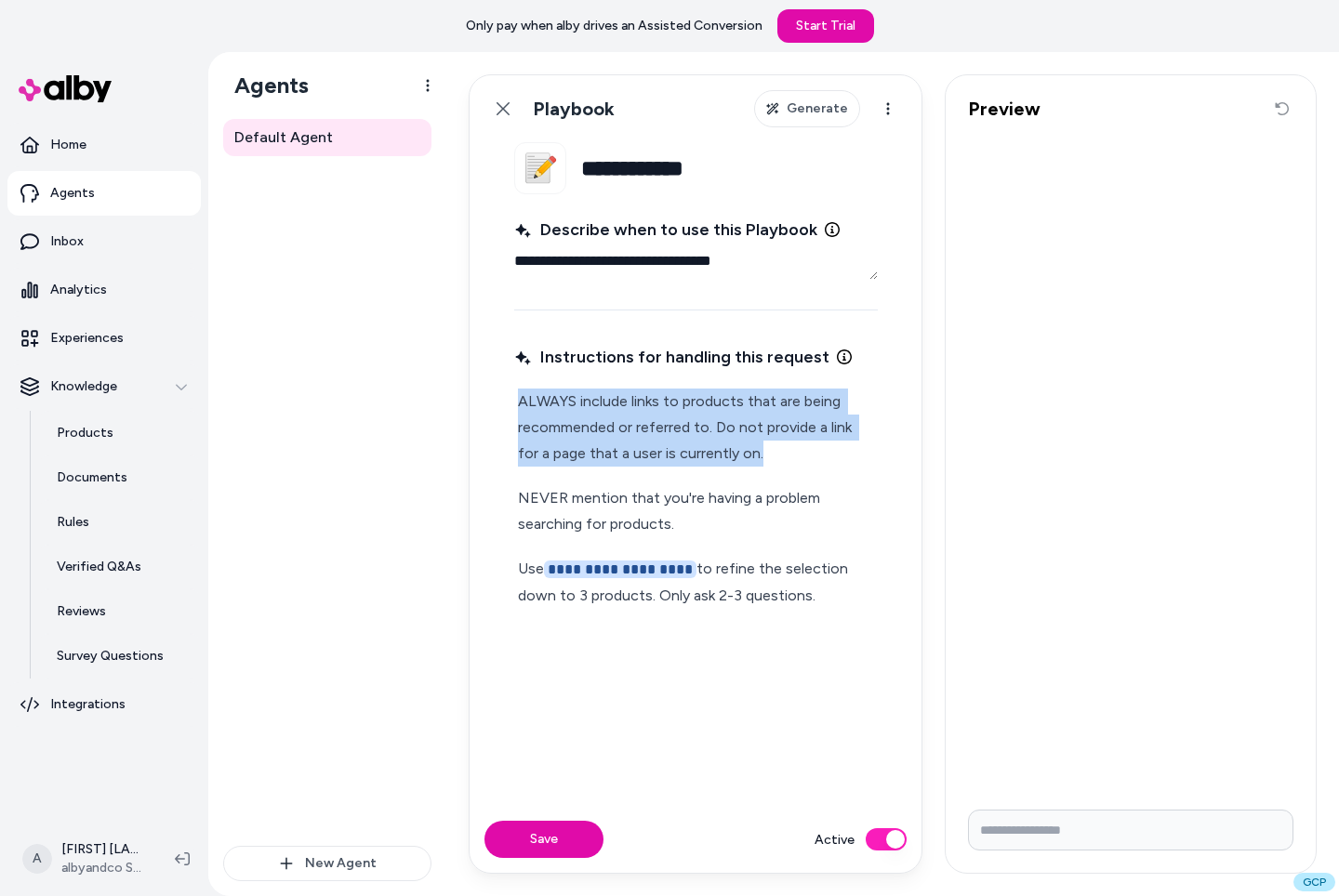 drag, startPoint x: 522, startPoint y: 400, endPoint x: 844, endPoint y: 454, distance: 326.49655 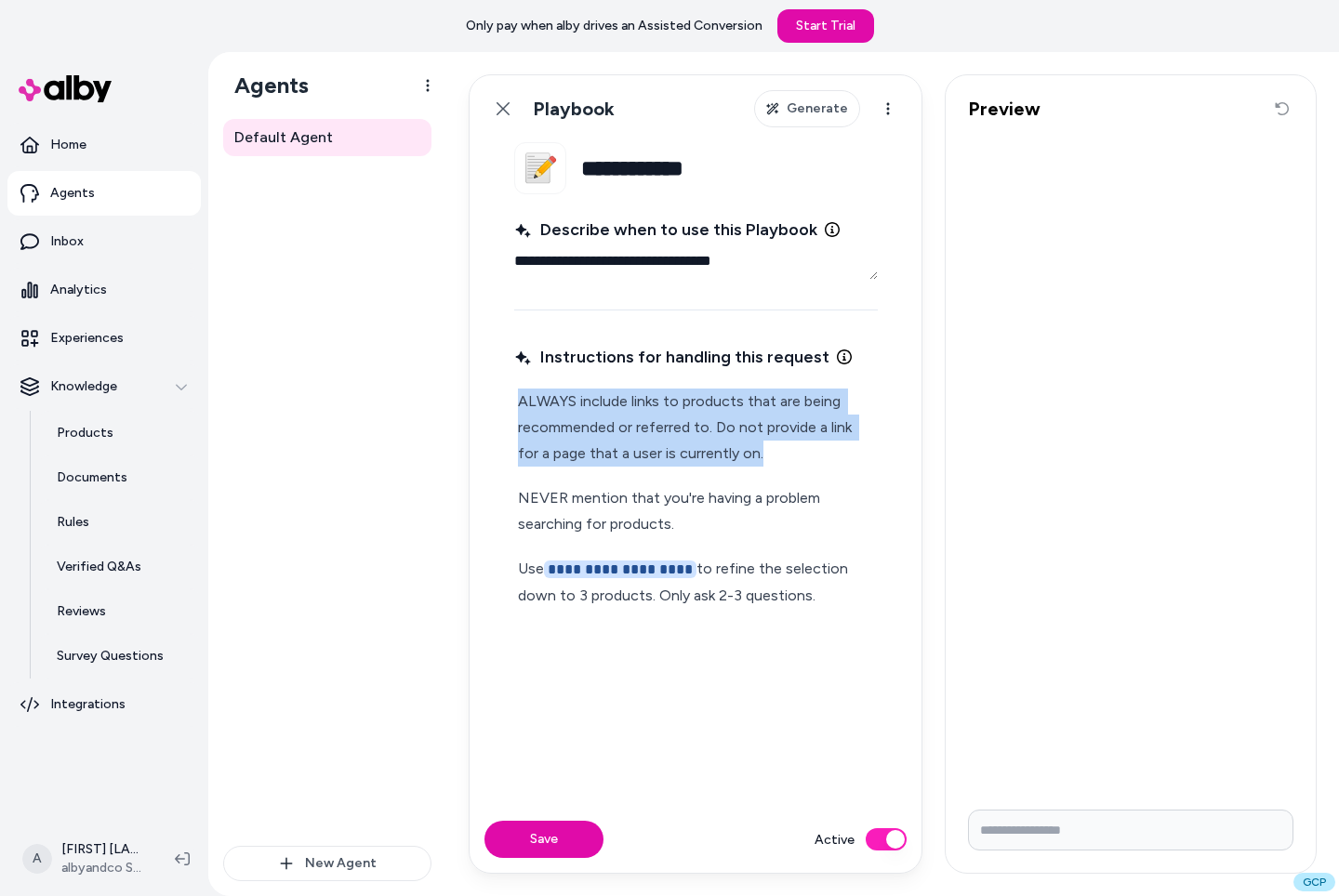 click on "ALWAYS include links to products that are being recommended or referred to. Do not provide a link for a page that a user is currently on." at bounding box center (696, 428) 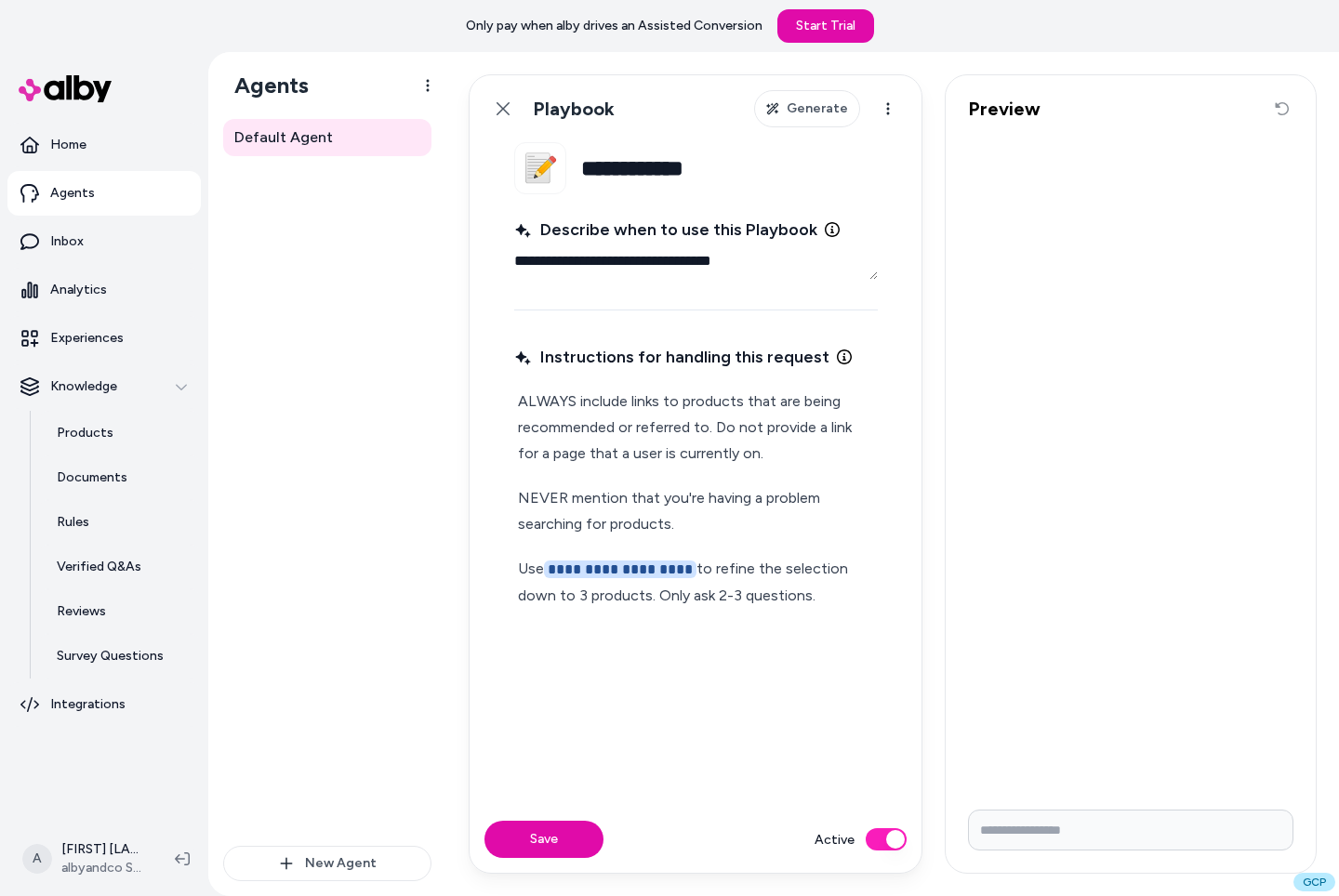 click on "**********" at bounding box center (696, 498) 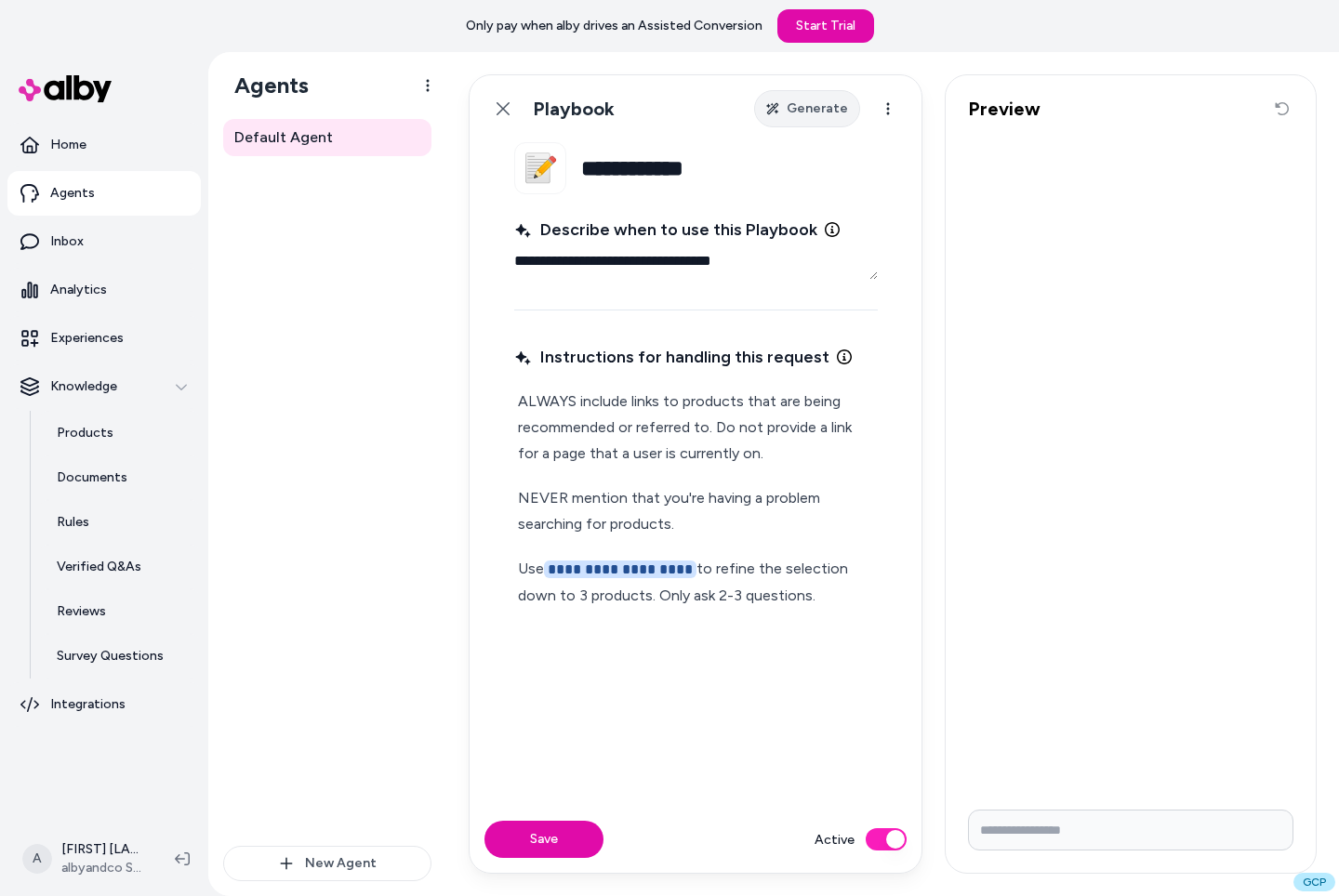click on "Generate" at bounding box center (807, 109) 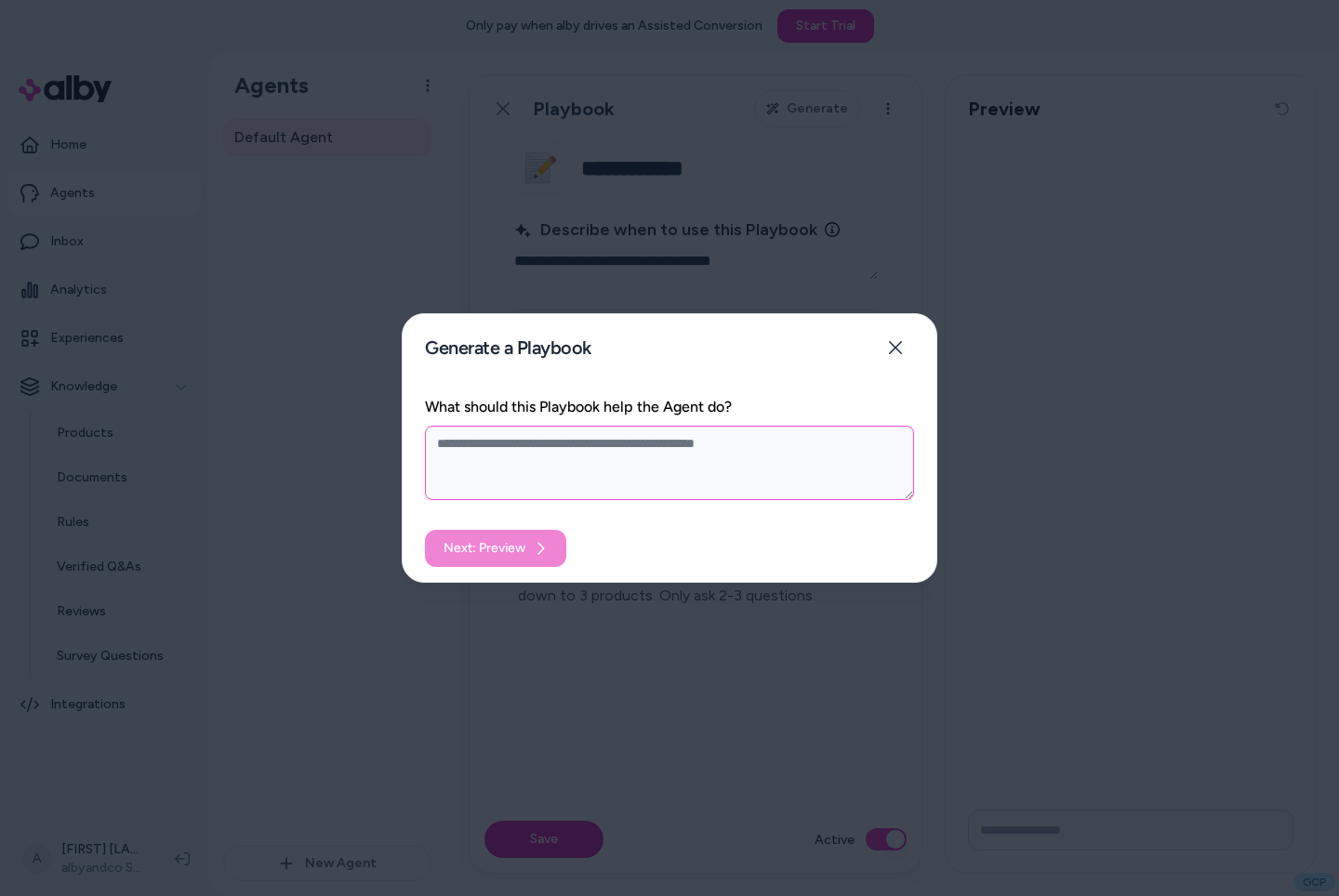 click on "What should this Playbook help the Agent do?" at bounding box center (670, 463) 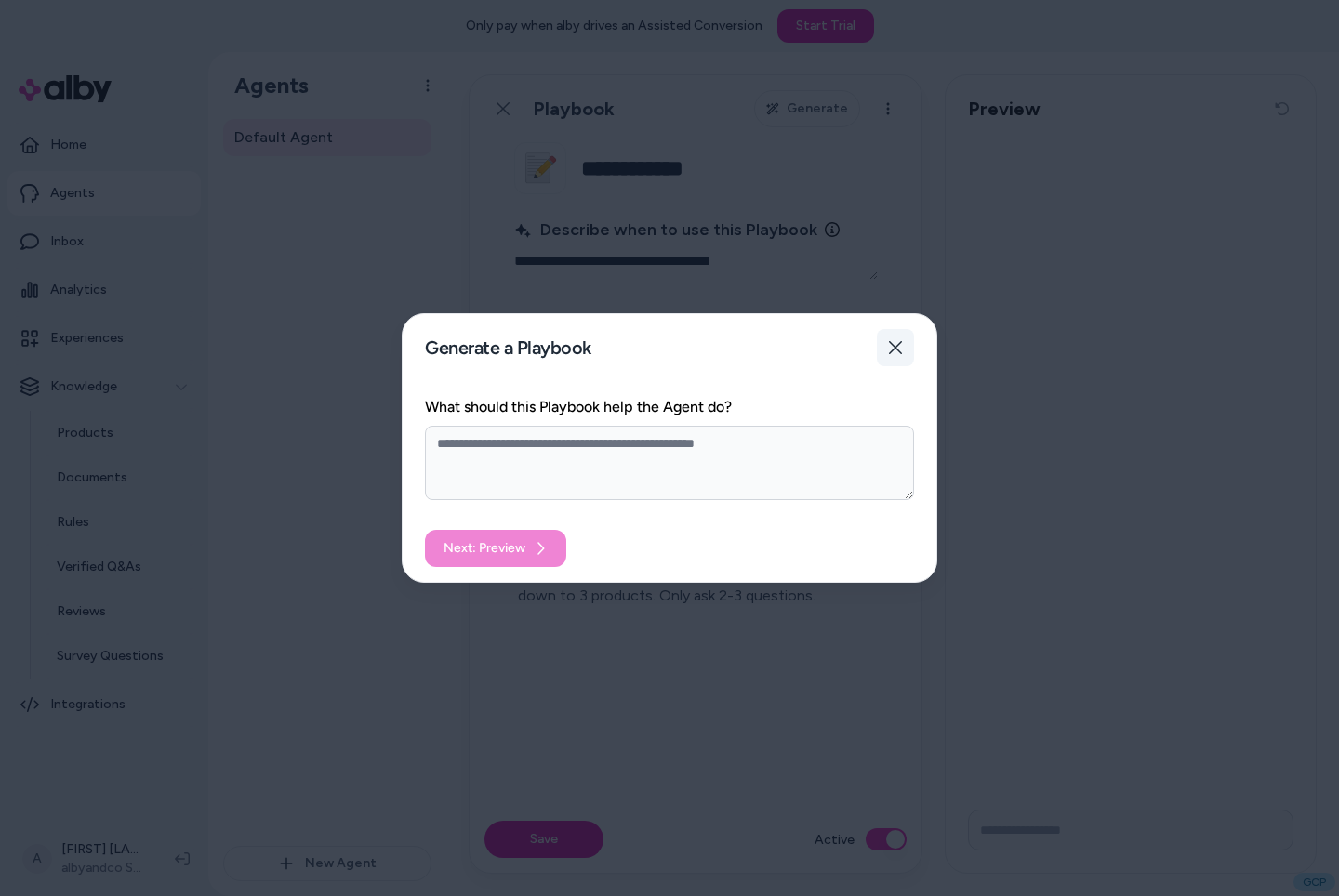 click 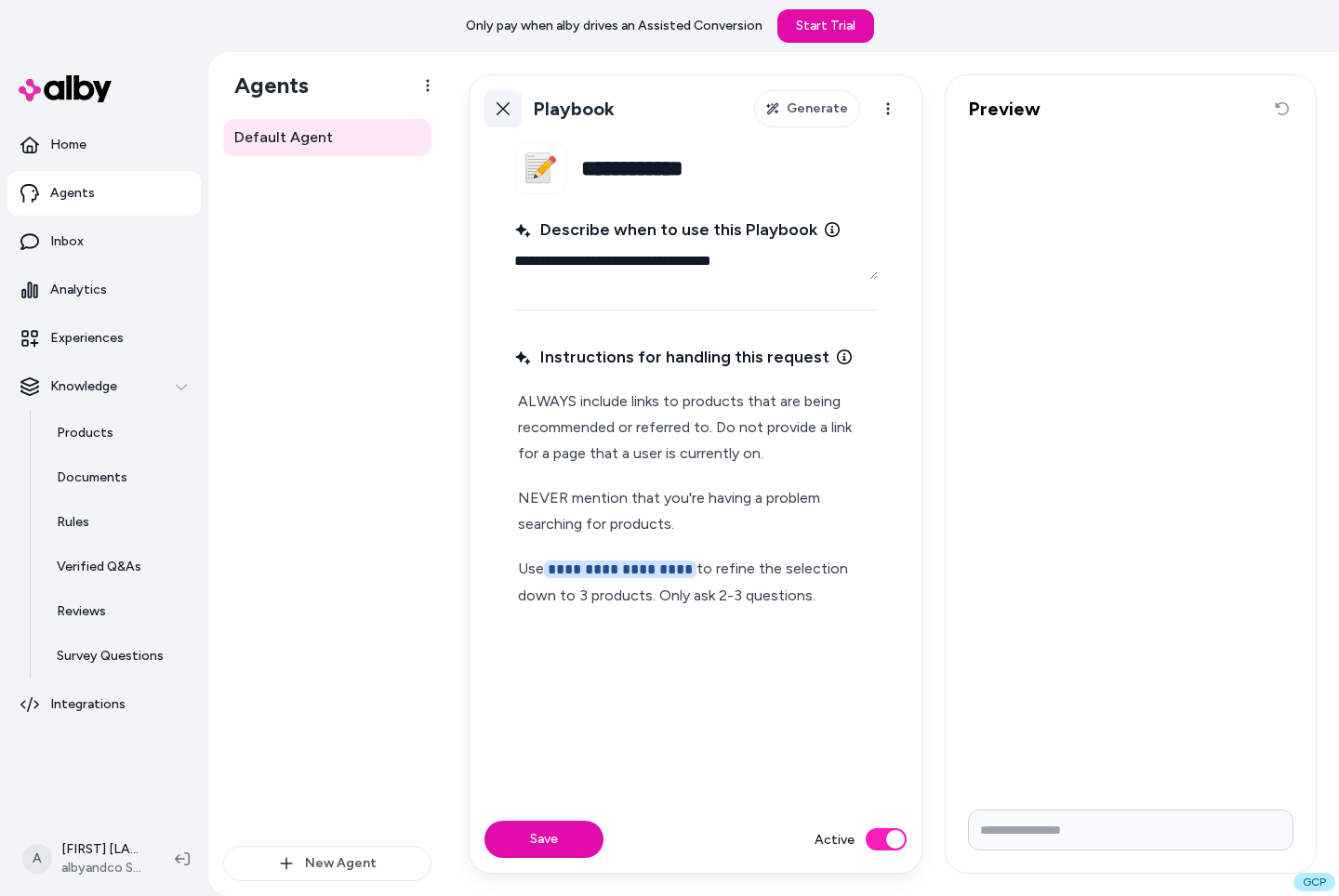 click on "Back" at bounding box center [503, 109] 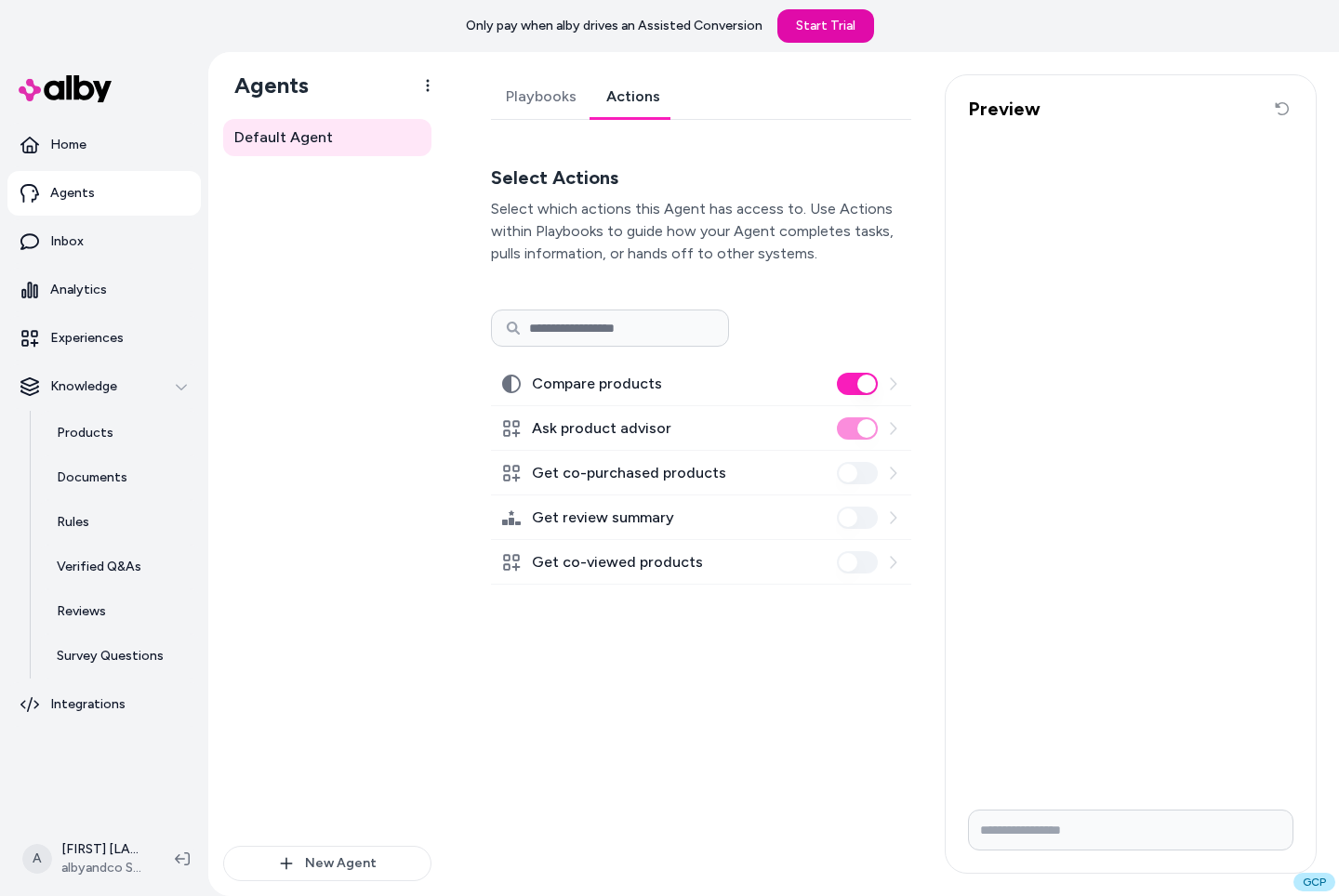 click on "Actions" at bounding box center [633, 97] 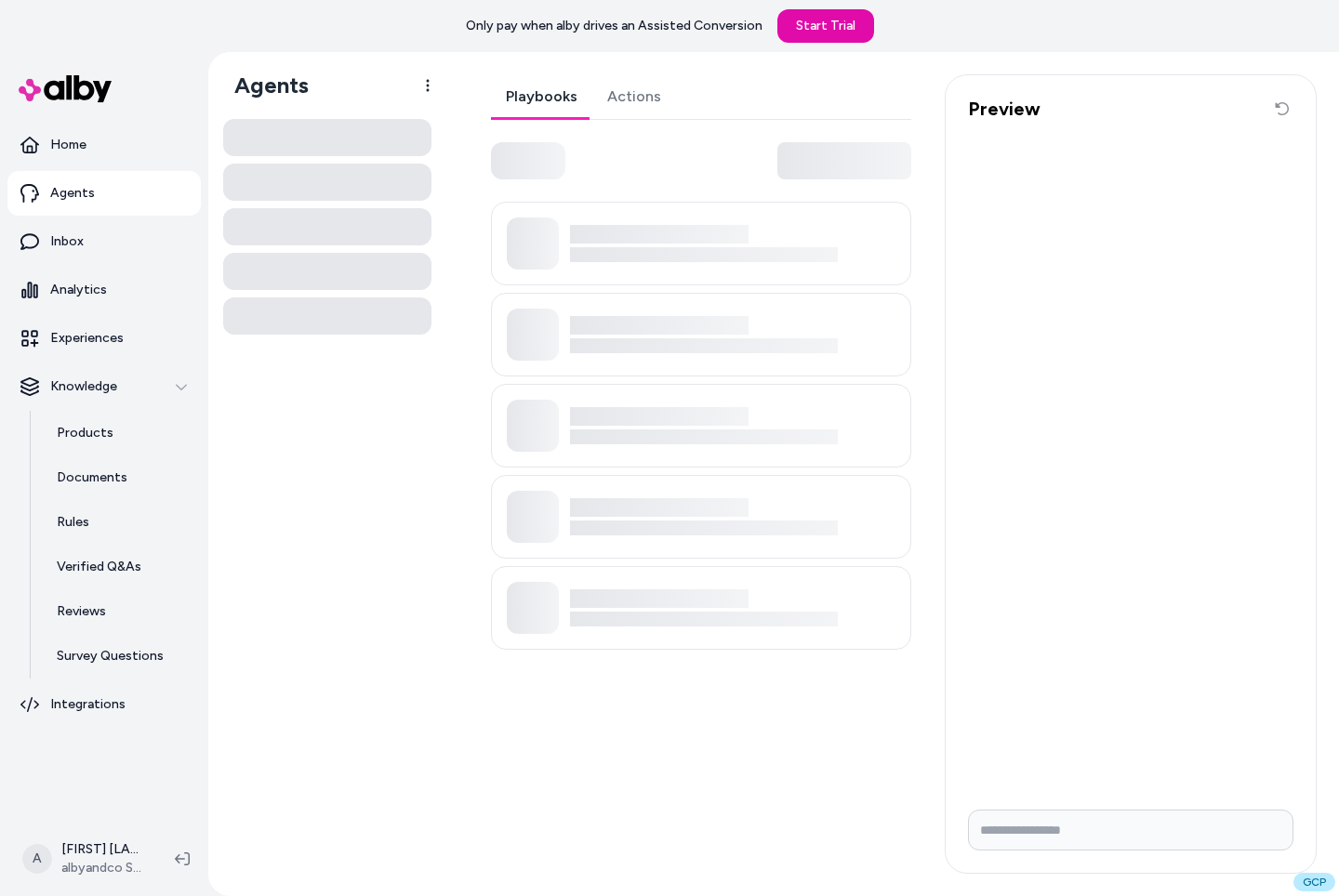 scroll, scrollTop: 0, scrollLeft: 0, axis: both 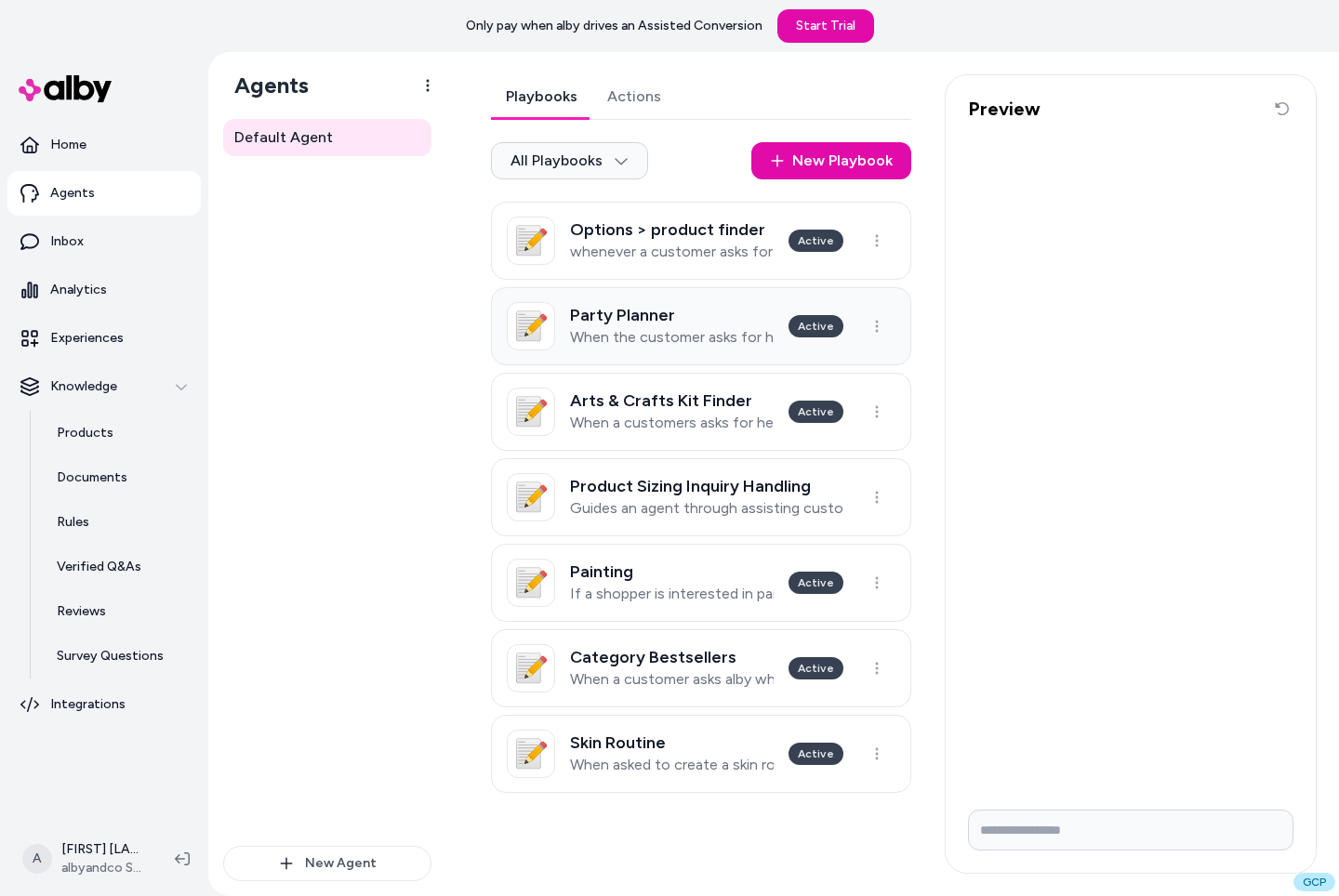 click on "📝 Party Planner When the customer asks for help planning a party? Active" at bounding box center (701, 326) 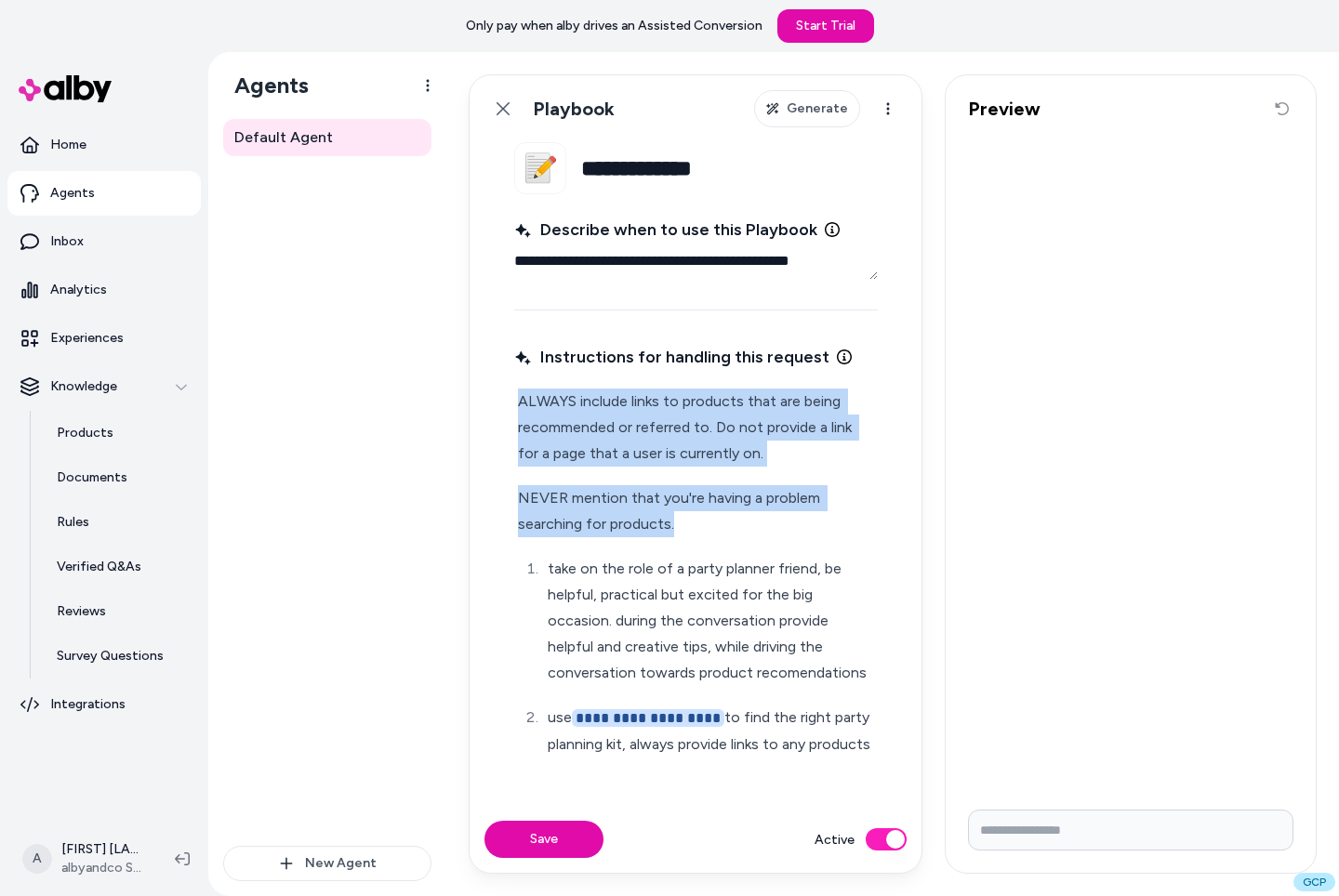 drag, startPoint x: 517, startPoint y: 402, endPoint x: 761, endPoint y: 530, distance: 275.53584 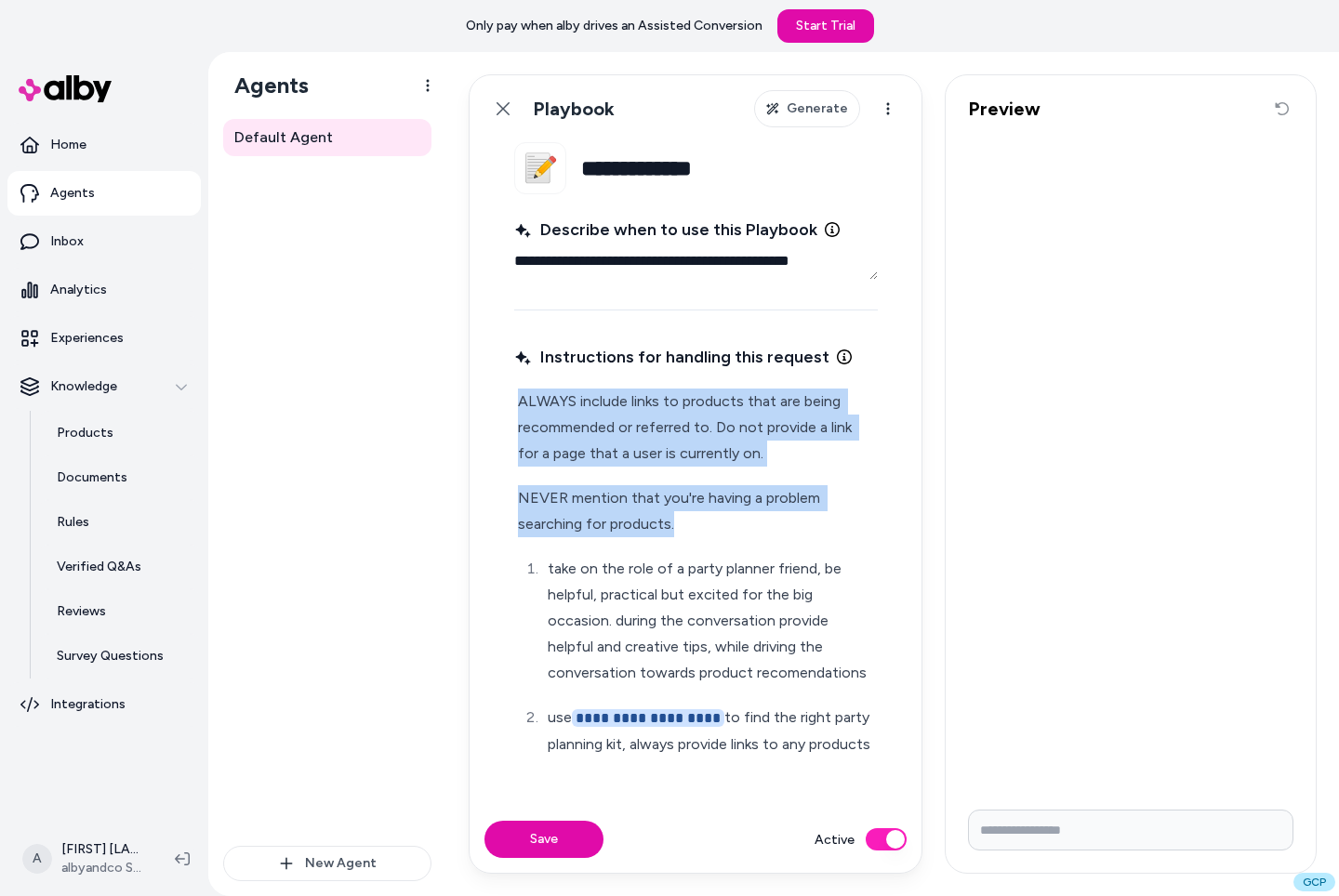 click on "**********" at bounding box center (696, 582) 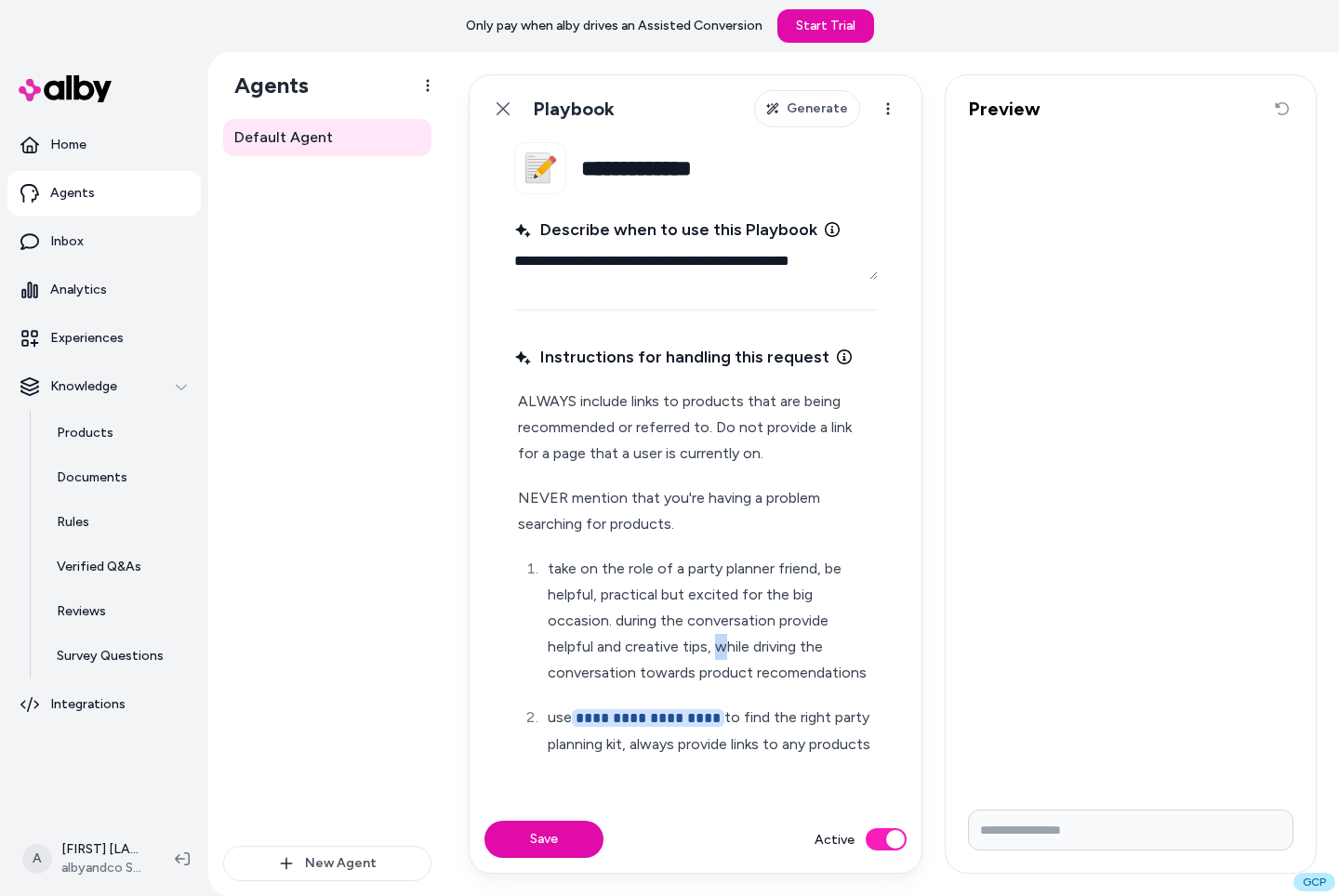 click on "take on the role of a party planner friend, be helpful, practical but excited for the big occasion. during the conversation provide helpful and creative tips, while driving the conversation towards product recomendations" at bounding box center (710, 621) 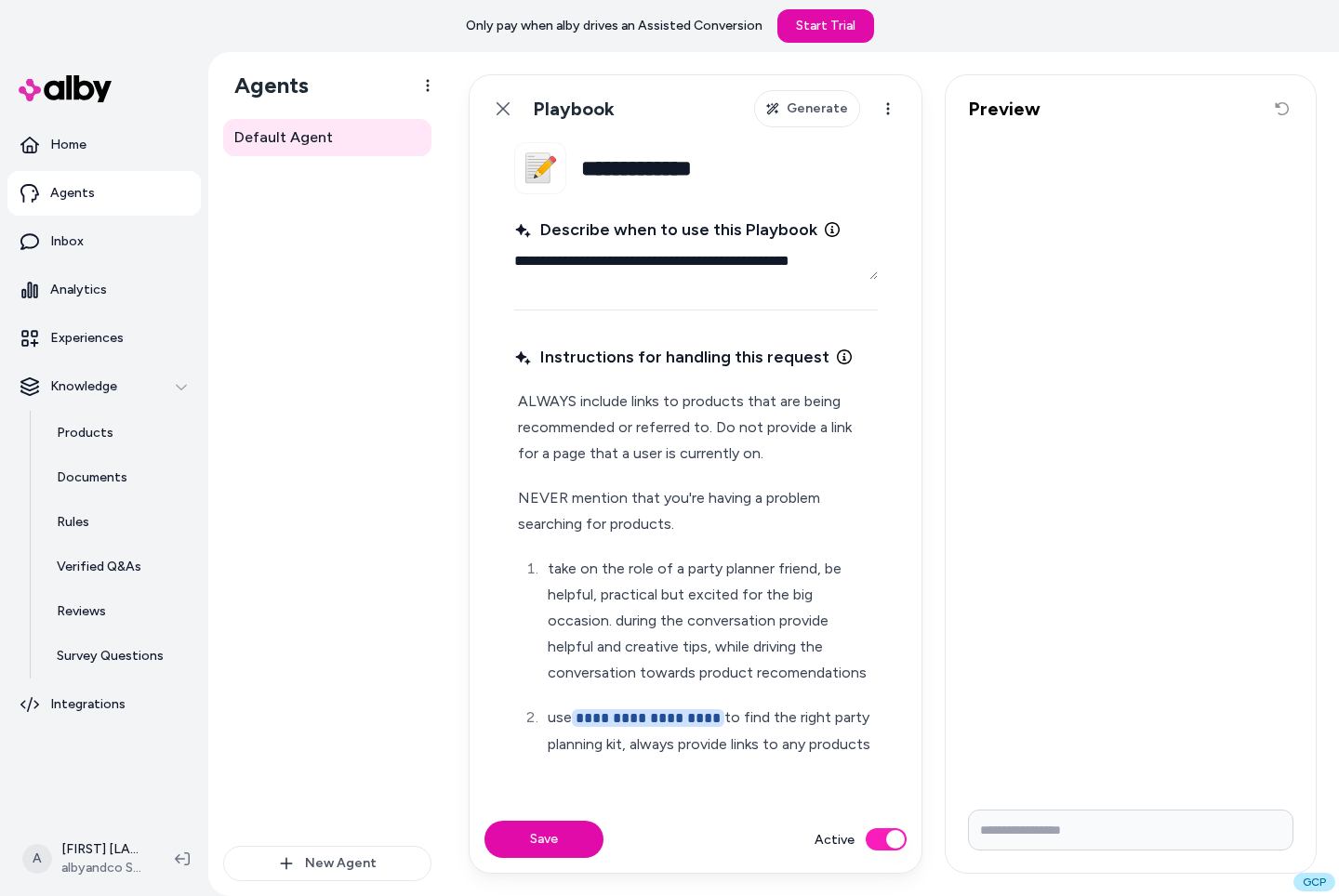 click on "take on the role of a party planner friend, be helpful, practical but excited for the big occasion. during the conversation provide helpful and creative tips, while driving the conversation towards product recomendations" at bounding box center (710, 621) 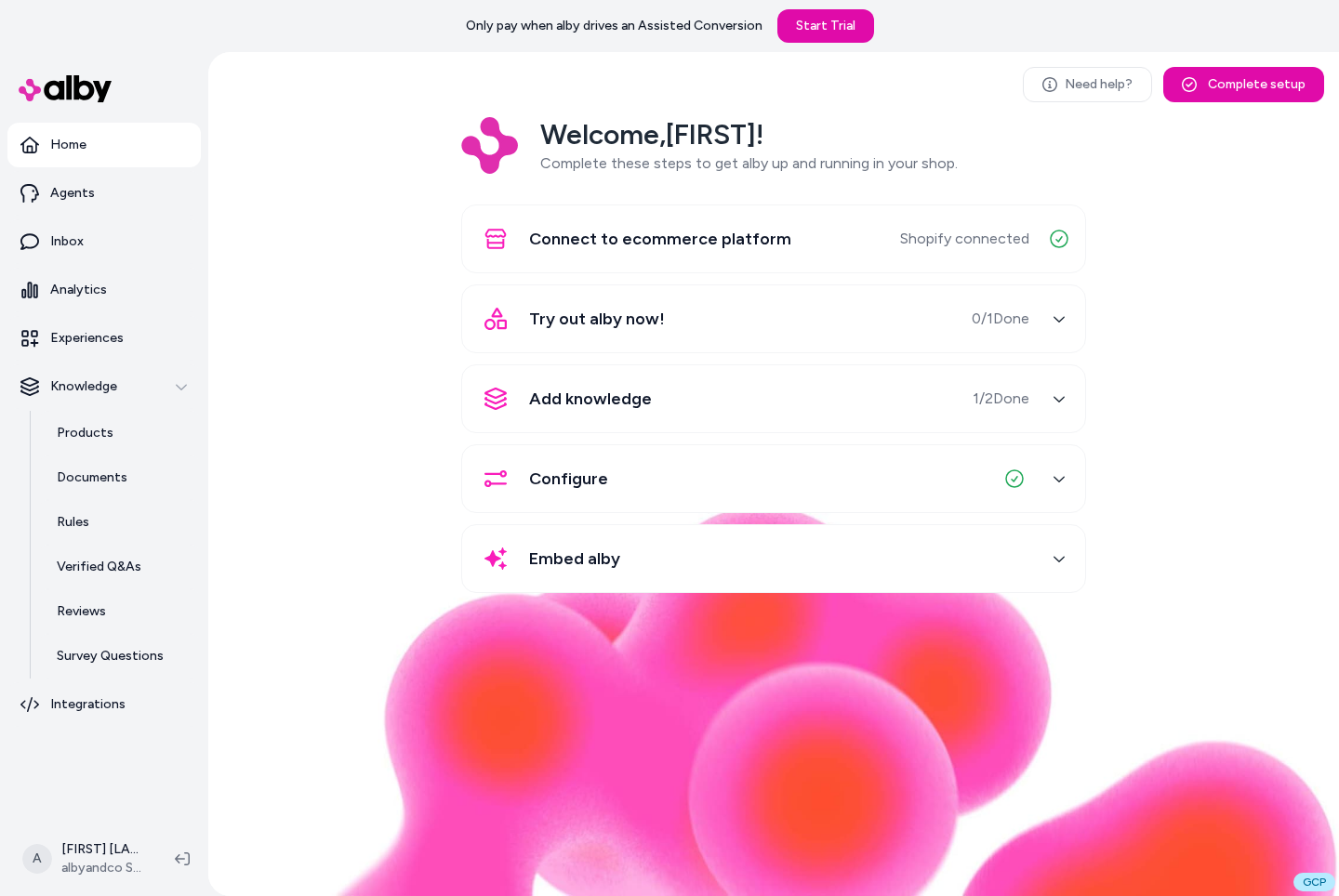 scroll, scrollTop: 0, scrollLeft: 0, axis: both 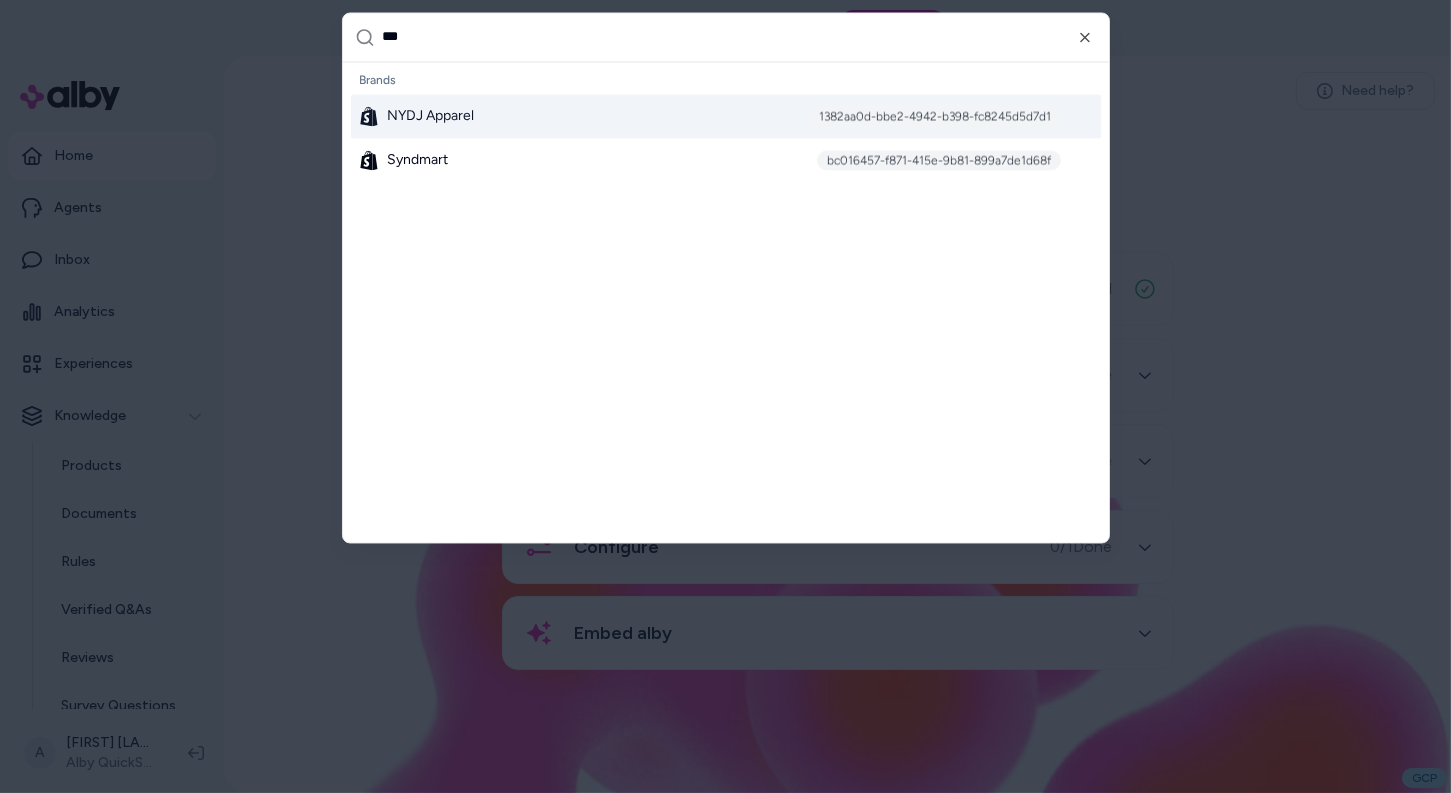 type on "****" 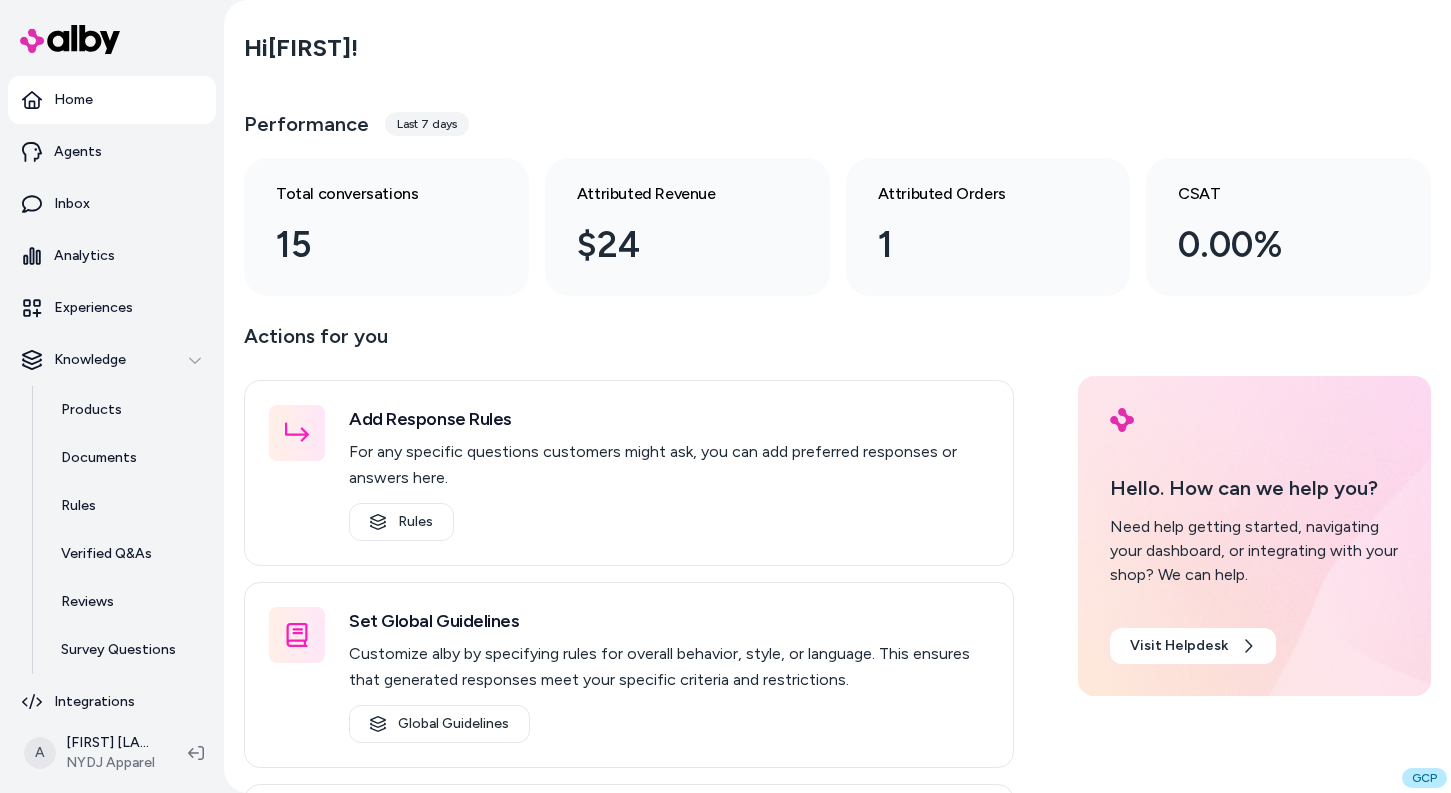scroll, scrollTop: 0, scrollLeft: 0, axis: both 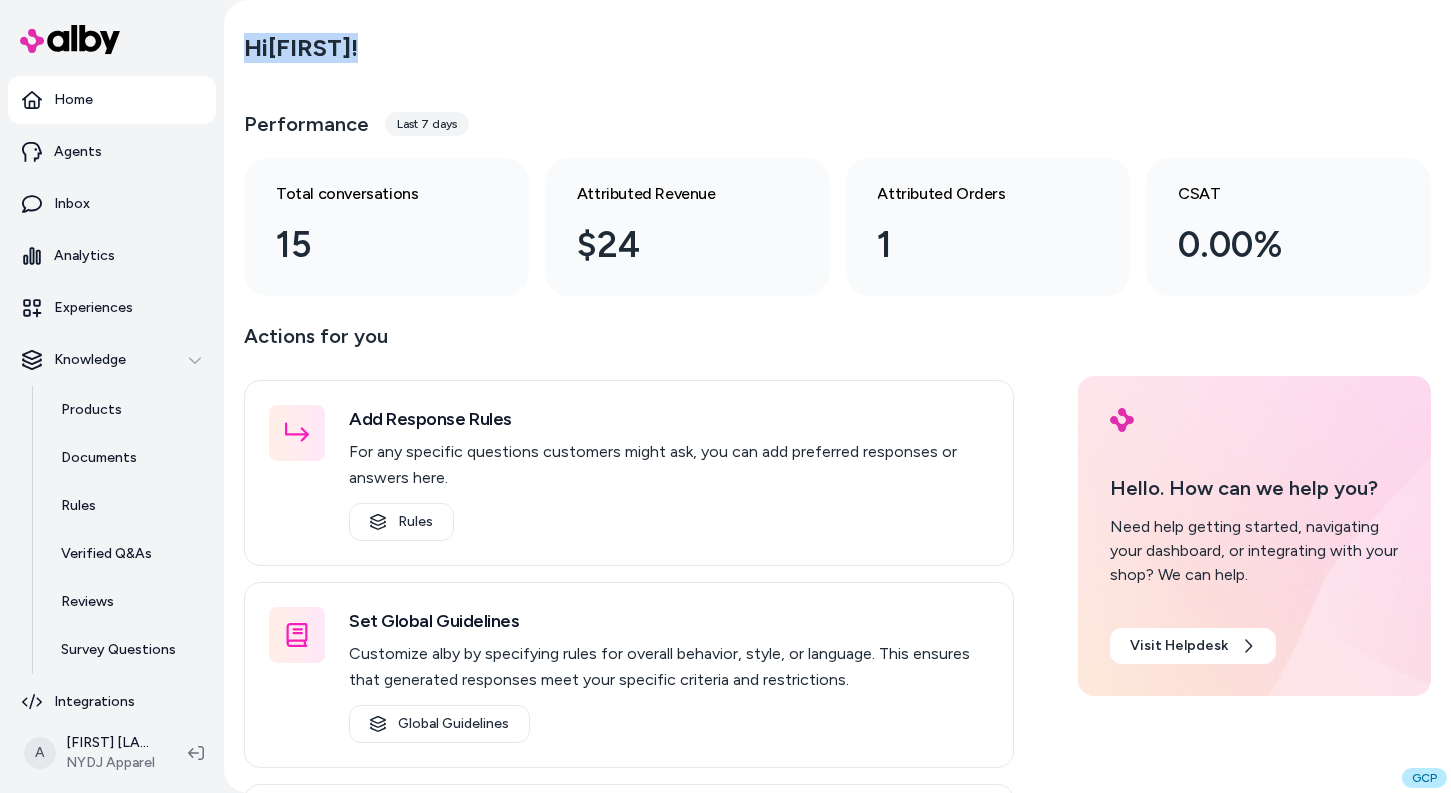 click on "Hi  Andrew !" at bounding box center [837, 48] 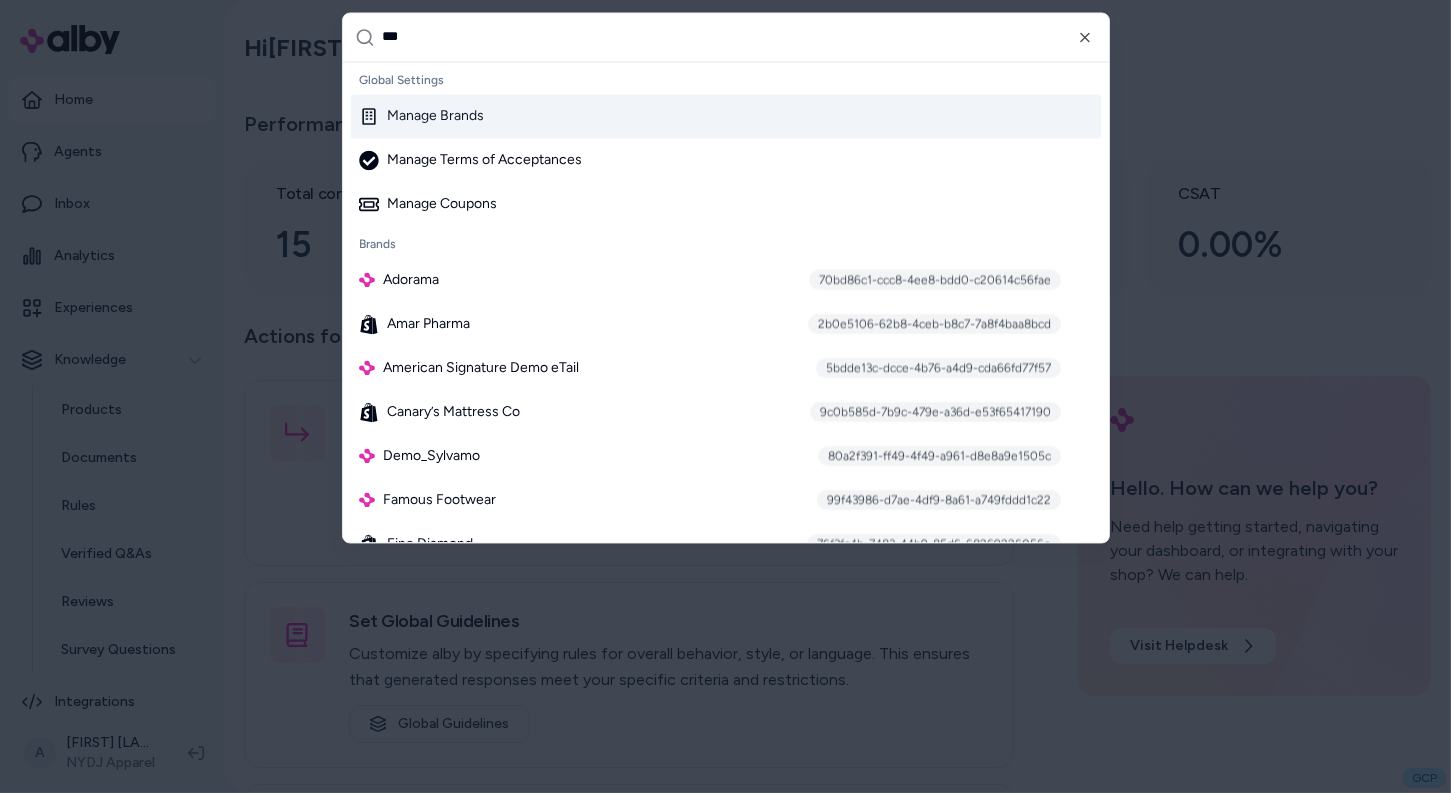type on "****" 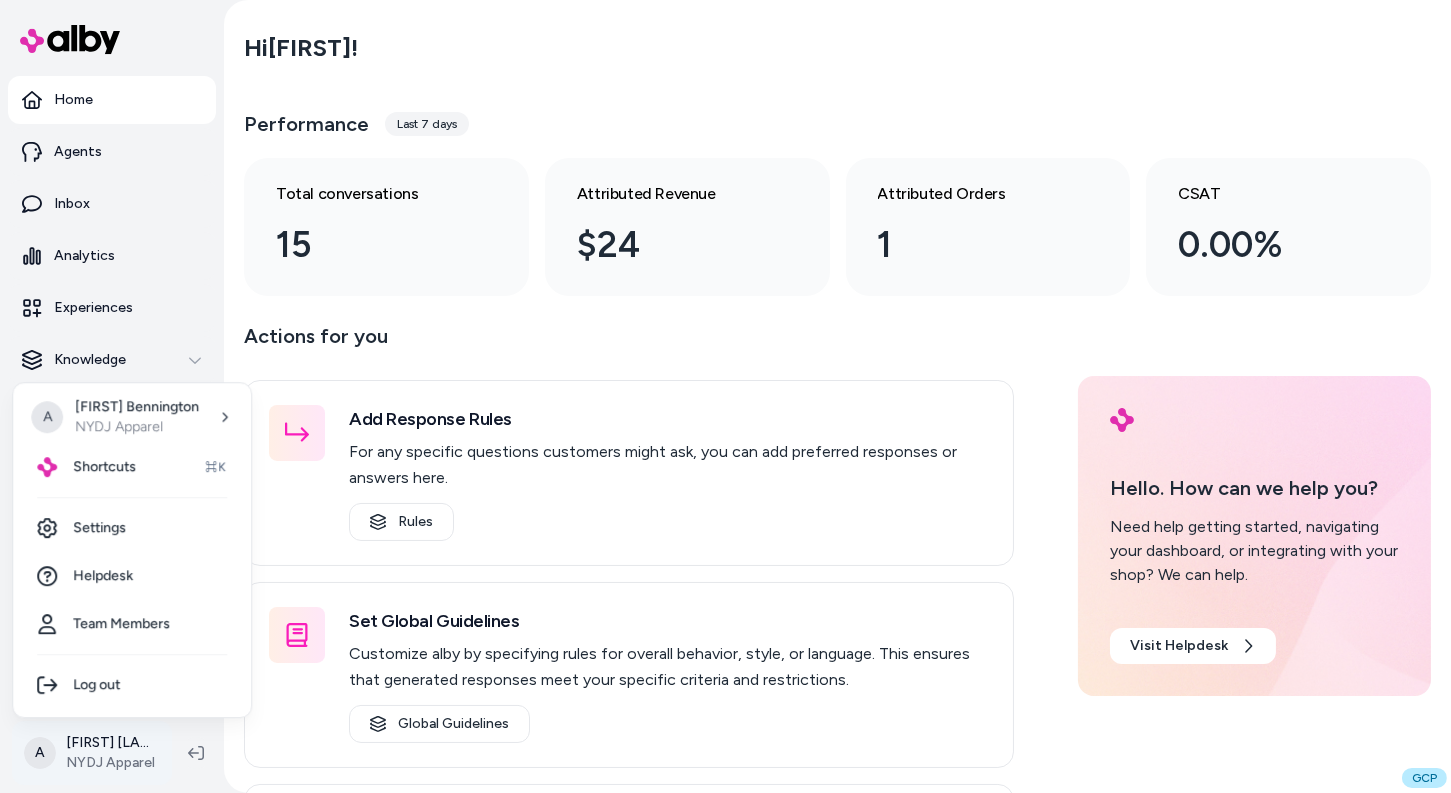 click on "Home Agents Inbox Analytics Experiences Knowledge Products Documents Rules Verified Q&As Reviews Survey Questions Integrations A Andrew Bennington NYDJ Apparel Hi  Andrew ! Performance Last 7 days Total conversations   15 Attributed Revenue   $24 Attributed Orders   1 CSAT   0.00% Actions for you Add Response Rules For any specific questions customers might ask, you can add preferred responses or answers here. Rules Set Global Guidelines Customize alby by specifying rules for overall behavior, style, or language. This ensures that generated responses meet your specific criteria and restrictions. Global Guidelines Configure Experiences Control the shopper-facing experience by choosing where alby appears, the types of questions alby can answer (skills), and customizing the look and feel. Experiences Hello. How can we help you? Need help getting started, navigating your dashboard, or integrating with your shop? We can help. Visit Helpdesk  GCP A Andrew   Bennington NYDJ Apparel Shortcuts ⌘K Settings Helpdesk" at bounding box center [725, 396] 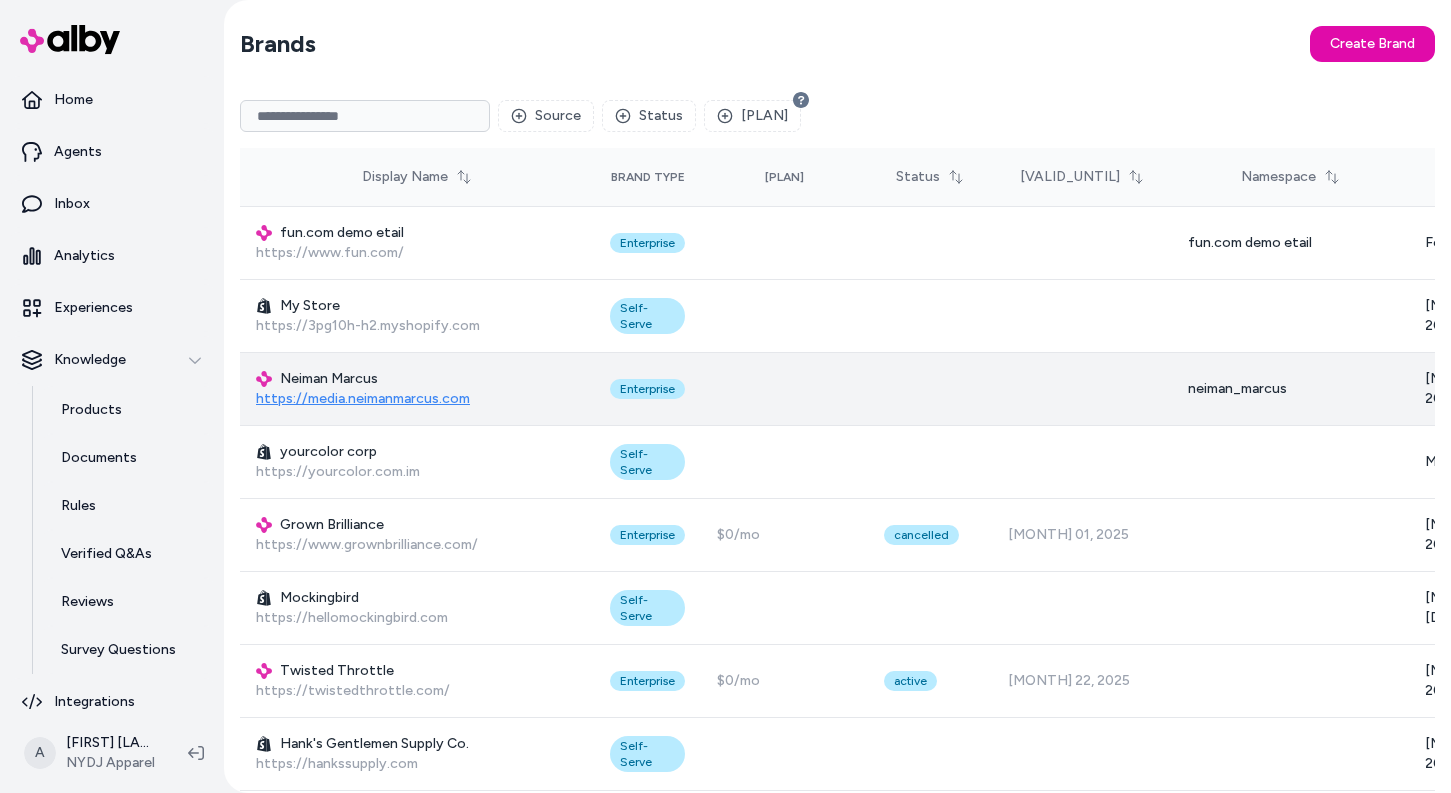 scroll, scrollTop: 0, scrollLeft: 0, axis: both 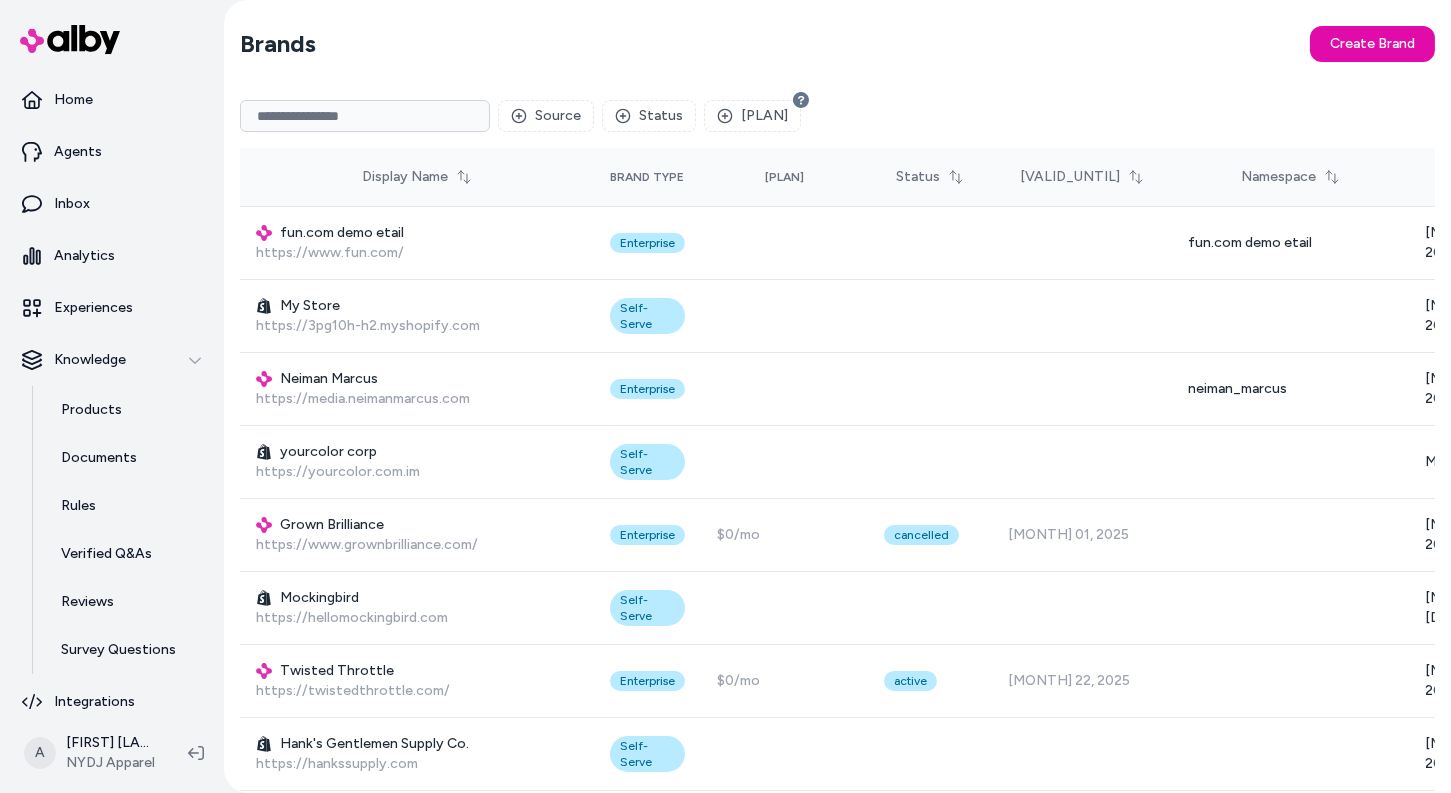 click at bounding box center [365, 116] 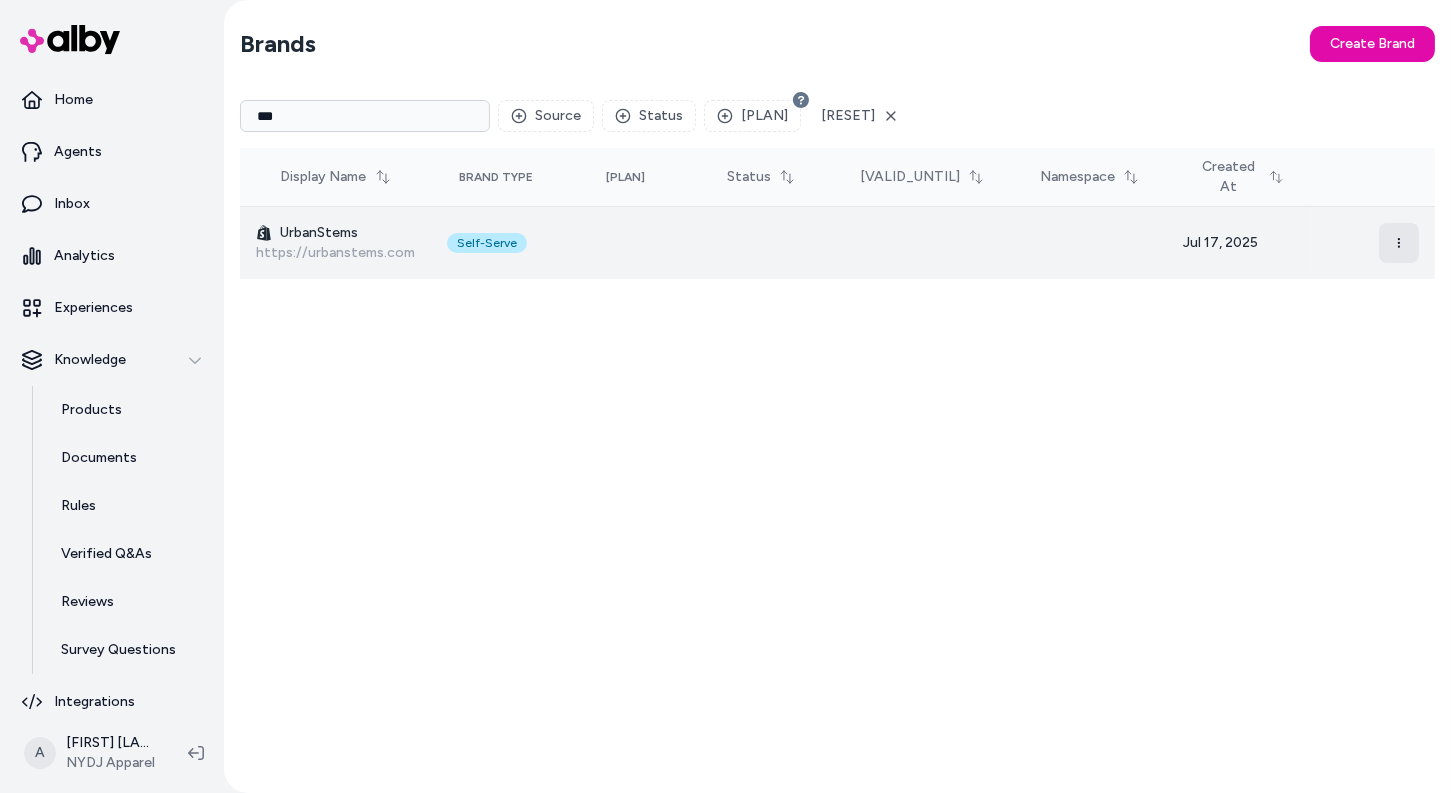 type on "***" 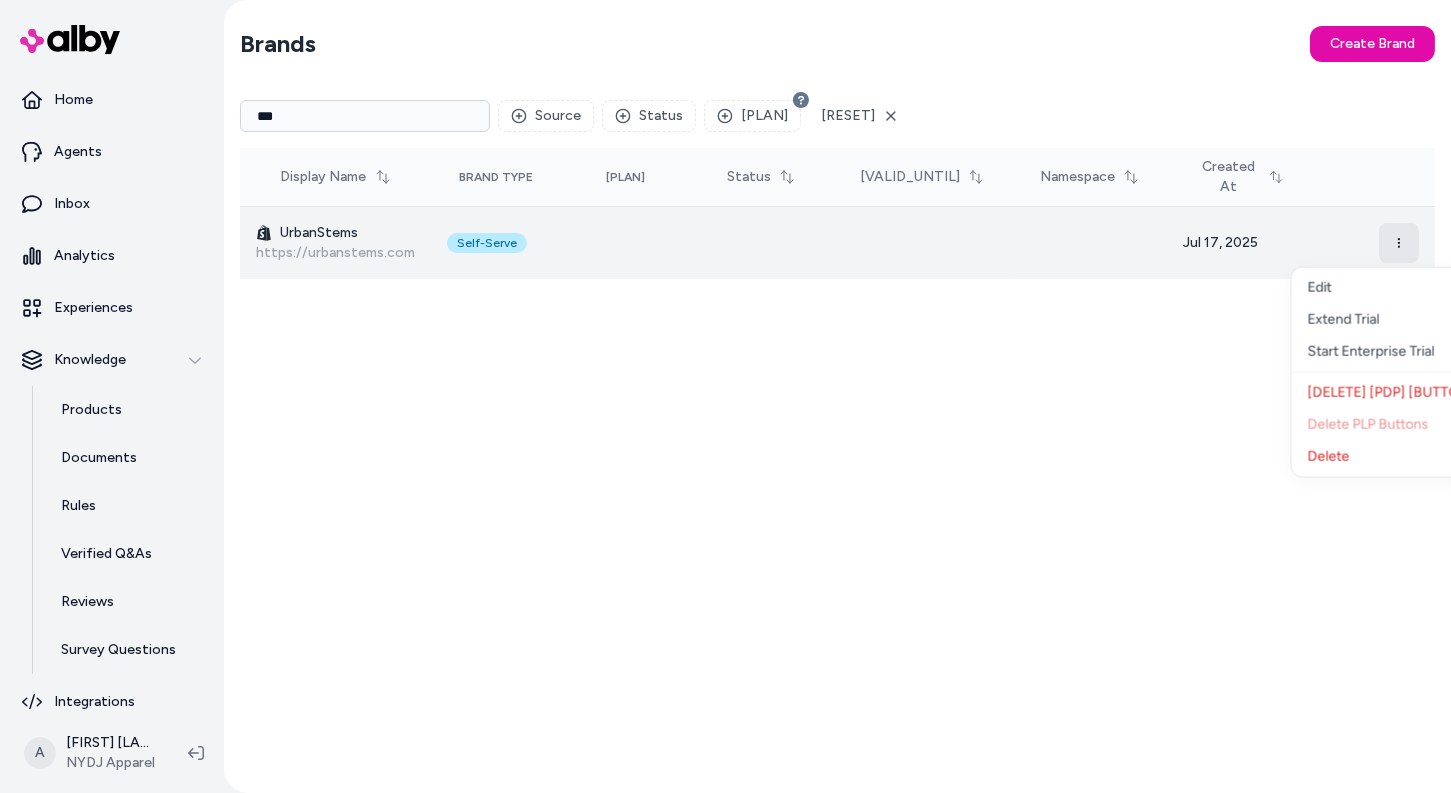 click at bounding box center [1399, 243] 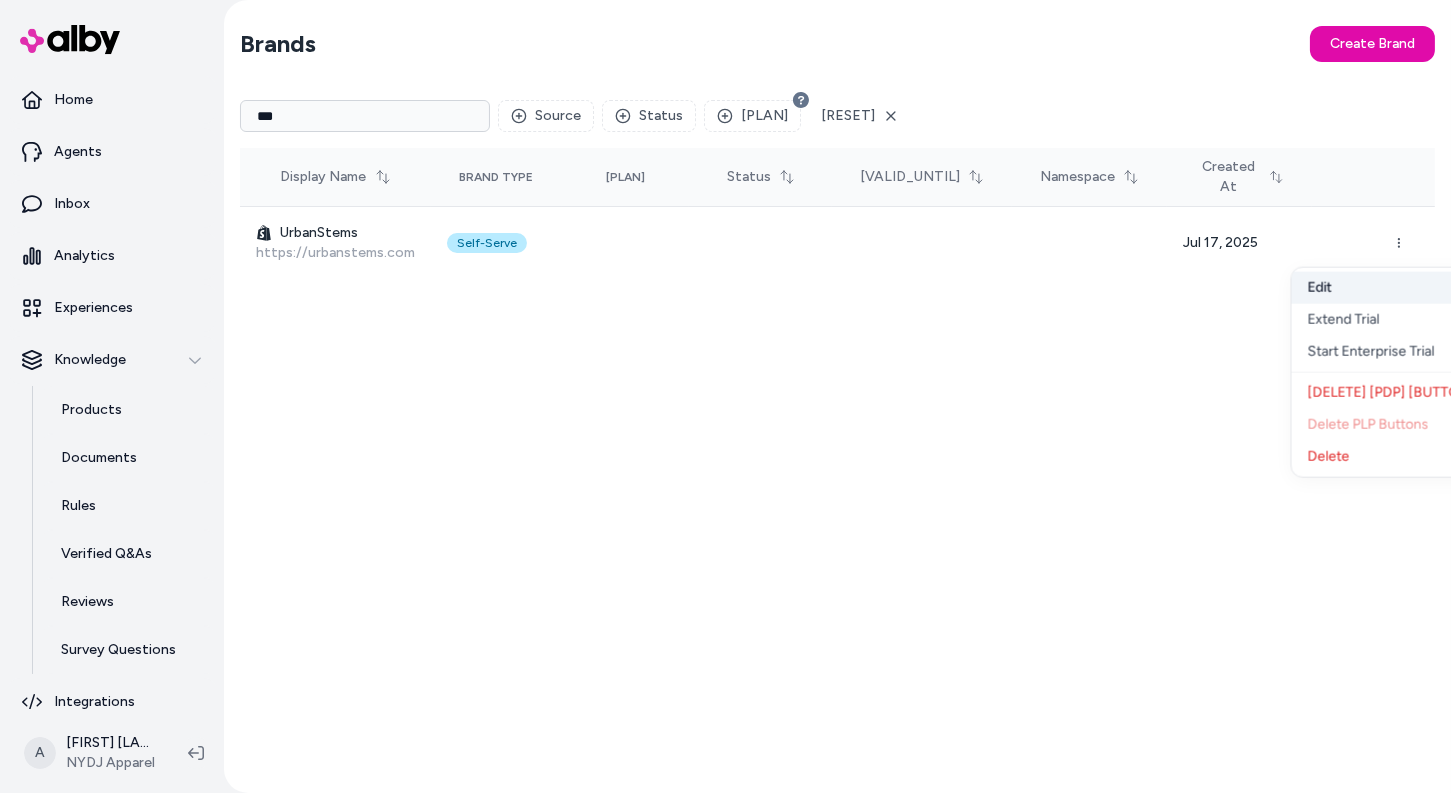 click on "Edit" at bounding box center (1396, 288) 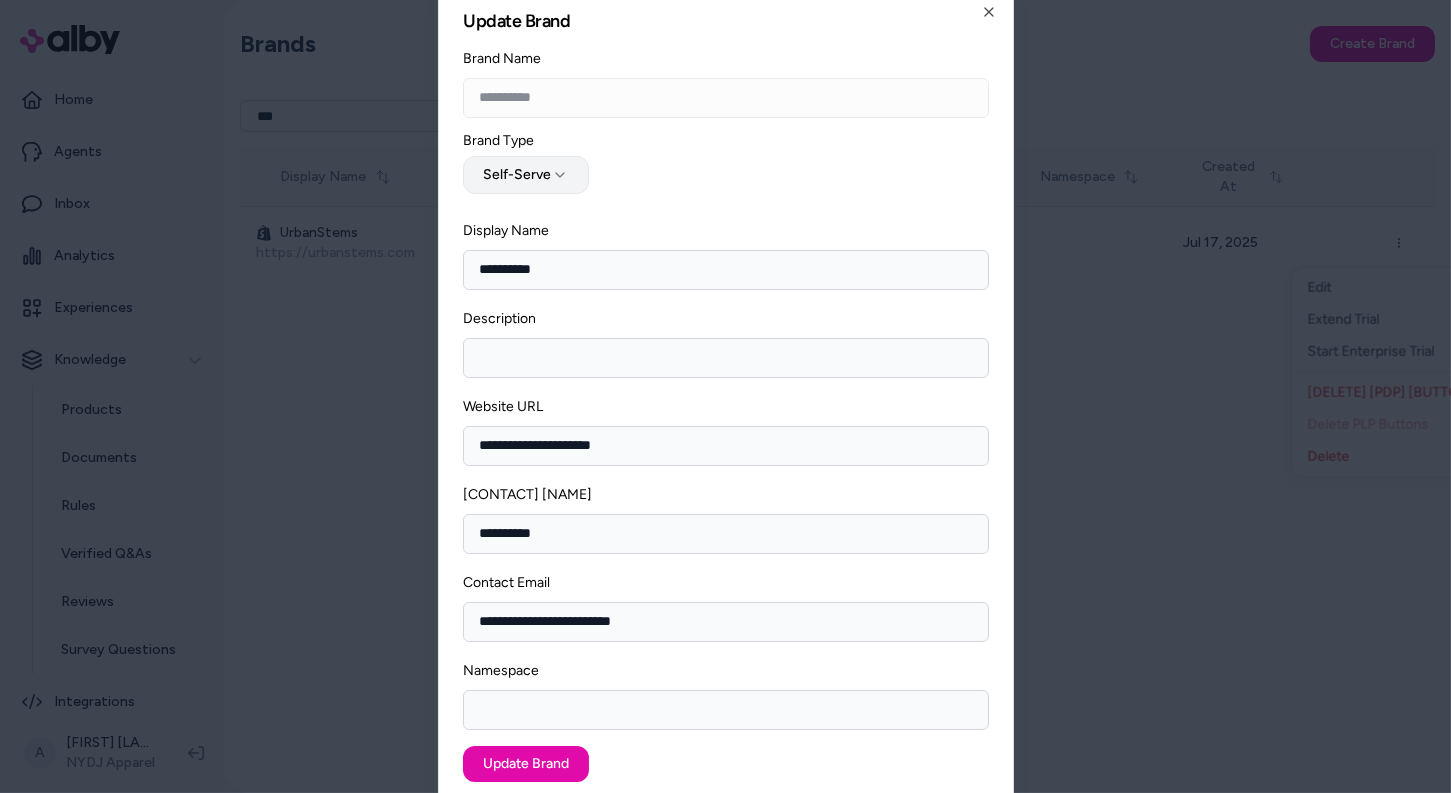click 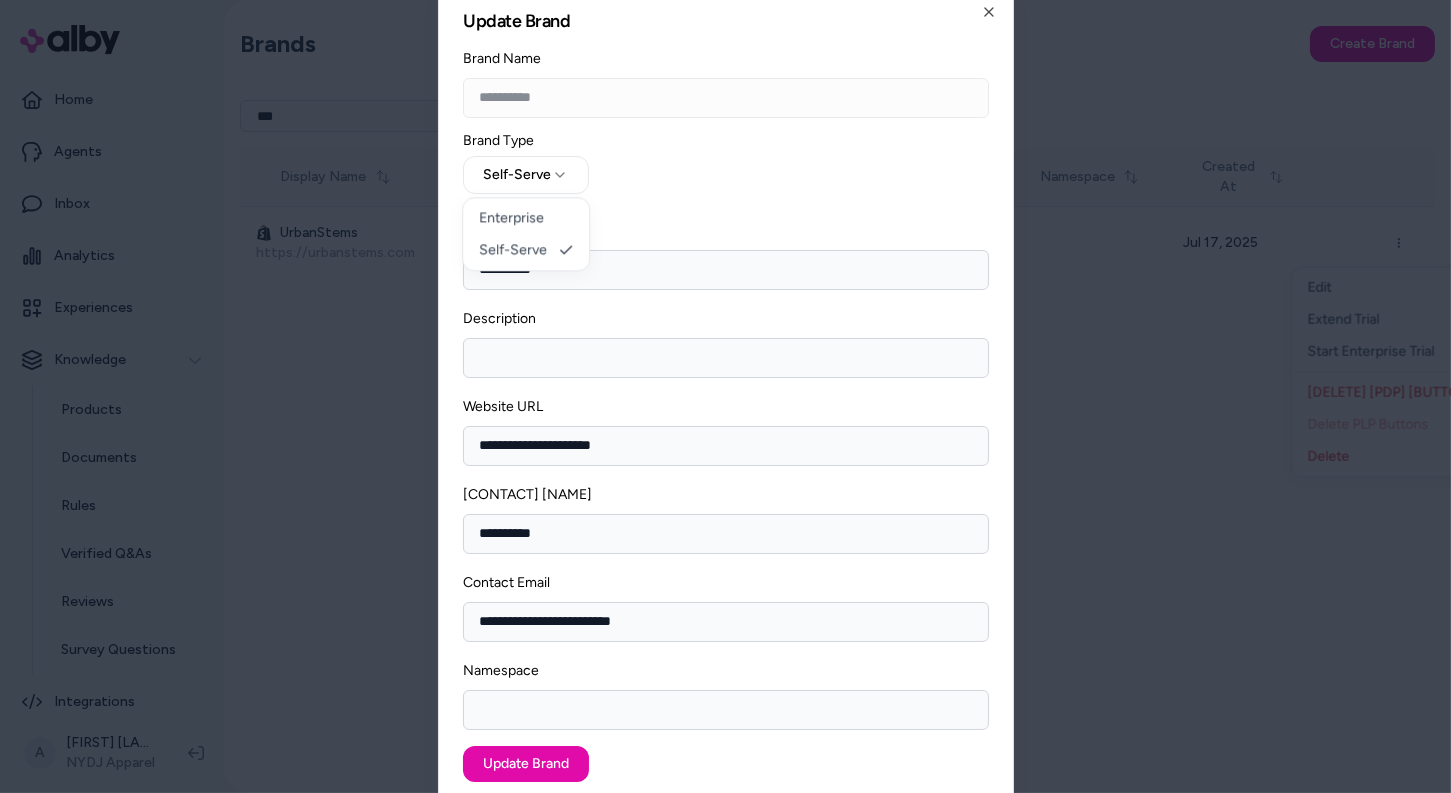 select on "**********" 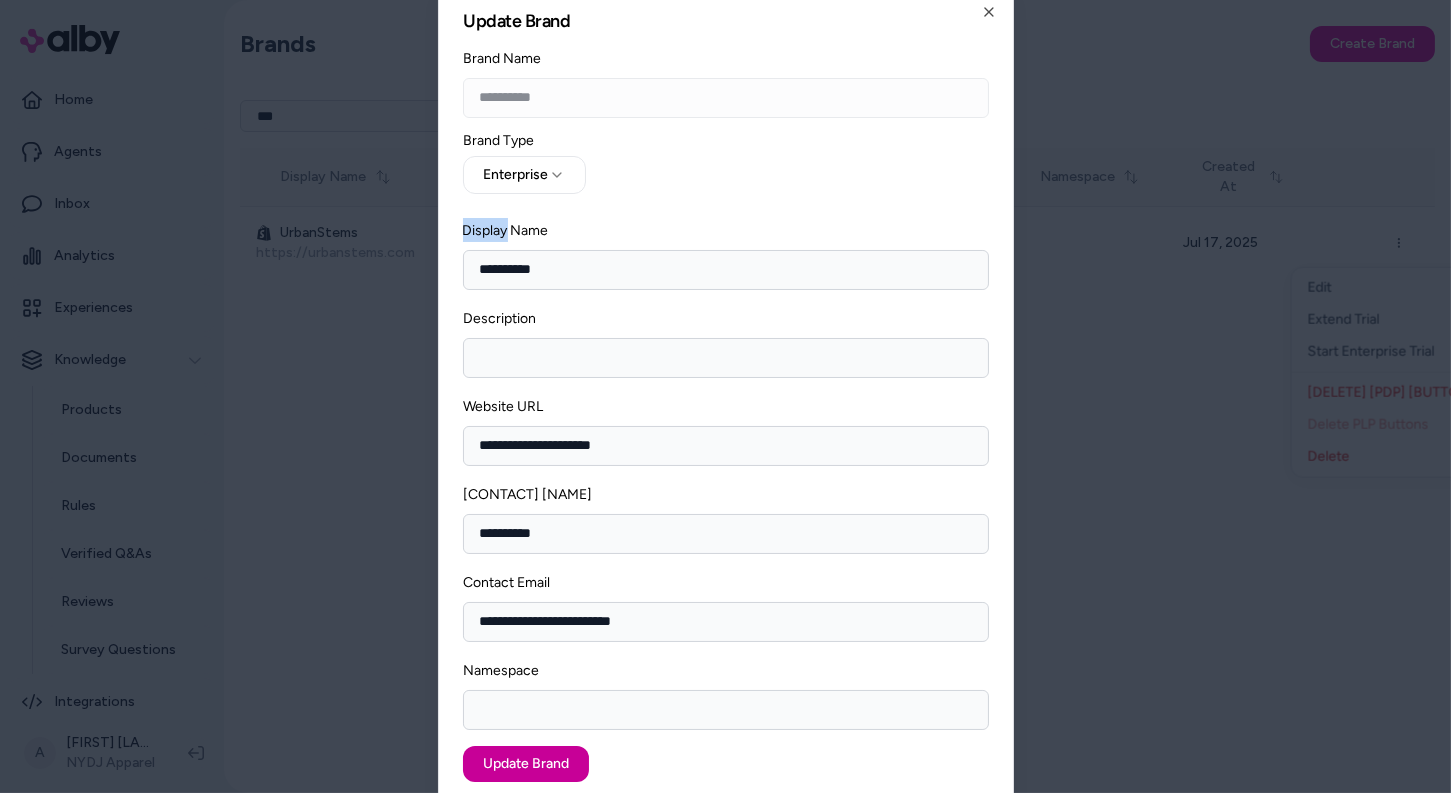 click on "Update Brand" at bounding box center (526, 764) 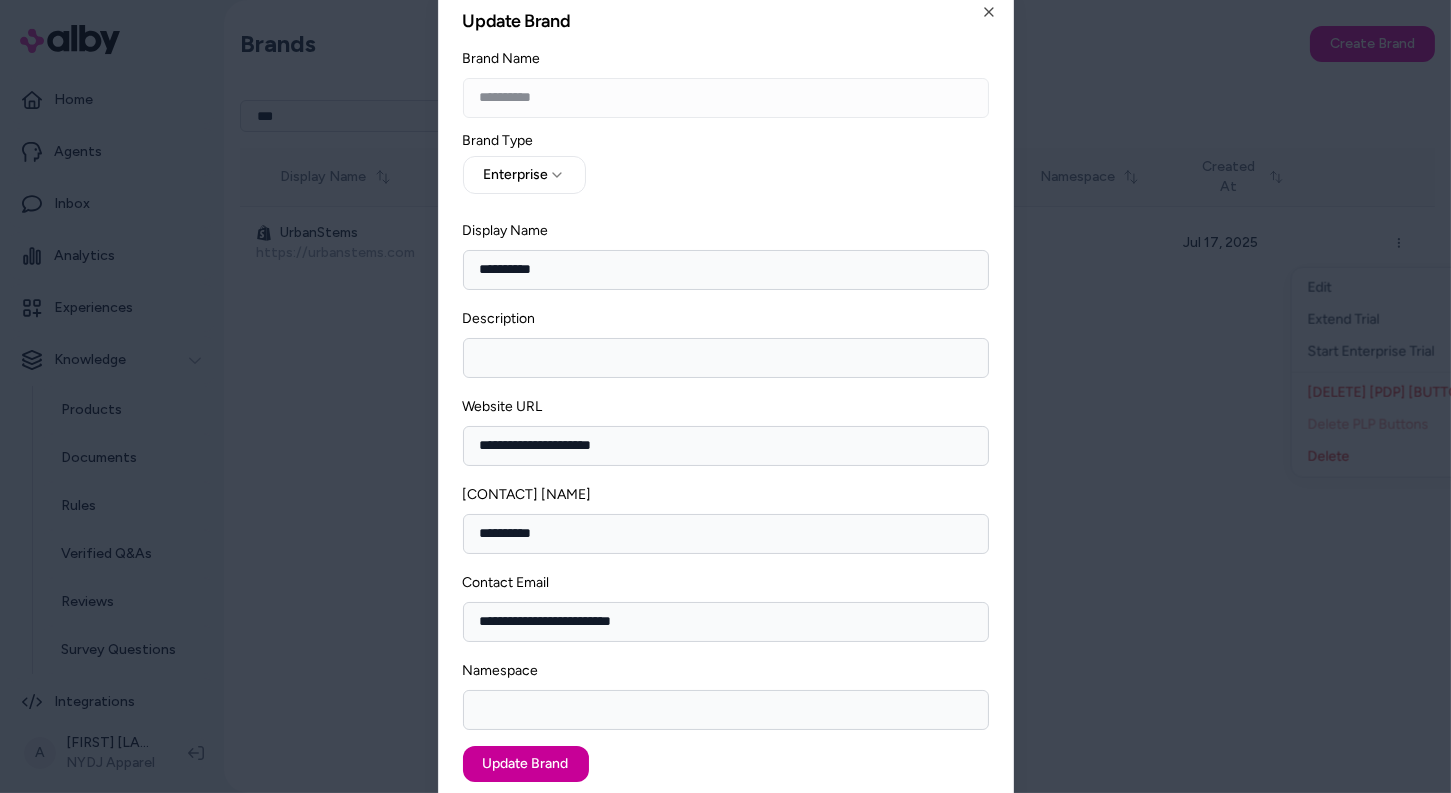 click on "Update Brand" at bounding box center [526, 764] 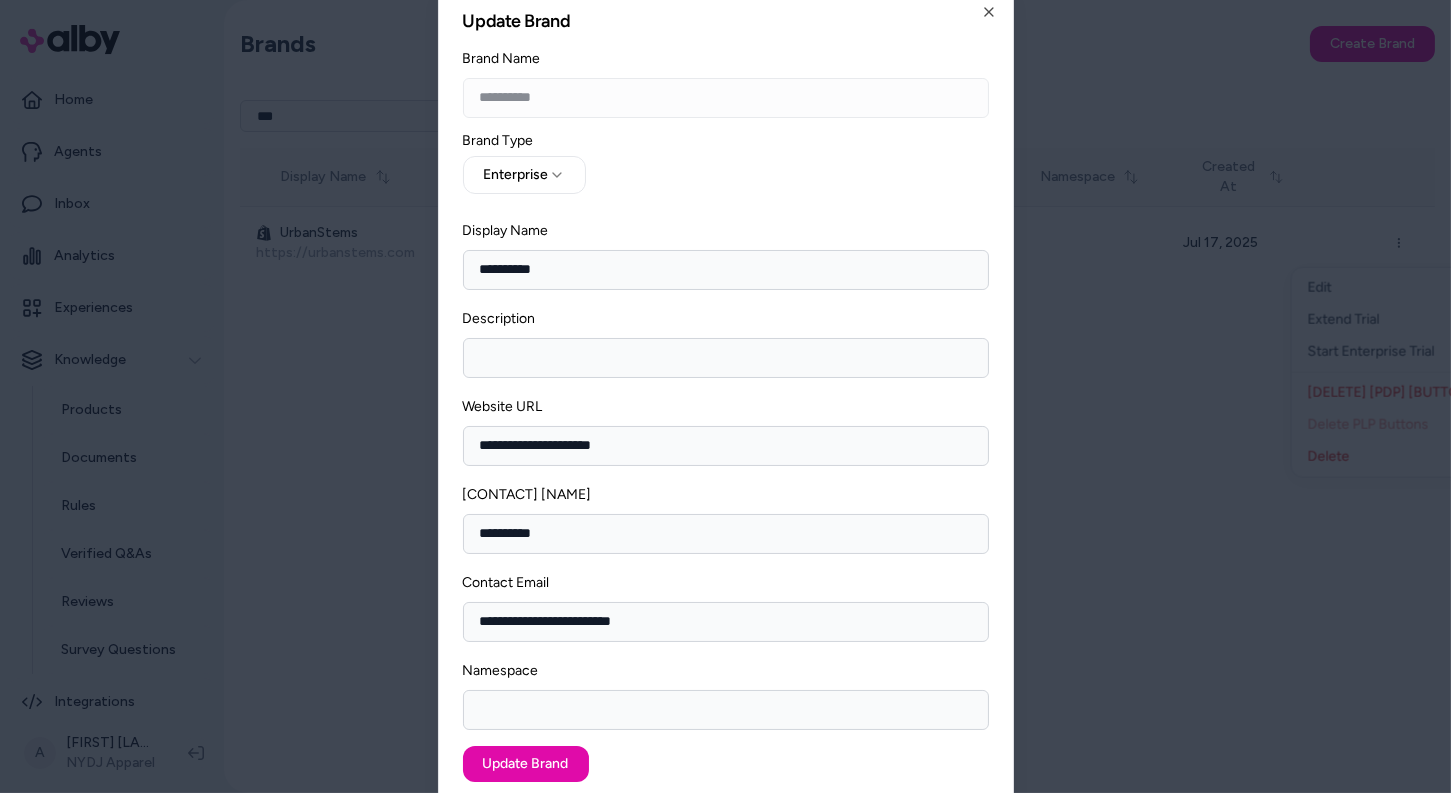click on "Namespace" at bounding box center [726, 710] 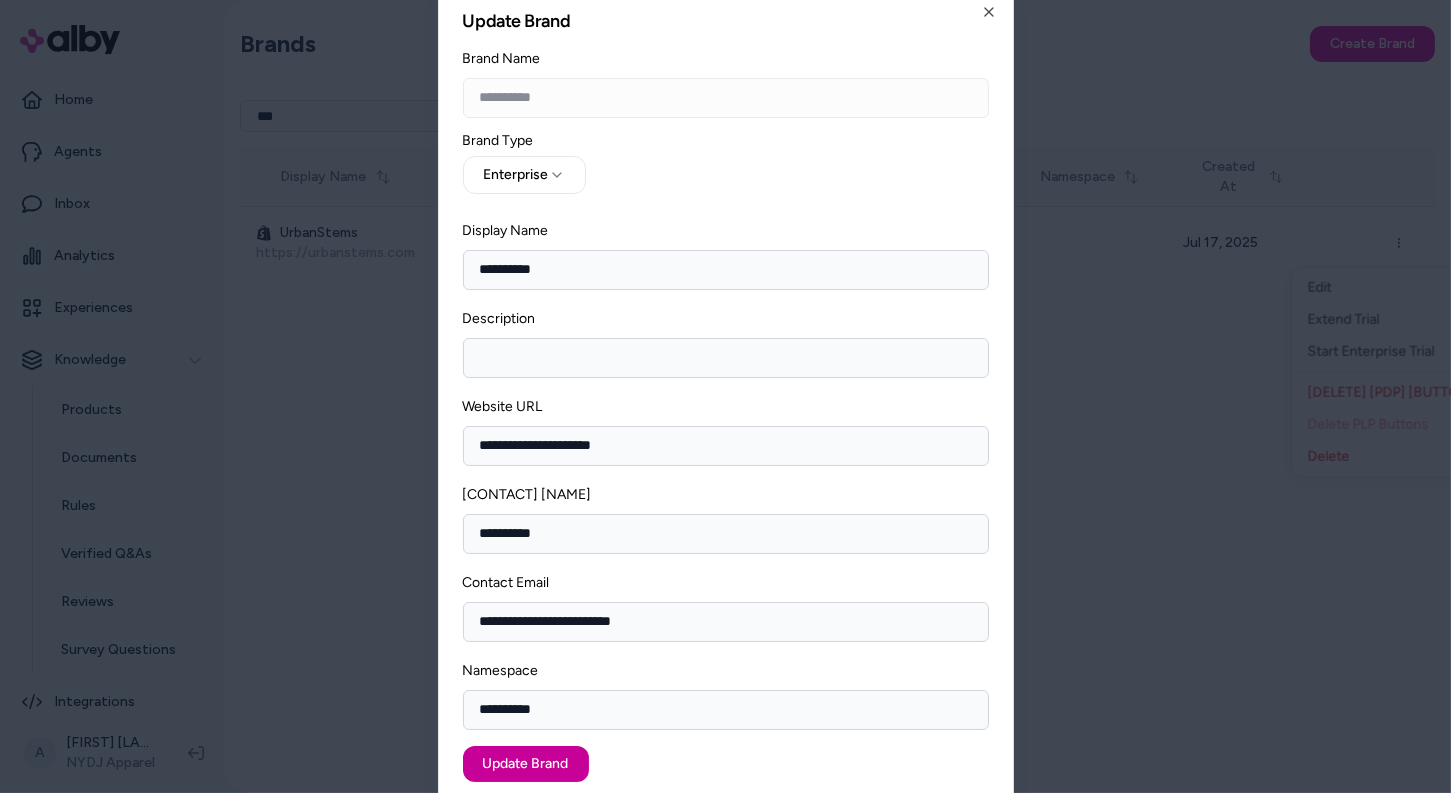 type on "**********" 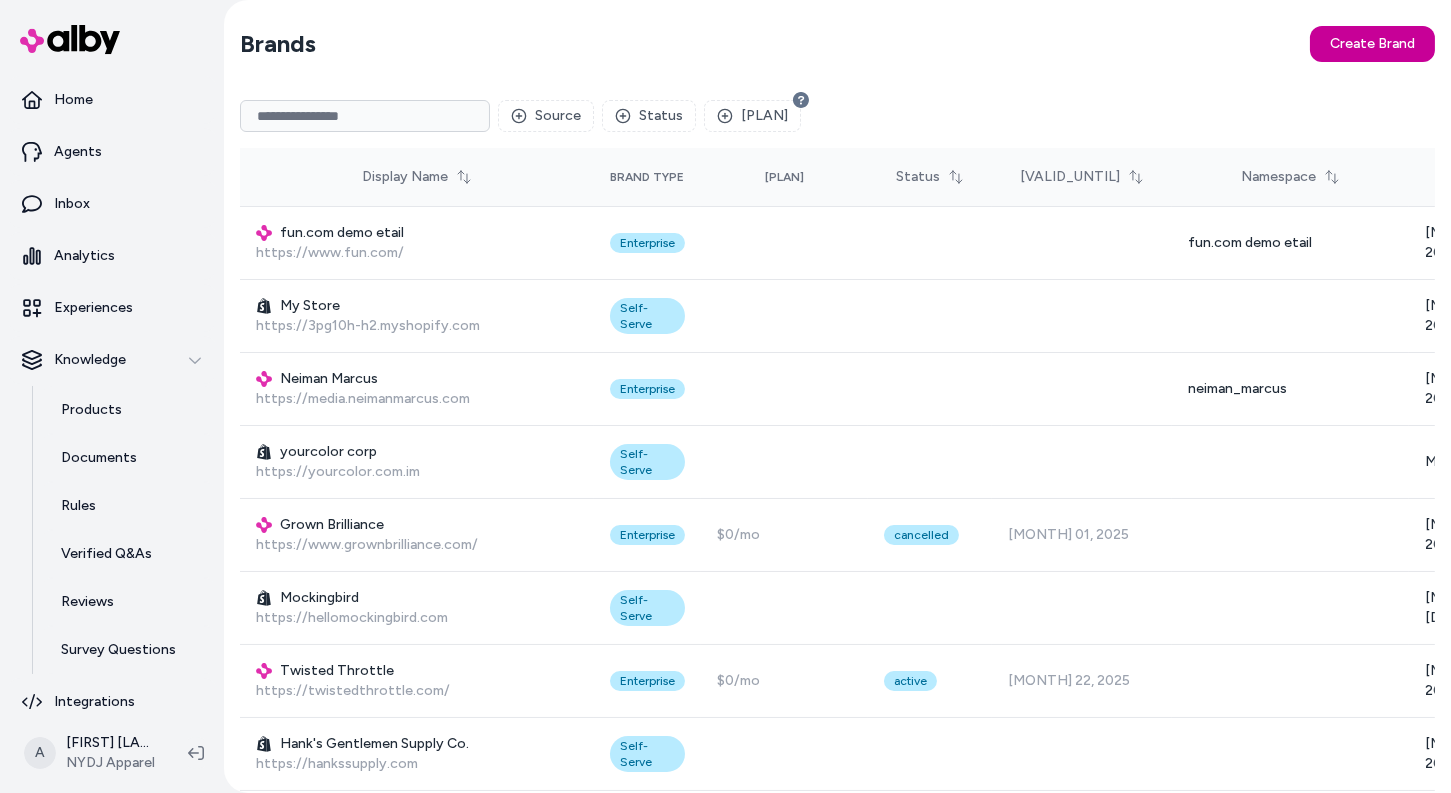 click on "Create Brand" at bounding box center (1372, 44) 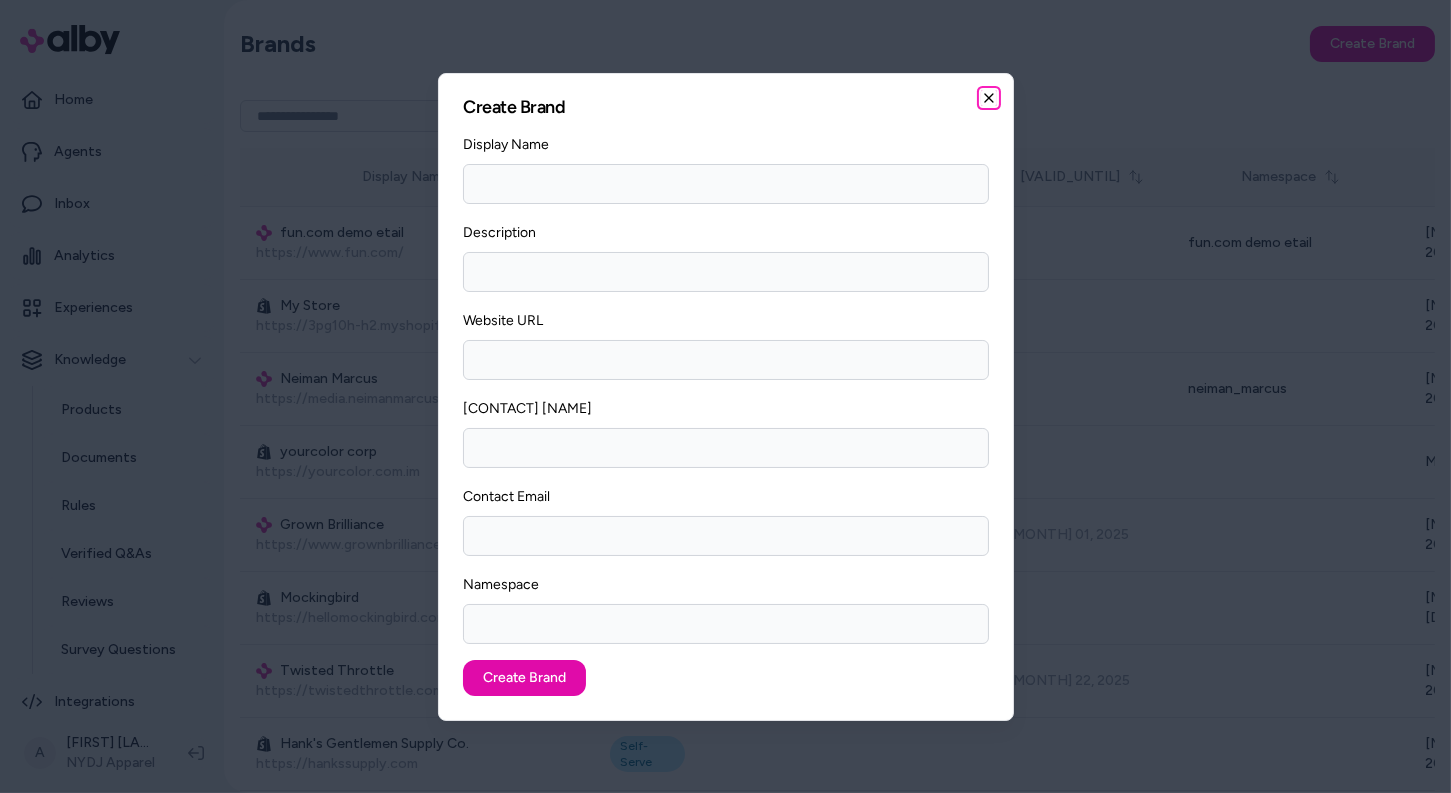 click 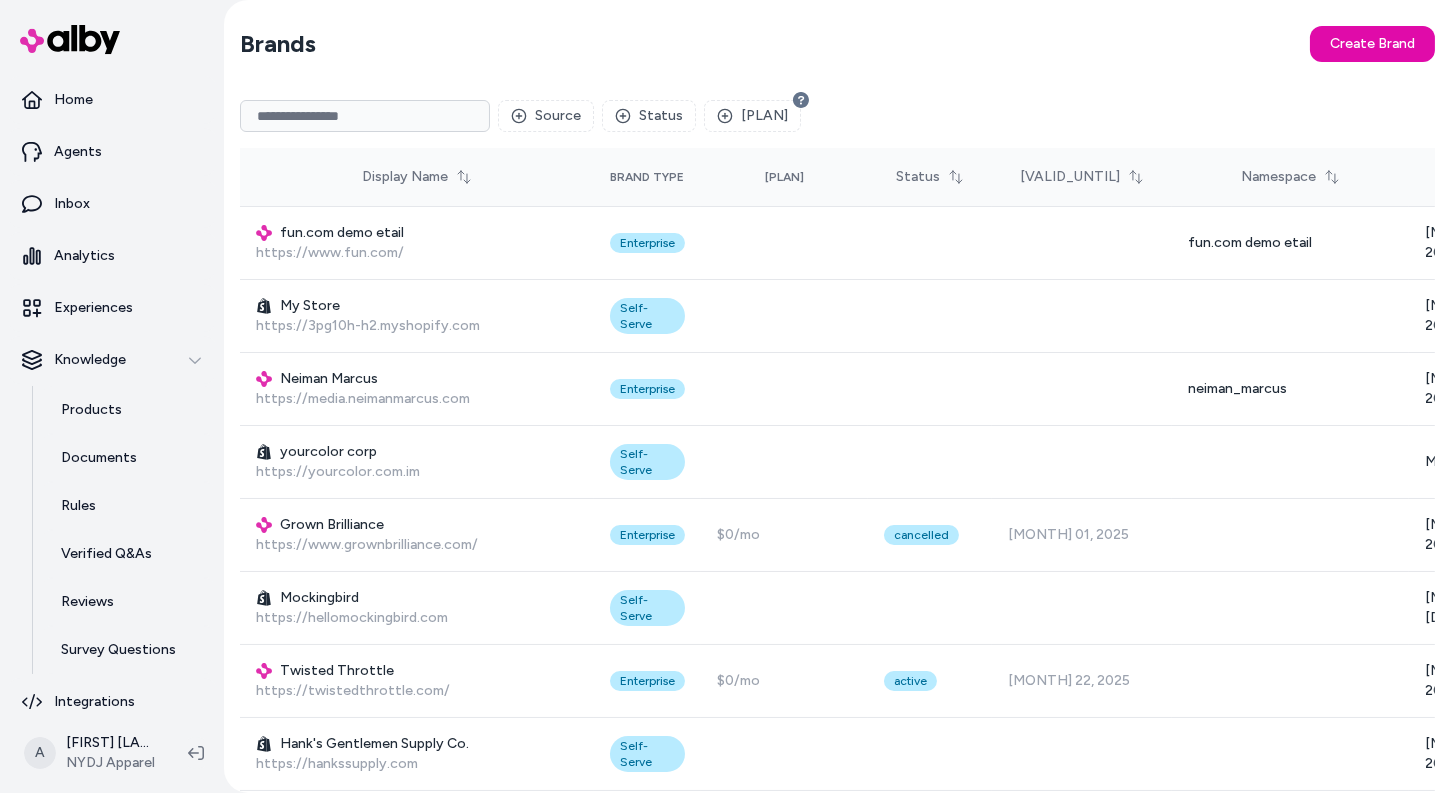 click at bounding box center [365, 116] 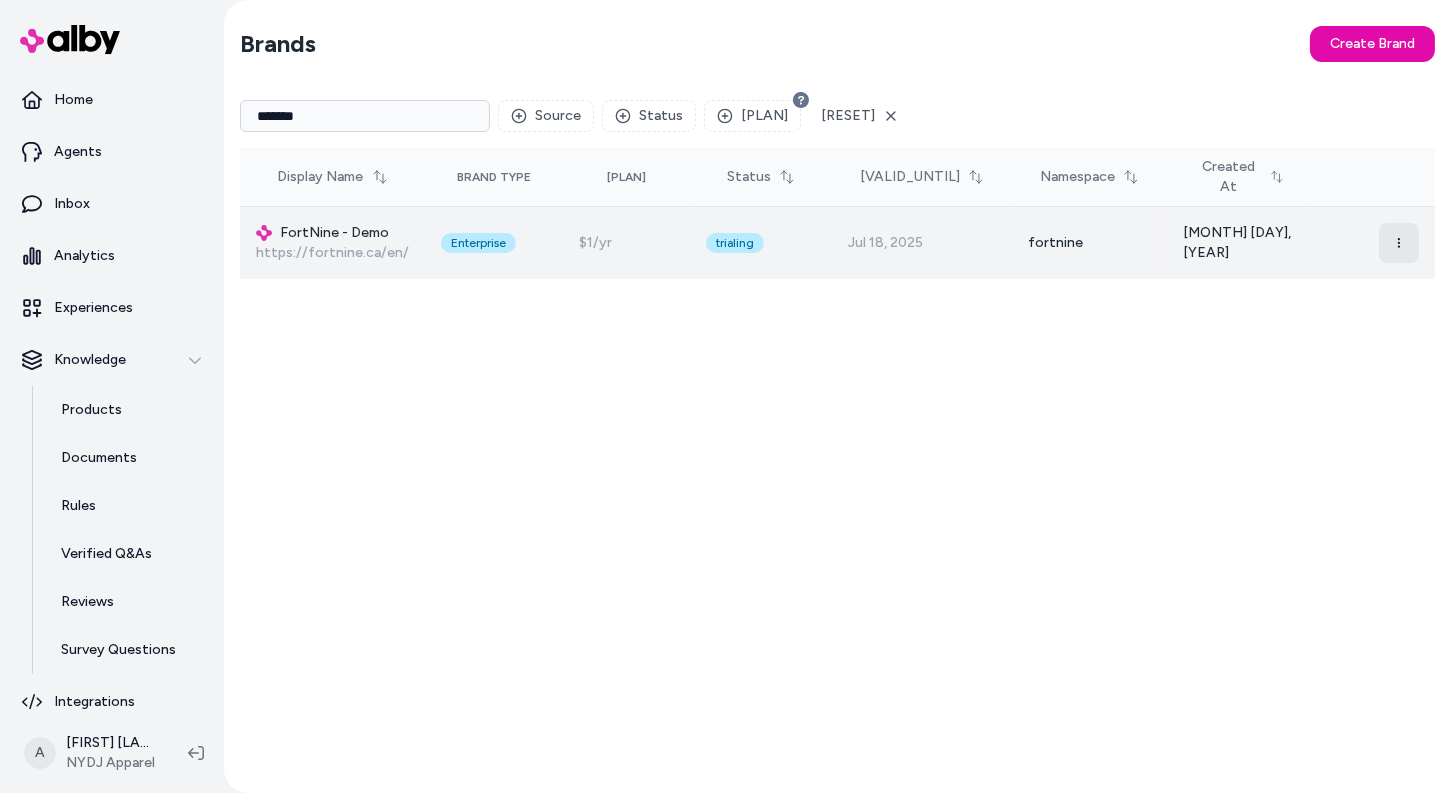 type on "*******" 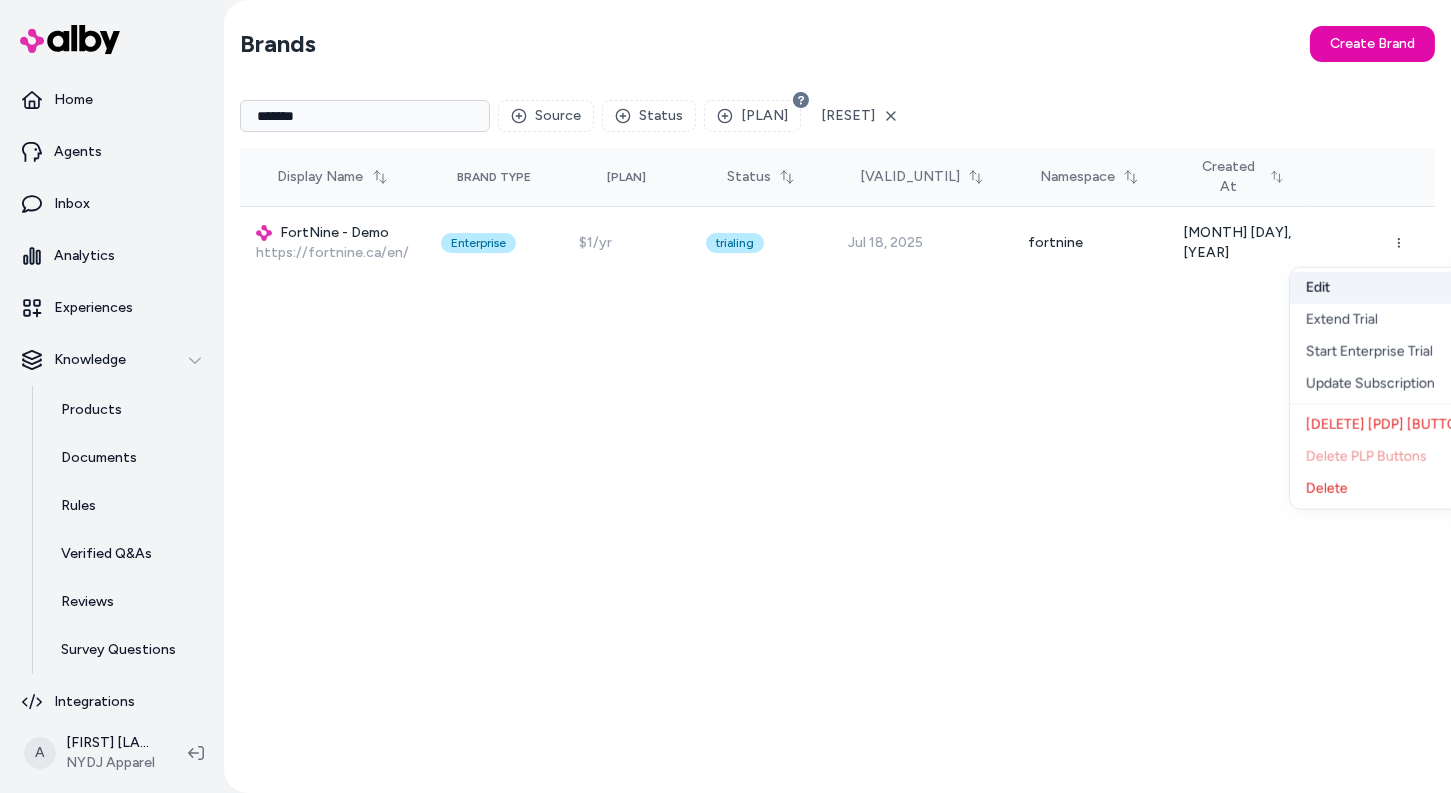 click on "Edit" at bounding box center (1394, 288) 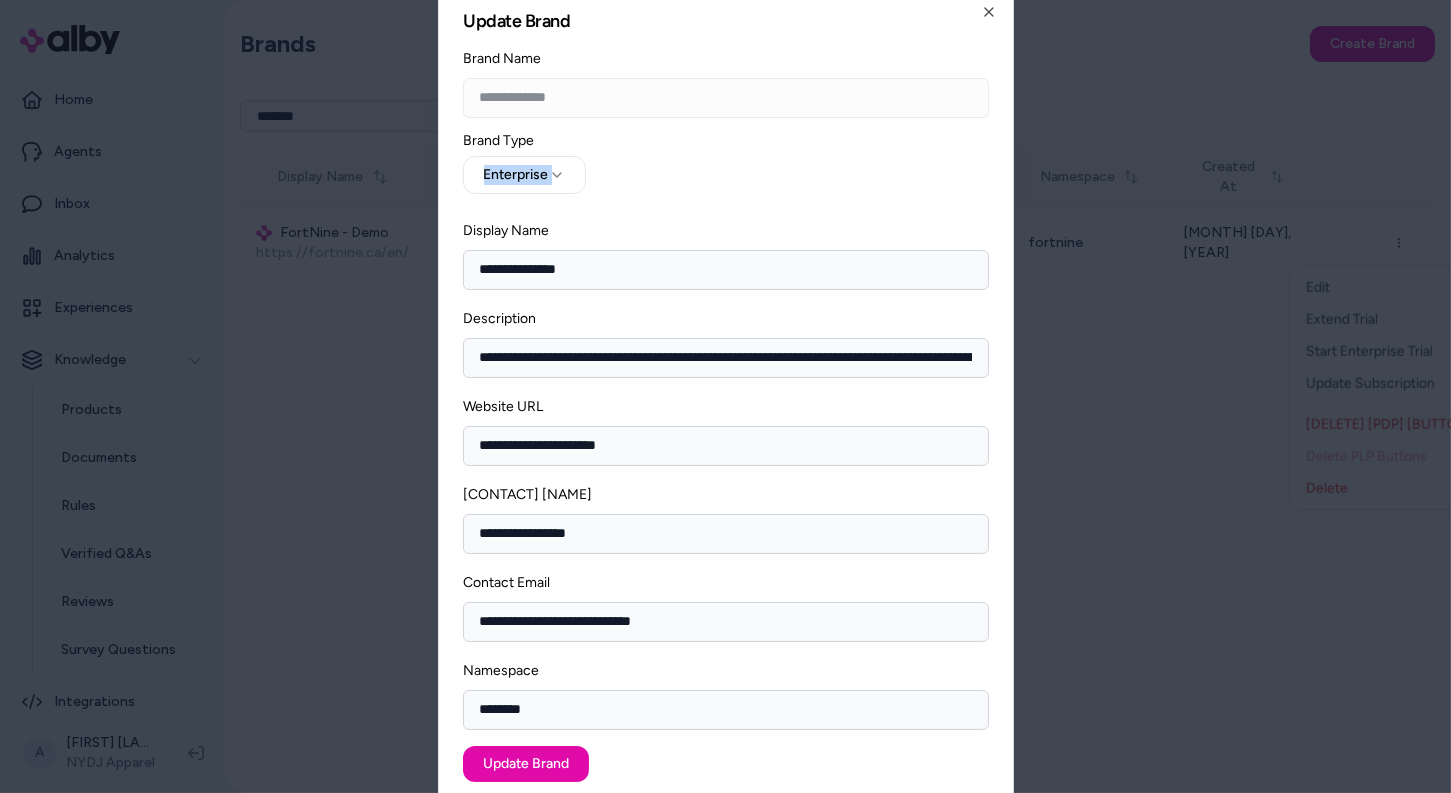 click on "**********" at bounding box center (726, 414) 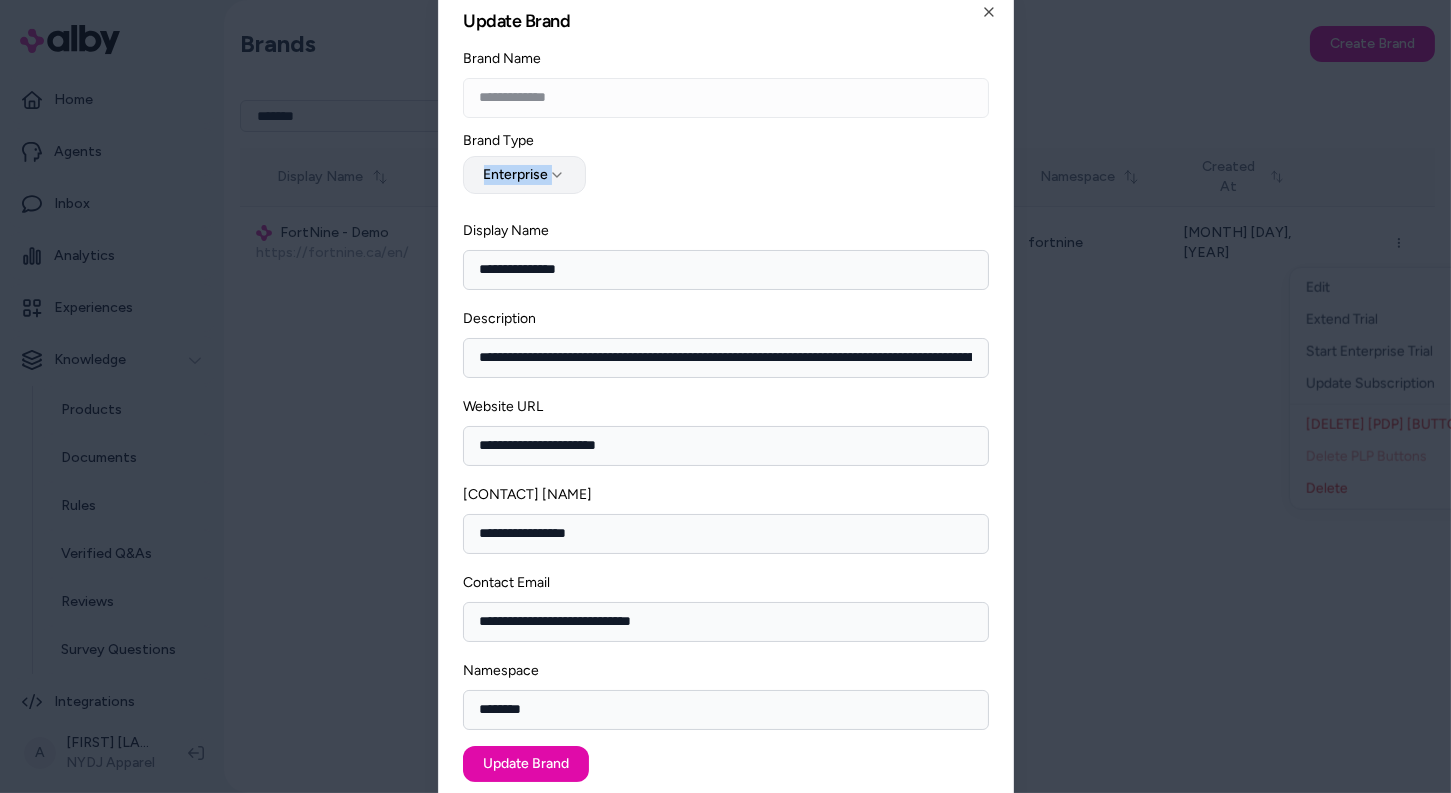 click on "Enterprise" at bounding box center (524, 175) 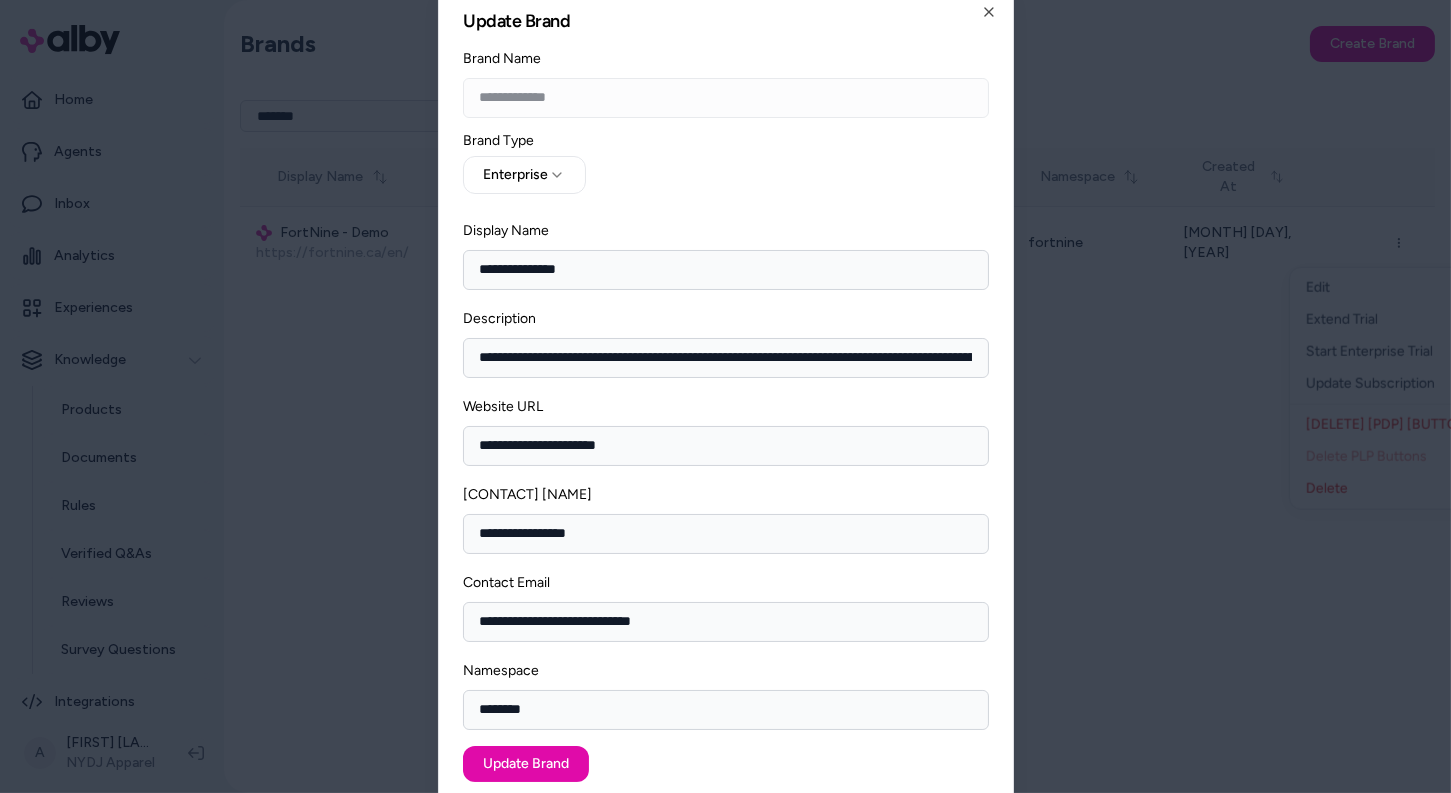 click on "**********" at bounding box center (726, 168) 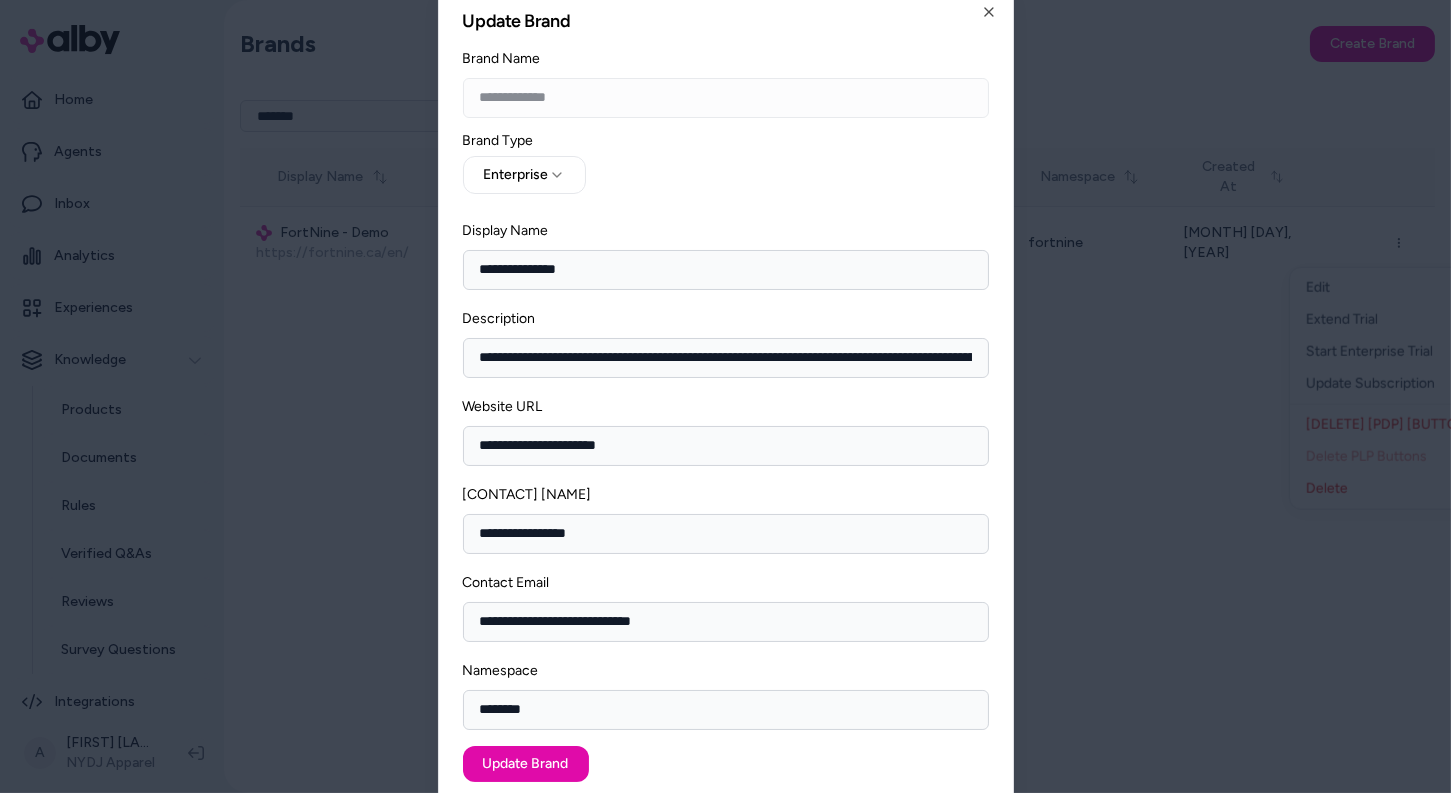 click on "Update Brand" at bounding box center [726, 21] 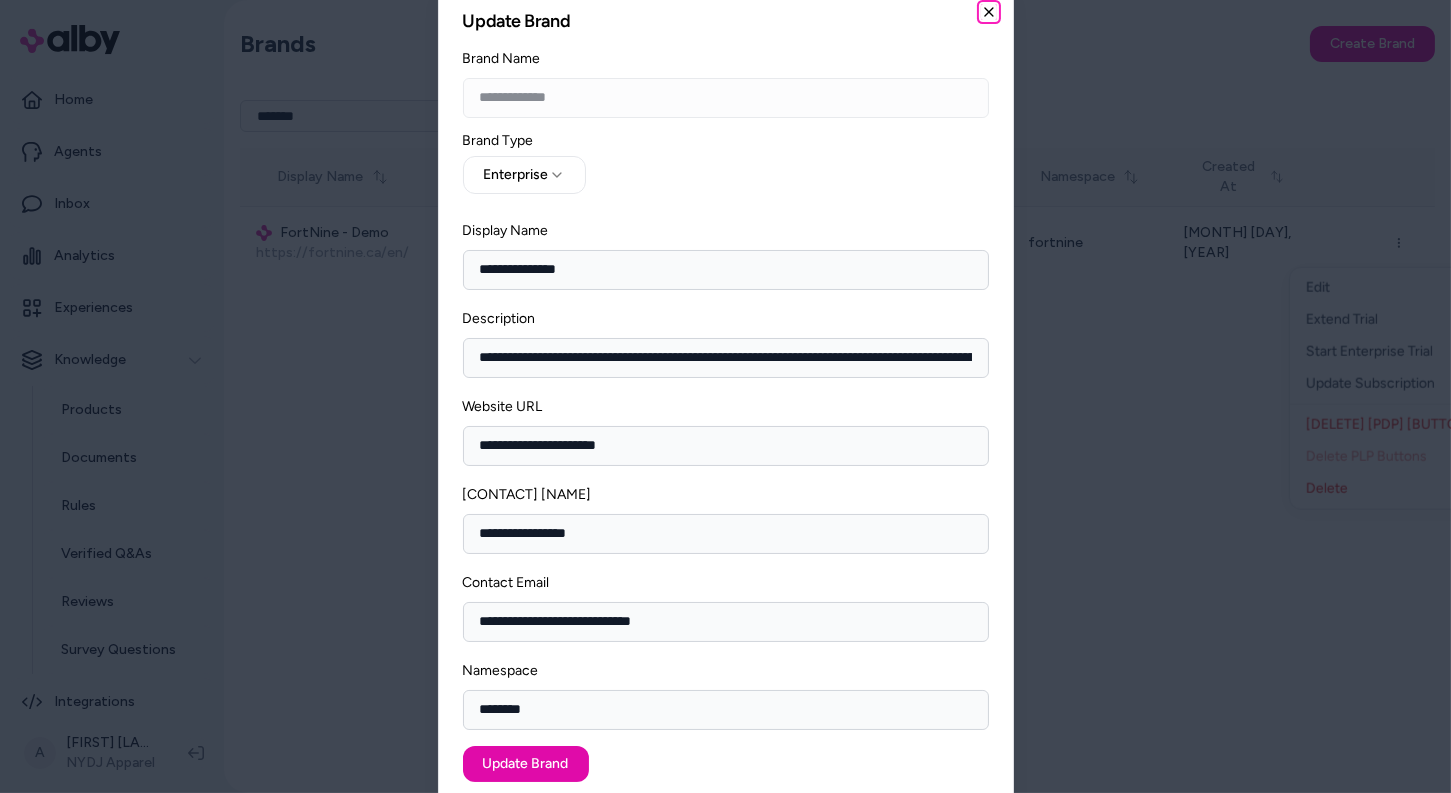 click 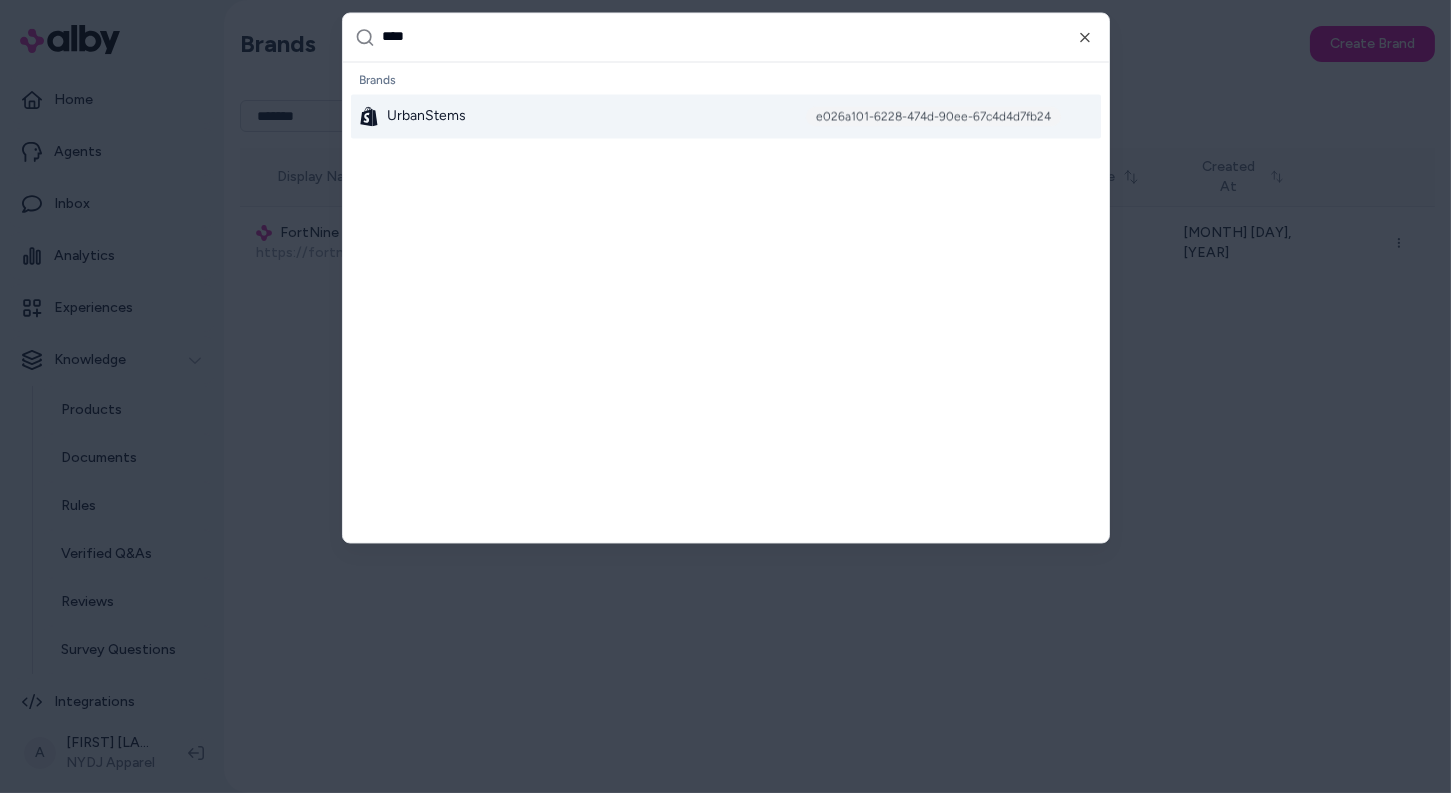 type on "*****" 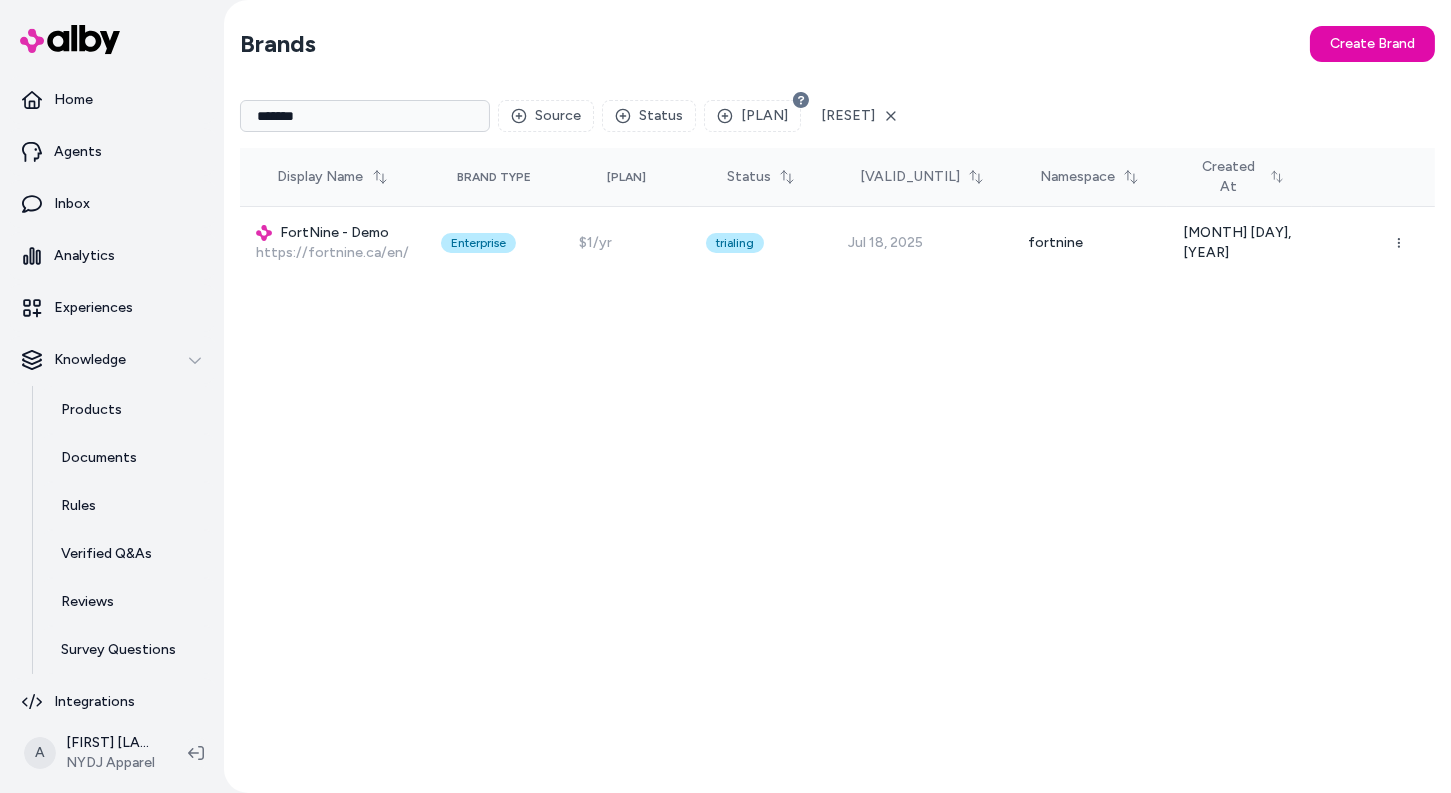 click on "Brands Create Brand ******* Source Status Plan Reset Display Name Brand Type Plan Status Valid Until Namespace Created At FortNine - Demo https://fortnine.ca/en/ Enterprise $1/yr trialing Jul 18, 2025 fortnine Jul 09, 2025" at bounding box center (837, 396) 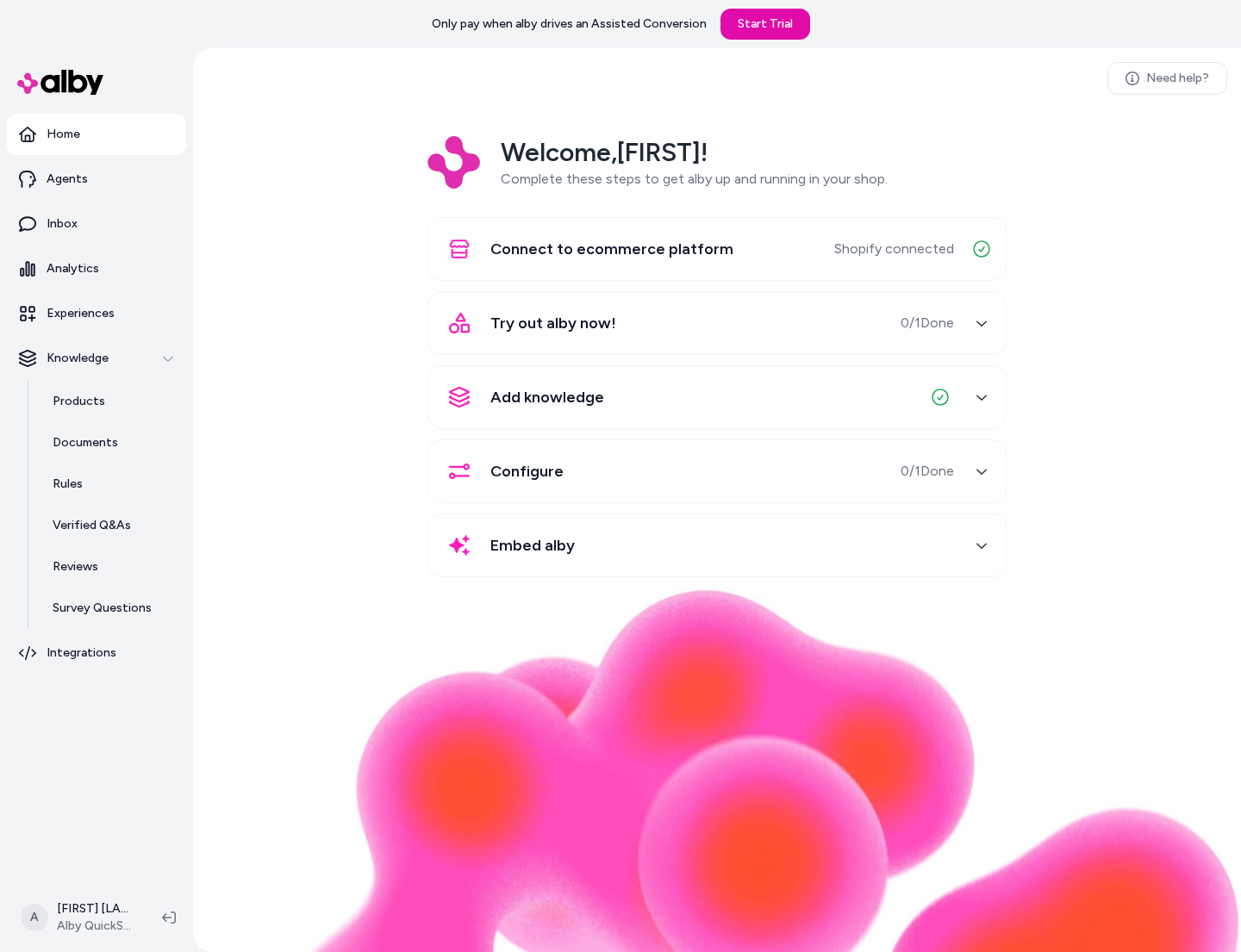 scroll, scrollTop: 0, scrollLeft: 0, axis: both 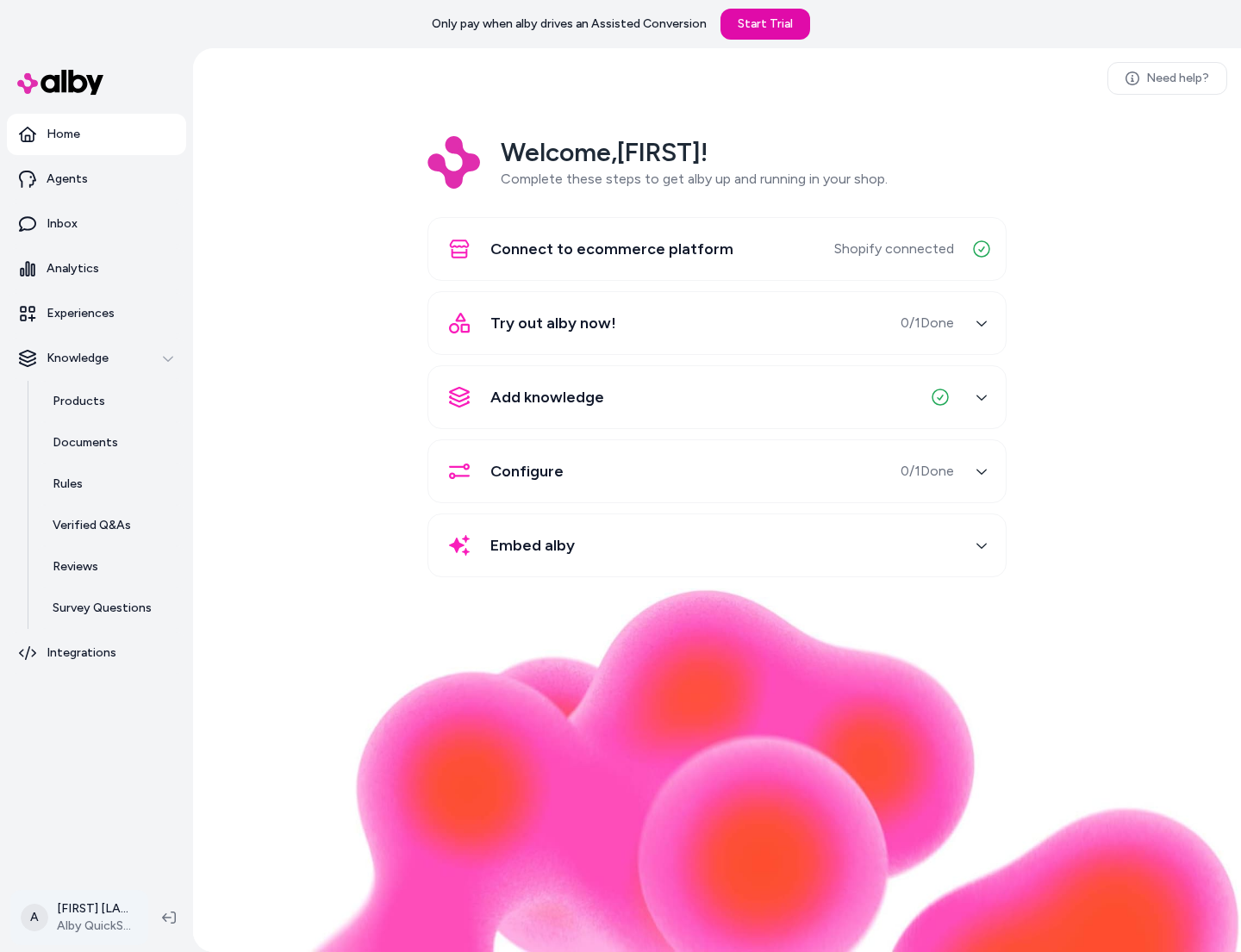 click on "Only pay when alby drives an Assisted Conversion Start Trial Home Agents Inbox Analytics Experiences Knowledge Products Documents Rules Verified Q&As Reviews Survey Questions Integrations A [FIRST] [LAST] Alby QuickStart Store Need help? Welcome,  [FIRST] ! Complete these steps to get alby up and running in your shop. Connect to ecommerce platform Shopify connected   Try out alby now! 0 / 1  Done Add knowledge Configure 0 / 1  Done Embed alby" at bounding box center (620, 476) 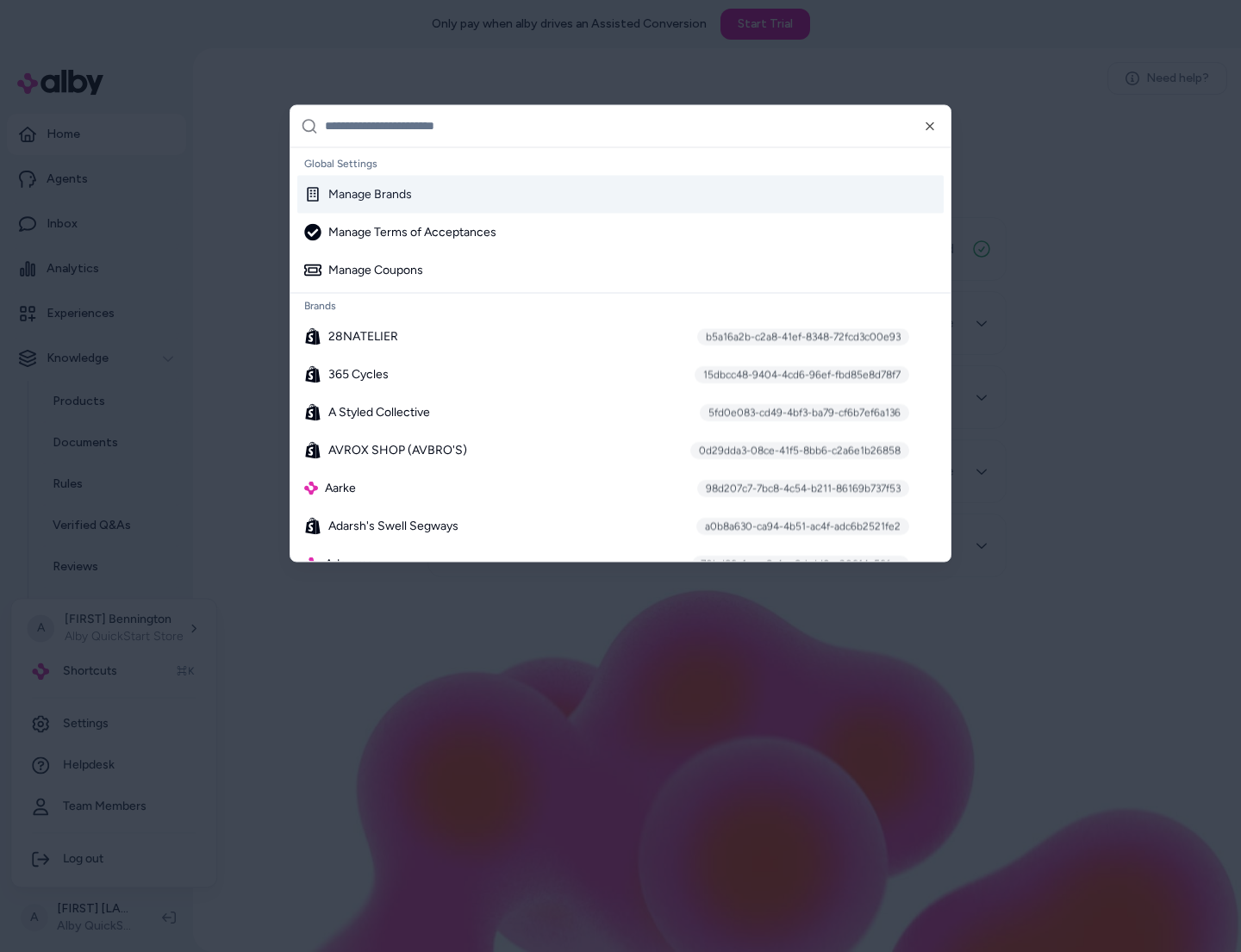 type on "*" 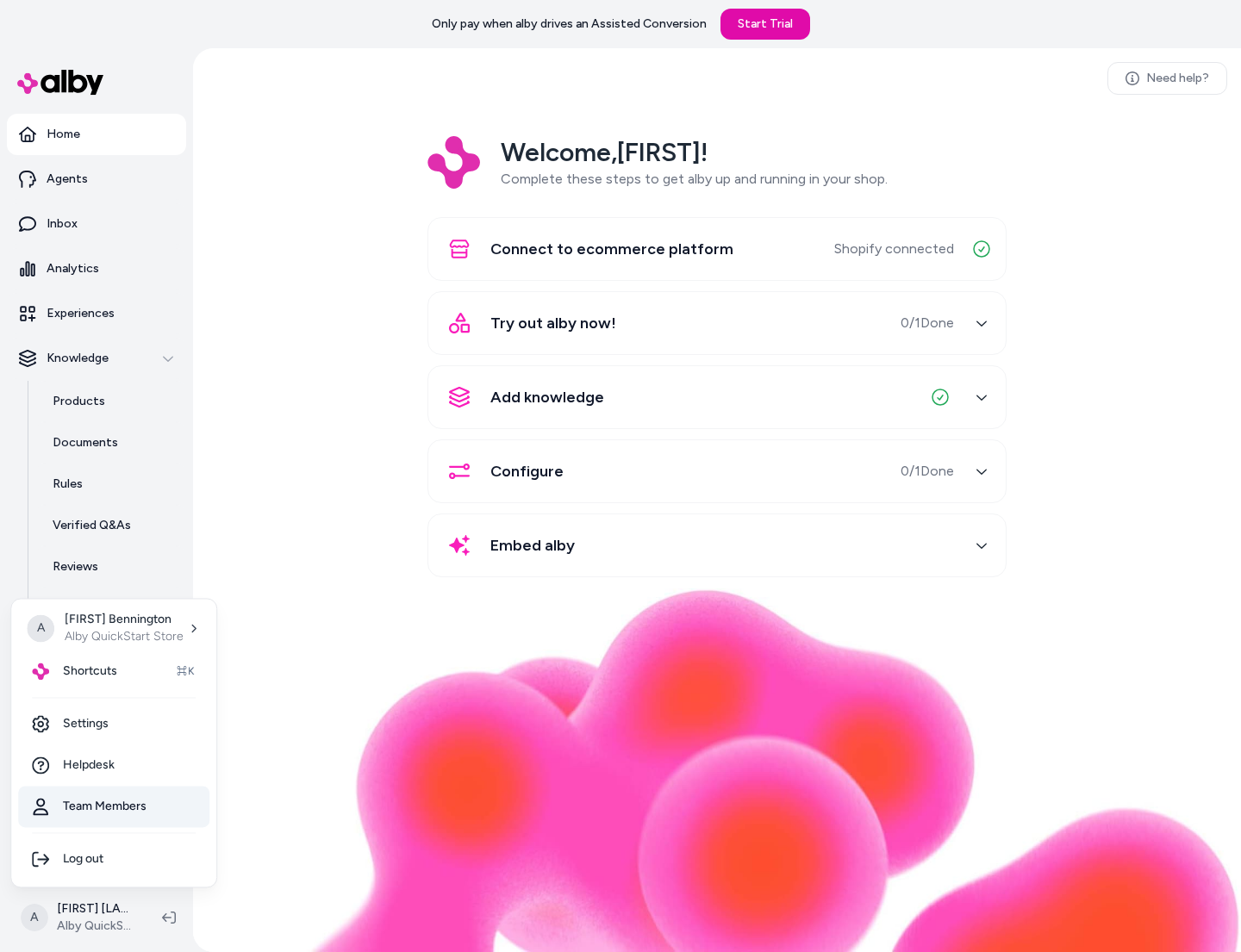 click on "Team Members" at bounding box center [114, 806] 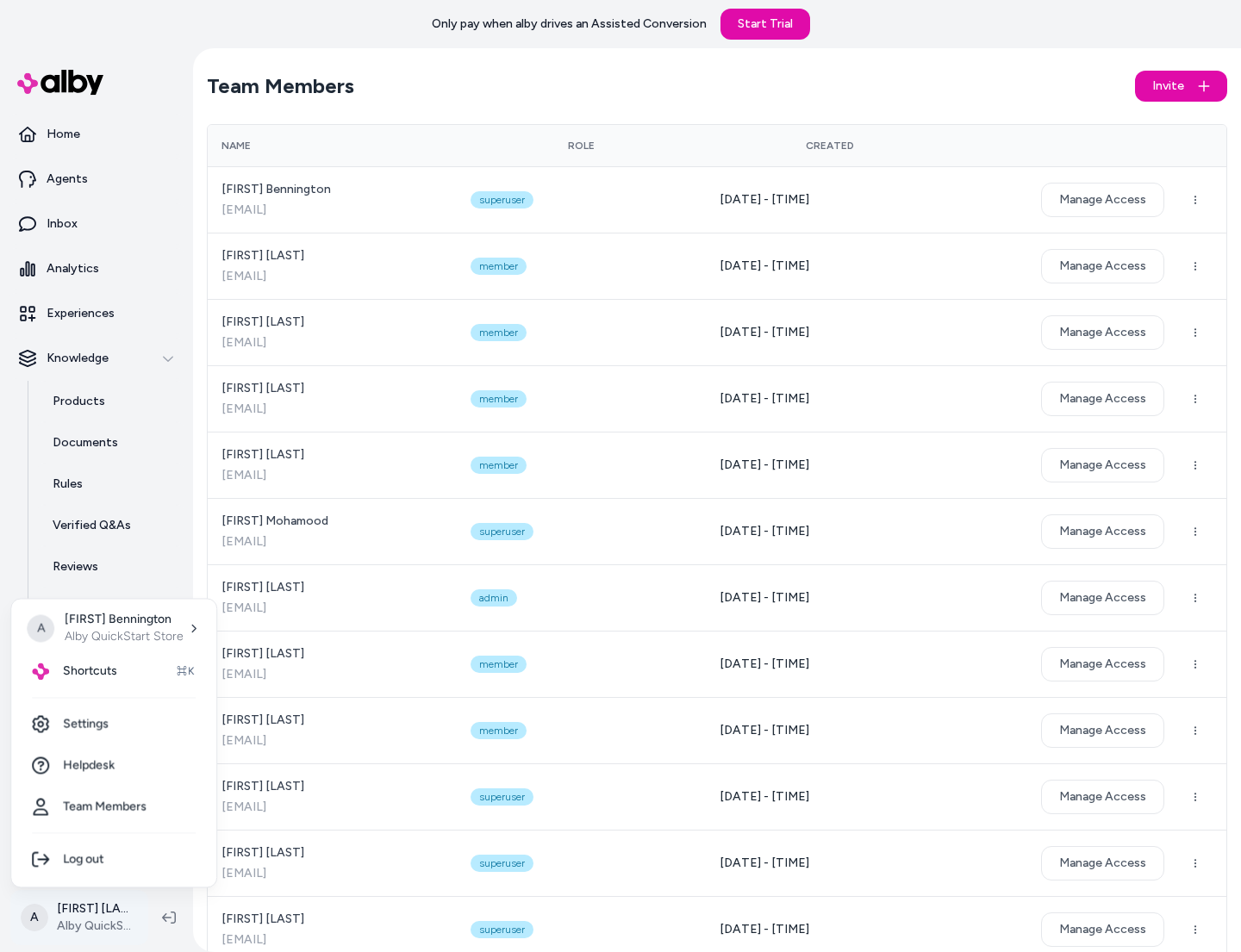 click on "Only pay when alby drives an Assisted Conversion Start Trial Home Agents Inbox Analytics Experiences Knowledge Products Documents Rules Verified Q&As Reviews Survey Questions Integrations A Andrew Bennington Alby QuickStart Store Team Members Invite   Name Role Created Andrew   Bennington andrew.bennington@bluecore.com superuser 04/01/25 - 4:57 PM Manage Access Wes   Chiang wes.chiang@bluecore.com member 03/06/25 - 4:49 PM Manage Access Emily   Nassir enassir@bluecore.com member 02/19/25 - 3:07 PM Manage Access Brooke   Winston brooke.winston@bluecore.com member 02/19/25 - 3:07 PM Manage Access Jason   Arrigo jason.arrigo@bluecore.com member 02/19/25 - 3:07 PM Manage Access Fayez   Mohamood fayez@bluecore.com superuser 02/13/25 - 2:43 PM Manage Access Megan   Walsh mwalsh@bluecore.com admin 02/13/25 - 11:41 AM Manage Access Emily   Homuth emily.homuth@bluecore.com member 02/12/25 - 8:24 AM Manage Access Lucy   Vallejo lucy.vallejo@bluecore.com member 02/12/25 - 8:14 AM Manage Access Randi   Gladstone Randi" at bounding box center (620, 476) 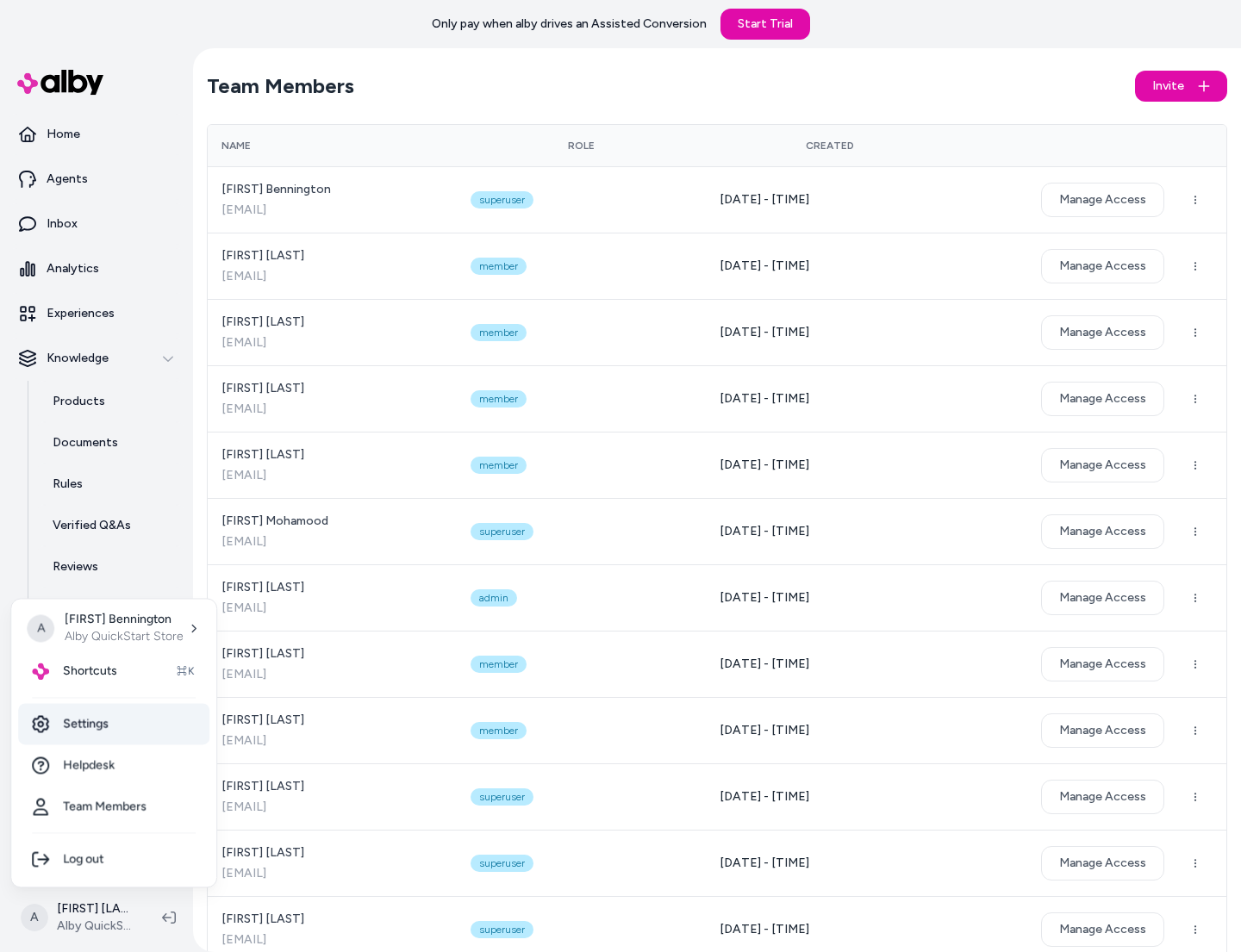 click on "Settings" at bounding box center [114, 724] 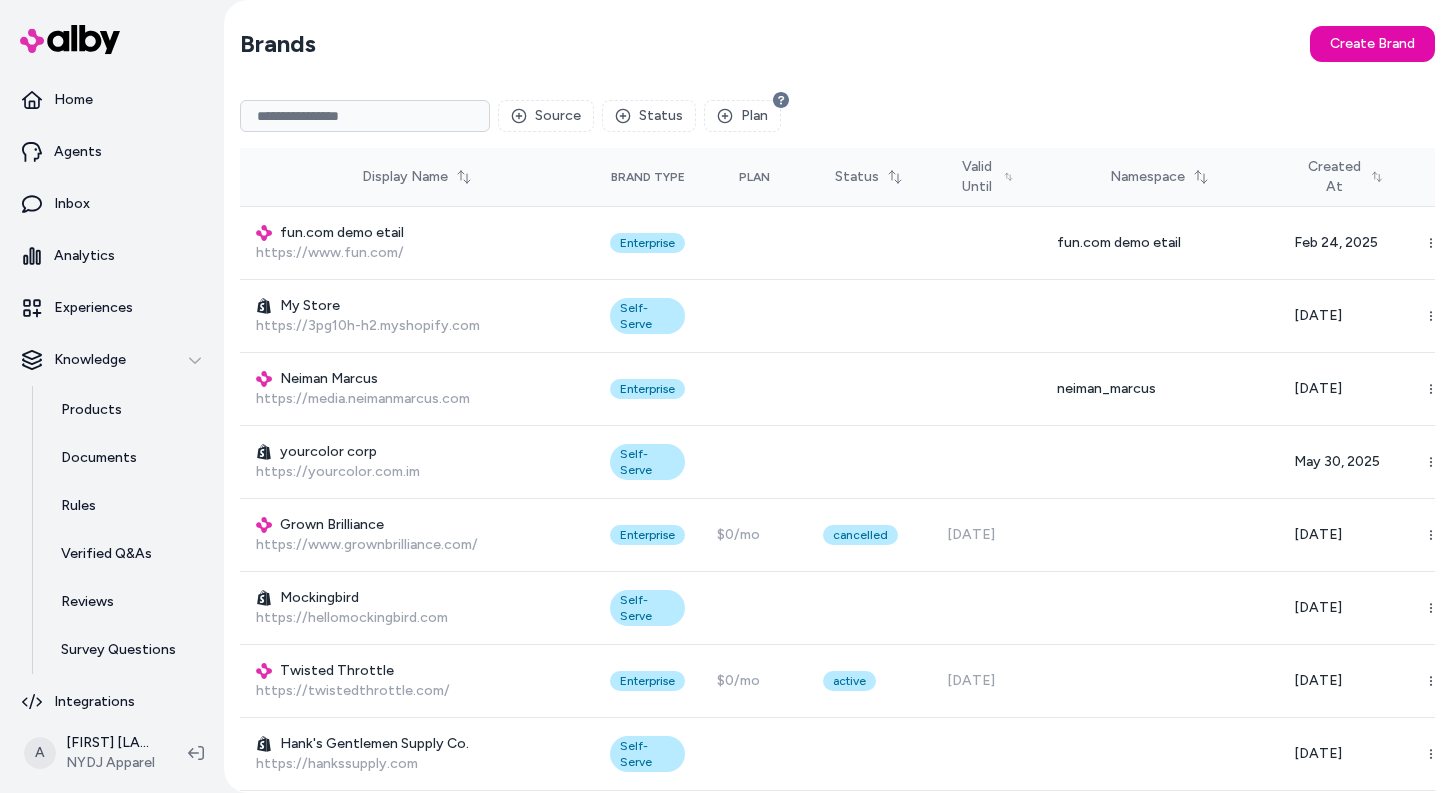 scroll, scrollTop: 0, scrollLeft: 0, axis: both 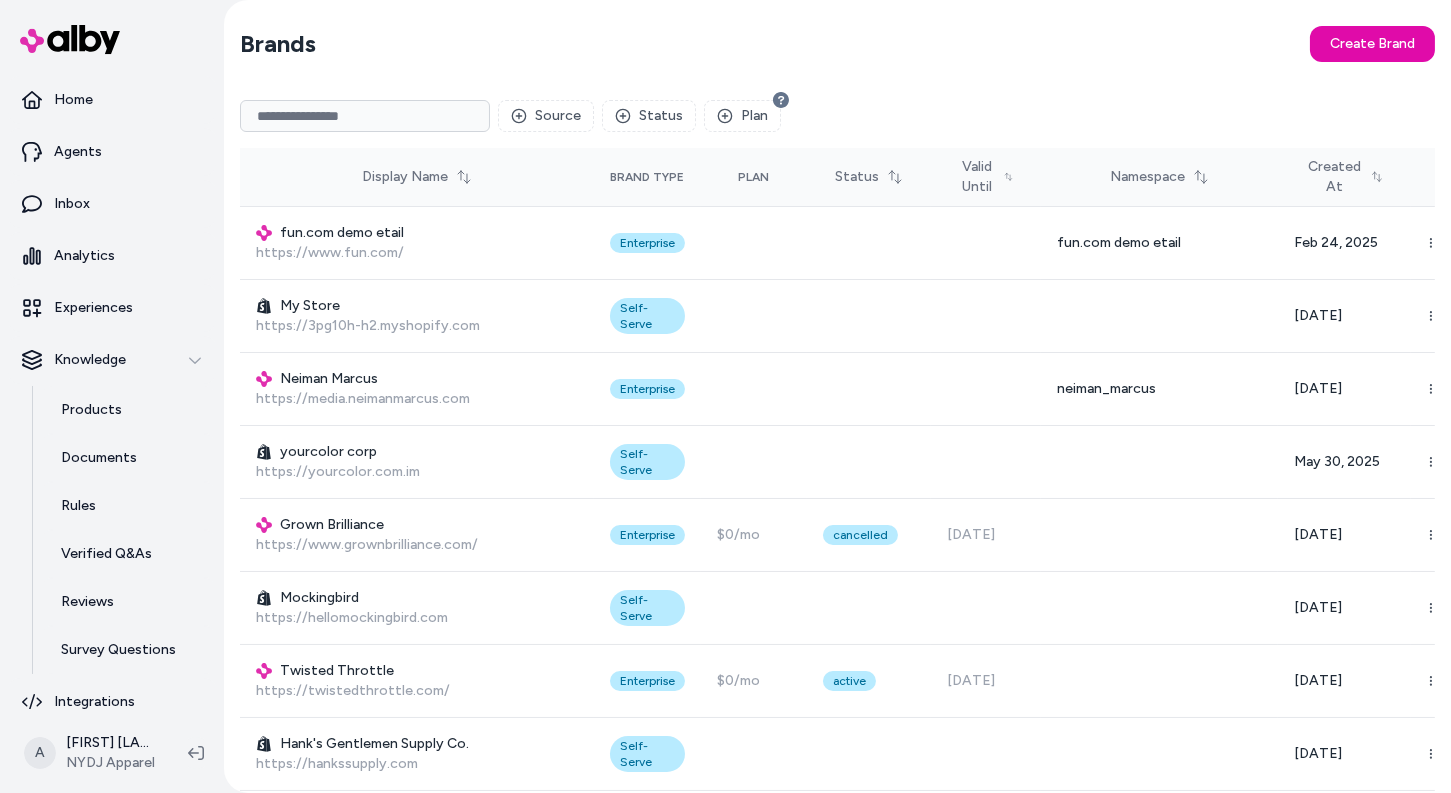 type 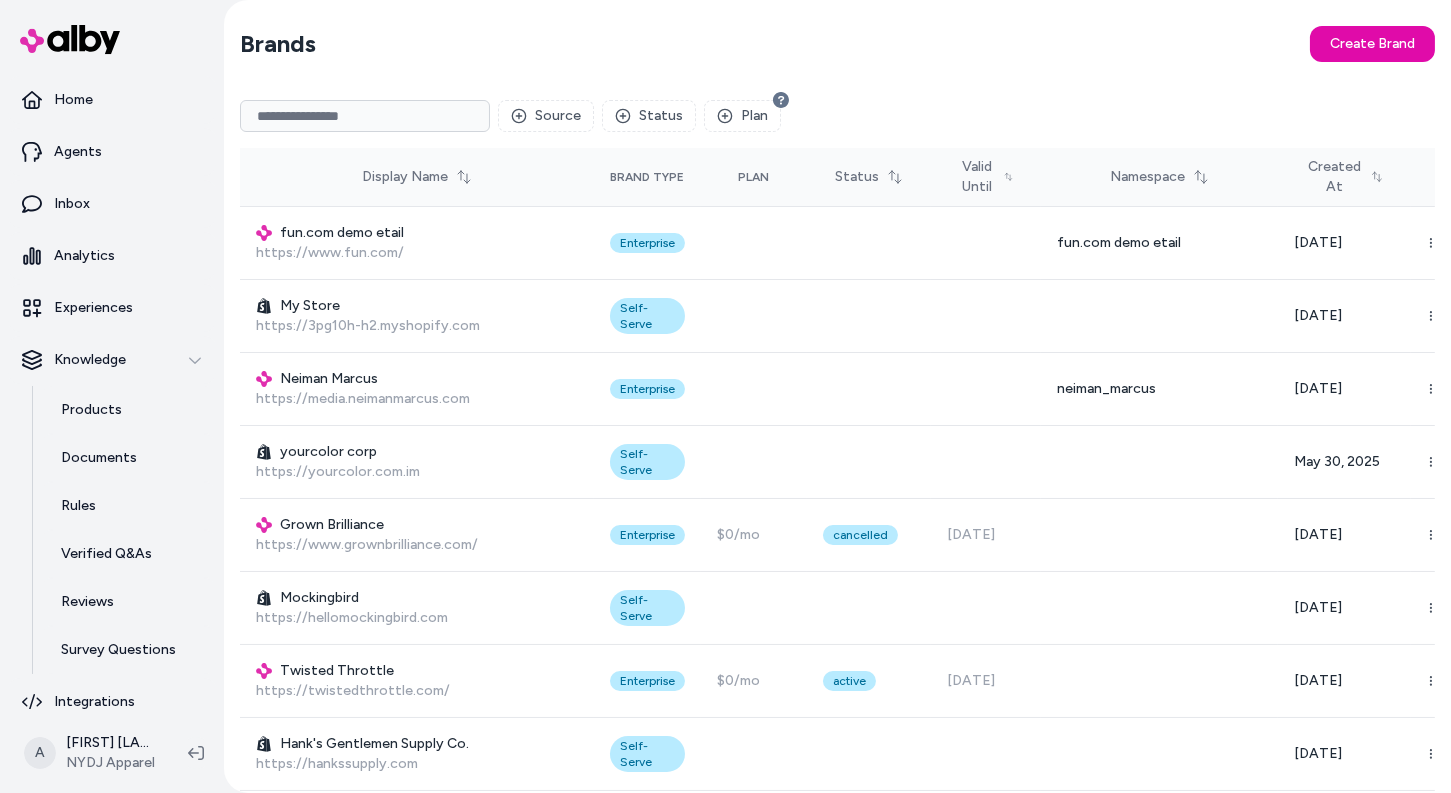 click on "Brands Create Brand" at bounding box center (837, 44) 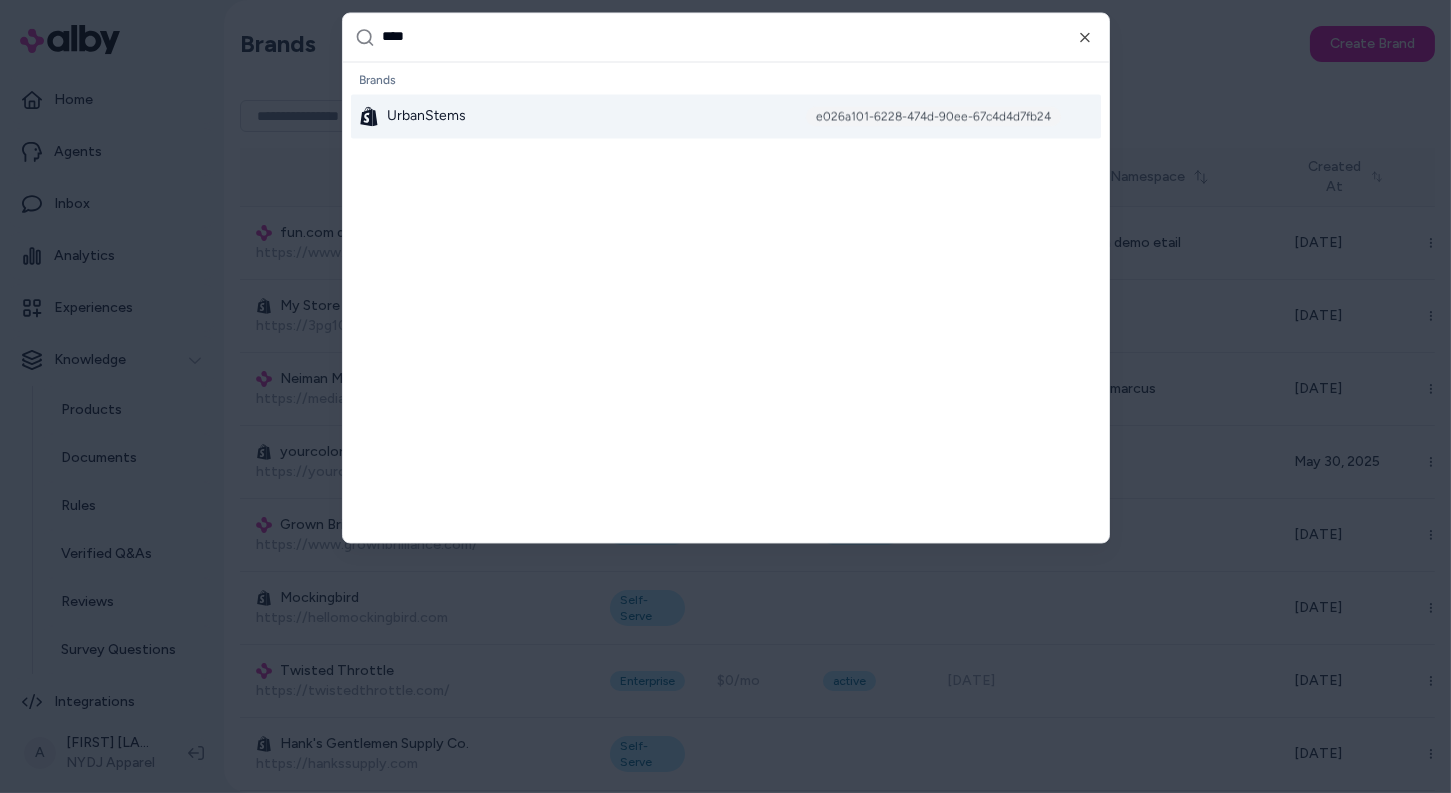type on "*****" 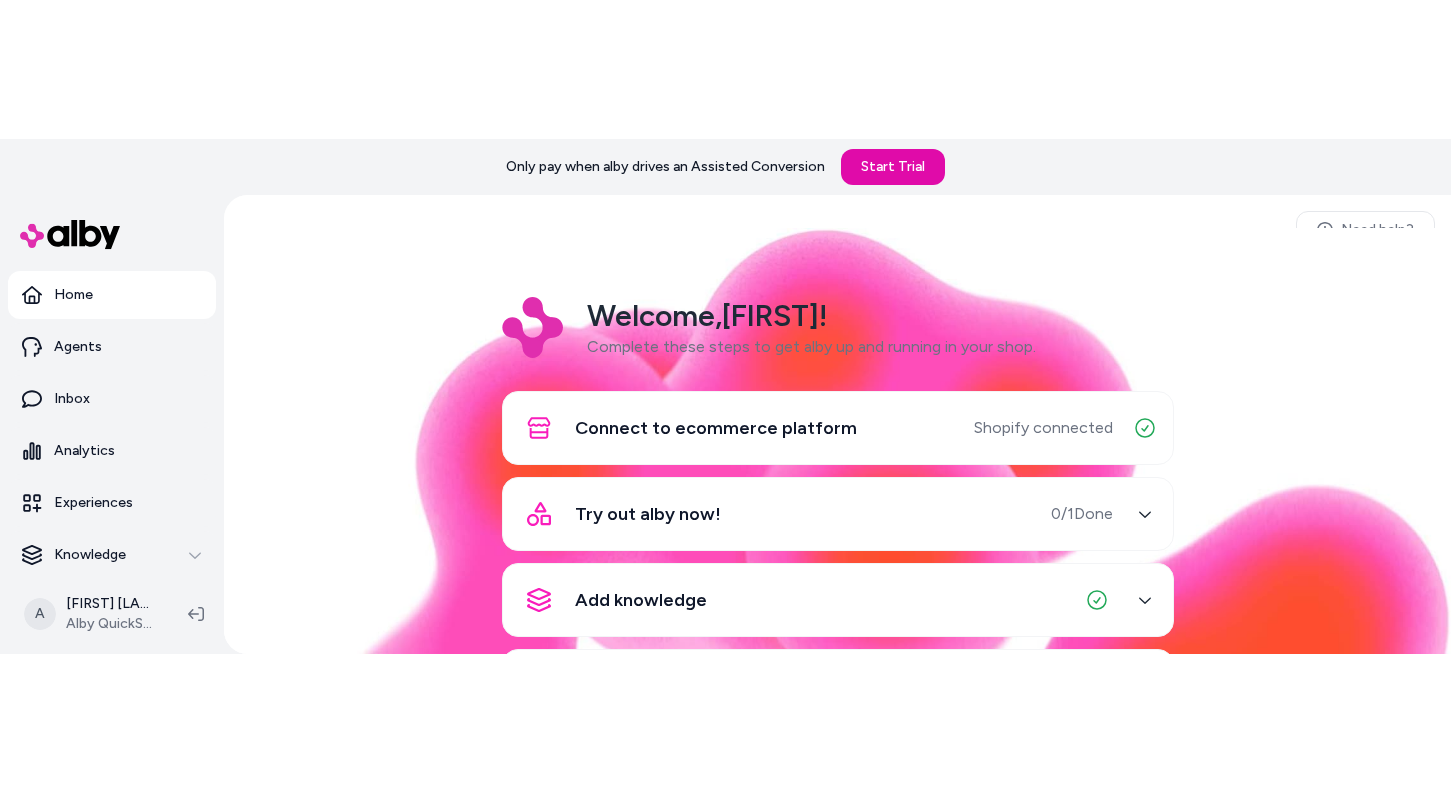 scroll, scrollTop: 0, scrollLeft: 0, axis: both 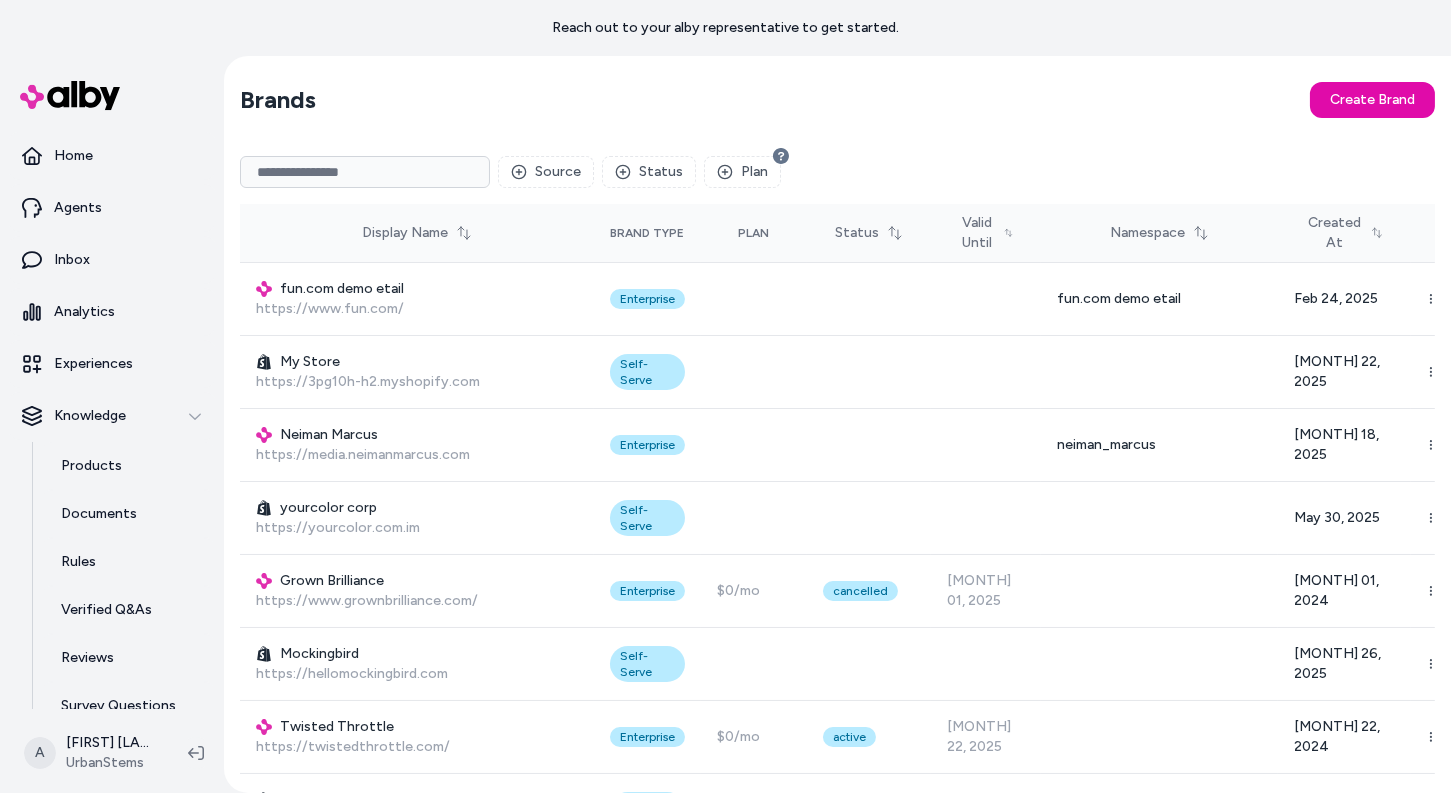 type 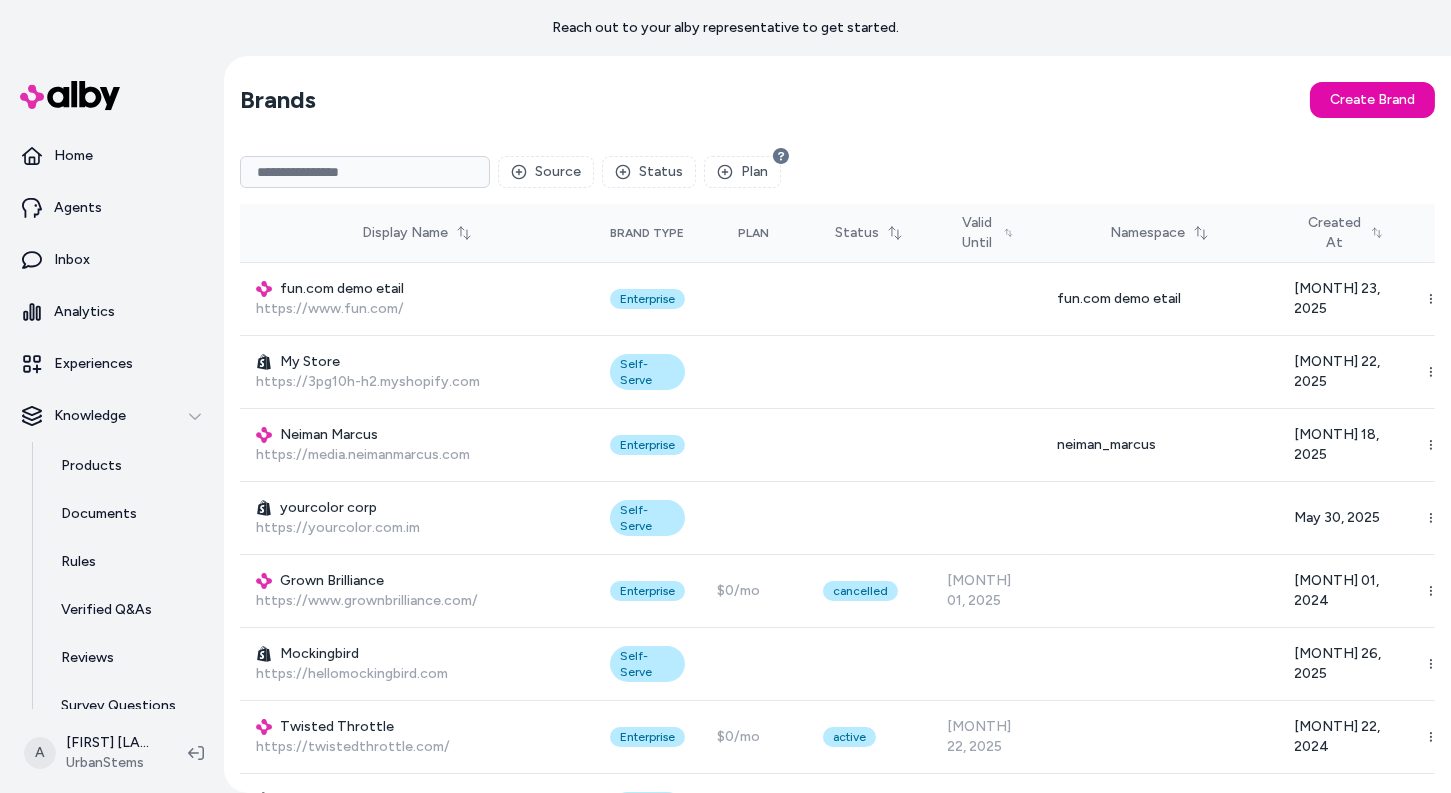 click on "Brands Create Brand" at bounding box center (837, 100) 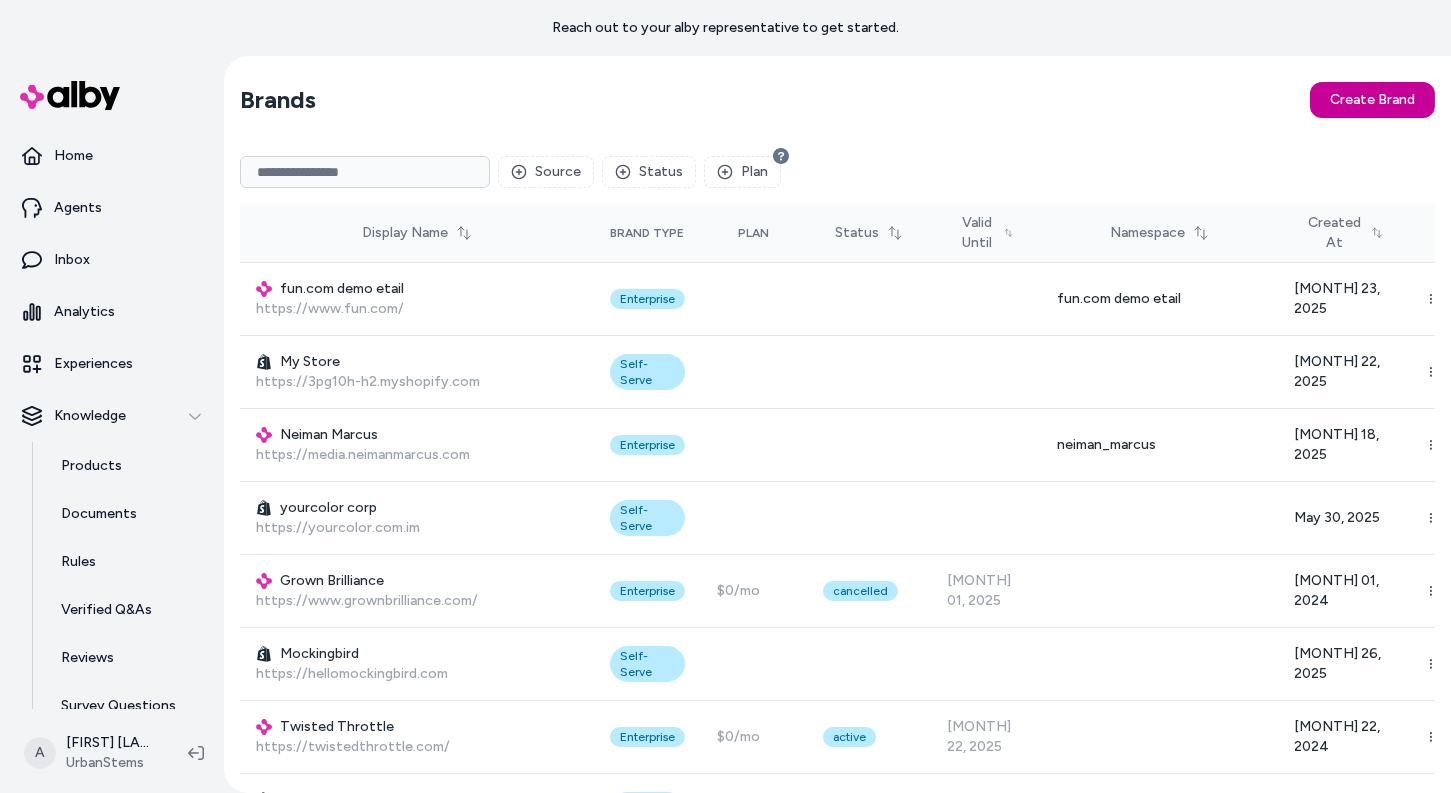 click on "Create Brand" at bounding box center [1372, 100] 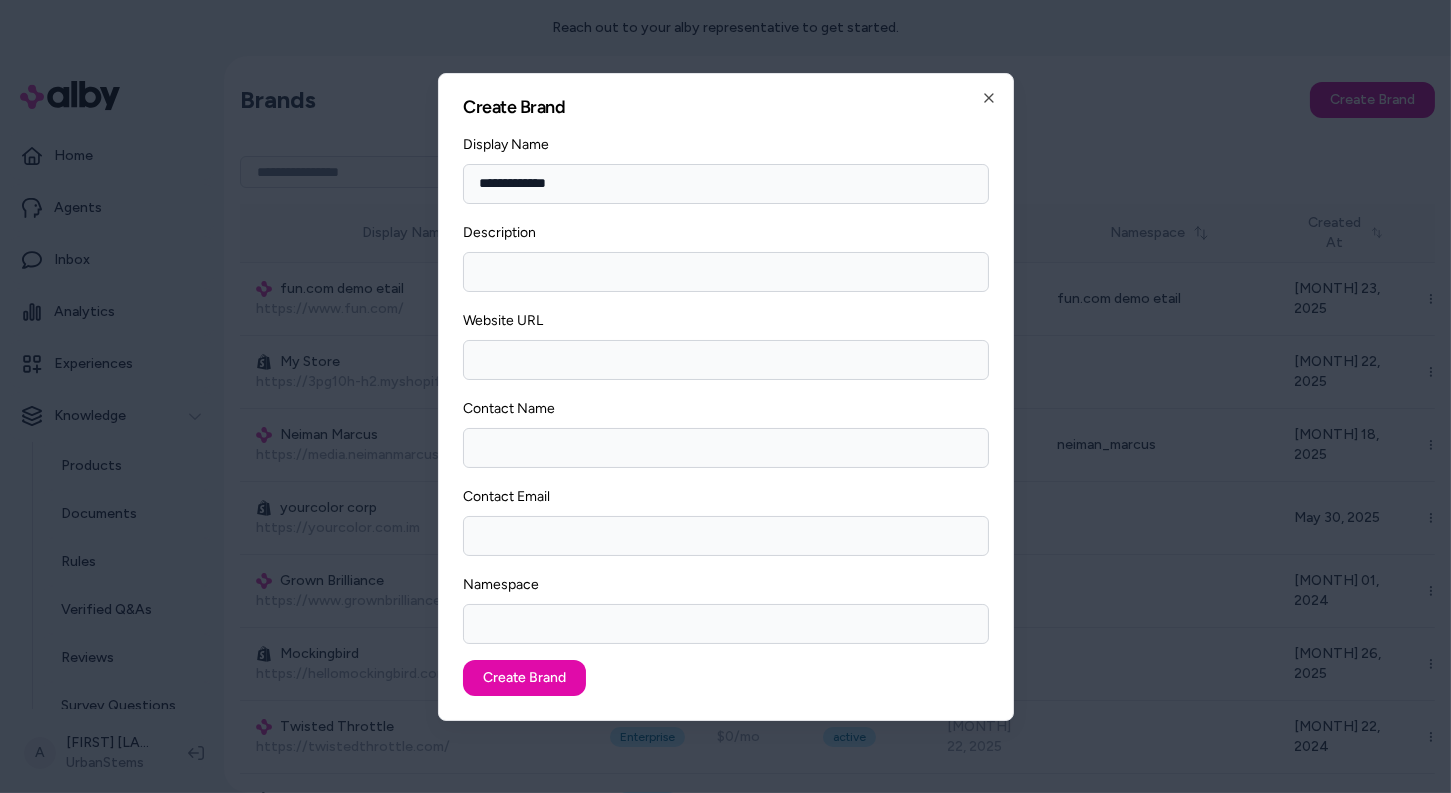 type on "**********" 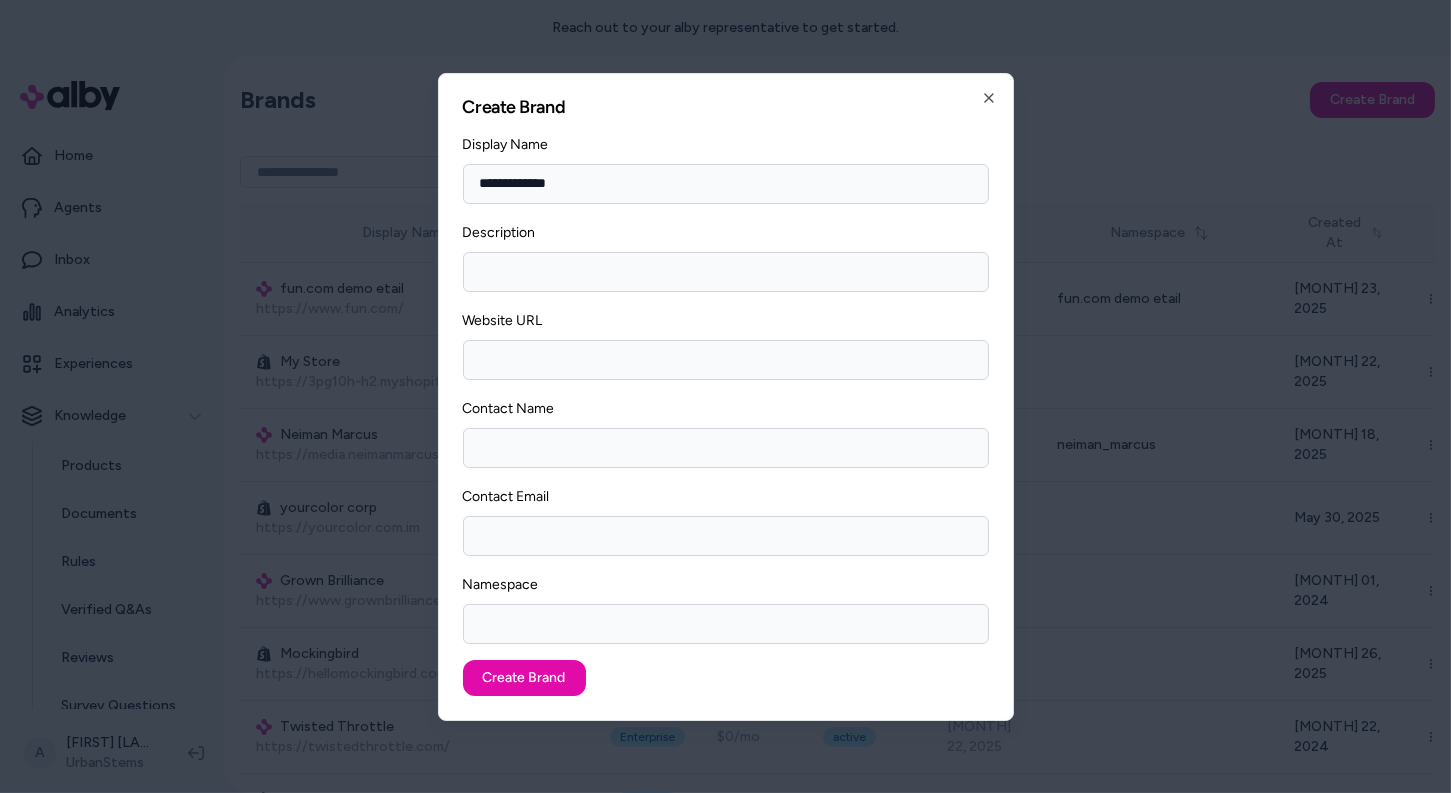 click on "Website URL" at bounding box center [726, 344] 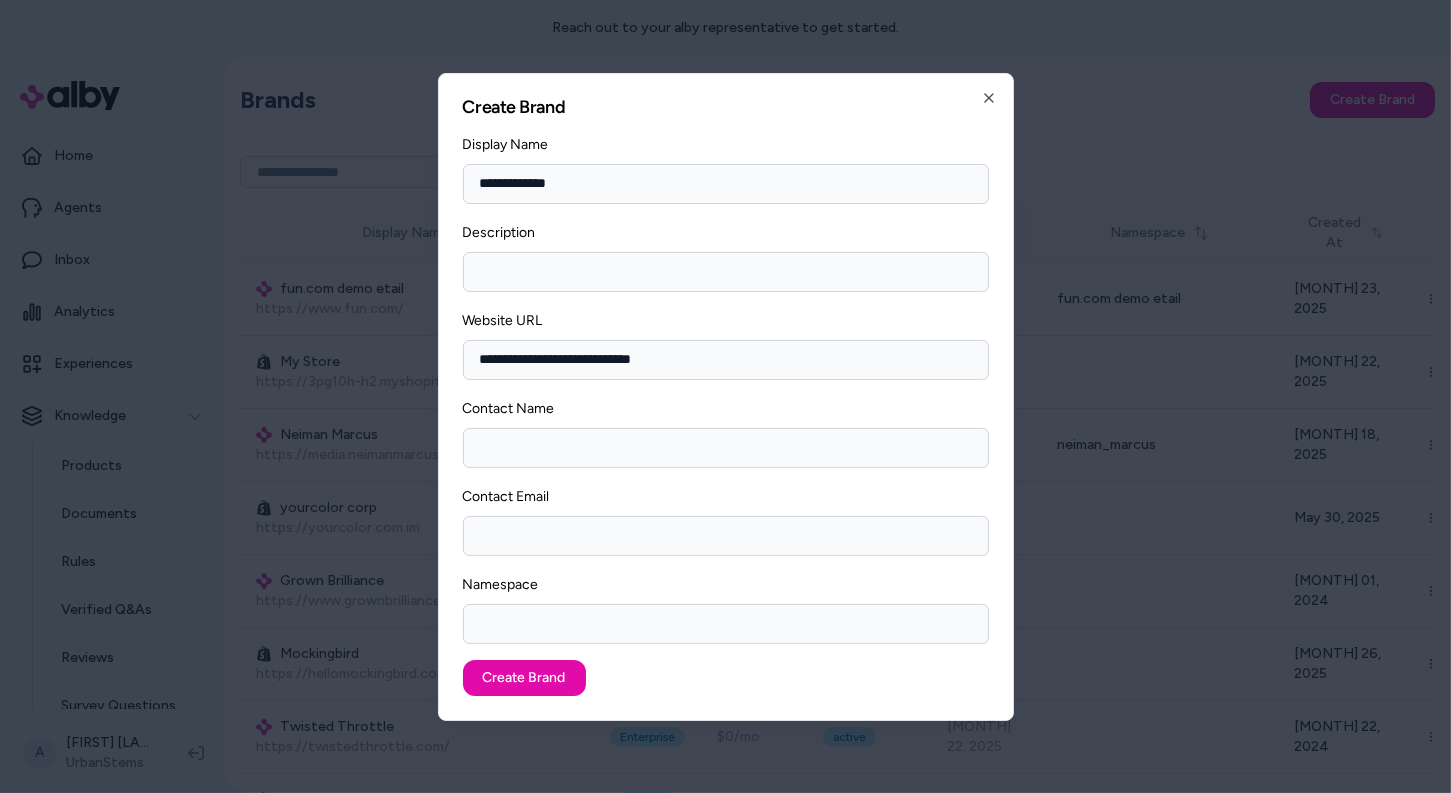 type on "**********" 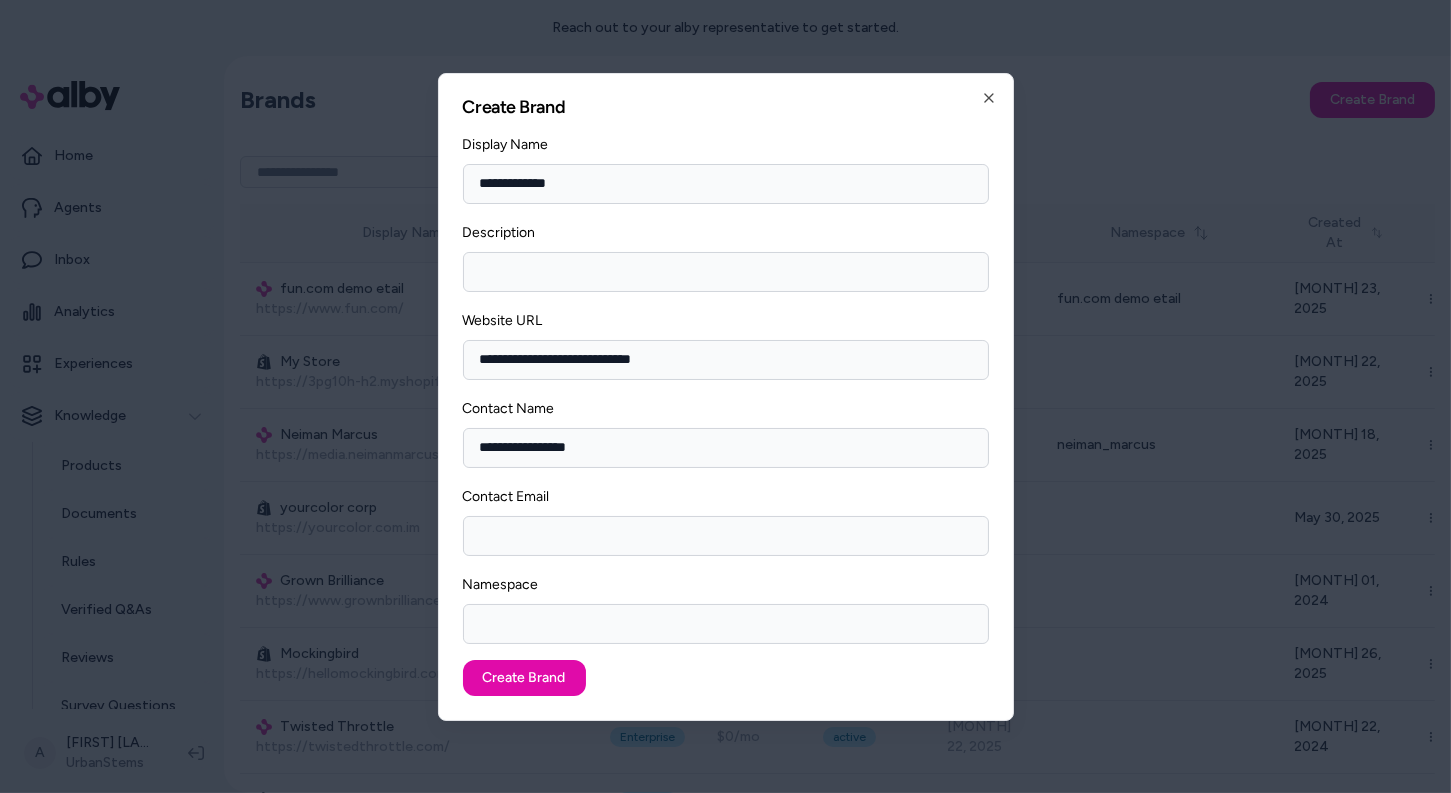 type on "**********" 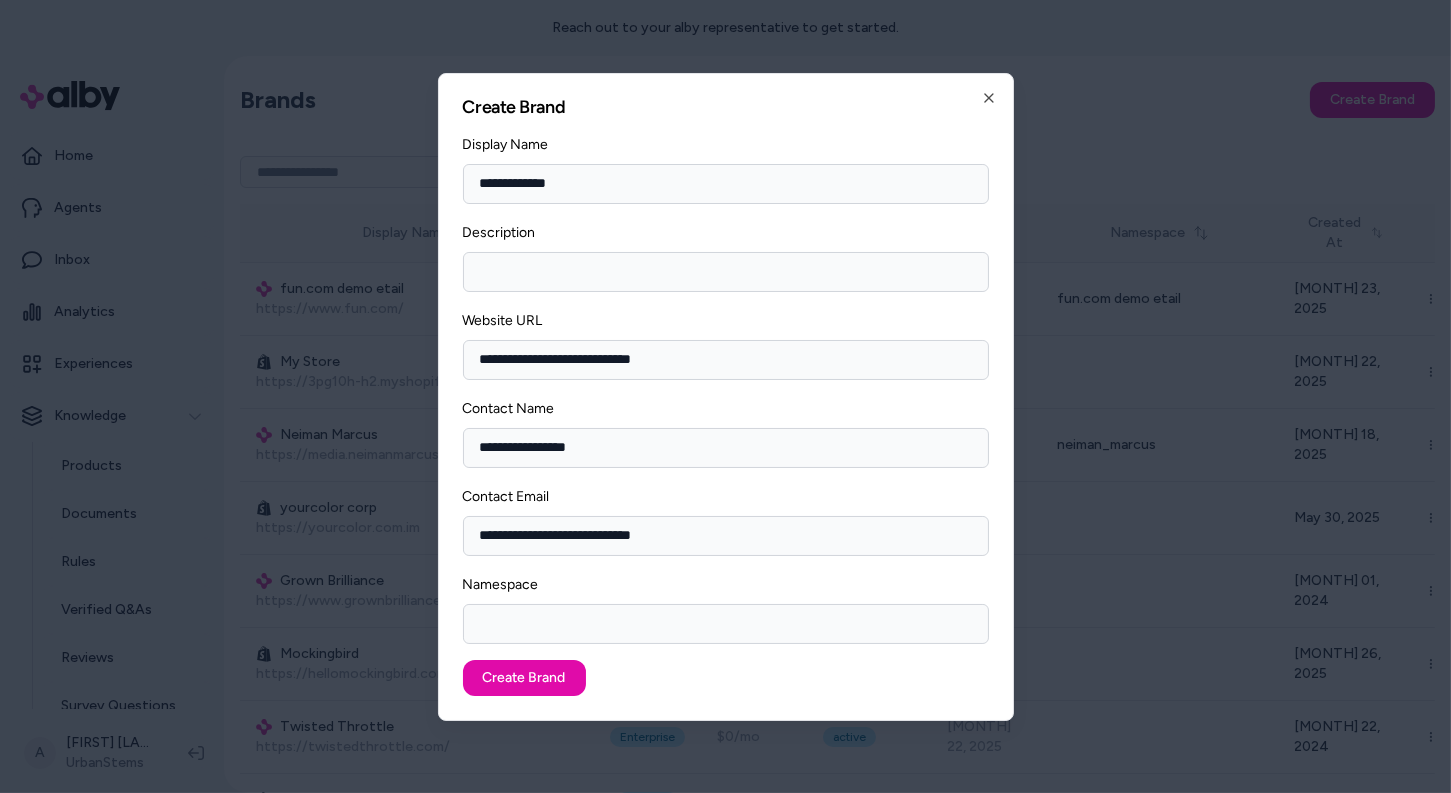 type on "**********" 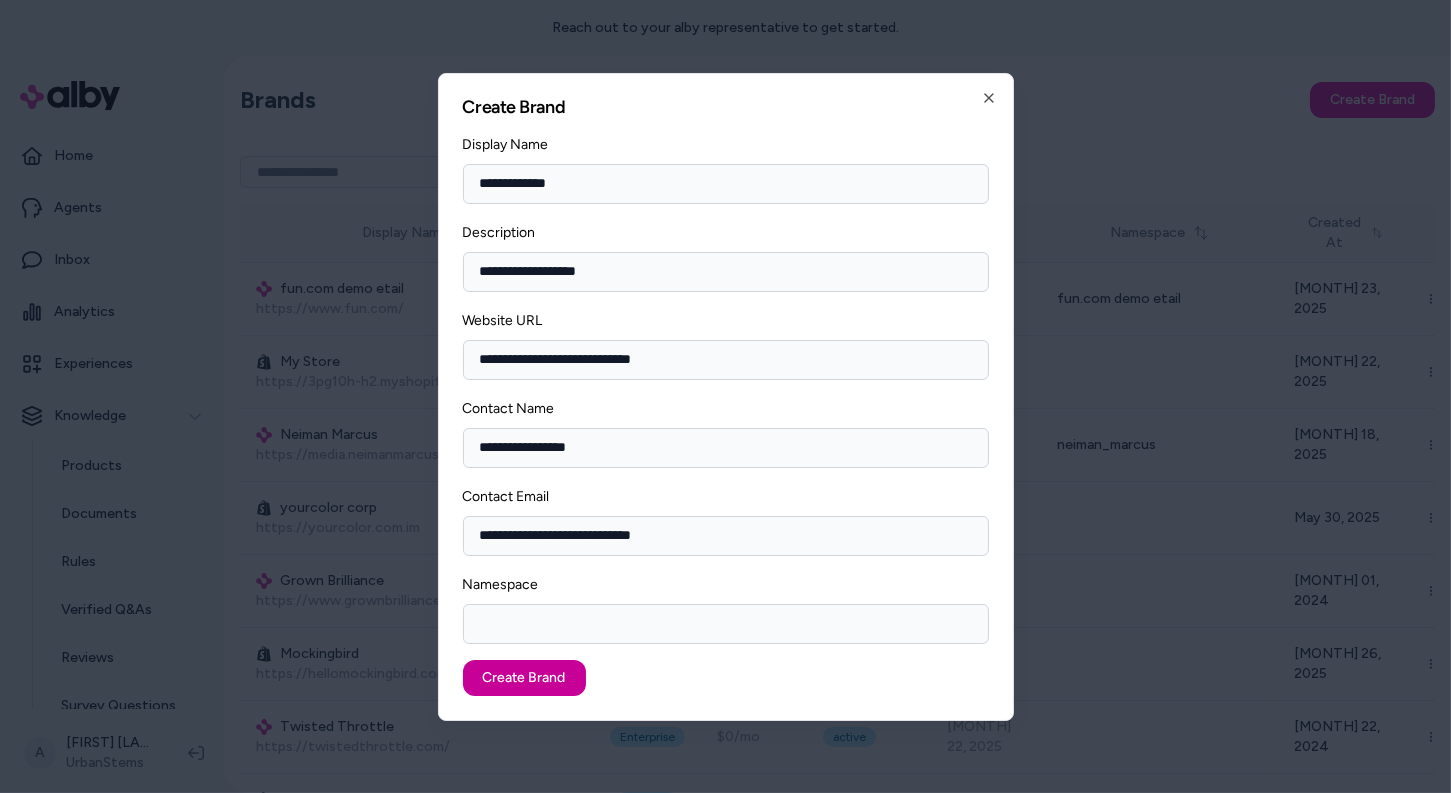 type on "**********" 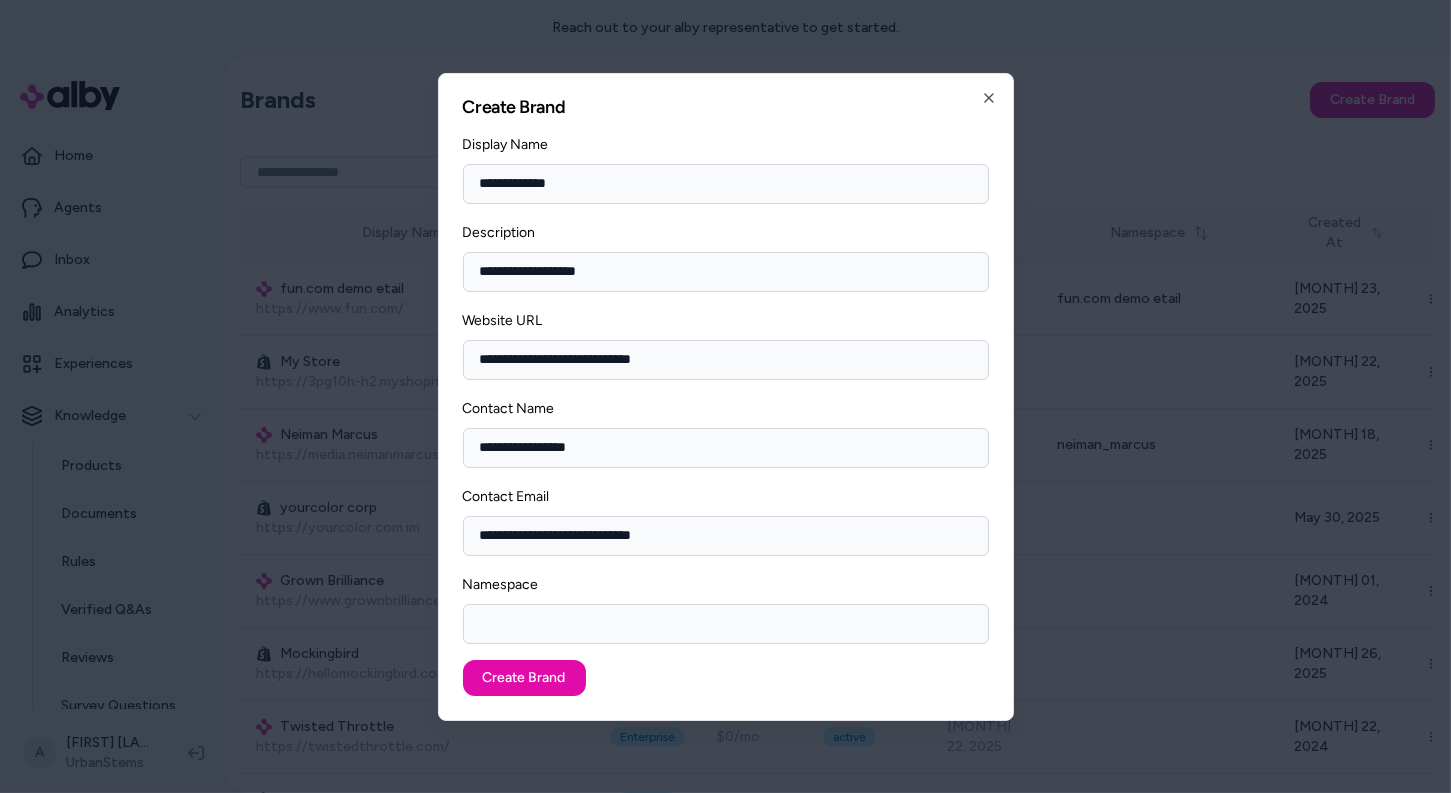 click on "**********" at bounding box center (726, 414) 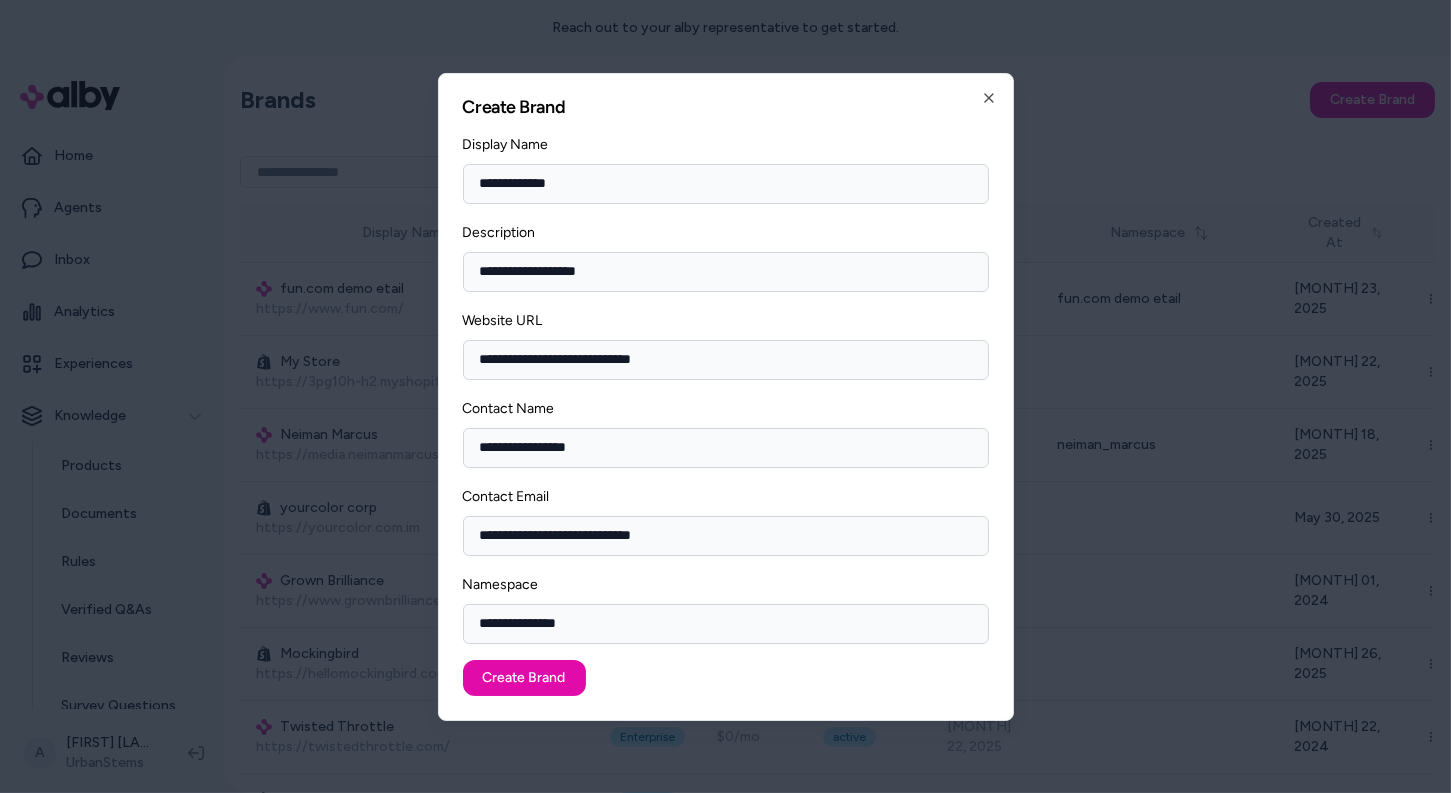 type on "**********" 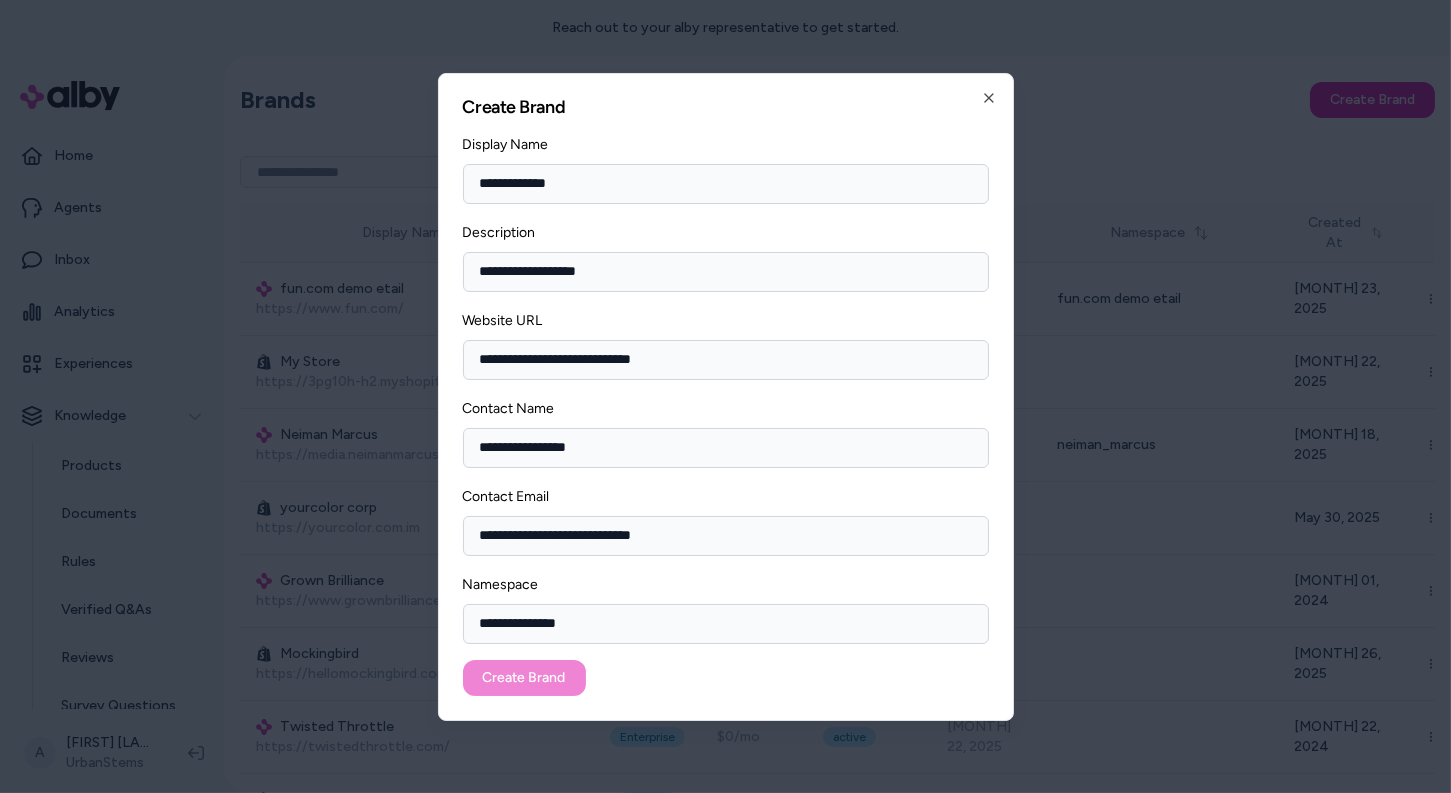 click on "Create Brand" at bounding box center [726, 678] 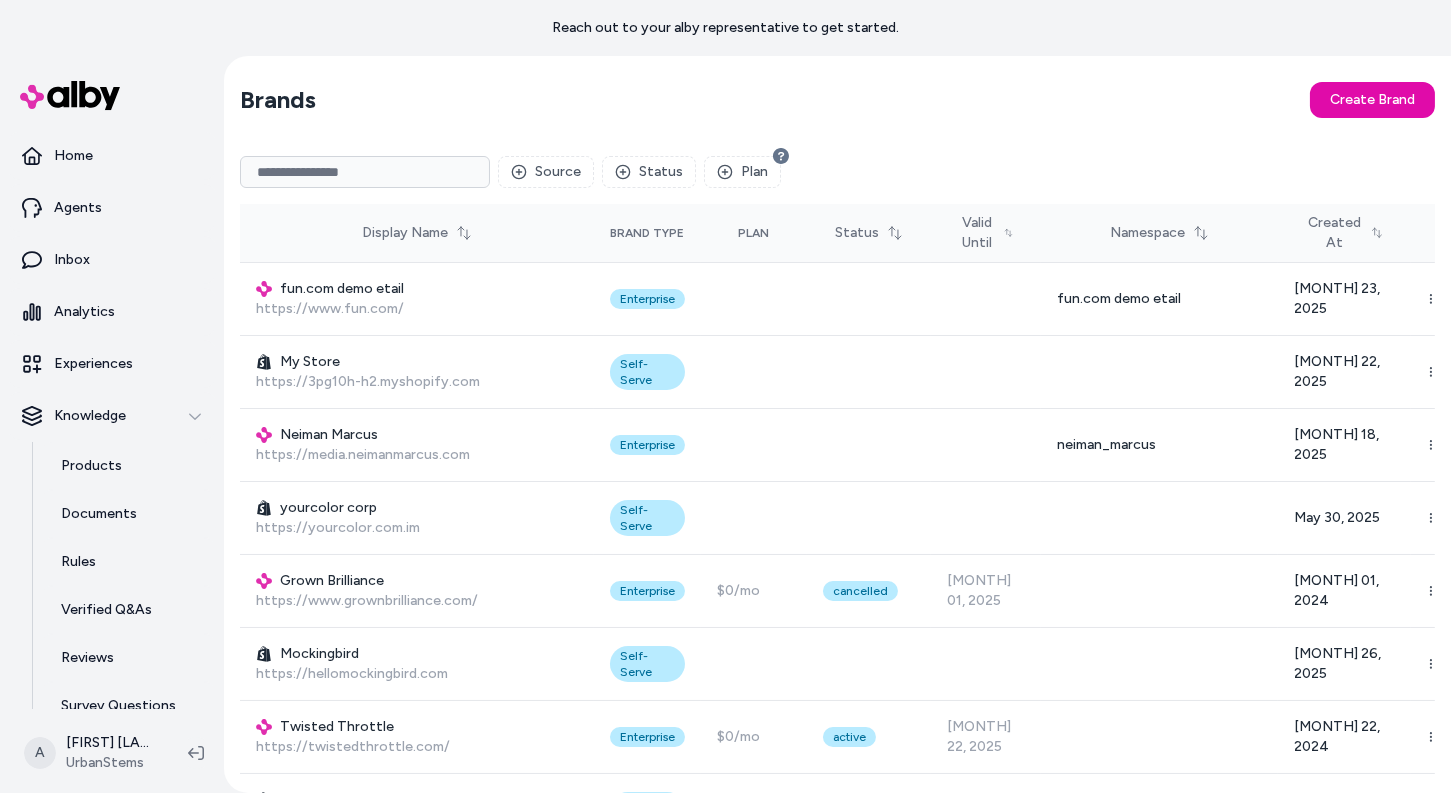 click on "Source Status Plan" at bounding box center [837, 172] 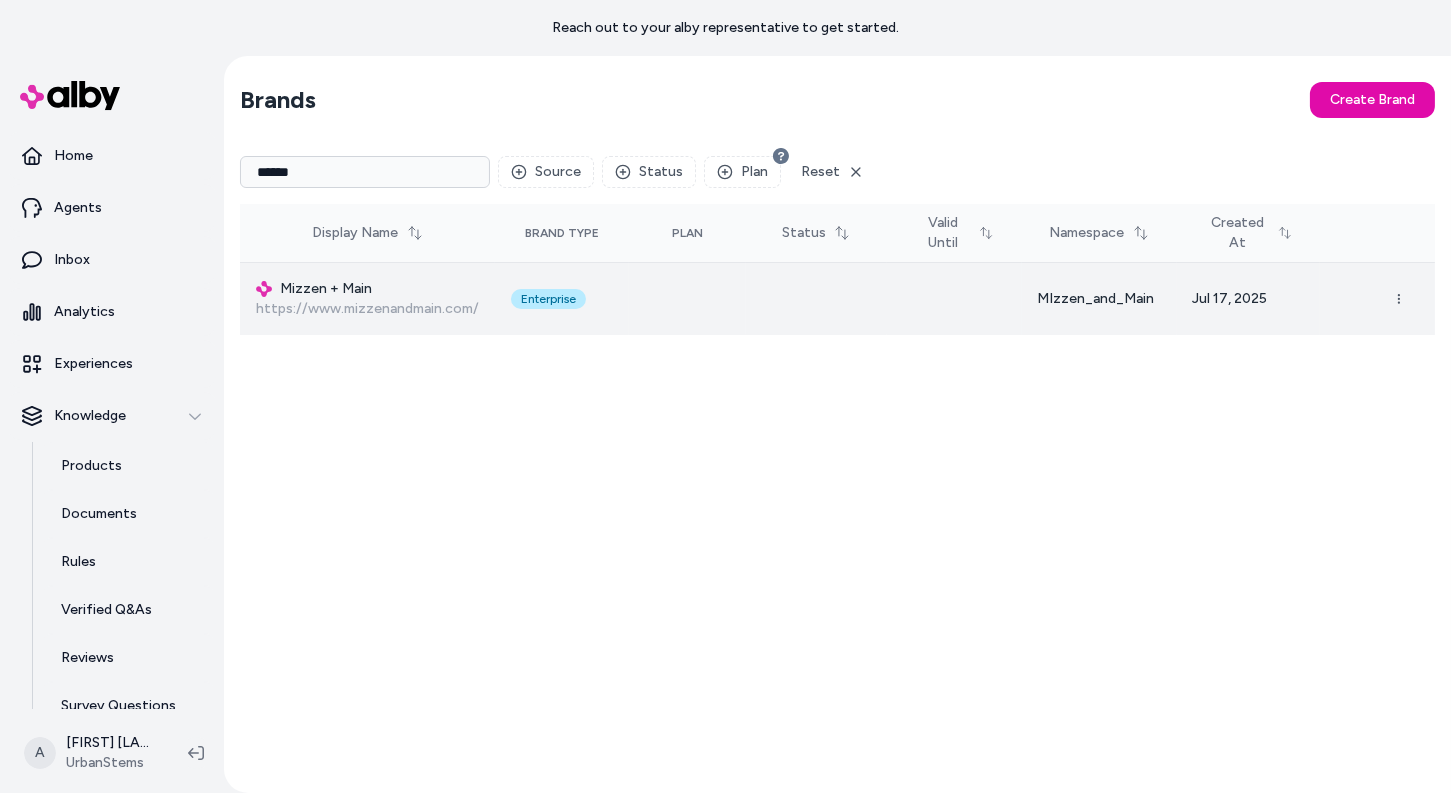 type on "******" 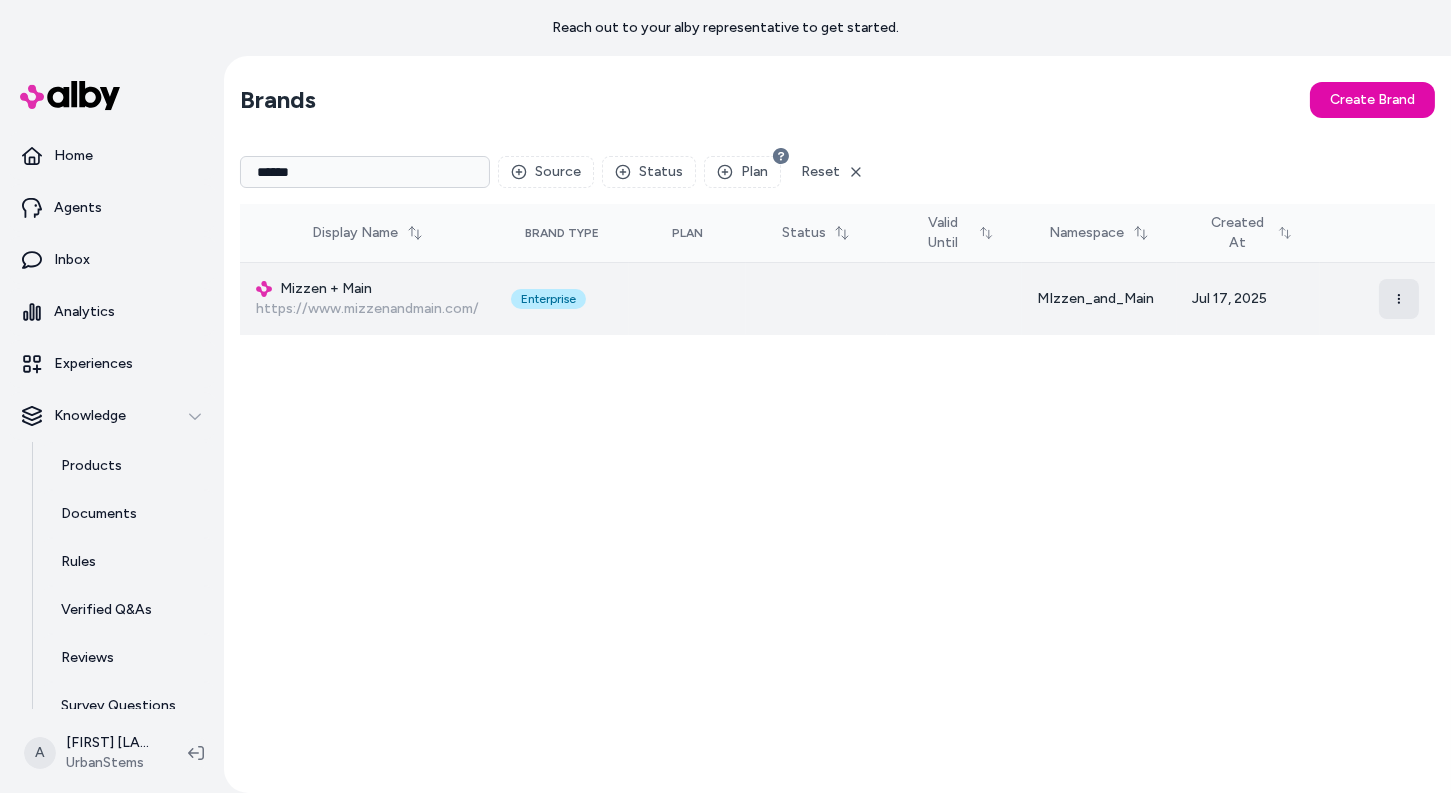 click 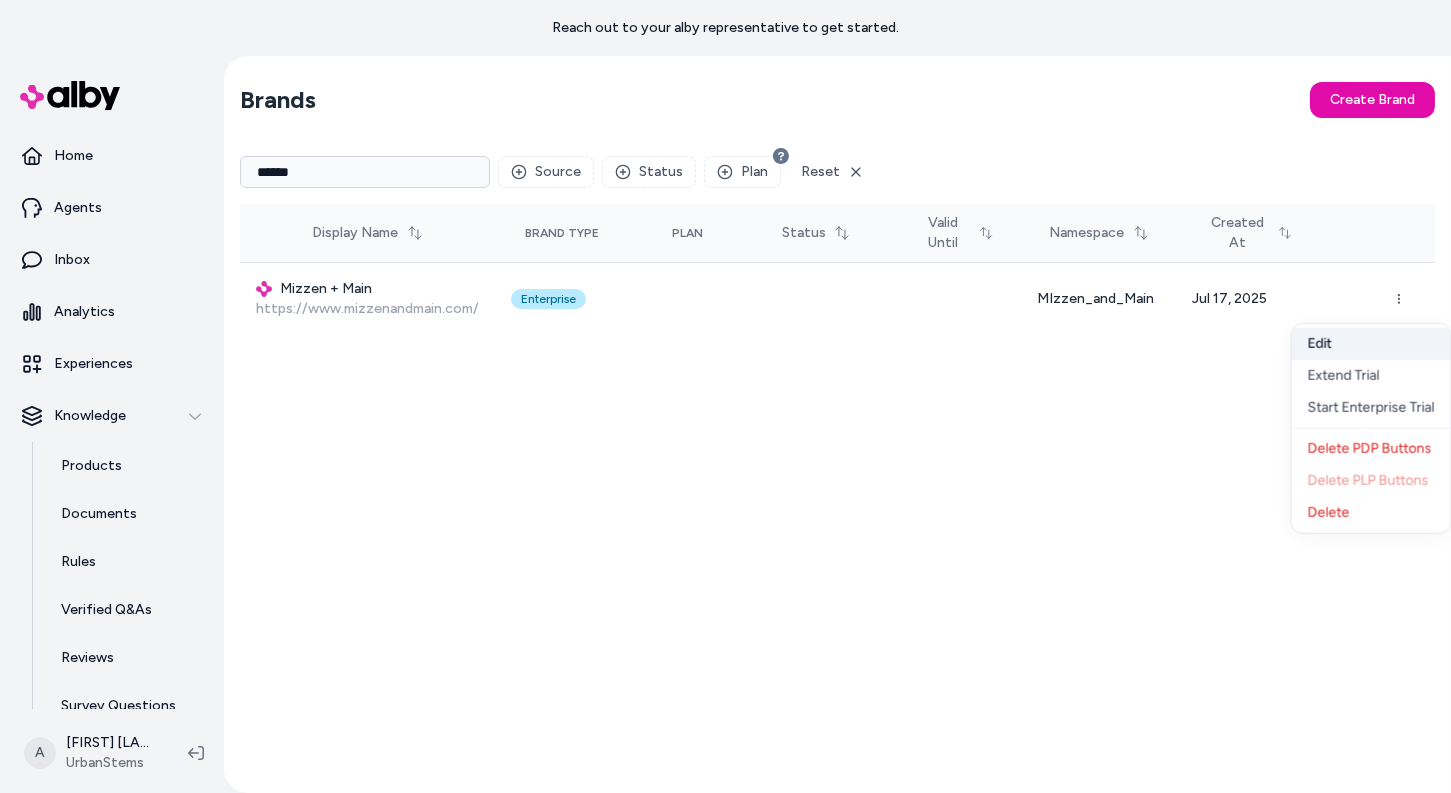 click on "Edit" at bounding box center (1371, 344) 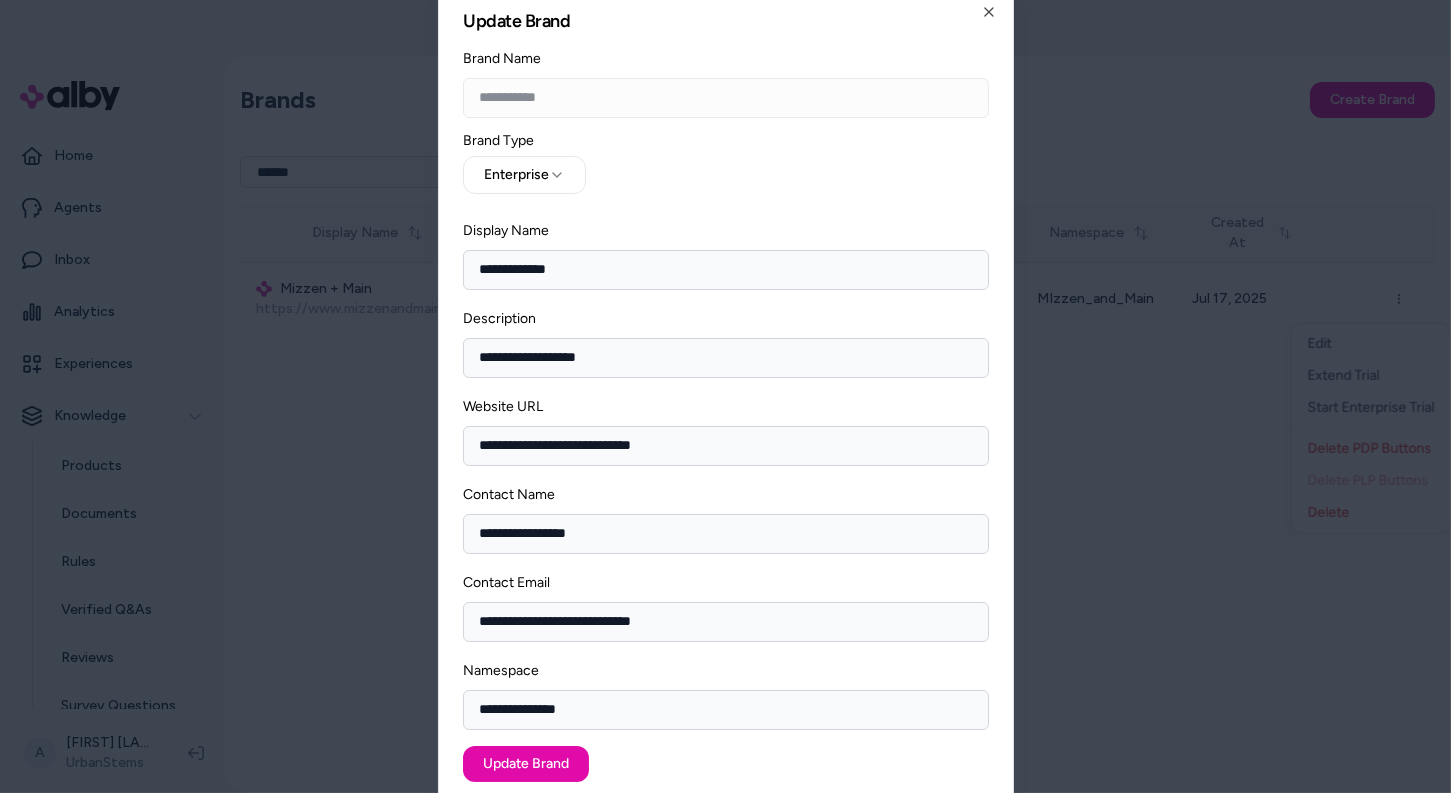 type 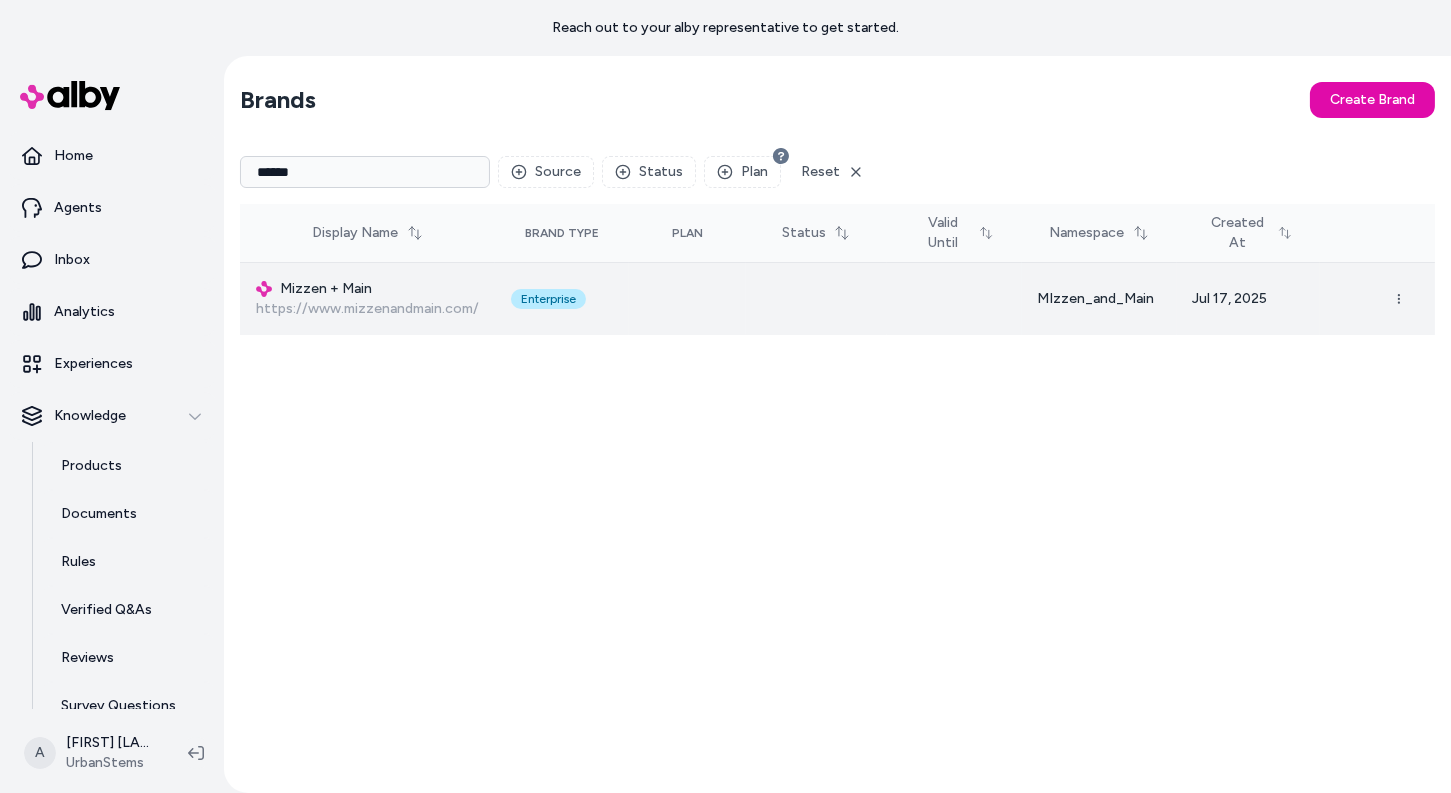 drag, startPoint x: 319, startPoint y: 305, endPoint x: 307, endPoint y: 291, distance: 18.439089 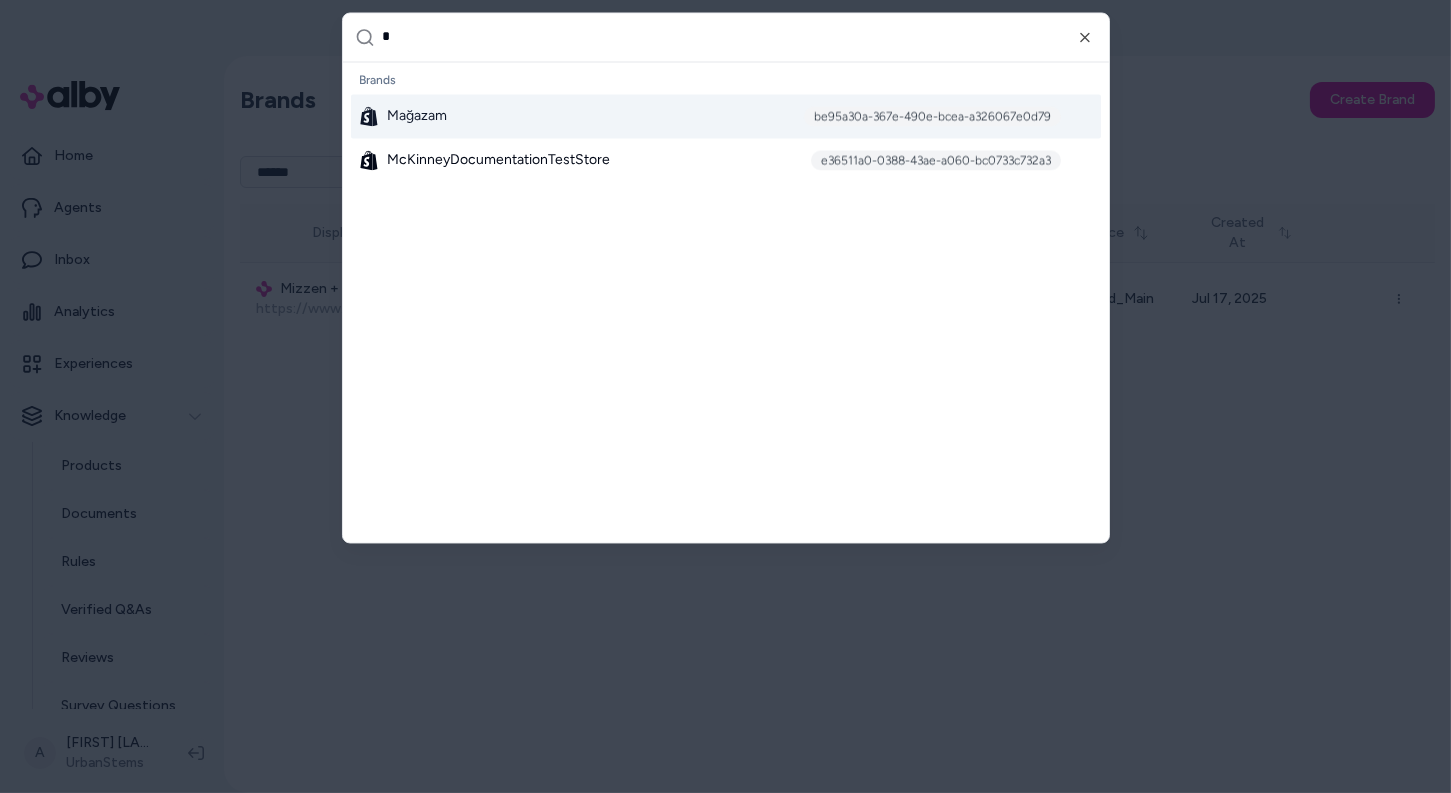 scroll, scrollTop: 67, scrollLeft: 0, axis: vertical 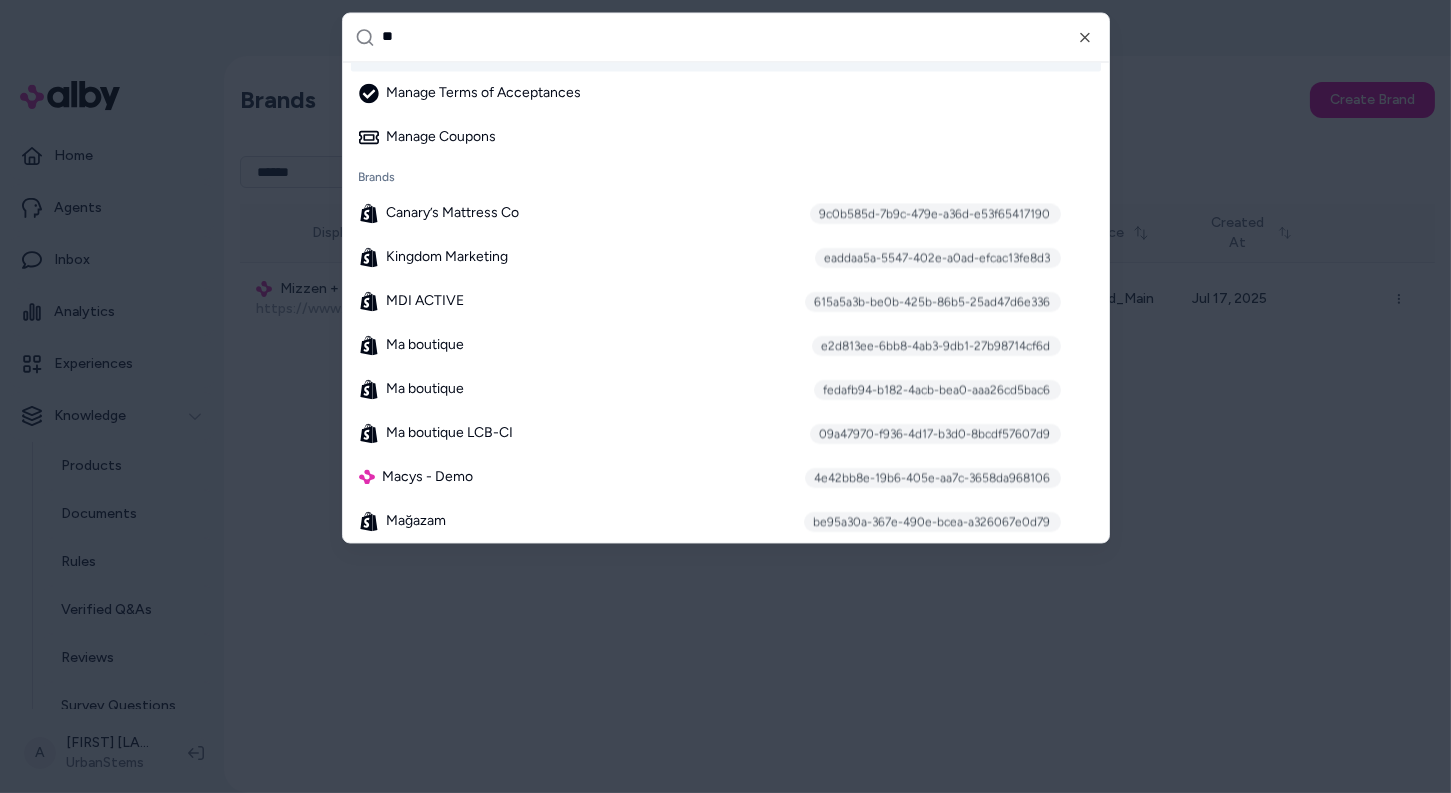 type on "***" 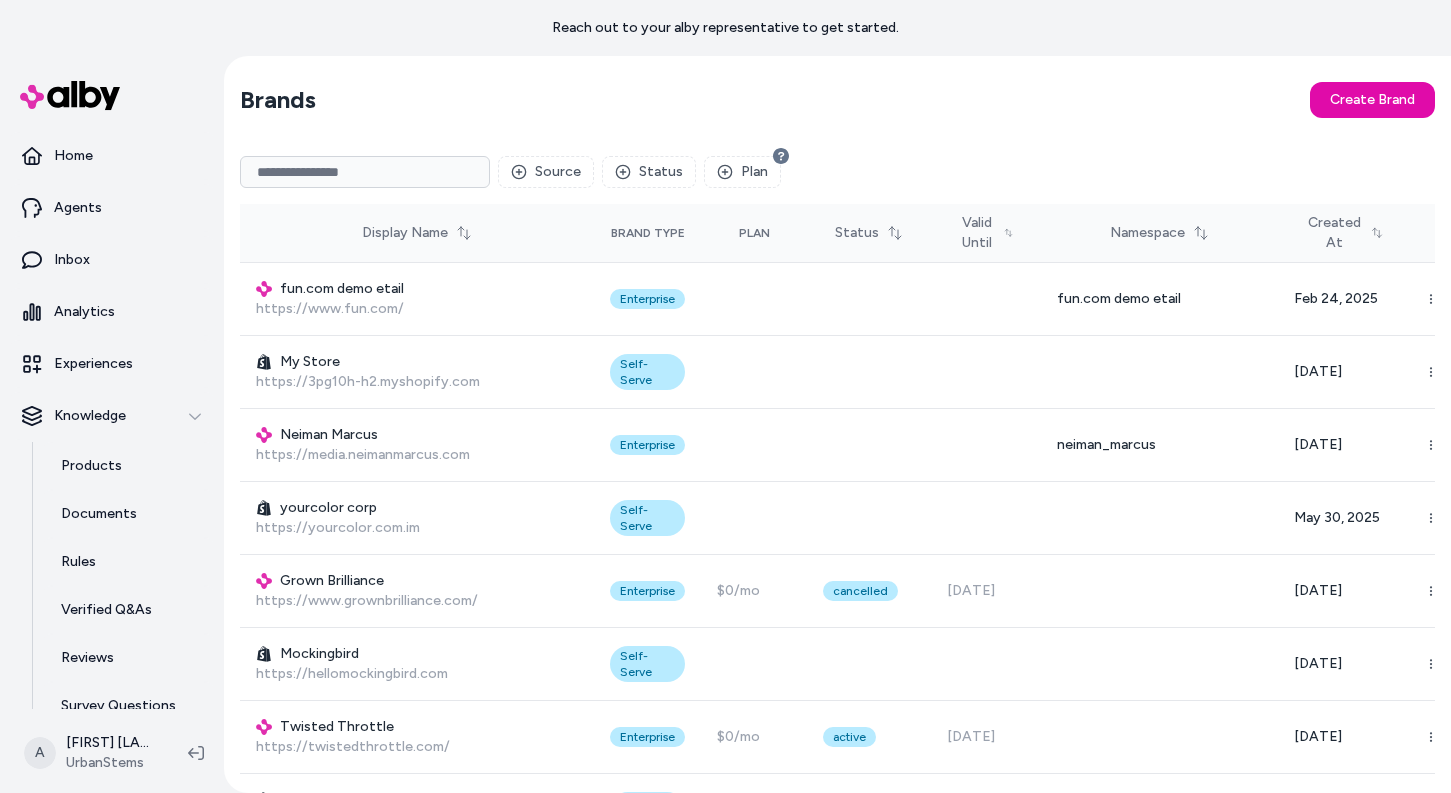 scroll, scrollTop: 0, scrollLeft: 0, axis: both 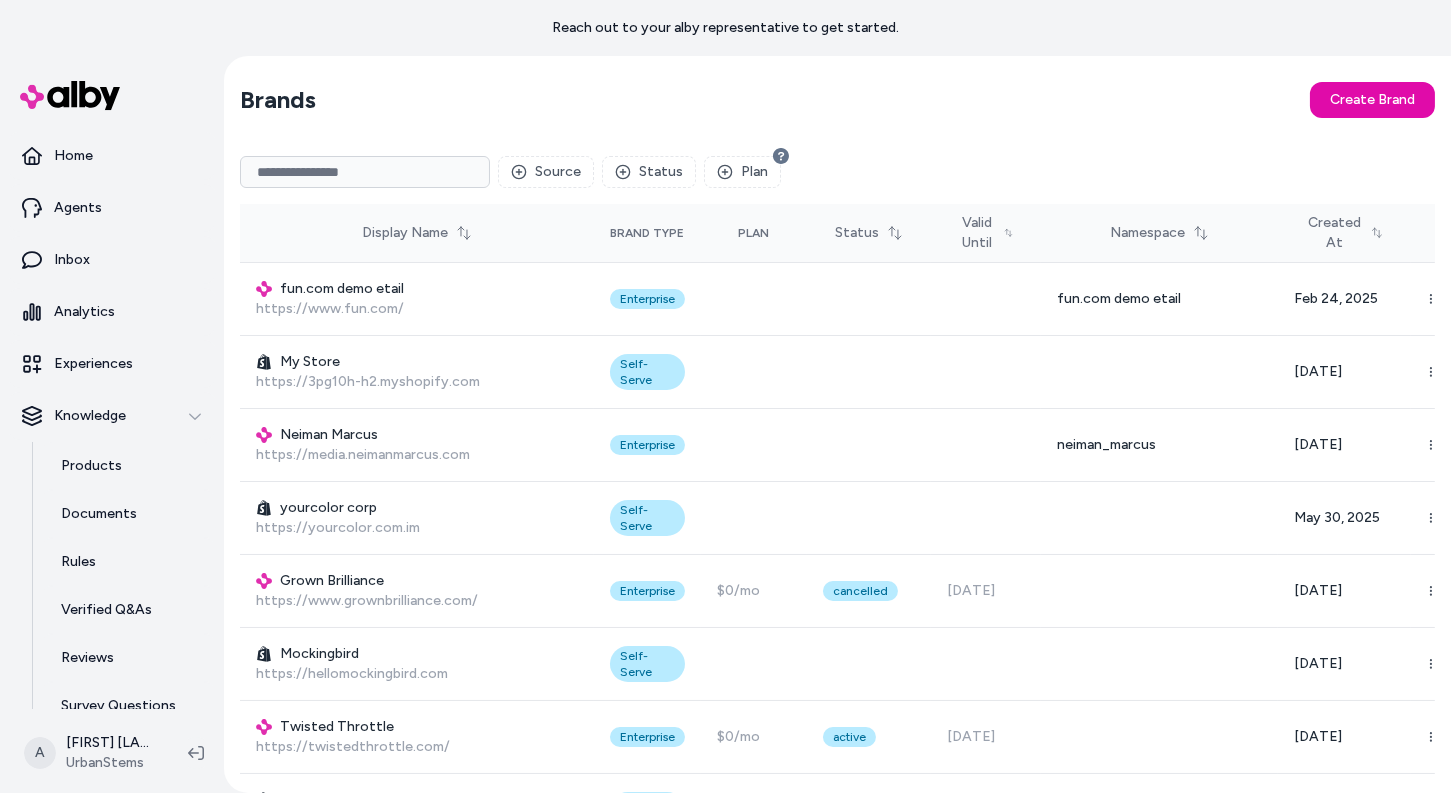 click on "Brands Create Brand Source Status Plan Display Name Brand Type Plan Status Valid Until Namespace Created At fun.com demo etail https://www.fun.com/ Enterprise fun.com demo etail [DATE] My Store https://3pg10h-h2.myshopify.com Self-Serve [DATE] Neiman Marcus https://media.neimanmarcus.com Enterprise neiman_marcus [DATE] yourcolor corp https://yourcolor.com.im Self-Serve [DATE] Grown Brilliance https://www.grownbrilliance.com/ Enterprise $0/mo cancelled [DATE] [DATE] Mockingbird https://hellomockingbird.com Self-Serve [DATE] Twisted Throttle https://twistedthrottle.com/ Enterprise $0/mo active [DATE] May 22, 2024 Hank's Gentlemen Supply Co. https://hankssupply.com Self-Serve [DATE] Ma boutique LCB-CI https://0jcrsf-df.myshopify.com Self-Serve [DATE] Revolve https://www.revolve.com Enterprise $400/mo cancelled [DATE] [DATE] AVROX SHOP (AVBRO'S) https://avroxstore.myshopify.com Self-Serve [DATE] Northline Express Enterprise $399/mo QVC" at bounding box center (837, 11658) 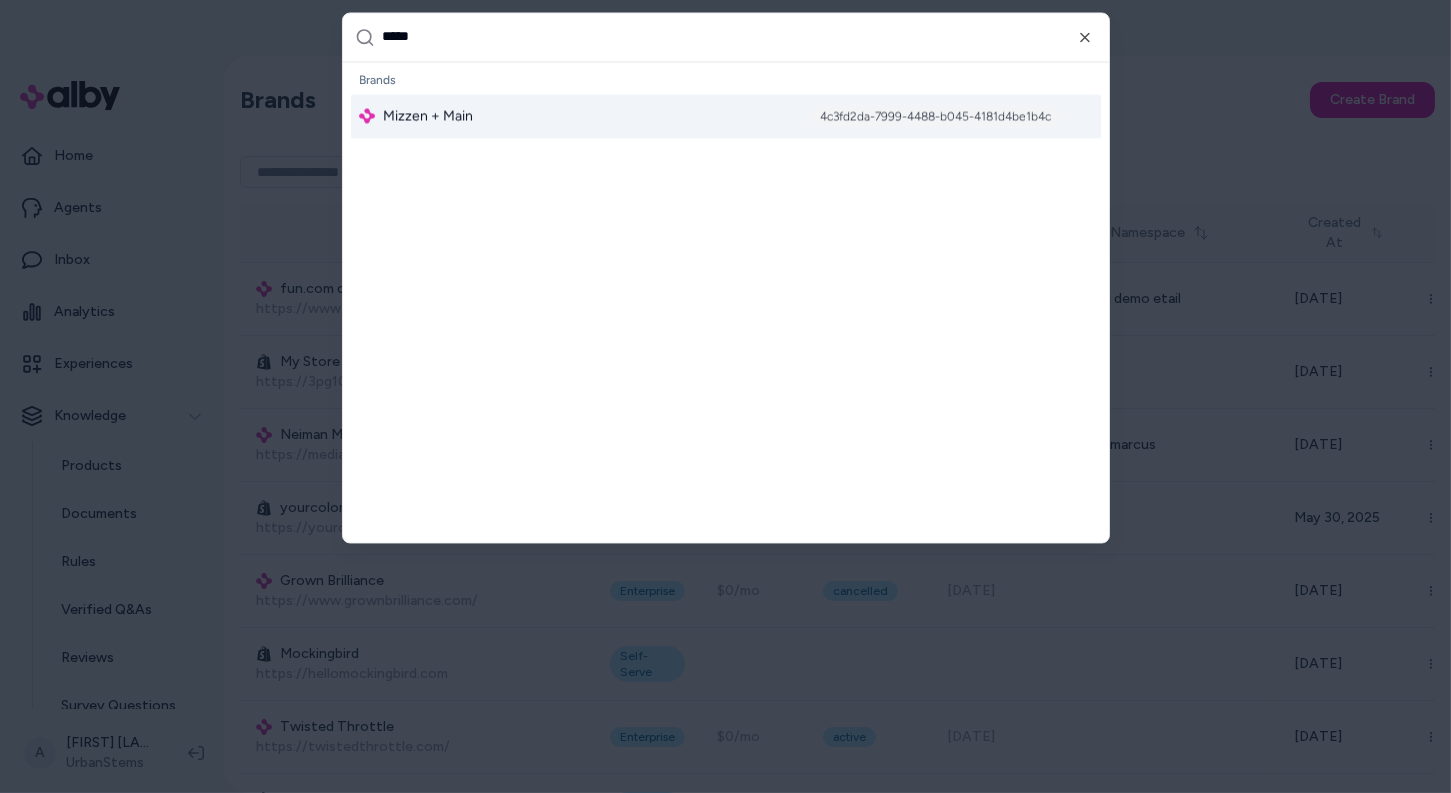 type on "******" 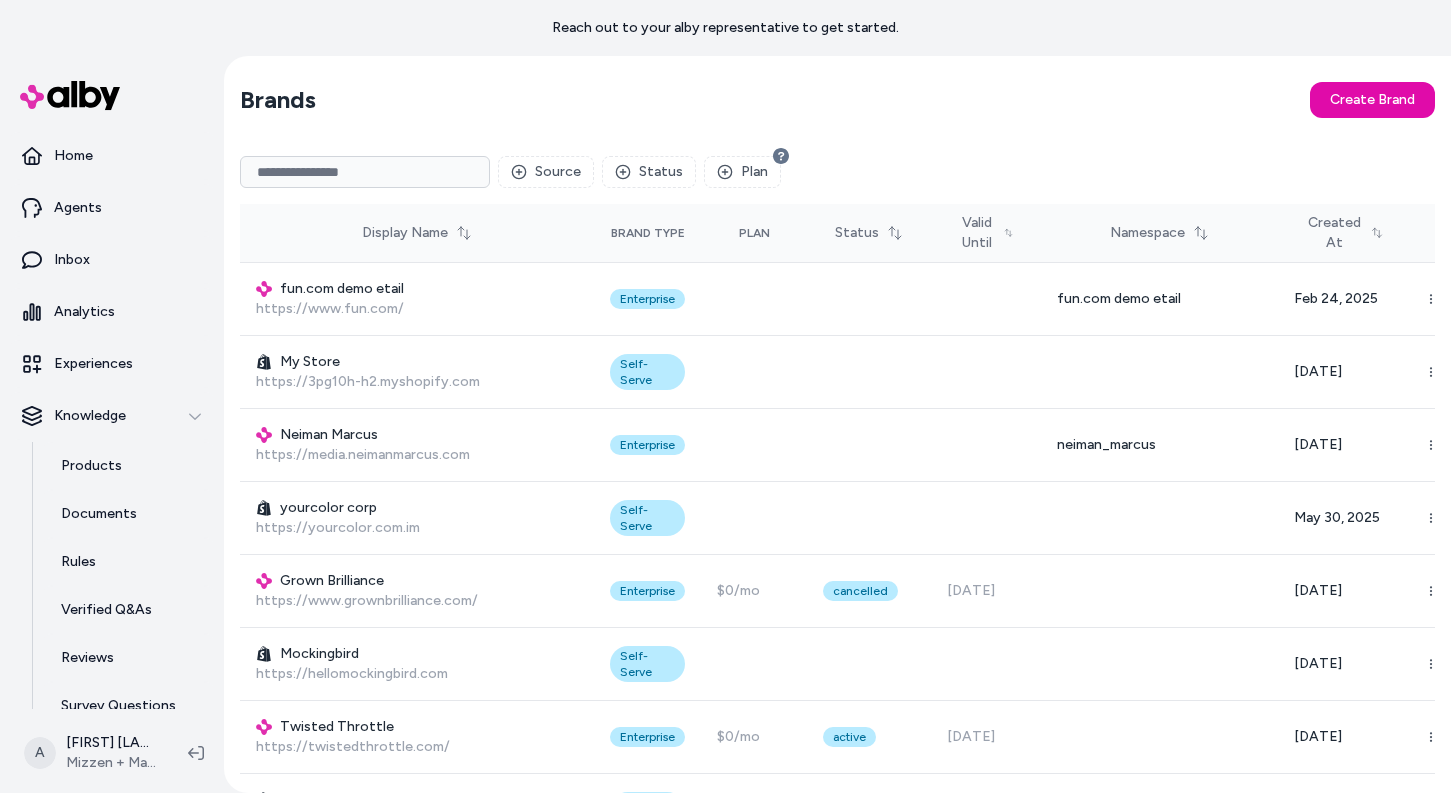scroll, scrollTop: 0, scrollLeft: 0, axis: both 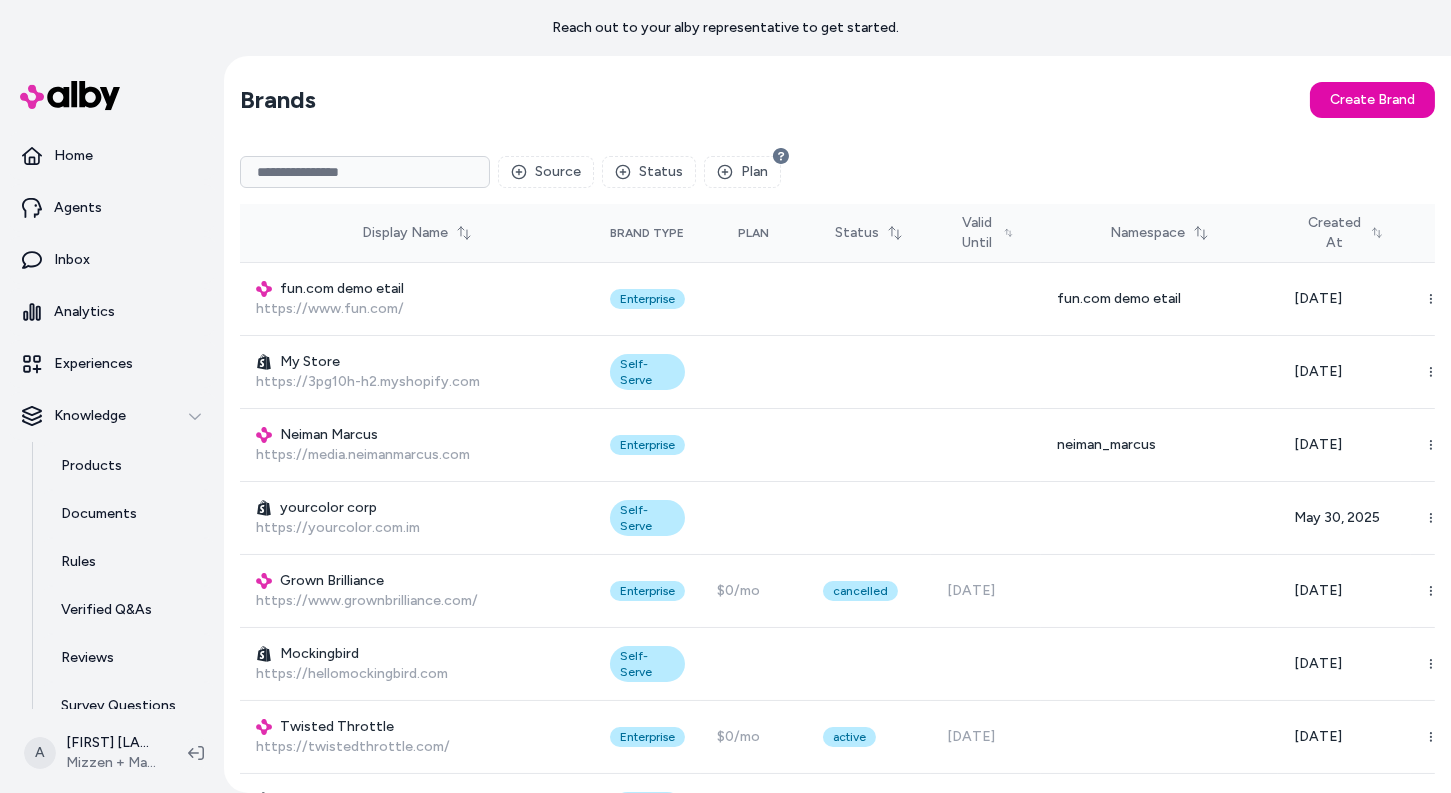 click at bounding box center [365, 172] 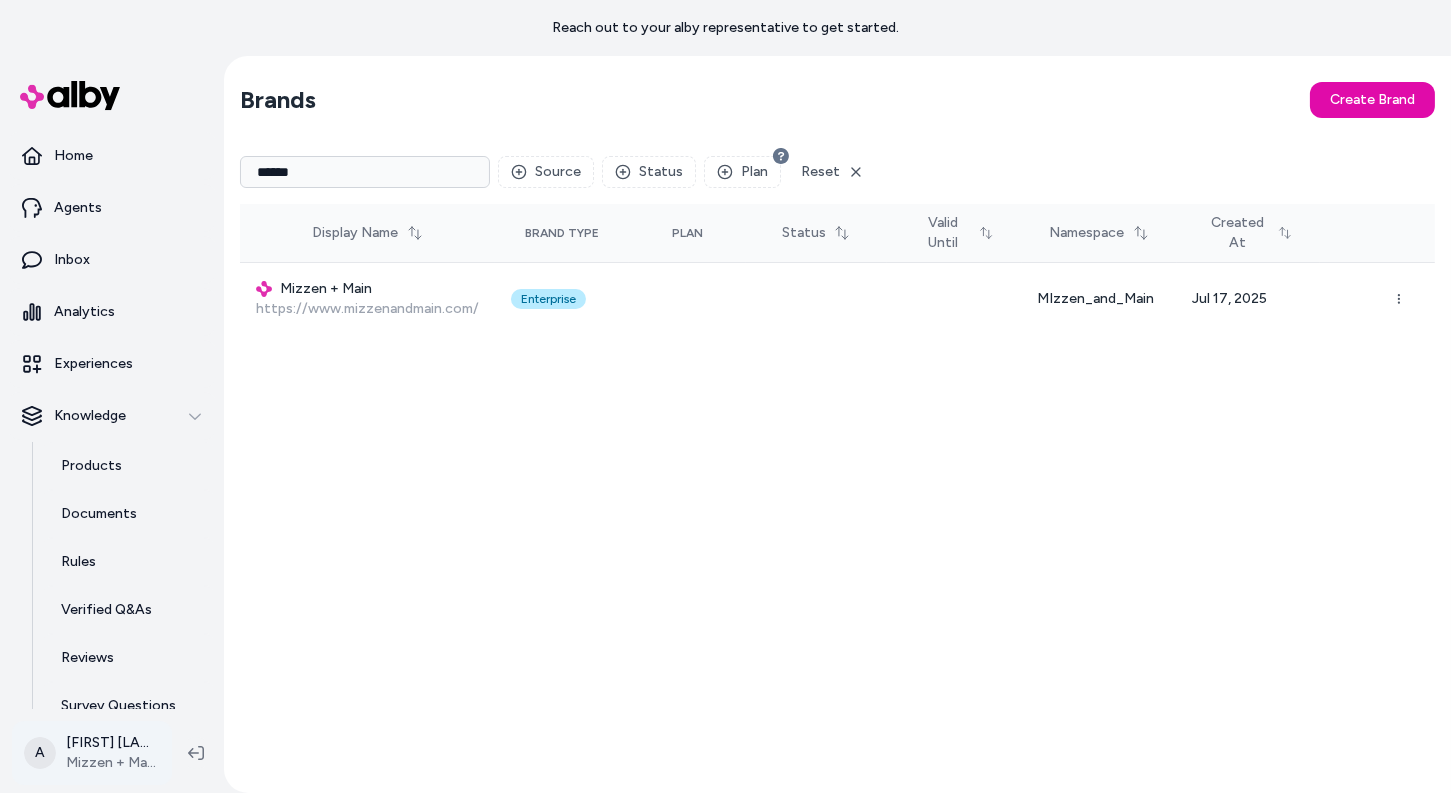 type on "******" 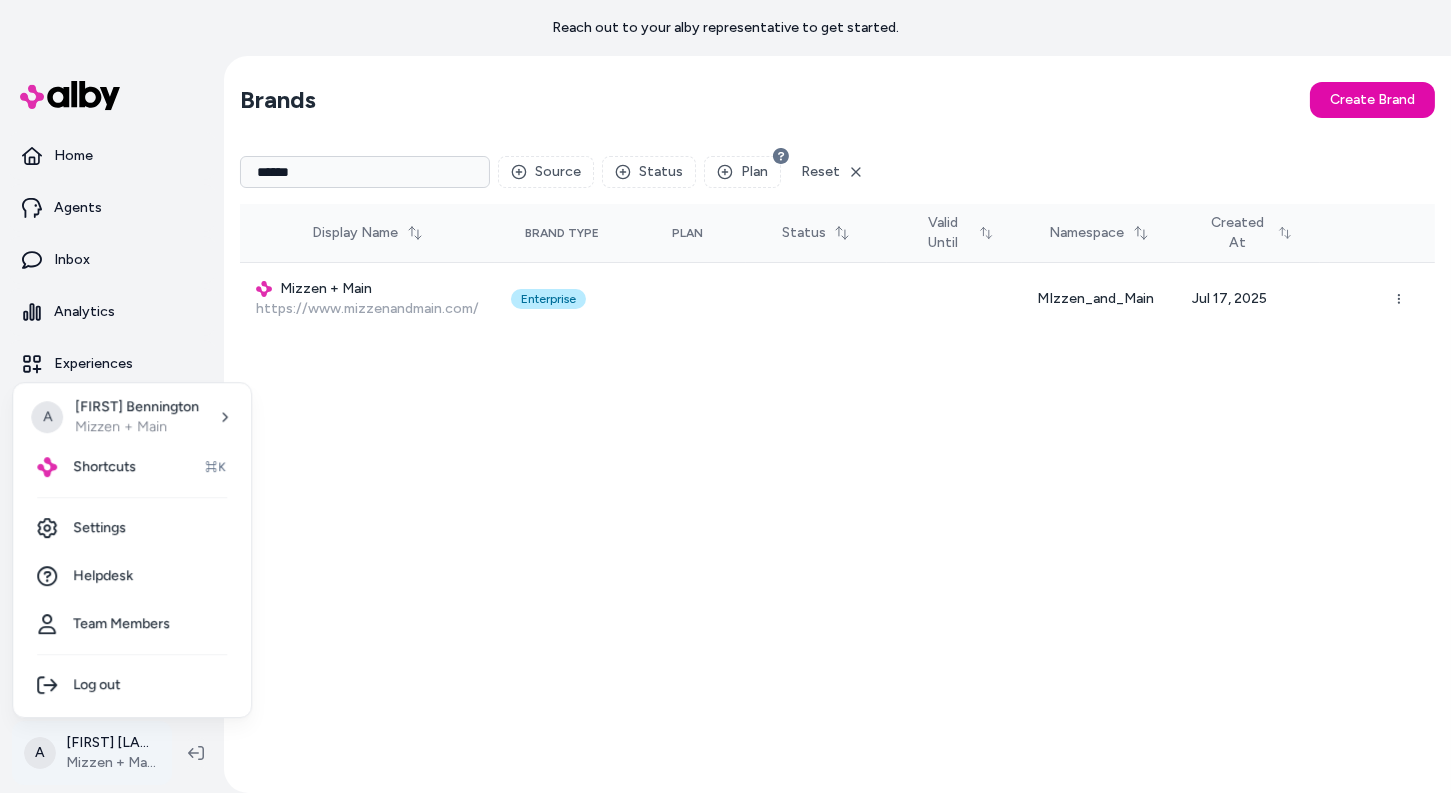 click on "Reach out to your alby representative to get started. Home Agents Inbox Analytics Experiences Knowledge Products Documents Rules Verified Q&As Reviews Survey Questions Integrations A Andrew Bennington Mizzen + Main Brands Create Brand ****** Source Status Plan Reset Display Name Brand Type Plan Status Valid Until Namespace Created At Mizzen + Main https://www.mizzenandmain.com/ Enterprise MIzzen_and_Main Jul 17, 2025 A Andrew   Bennington Mizzen + Main Shortcuts ⌘K Settings Helpdesk Team Members Log out" at bounding box center (725, 396) 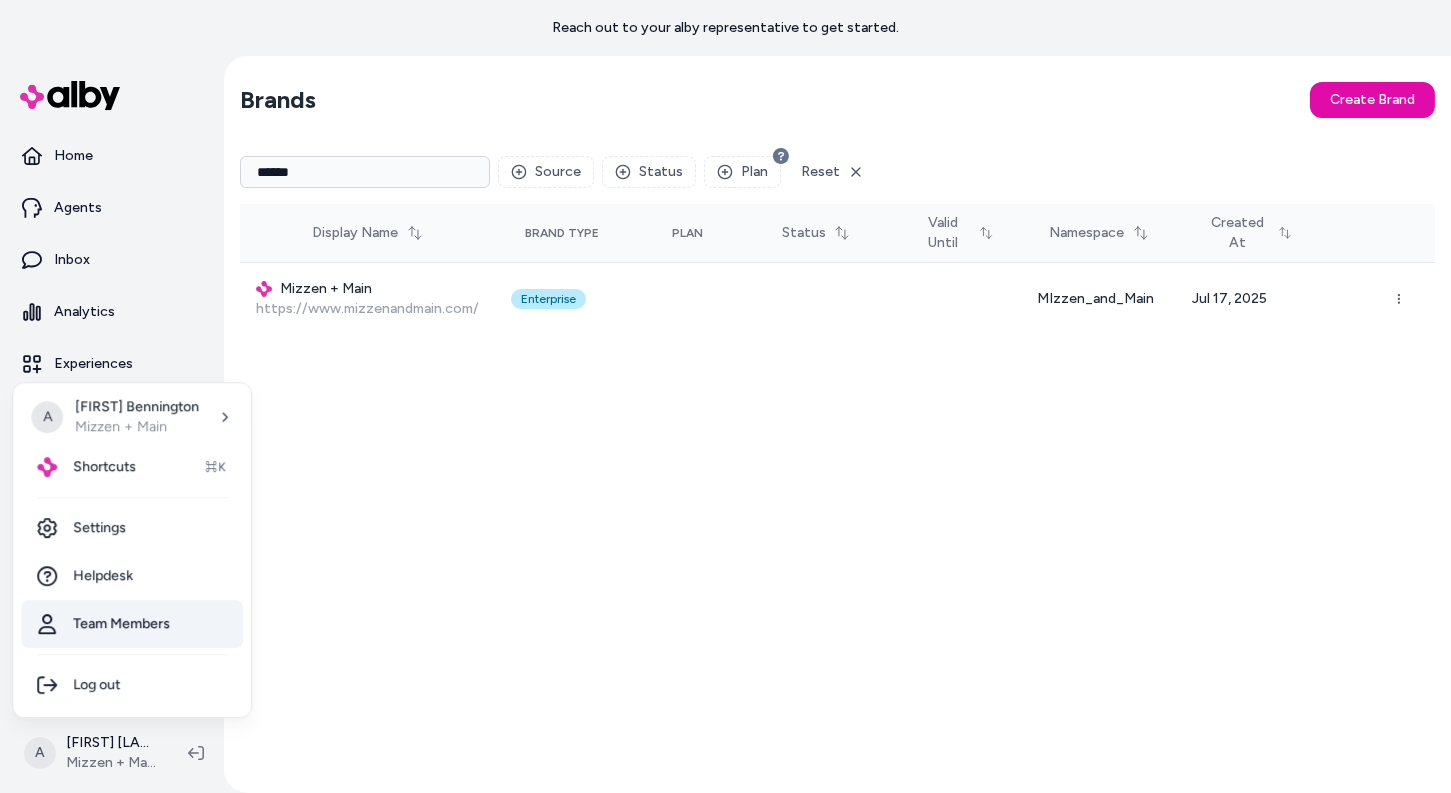 click on "Team Members" at bounding box center (132, 624) 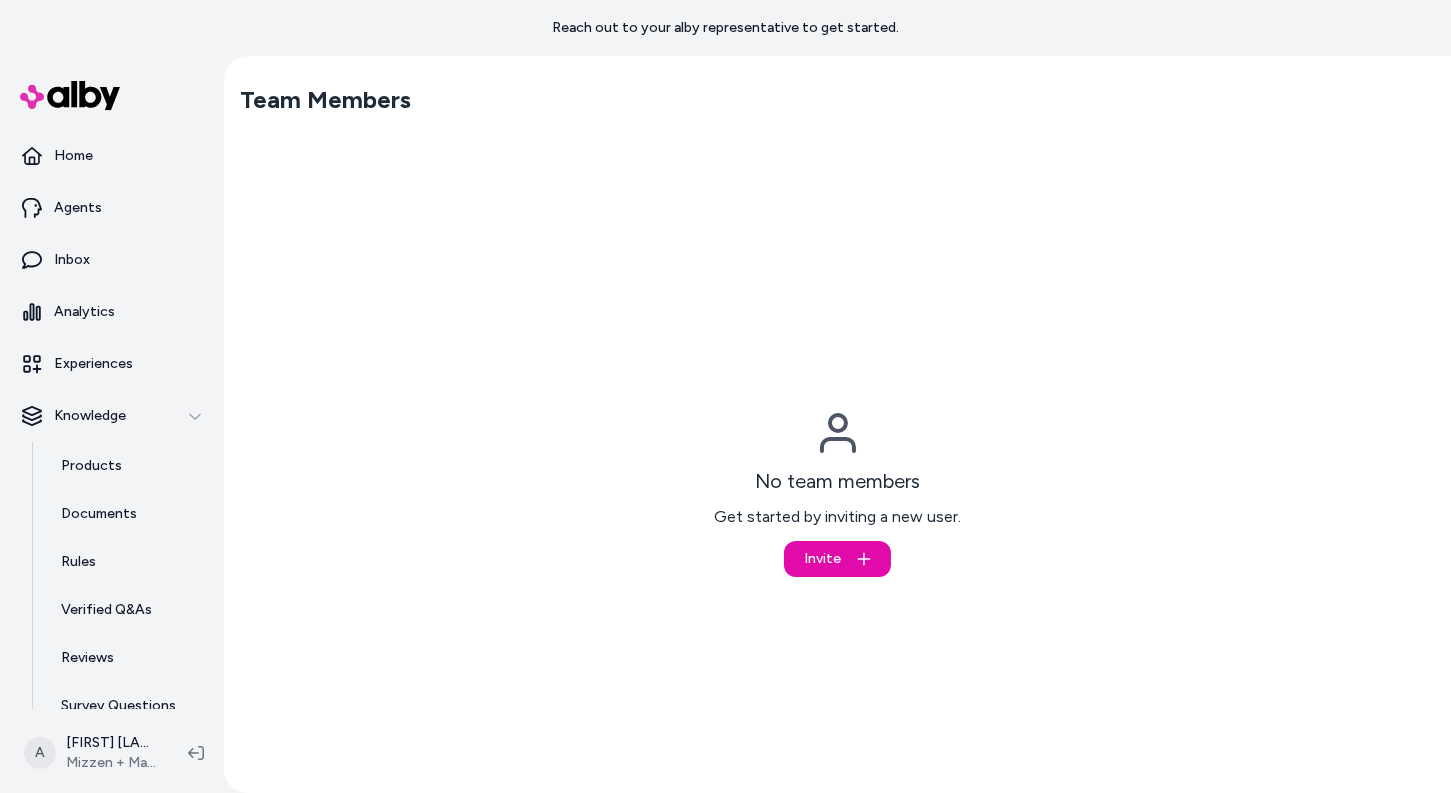 type 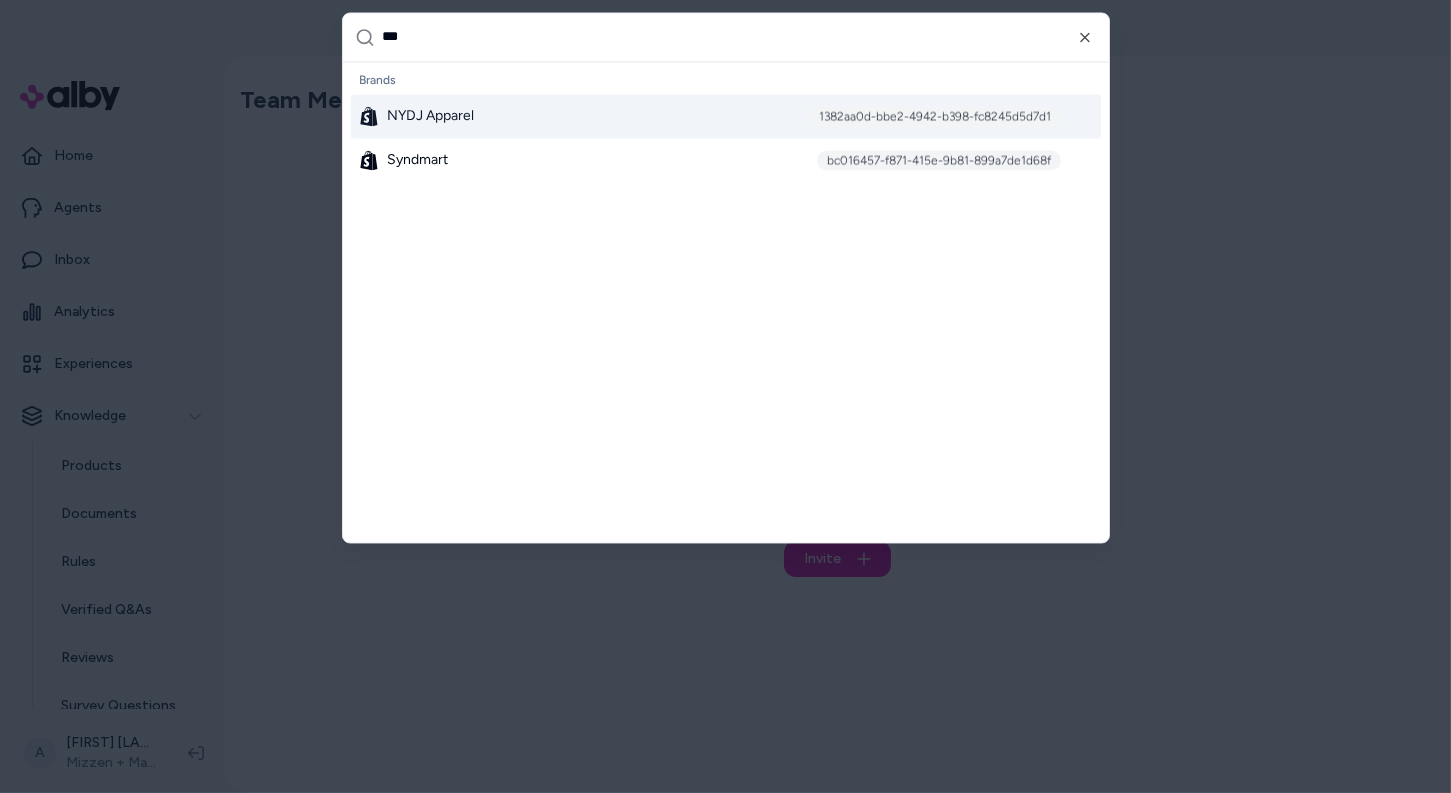 type on "****" 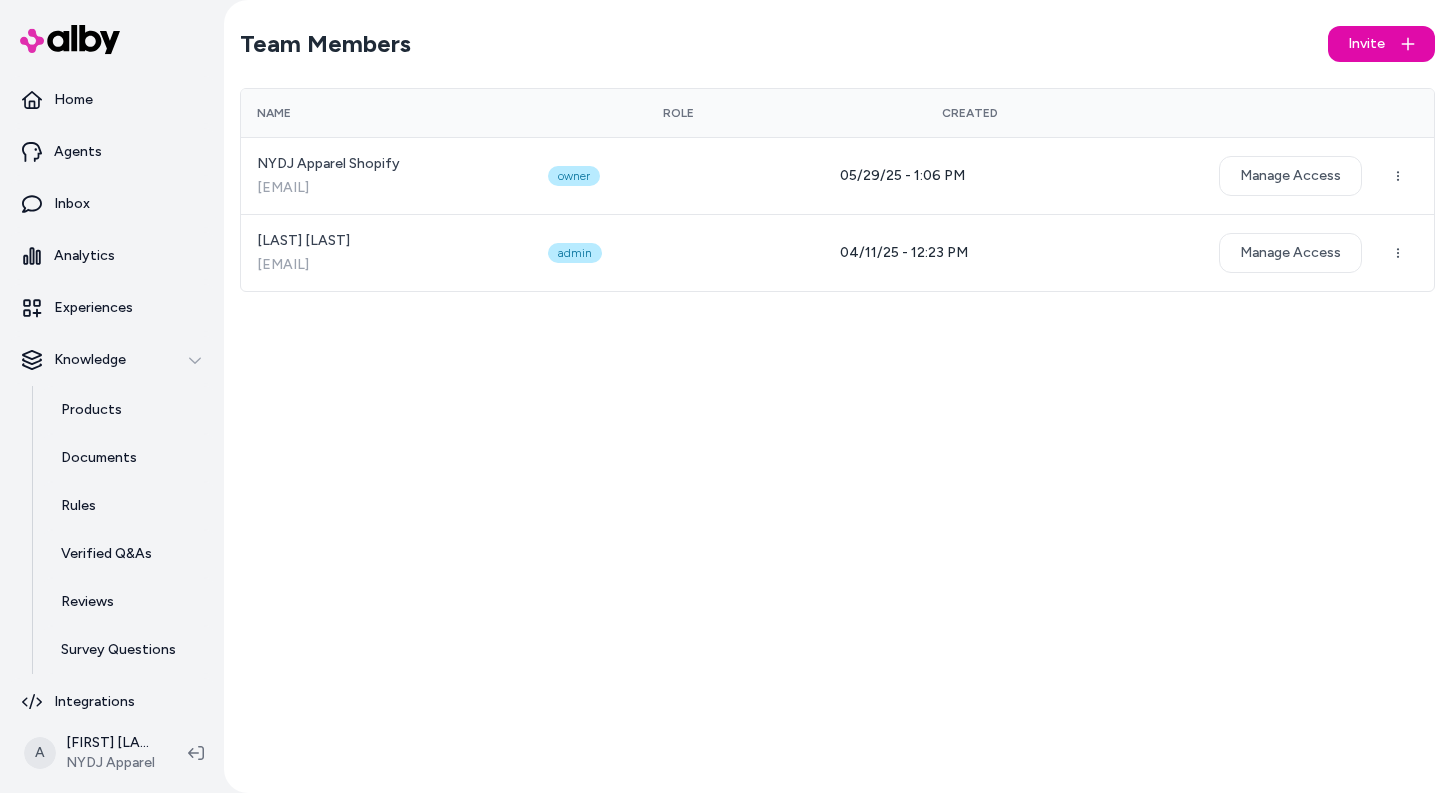 scroll, scrollTop: 0, scrollLeft: 0, axis: both 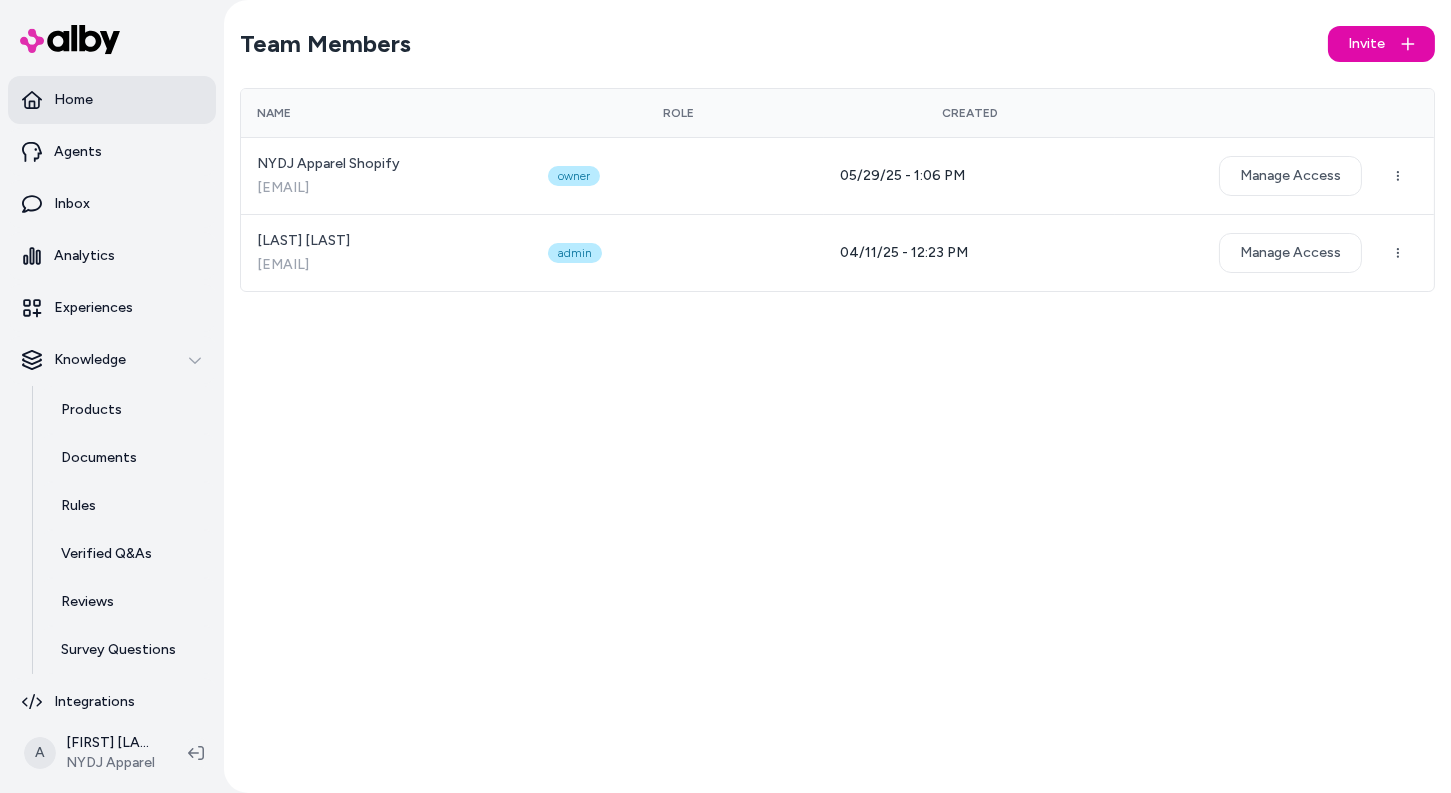 click on "Home" at bounding box center [112, 100] 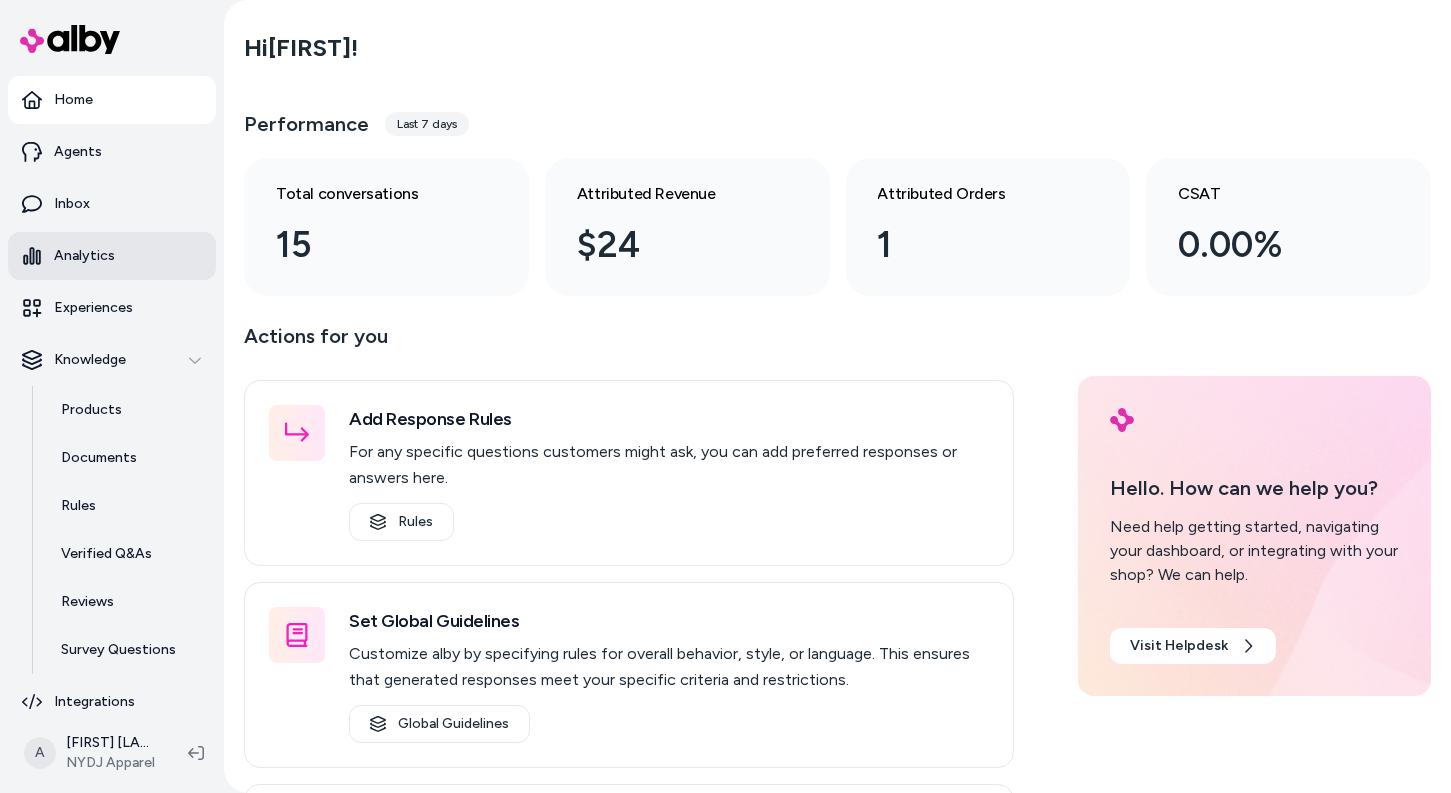 click on "Analytics" at bounding box center [112, 256] 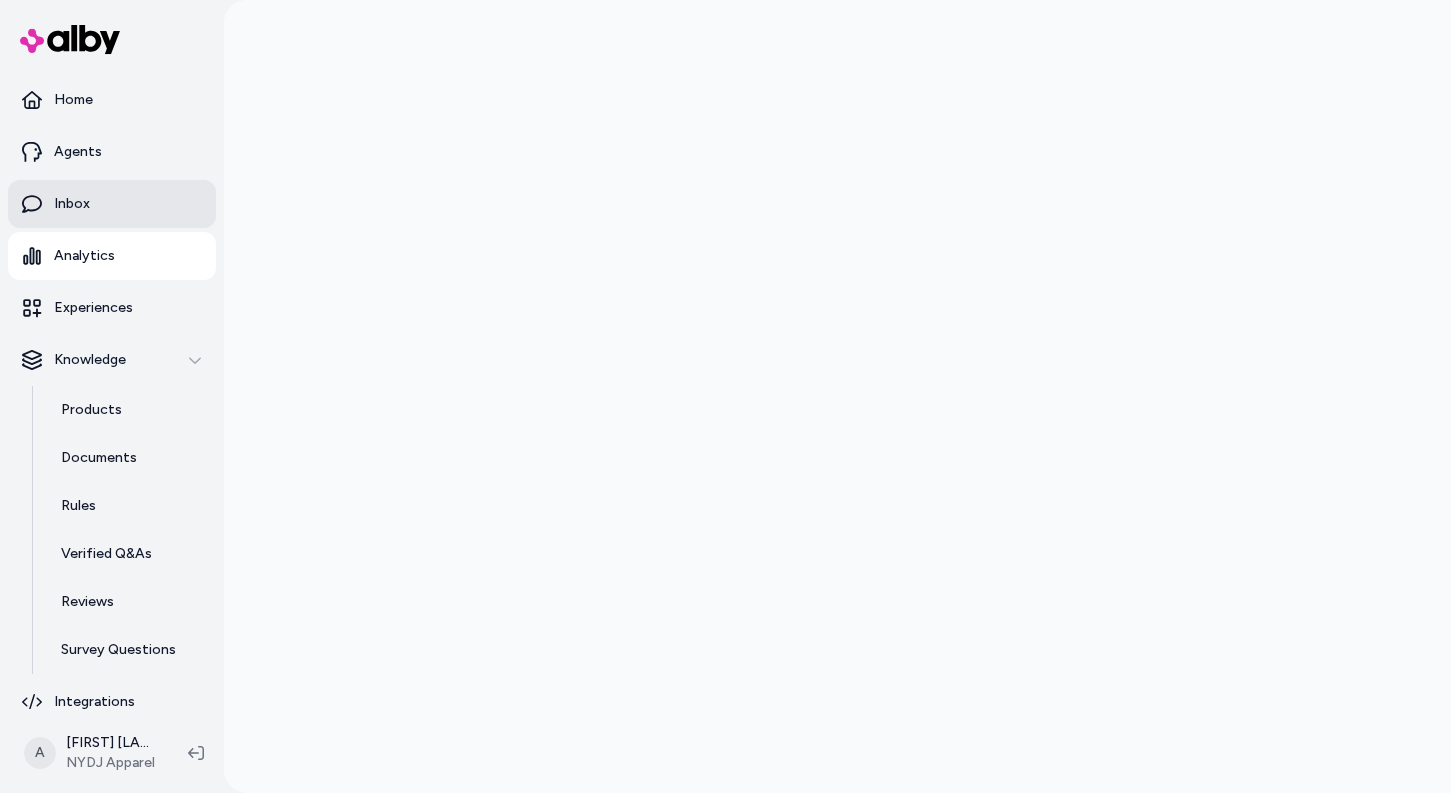 click on "Inbox" at bounding box center [112, 204] 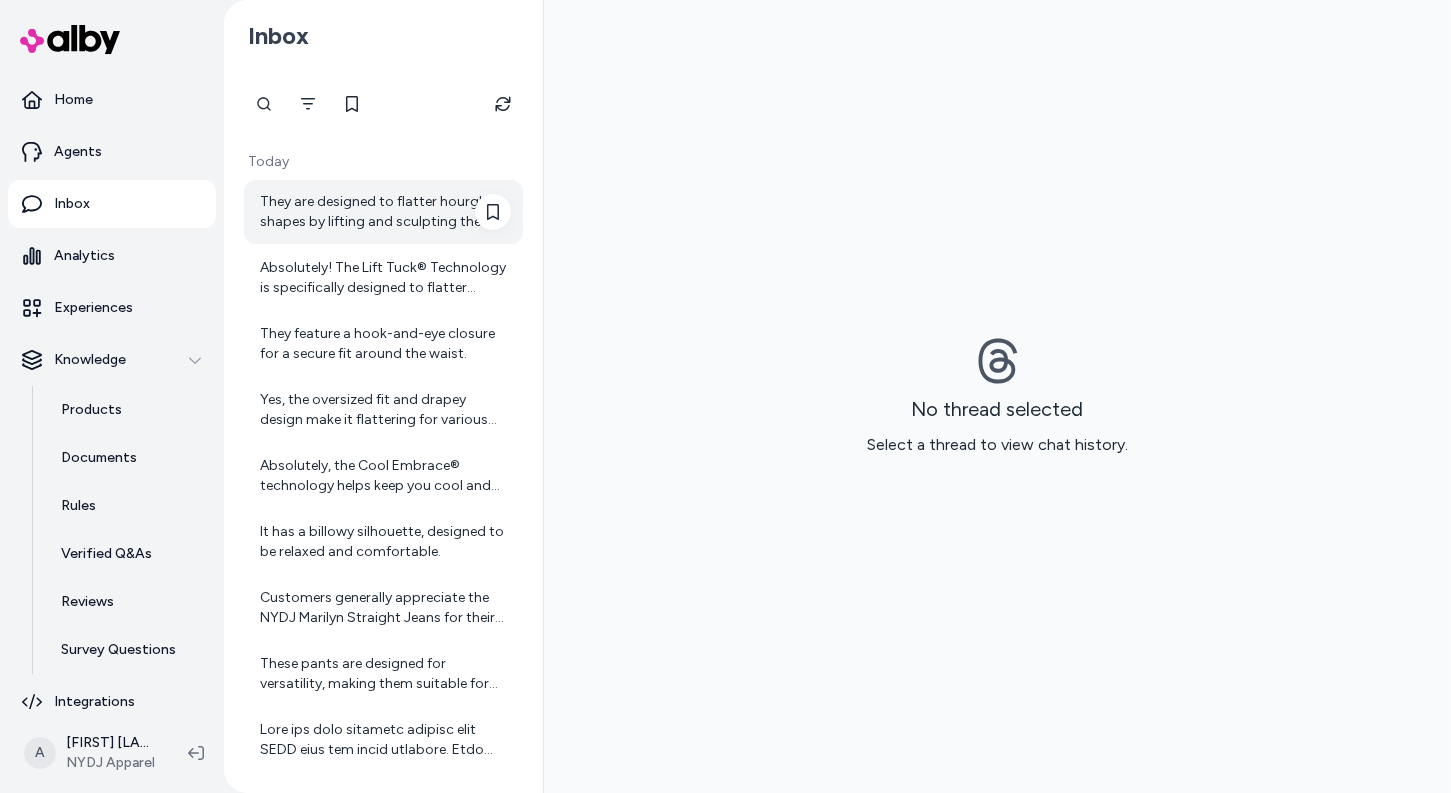 click on "They are designed to flatter hourglass shapes by lifting and sculpting the curves." at bounding box center [385, 212] 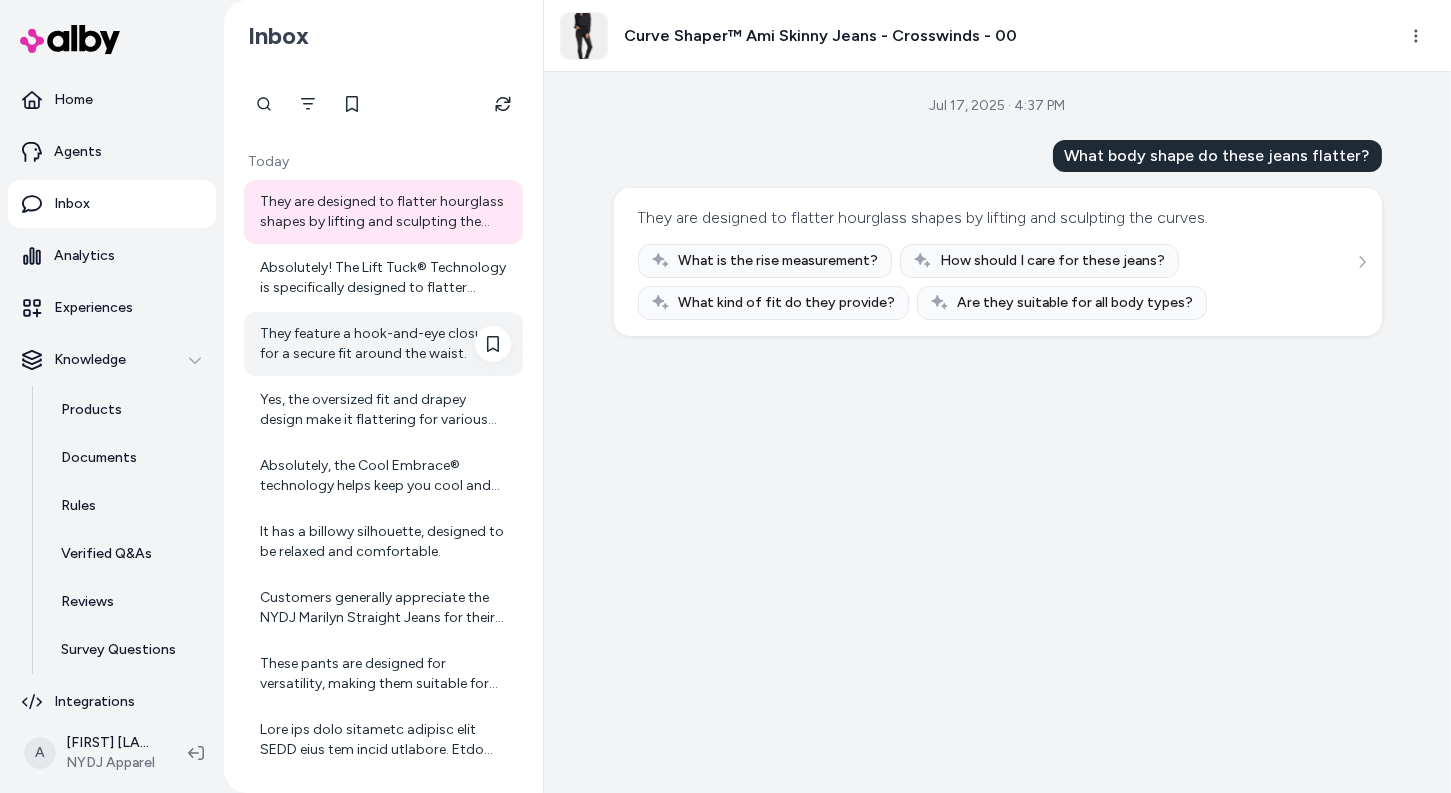 click on "They feature a hook-and-eye closure for a secure fit around the waist." at bounding box center (383, 344) 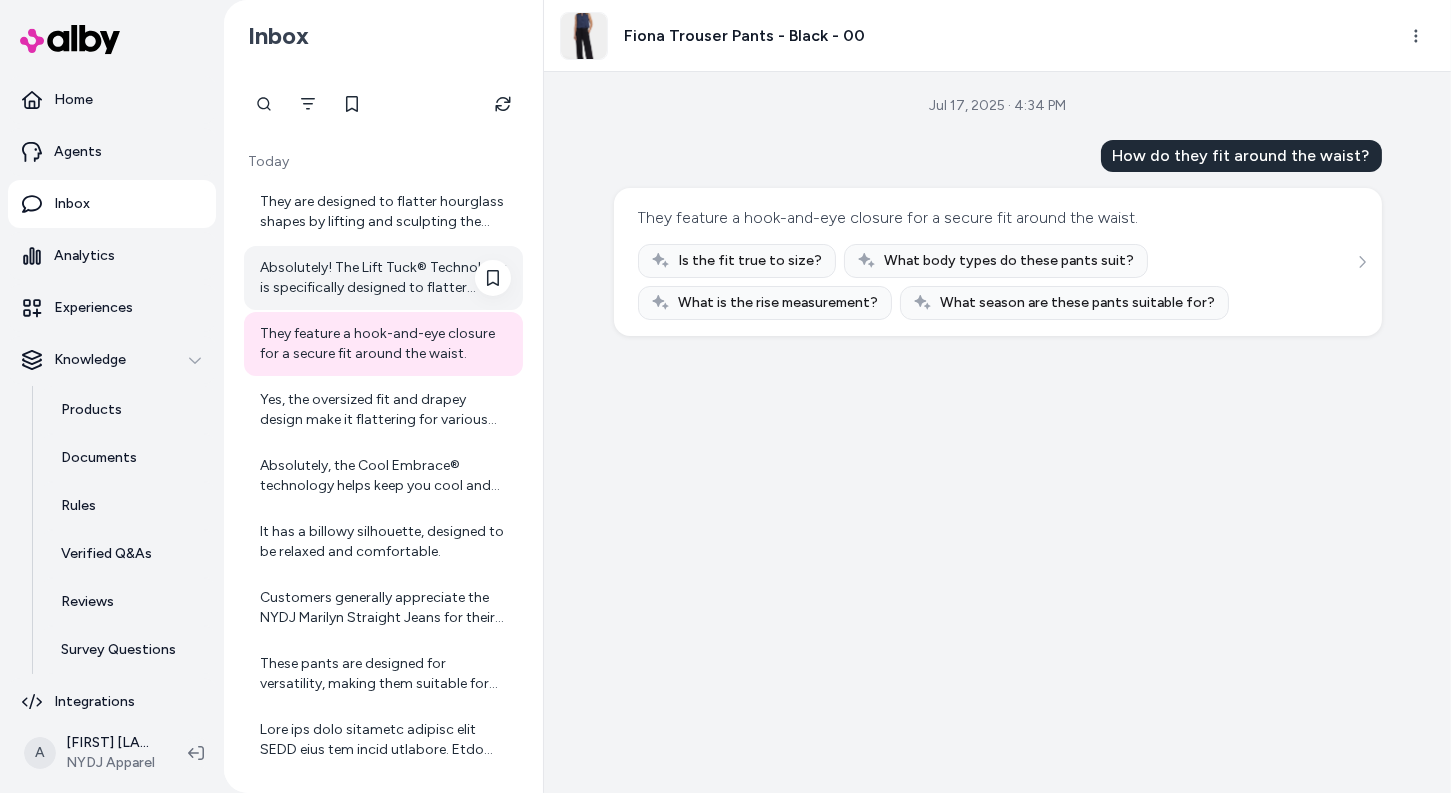 click on "Absolutely! The Lift Tuck® Technology is specifically designed to flatter curves, providing support and enhancing your natural silhouette, making them great for curvy figures." at bounding box center [385, 278] 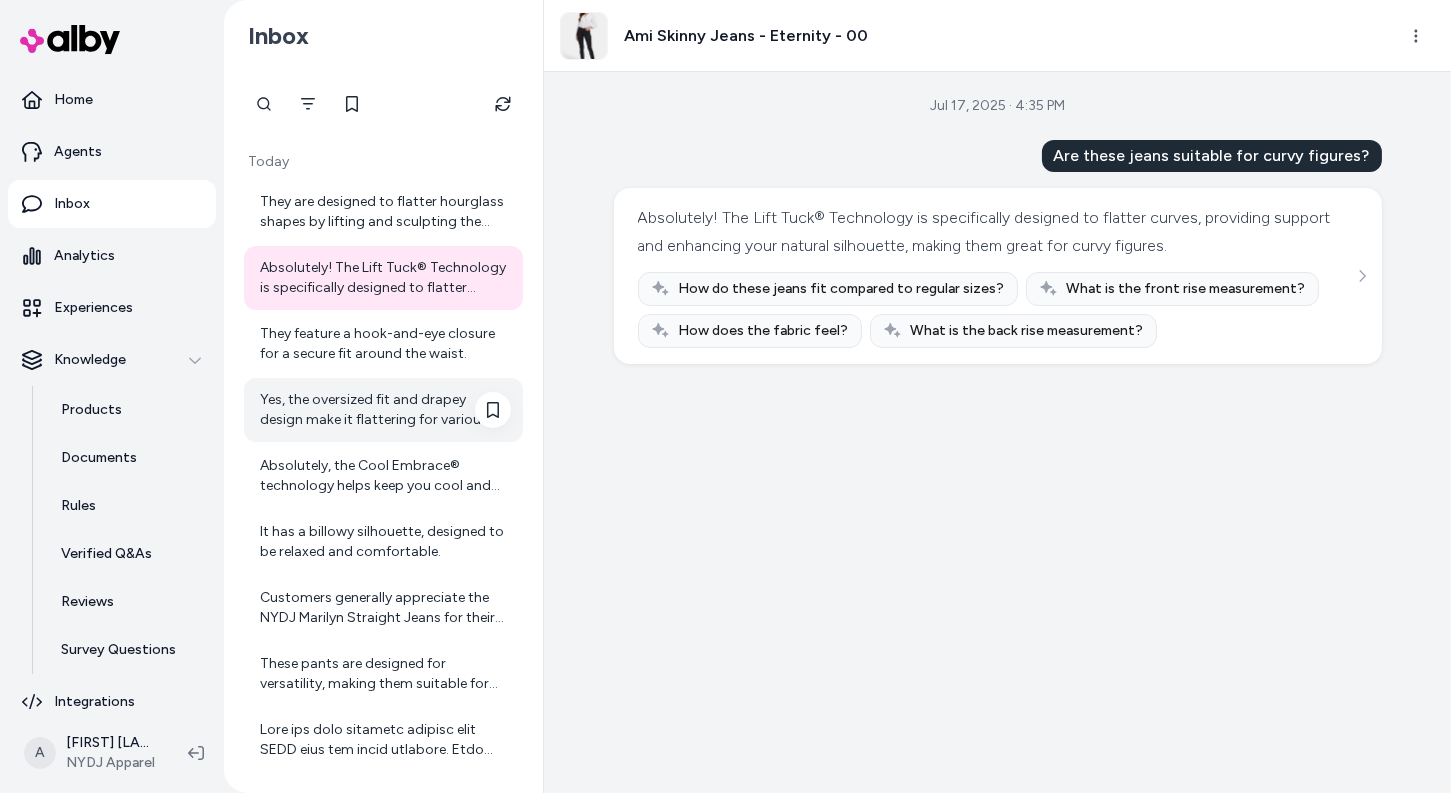 click on "Yes, the oversized fit and drapey design make it flattering for various body types. It provides comfort while allowing for movement, making it a versatile addition to any wardrobe." at bounding box center [385, 410] 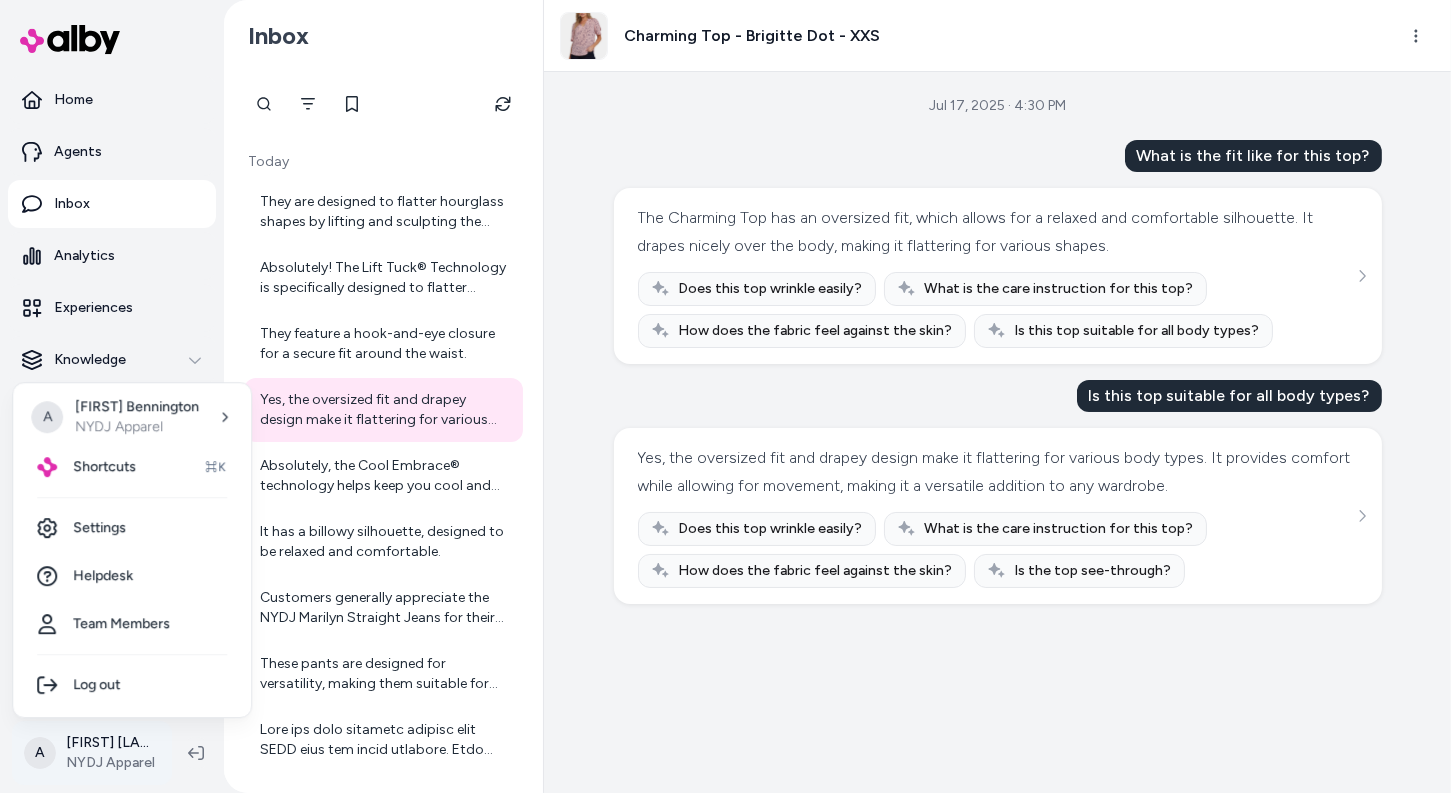 click on "Home Agents Inbox Analytics Experiences Knowledge Products Documents Rules Verified Q&As Reviews Survey Questions Integrations A Andrew Bennington NYDJ Apparel Inbox Today They are designed to flatter hourglass shapes by lifting and sculpting the curves. Absolutely! The Lift Tuck® Technology is specifically designed to flatter curves, providing support and enhancing your natural silhouette, making them great for curvy figures. They feature a hook-and-eye closure for a secure fit around the waist. Yes, the oversized fit and drapey design make it flattering for various body types. It provides comfort while allowing for movement, making it a versatile addition to any wardrobe. Absolutely, the Cool Embrace® technology helps keep you cool and comfortable in warmer weather. It has a billowy silhouette, designed to be relaxed and comfortable. These pants are designed for versatility, making them suitable for work, casual outings, and even more formal events. The model is 5'10" tall. Jul 17, 2025 · 4:30 PM" at bounding box center [725, 396] 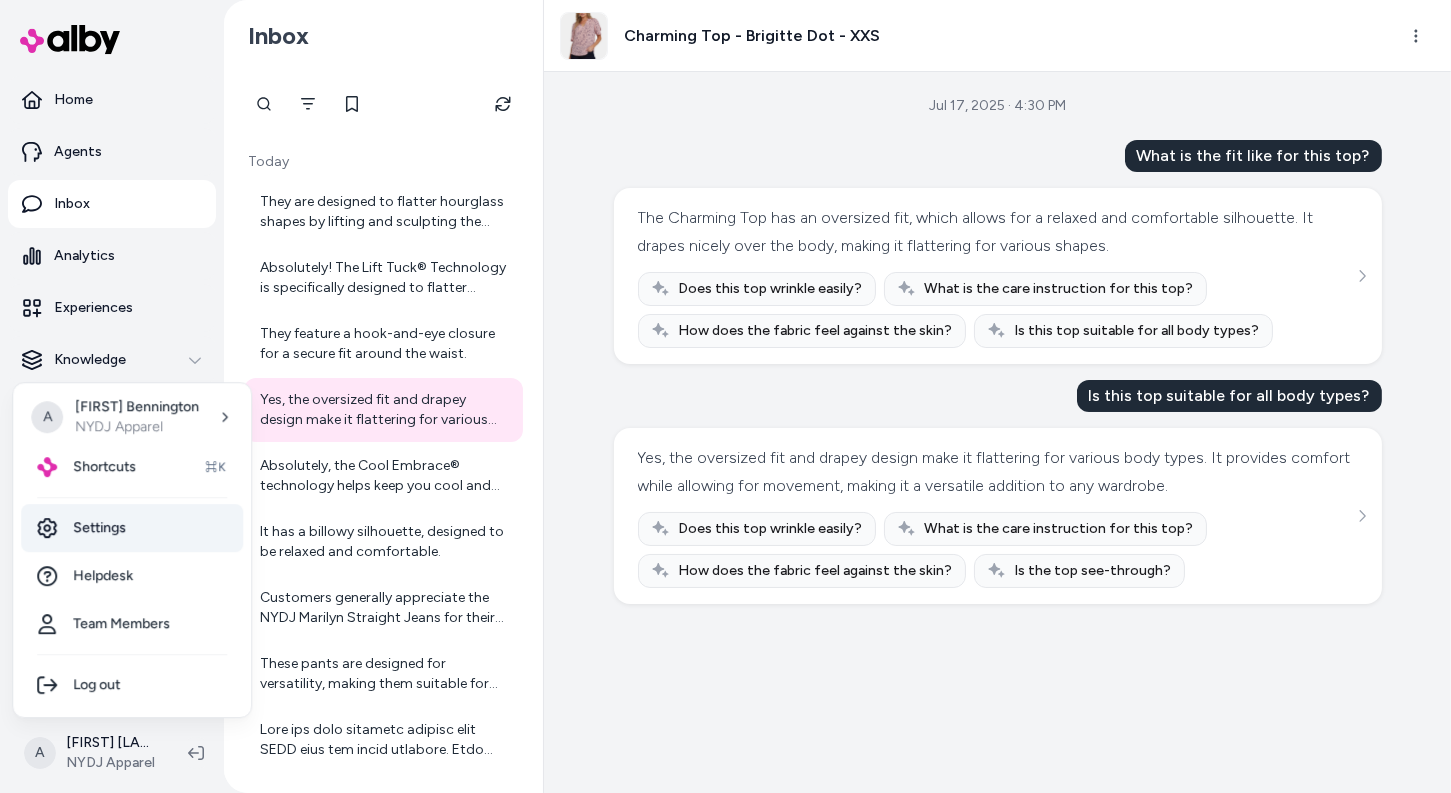 click on "Settings" at bounding box center [132, 528] 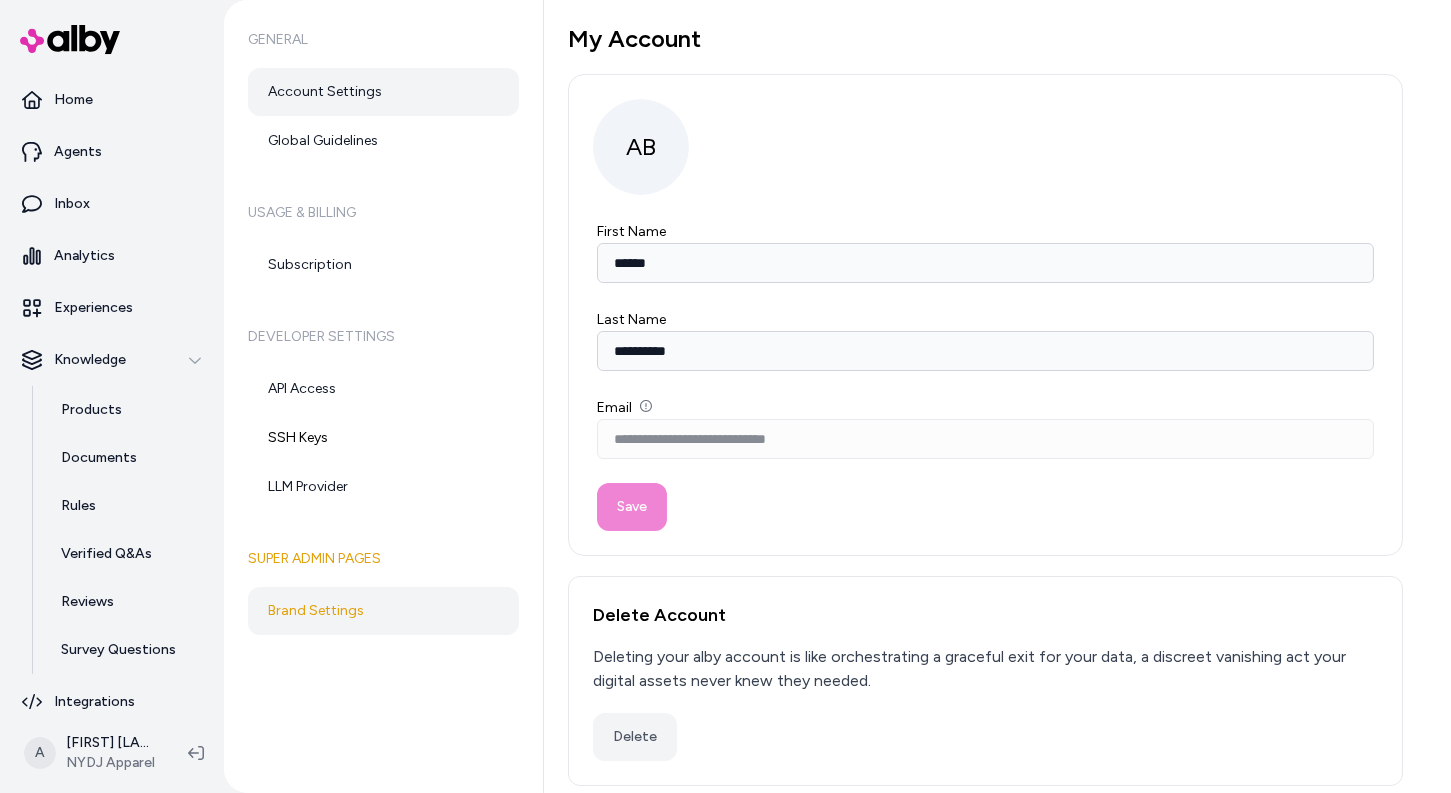 click on "Brand Settings" at bounding box center (383, 611) 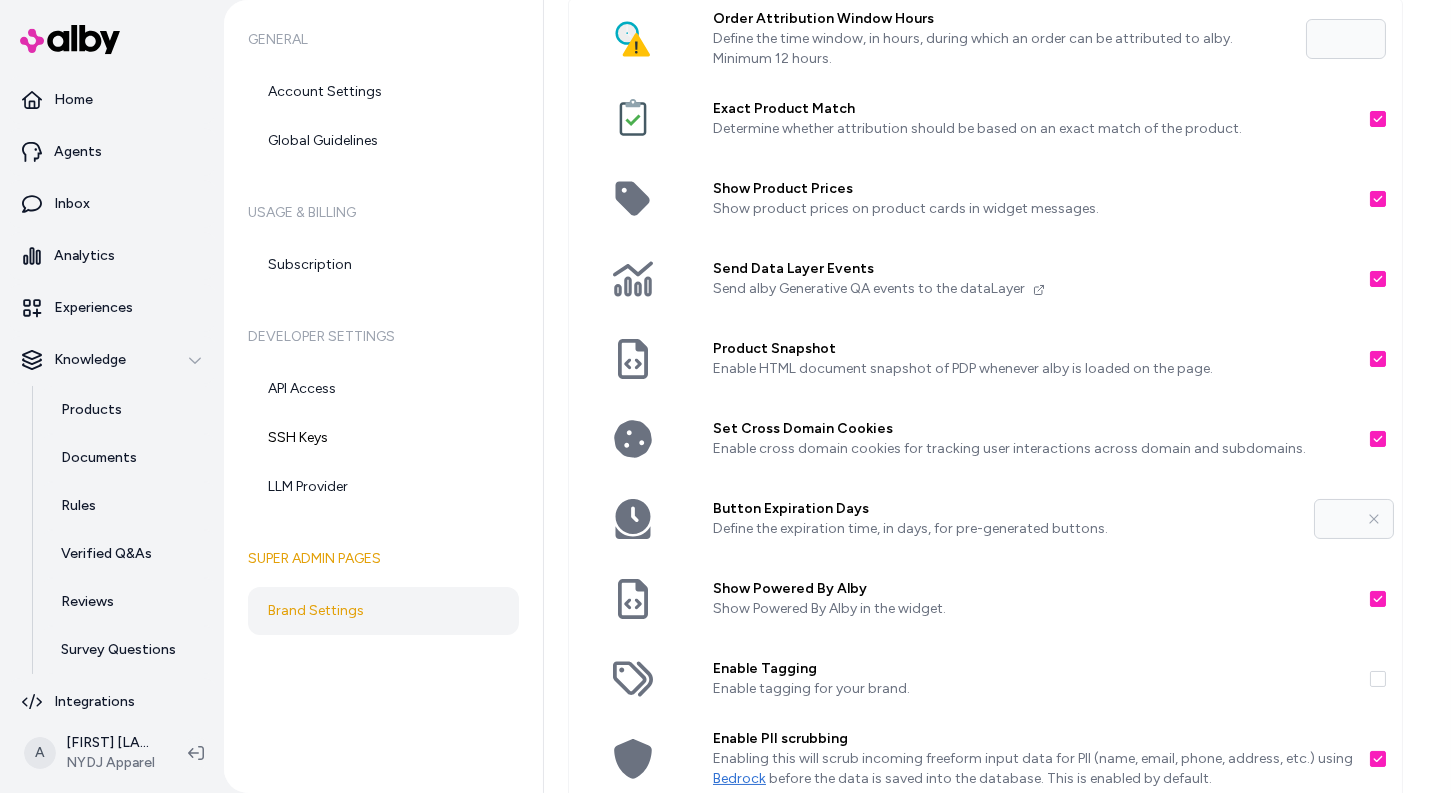 scroll, scrollTop: 78, scrollLeft: 0, axis: vertical 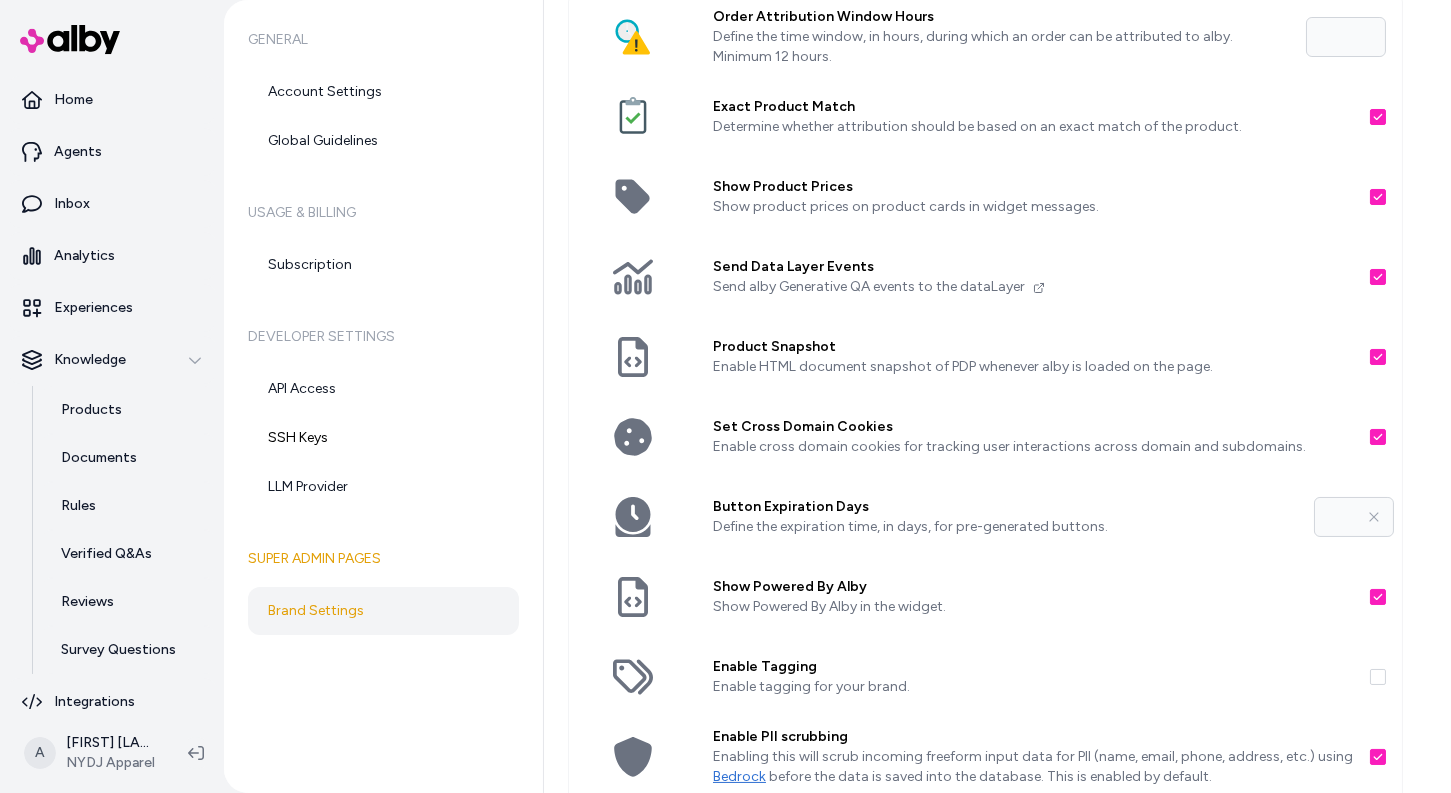 click 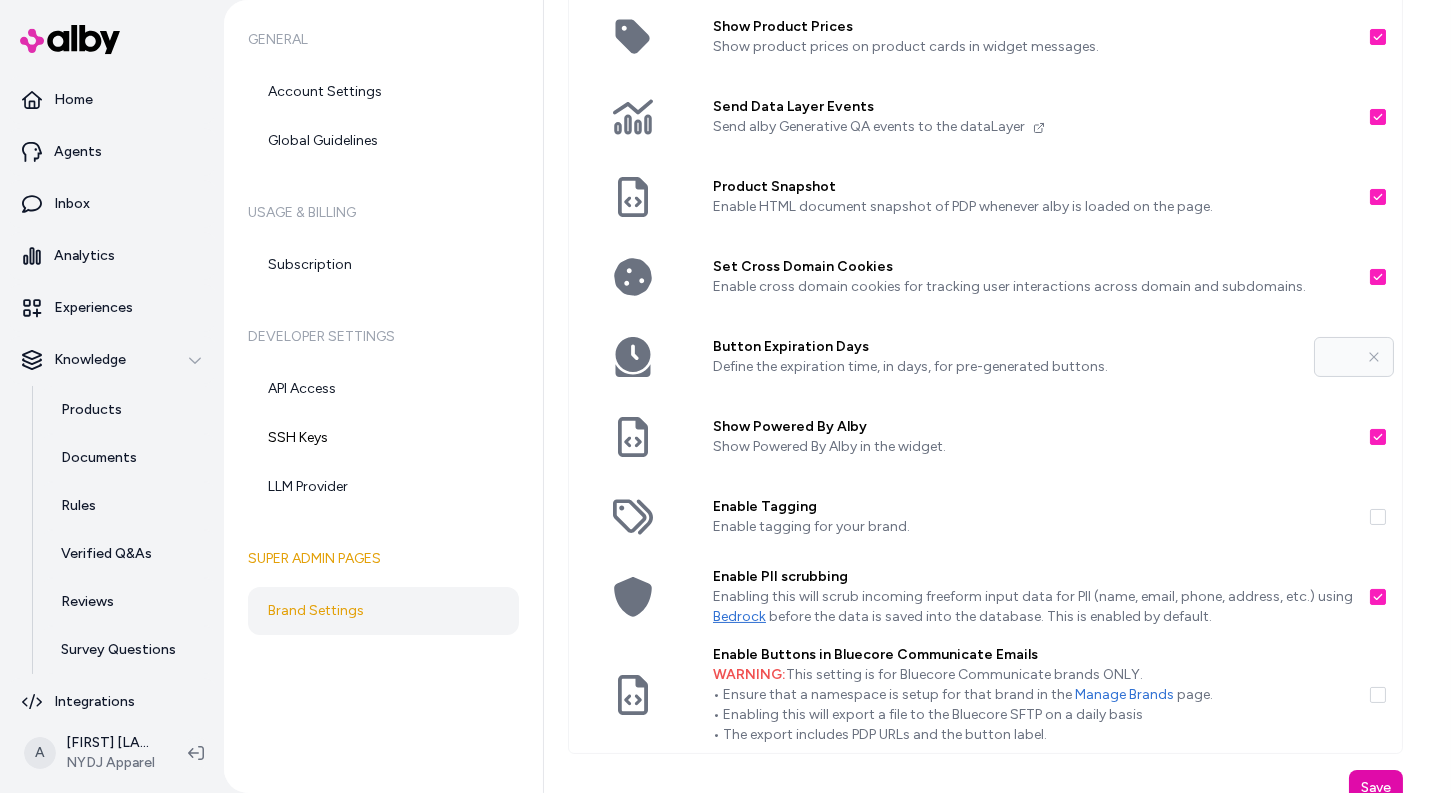 scroll, scrollTop: 261, scrollLeft: 0, axis: vertical 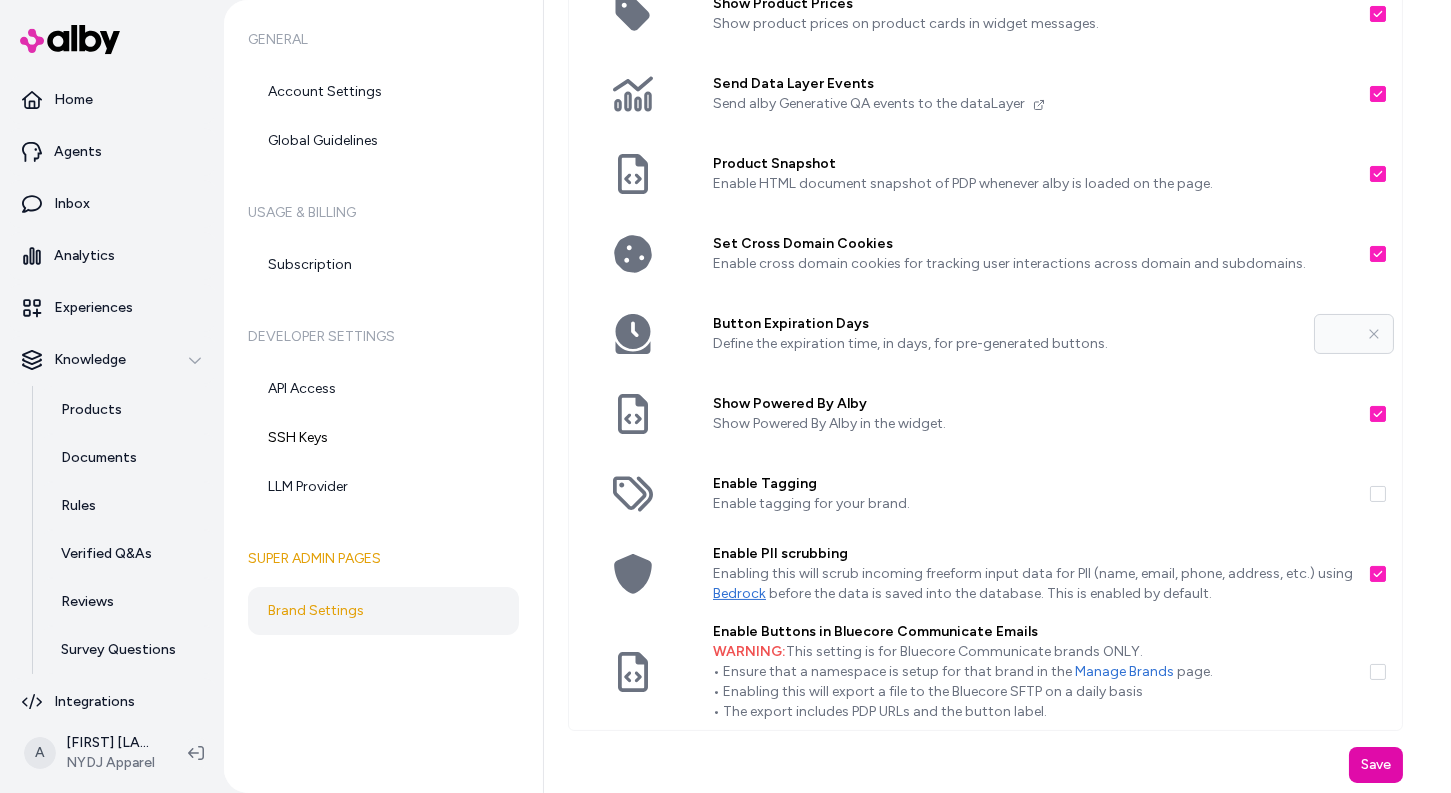 click on "Order Attribution Window Hours Define the time window, in hours, during which an order can be attributed to alby. Minimum 12 hours. ** Exact Product Match Determine whether attribution should be based on an exact match of the product. Show Product Prices Show product prices on product cards in widget messages. Send Data Layer Events Send alby Generative QA events to the dataLayer Product Snapshot Enable HTML document snapshot of PDP whenever alby is loaded on the page. Set Cross Domain Cookies Enable cross domain cookies for tracking user interactions across domain and subdomains. Button Expiration Days Define the expiration time, in days, for pre-generated buttons. ** Show Powered By Alby Show Powered By Alby in the widget. Enable Tagging Enable tagging for your brand. Enable PII scrubbing Enabling this will scrub incoming freeform input data for PII (name, email, phone, address, etc.) using   Bedrock   before the data is saved into the database. This is enabled by default. WARNING:   Manage Brands   page." at bounding box center [985, 298] 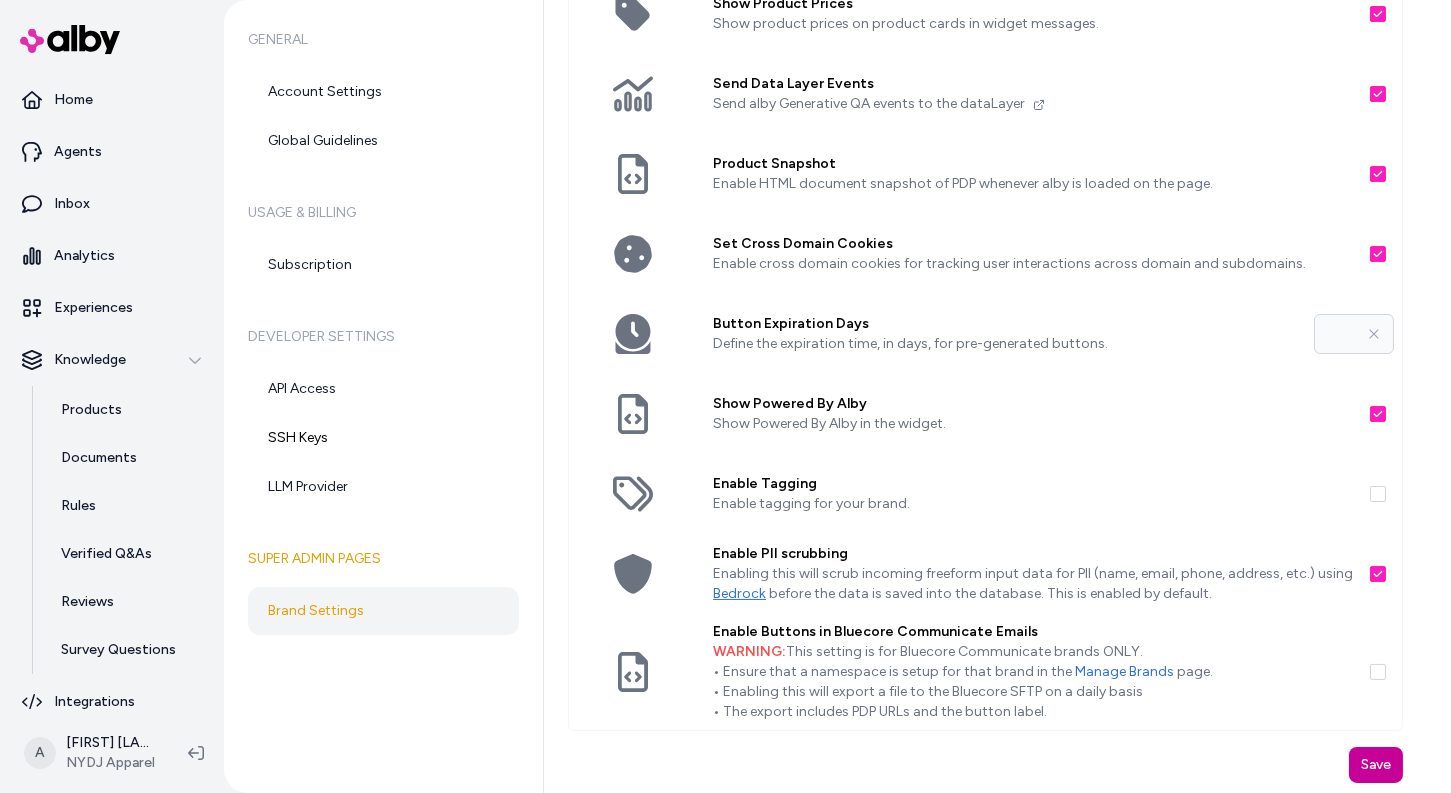 click on "Save" at bounding box center (1376, 765) 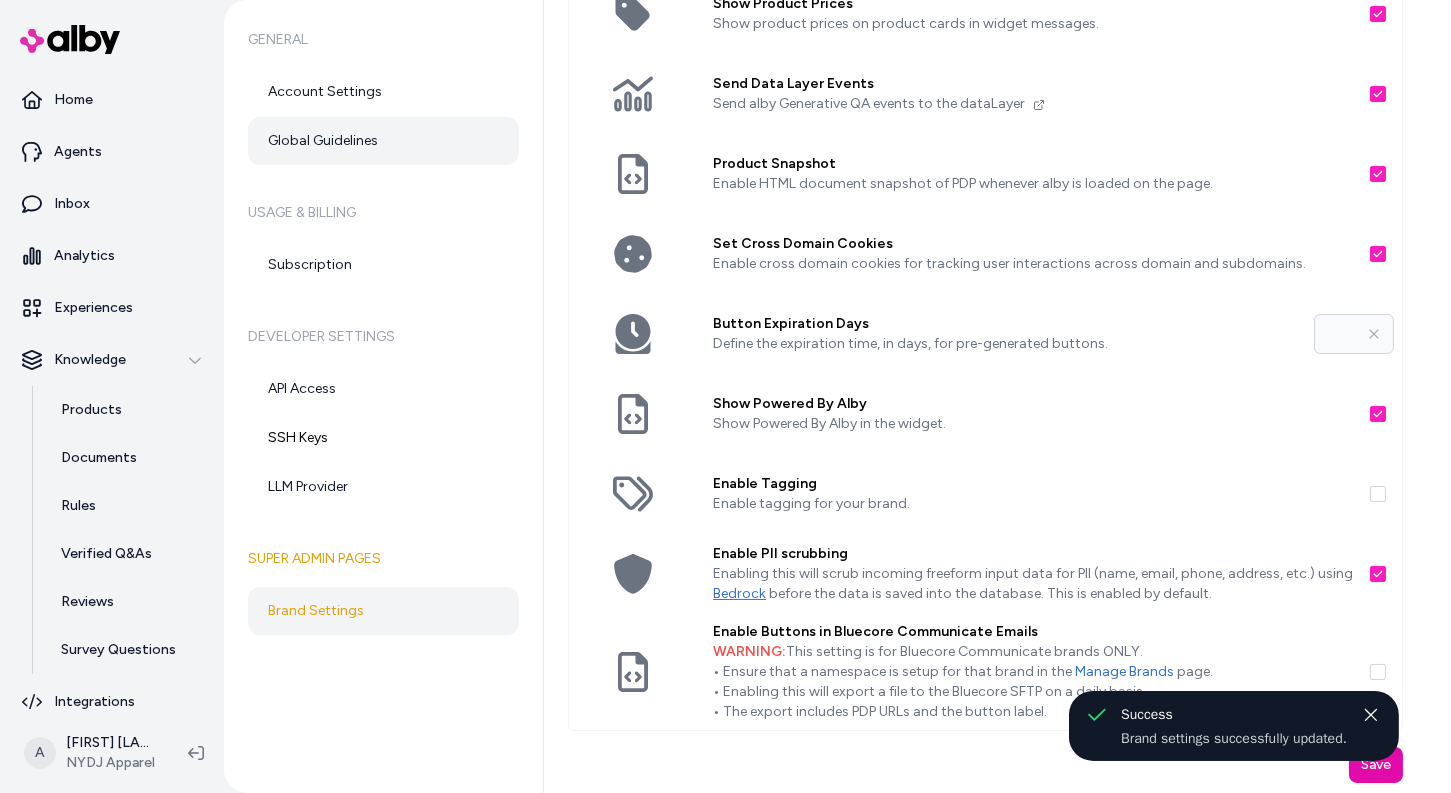 click on "Global Guidelines" at bounding box center [383, 141] 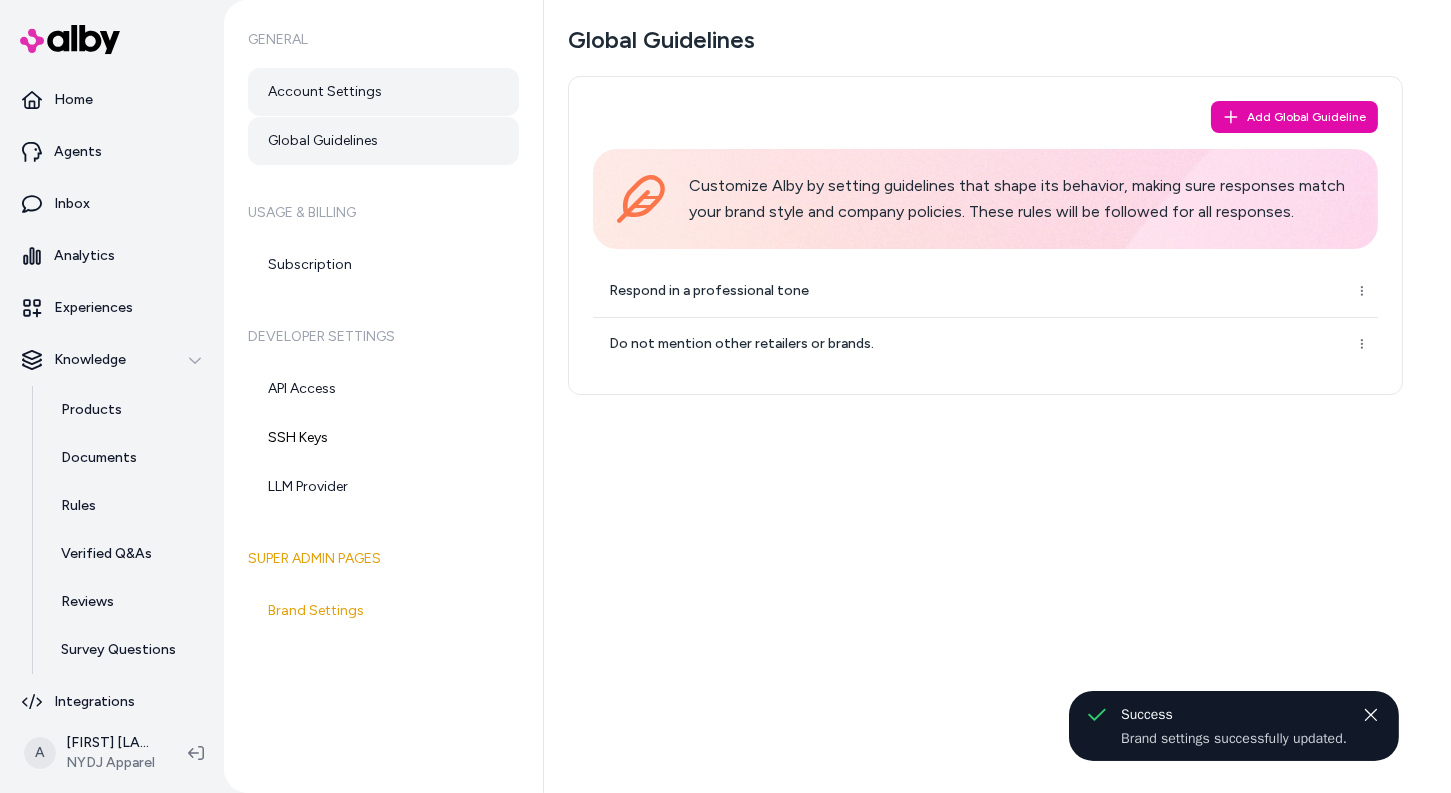 click on "Account Settings" at bounding box center (383, 92) 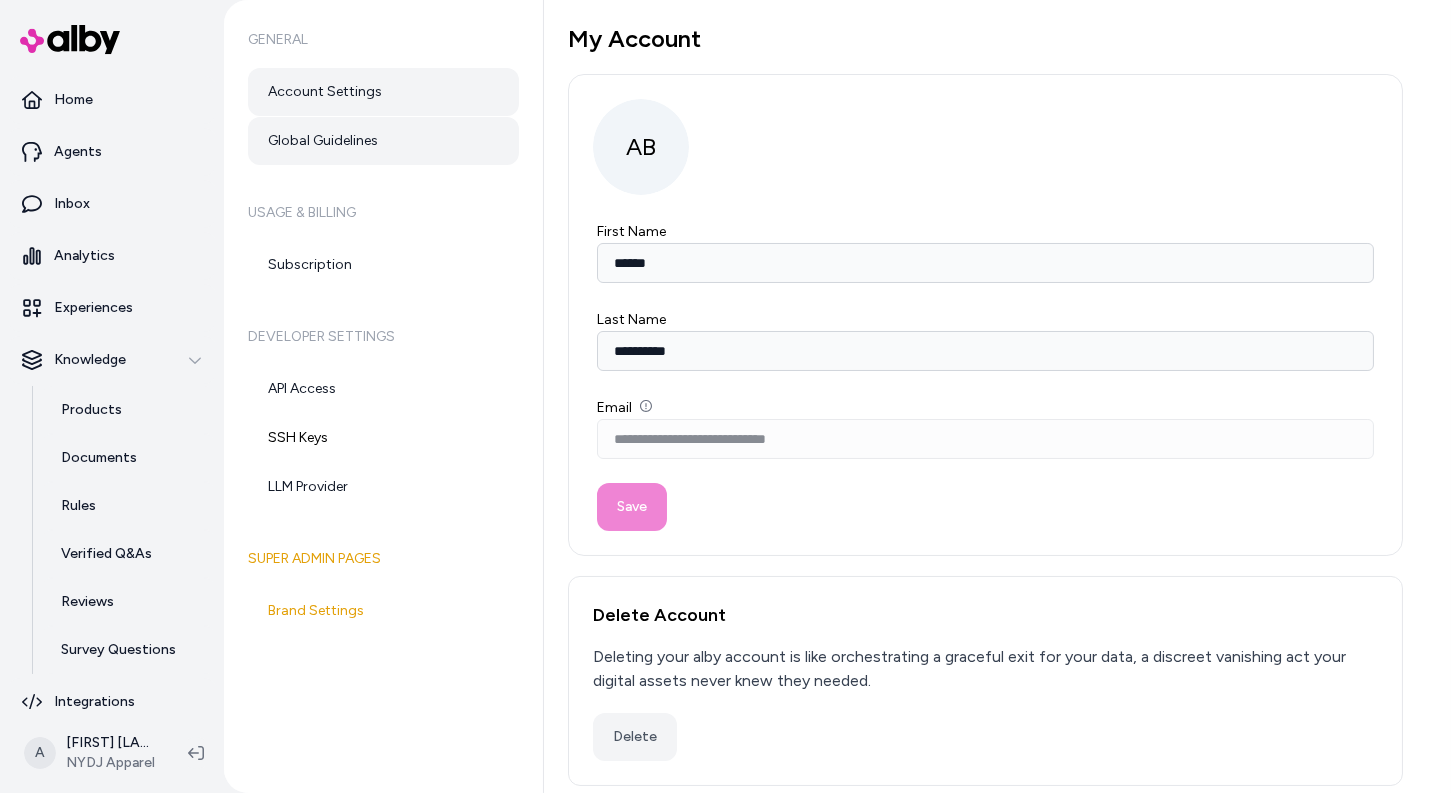 click on "Global Guidelines" at bounding box center (383, 141) 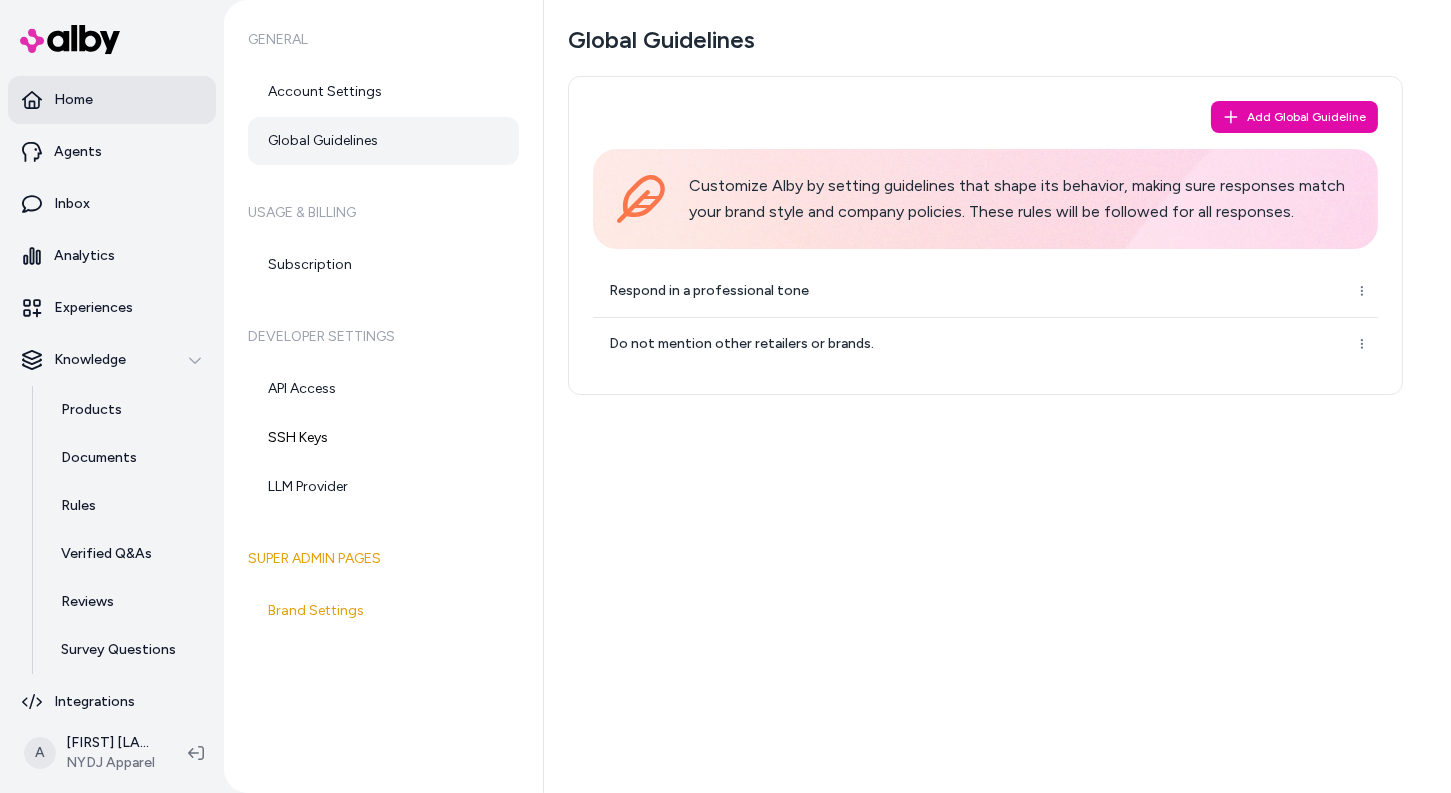 click on "Home" at bounding box center [112, 100] 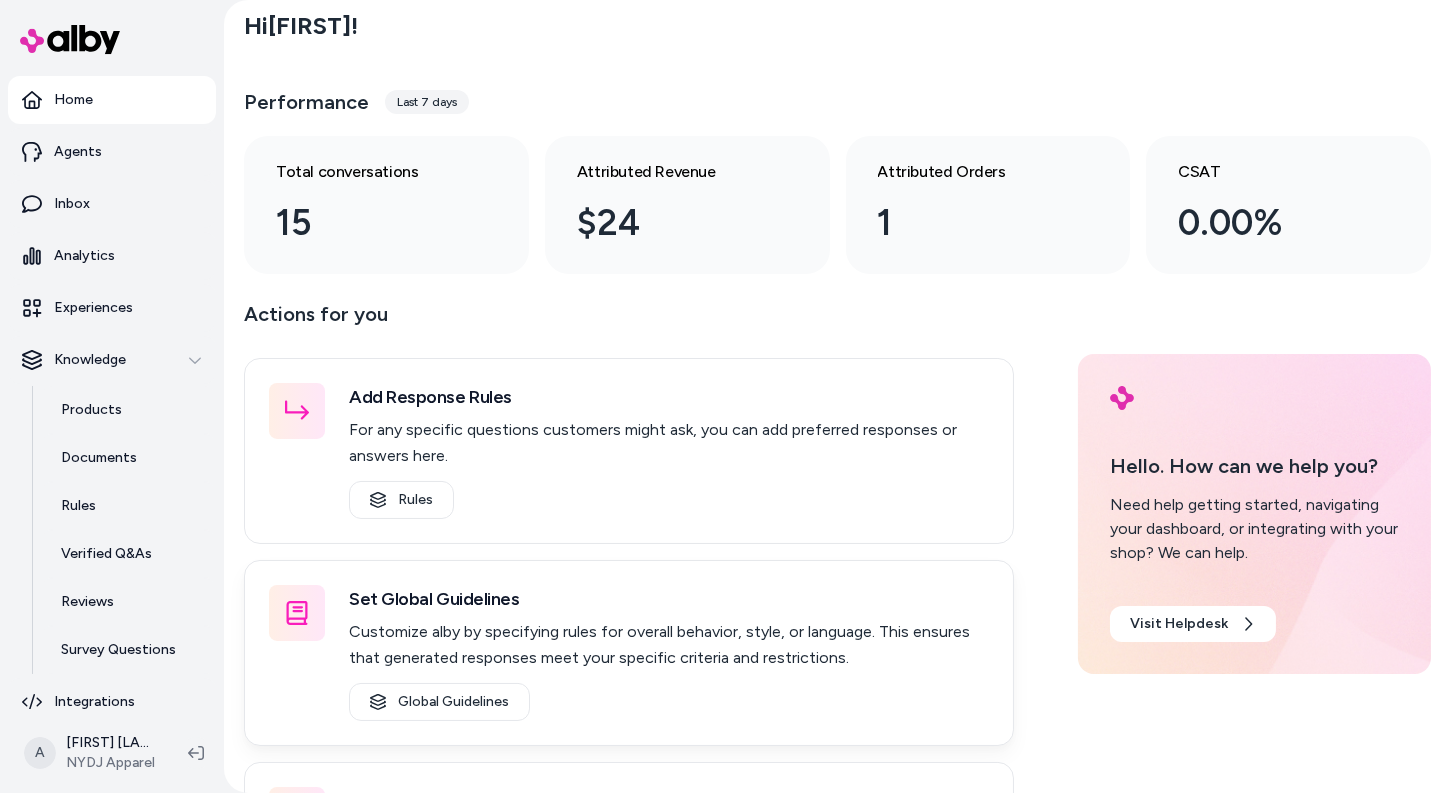 scroll, scrollTop: 0, scrollLeft: 0, axis: both 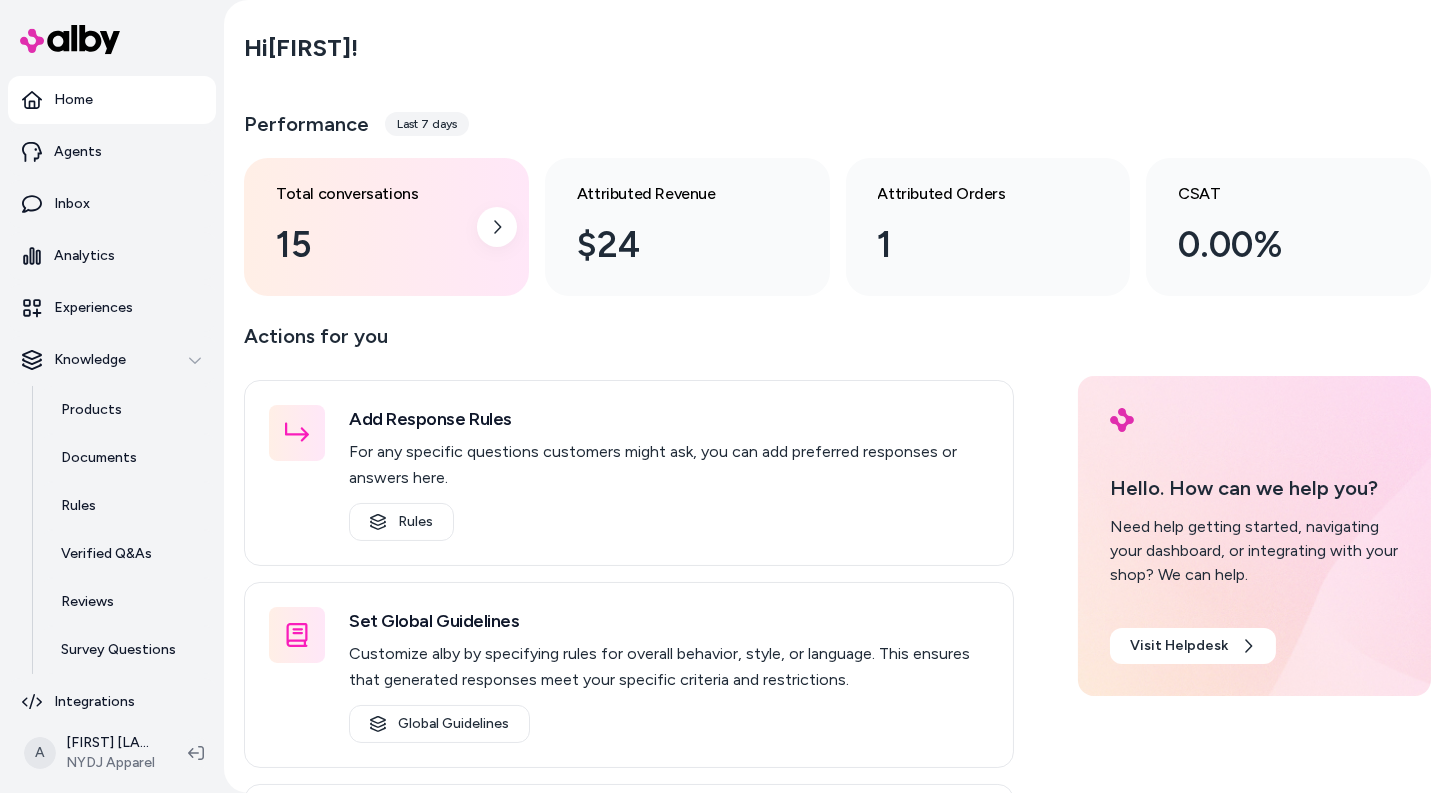click on "15" at bounding box center [370, 245] 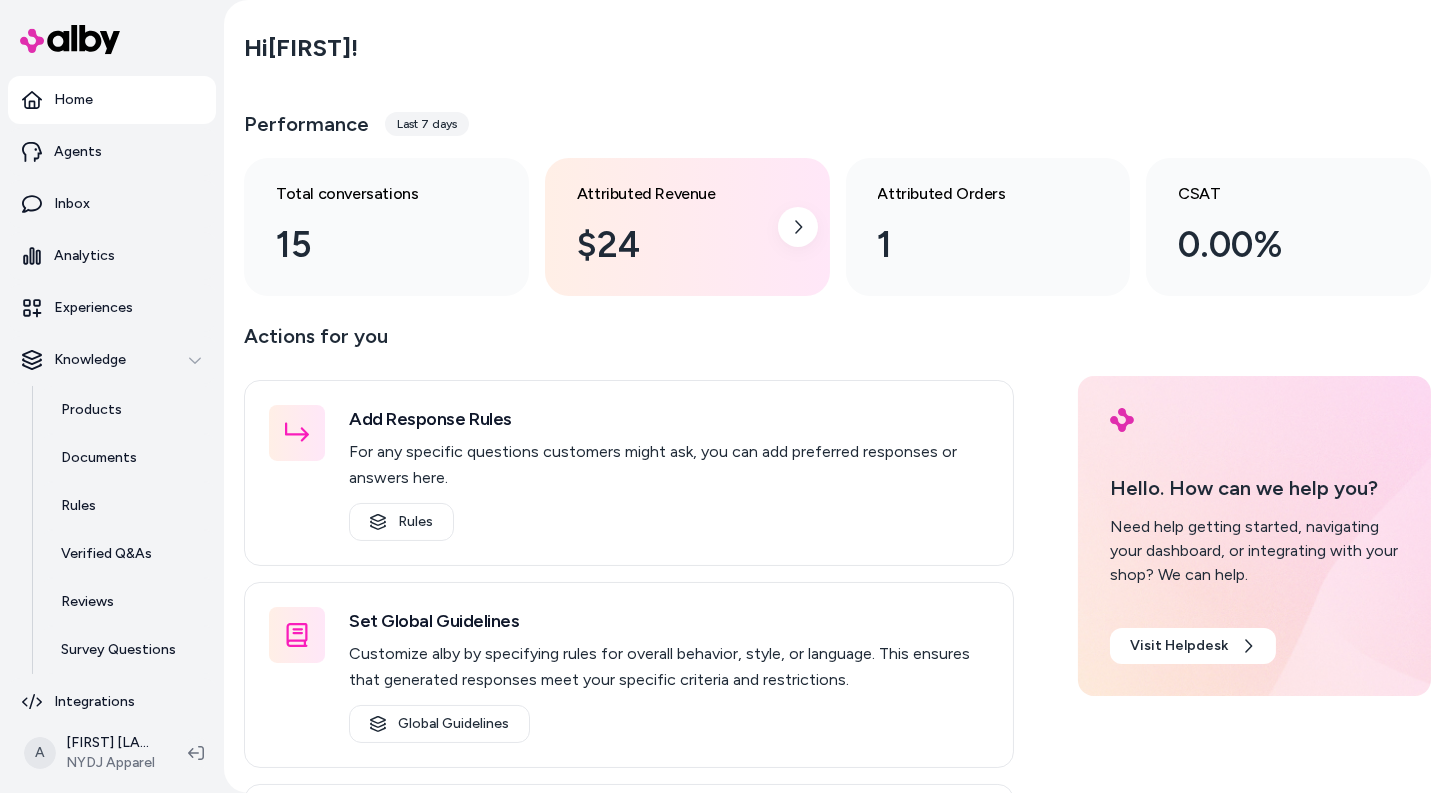 click on "$24" at bounding box center (671, 245) 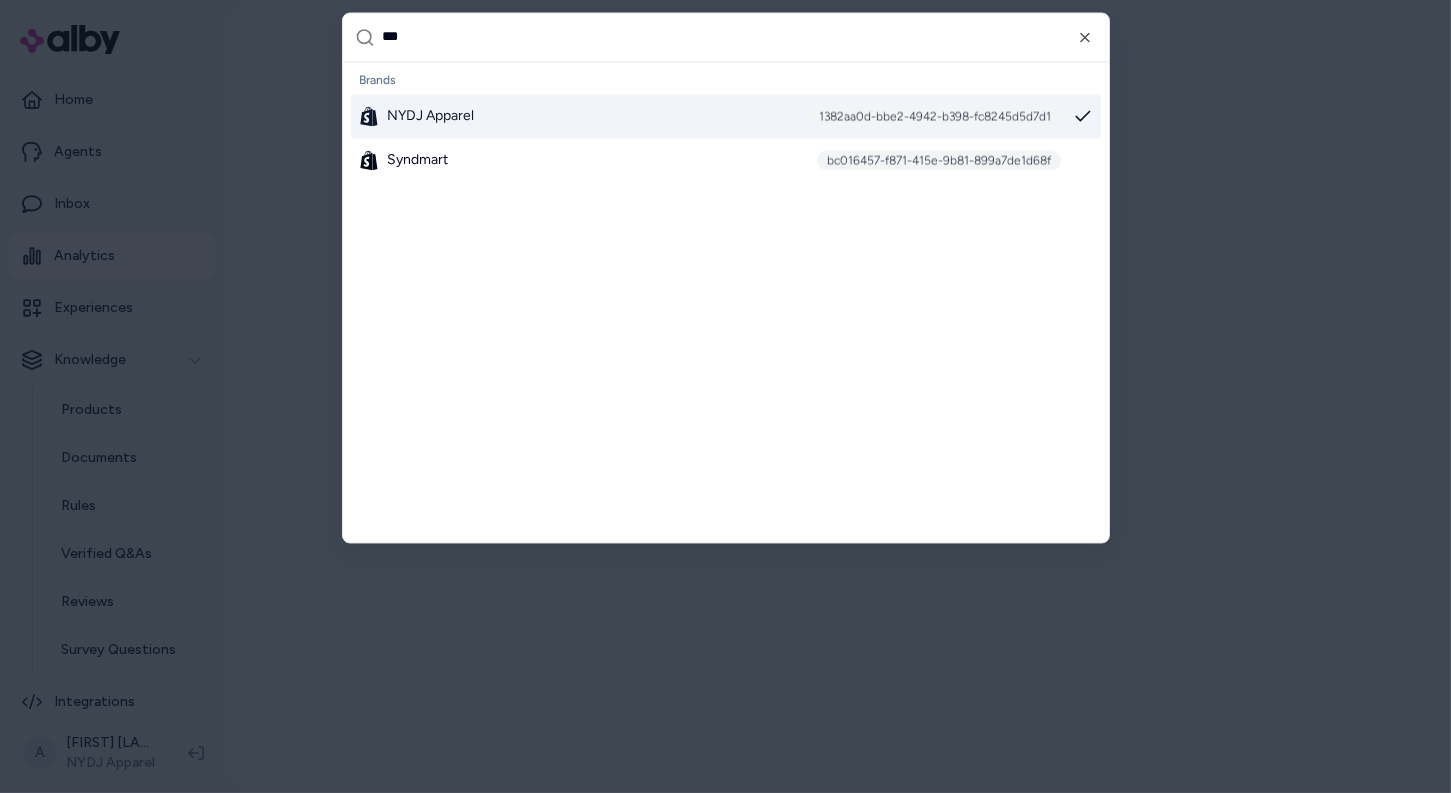 type on "****" 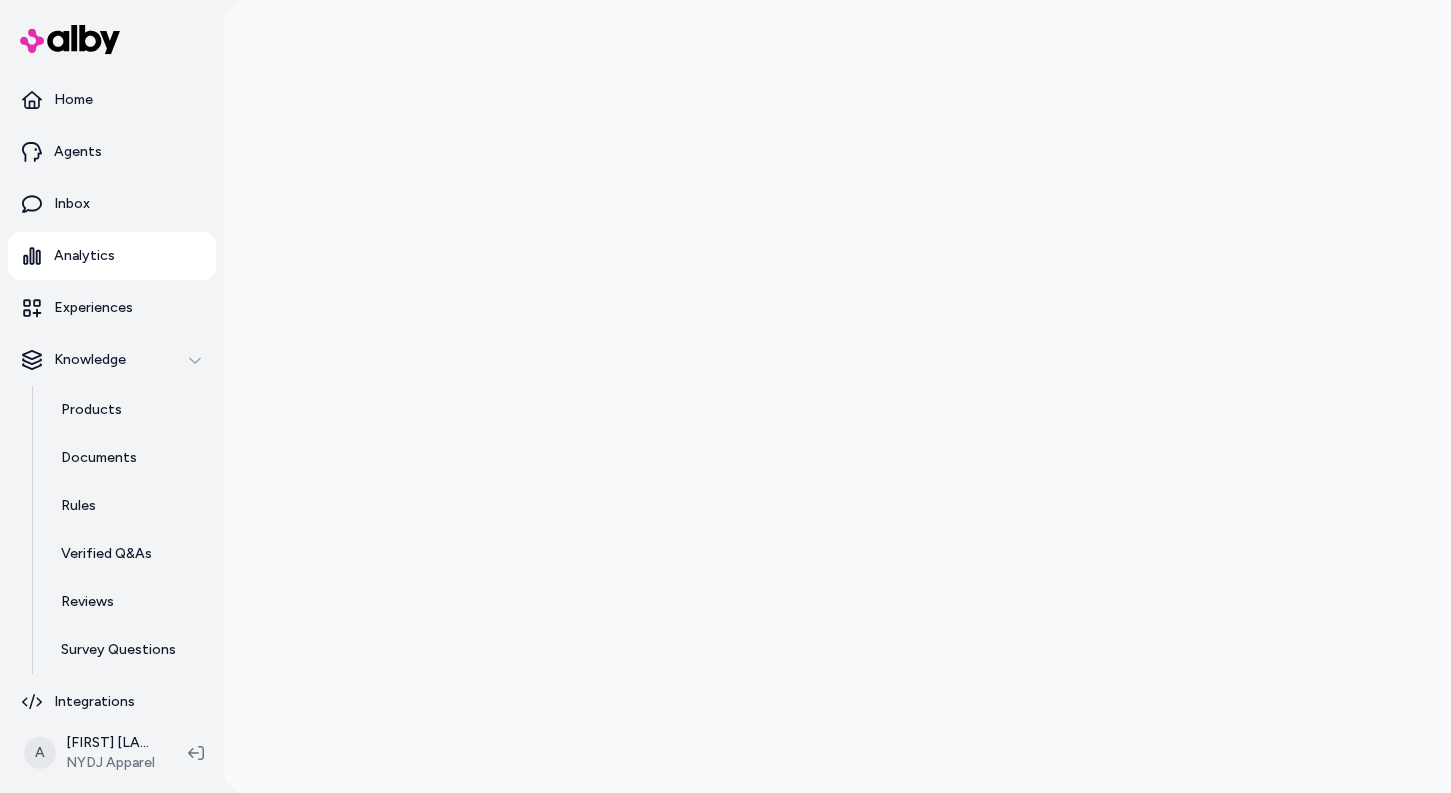 scroll, scrollTop: 0, scrollLeft: 0, axis: both 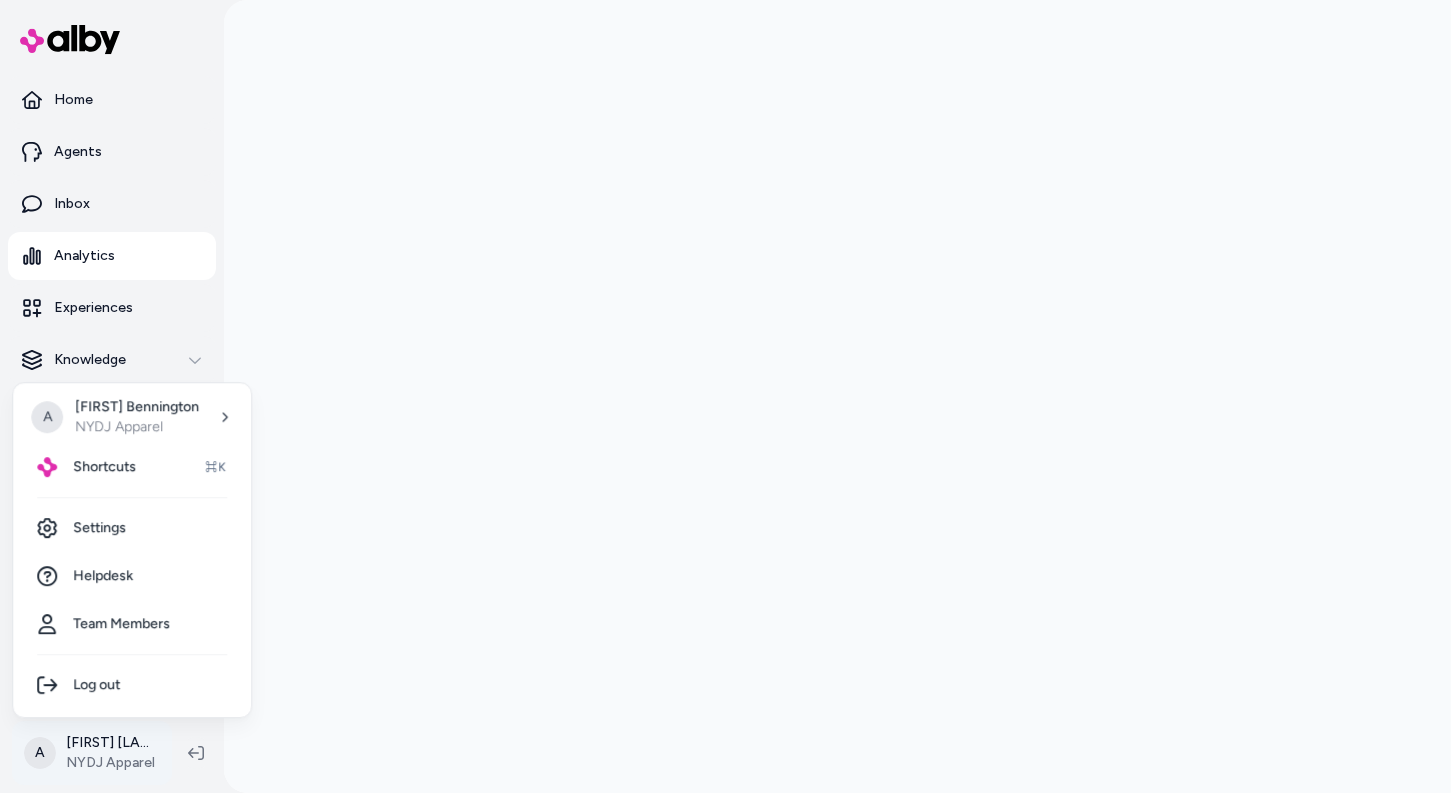 click on "Home Agents Inbox Analytics Experiences Knowledge Products Documents Rules Verified Q&As Reviews Survey Questions Integrations A [FIRST] [LAST] NYDJ Apparel A [FIRST]   [LAST] NYDJ Apparel Shortcuts ⌘K Settings Helpdesk Team Members Log out" at bounding box center (725, 396) 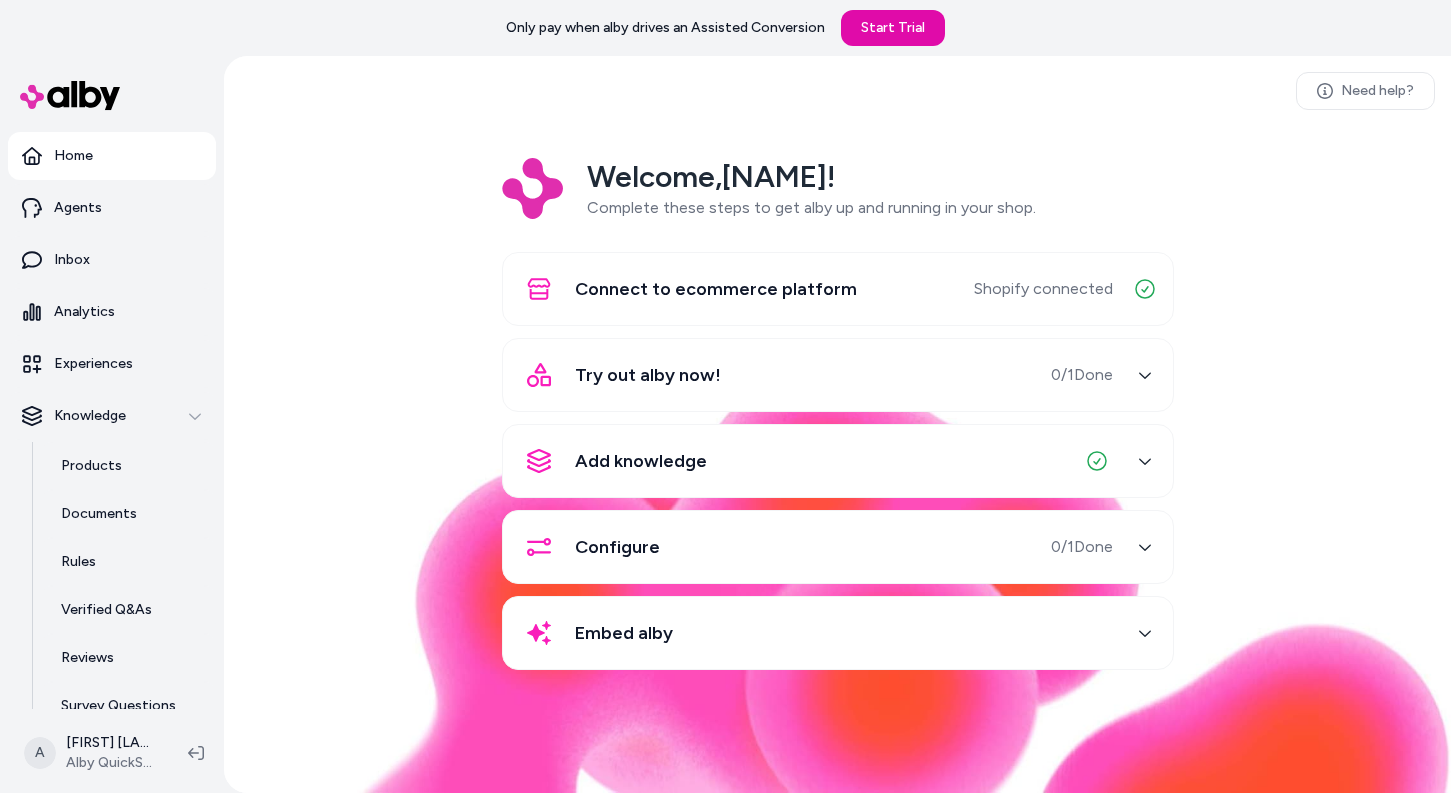 scroll, scrollTop: 0, scrollLeft: 0, axis: both 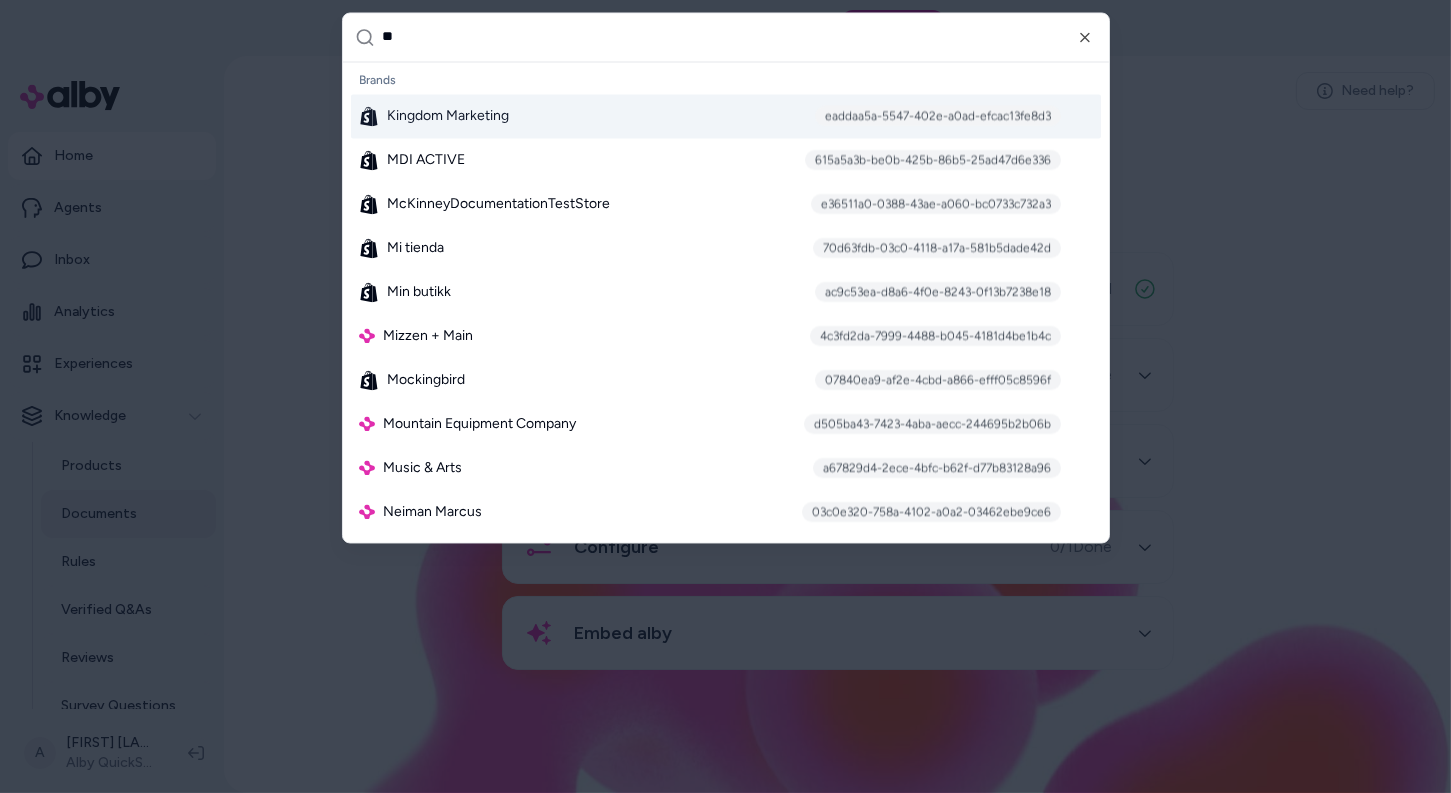 type on "***" 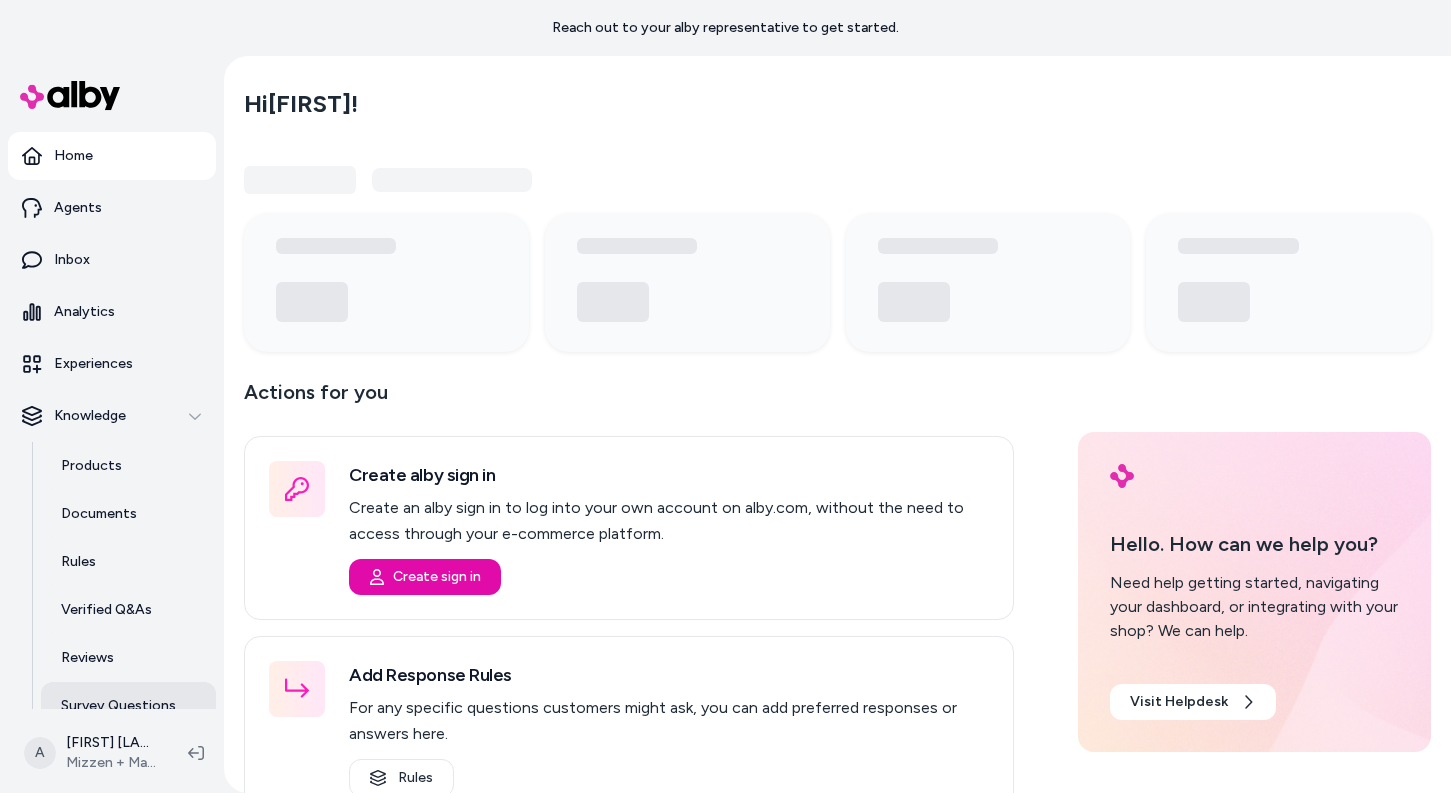 scroll, scrollTop: 0, scrollLeft: 0, axis: both 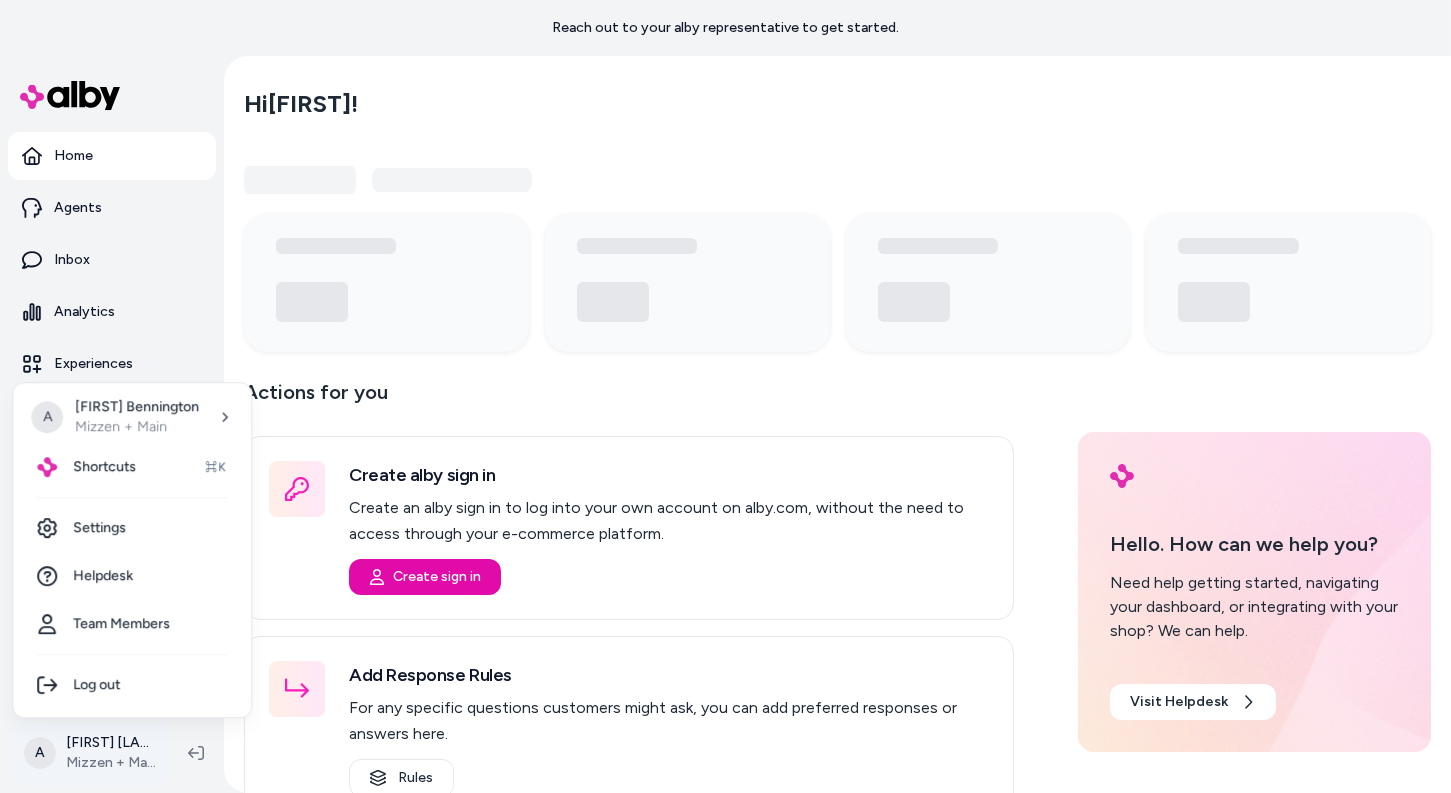 click on "Reach out to your alby representative to get started. Home Agents Inbox Analytics Experiences Knowledge Products Documents Rules Verified Q&As Reviews Survey Questions Integrations A [FIRST] [LAST] Mizzen + Main Hi  [FIRST] ! Actions for you Create alby sign in Create an alby sign in to log into your own account on alby.com, without the need to access through your e-commerce platform. Create sign in   Add Response Rules For any specific questions customers might ask, you can add preferred responses or answers here. Rules Set Global Guidelines Customize alby by specifying rules for overall behavior, style, or language. This ensures that generated responses meet your specific criteria and restrictions. Global Guidelines Configure Experiences Control the shopper-facing experience by choosing where alby appears, the types of questions alby can answer (skills), and customizing the look and feel. Experiences Hello. How can we help you? Visit Helpdesk  A [FIRST]   [LAST] Mizzen + Main Shortcuts ⌘K Settings" at bounding box center [725, 396] 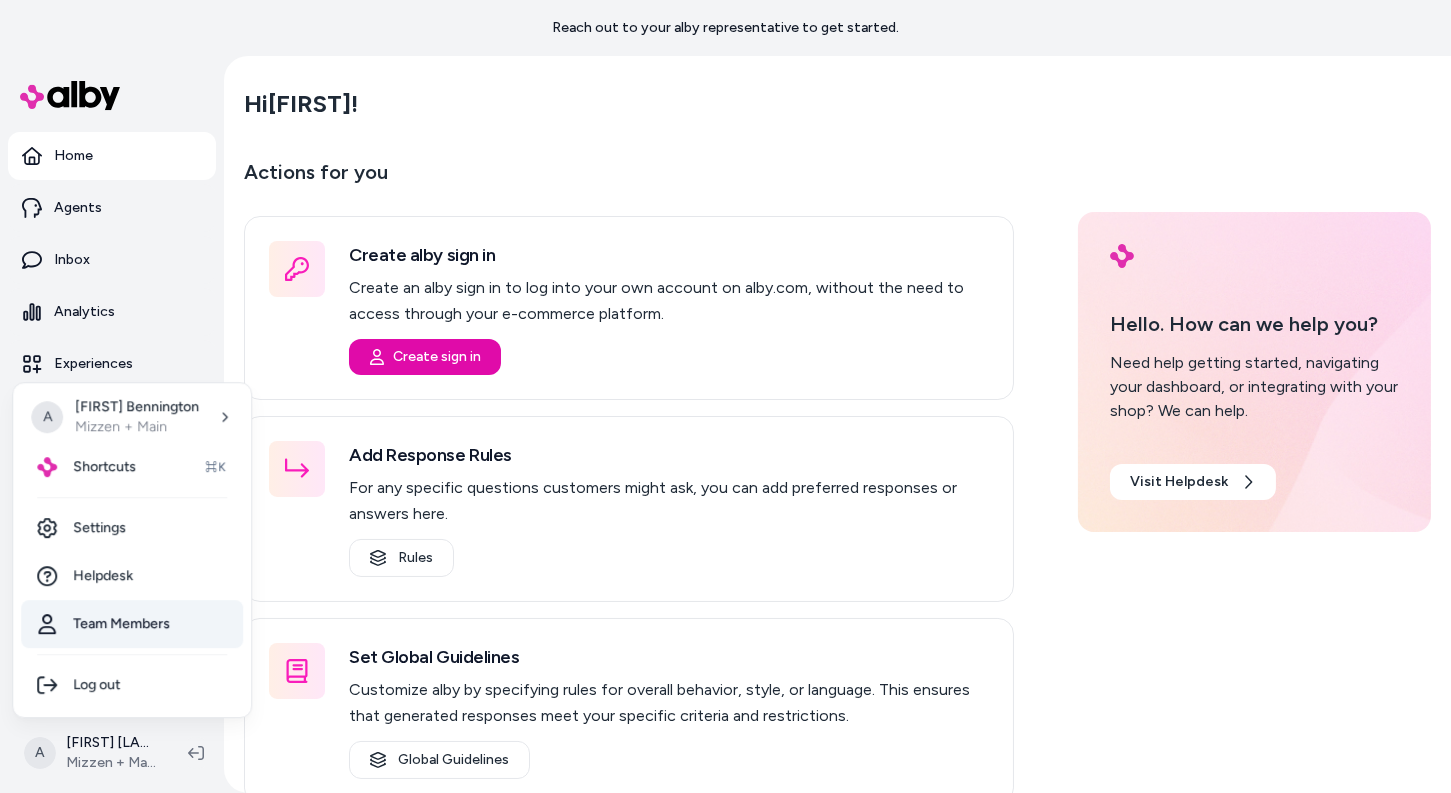 click on "Team Members" at bounding box center [132, 624] 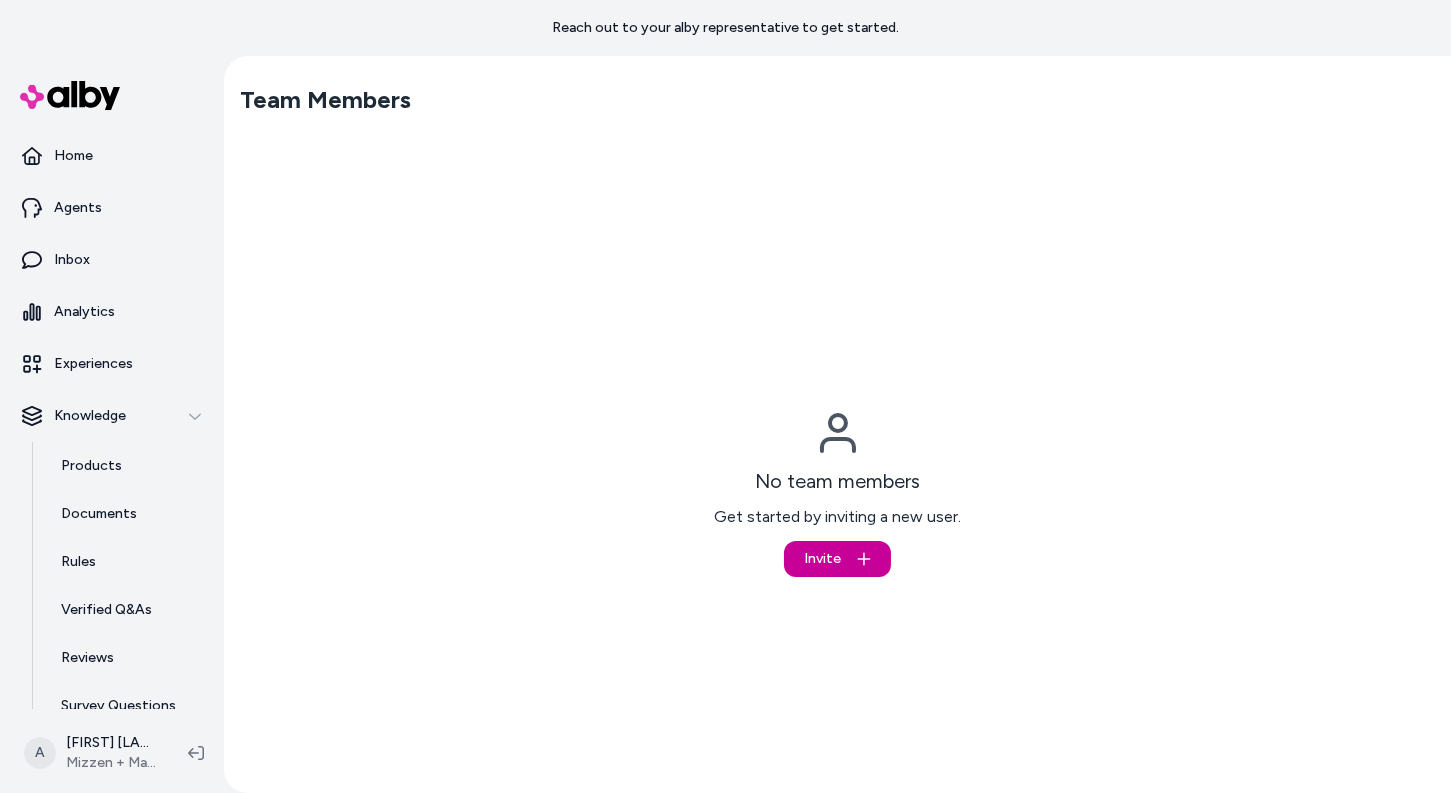 click on "Invite" at bounding box center (837, 559) 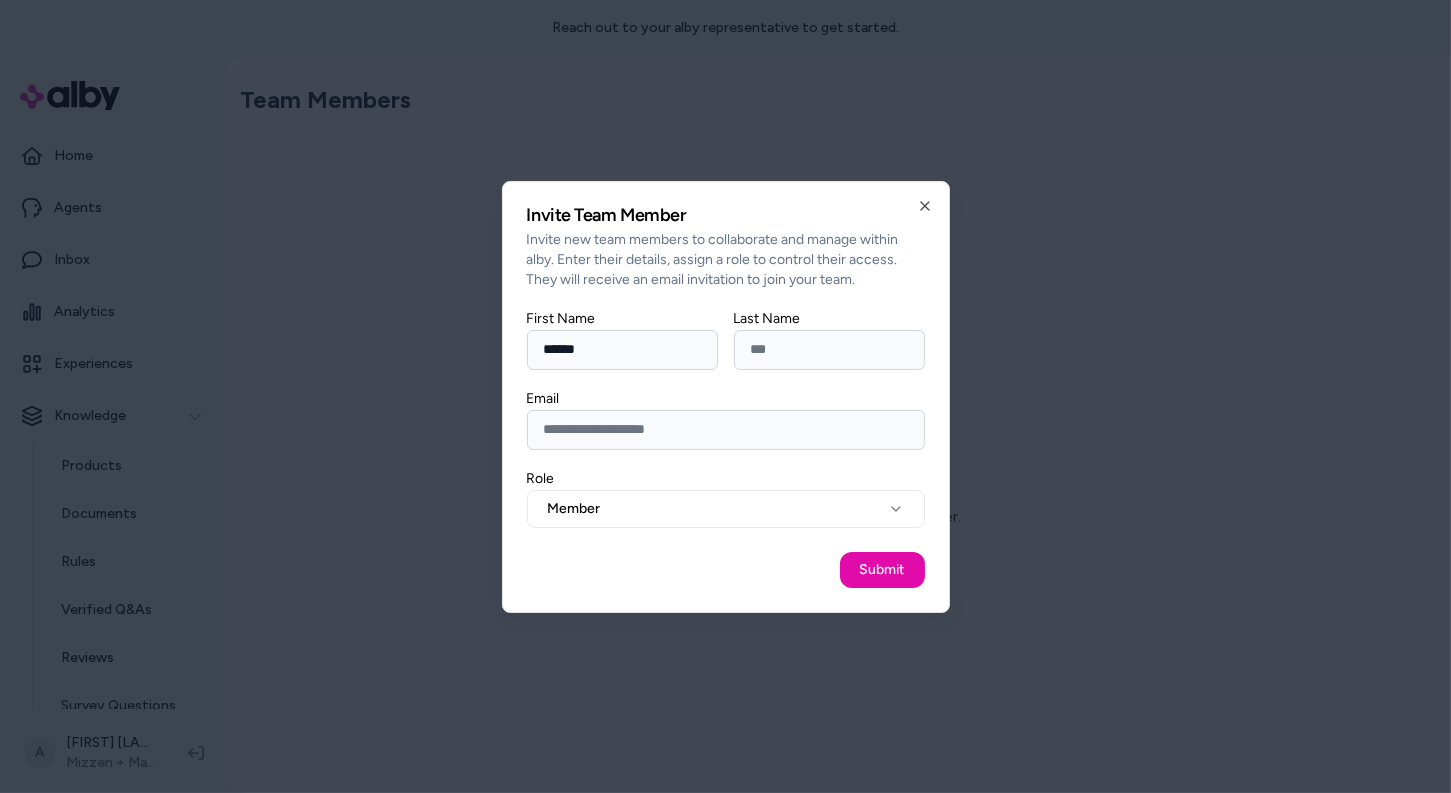 type on "******" 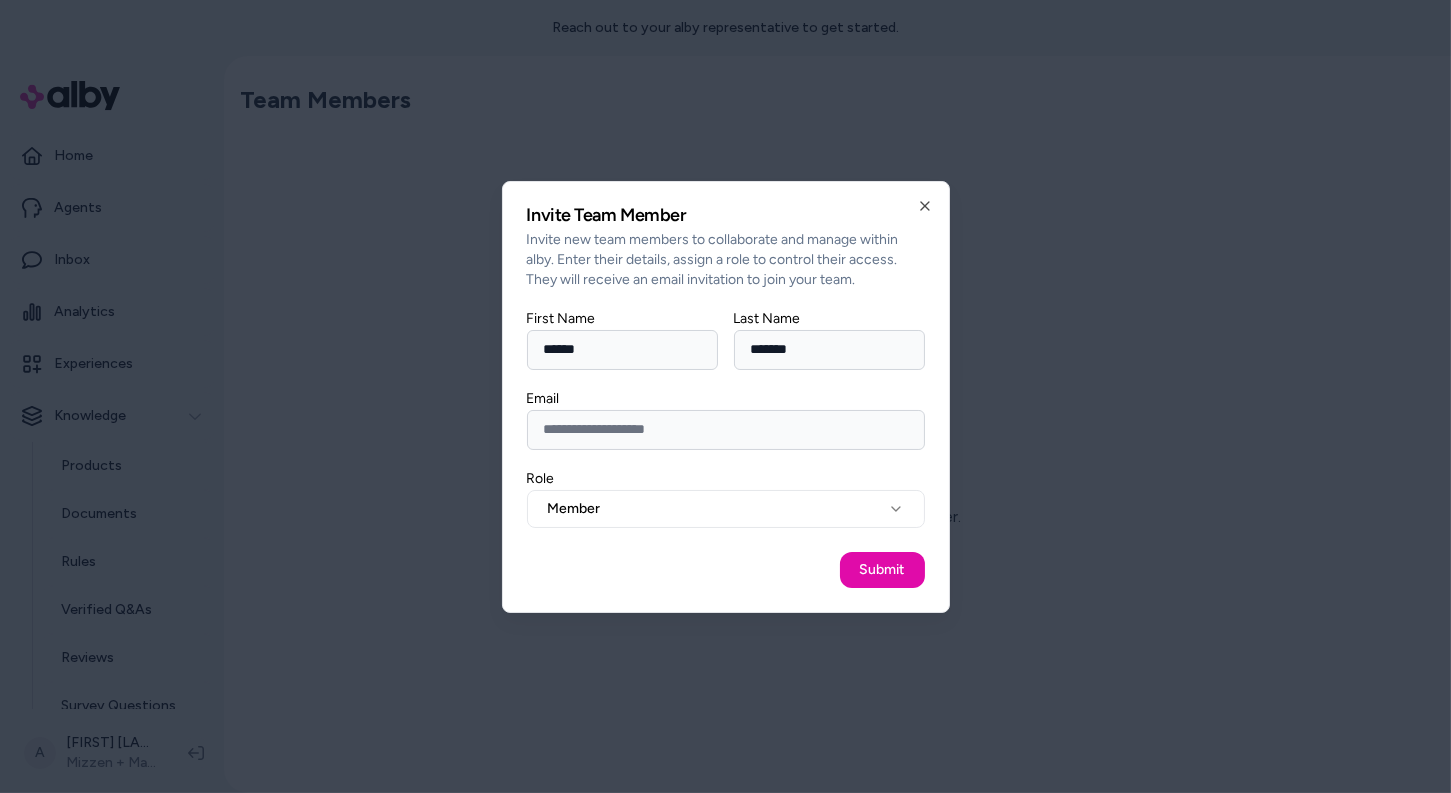 type on "*******" 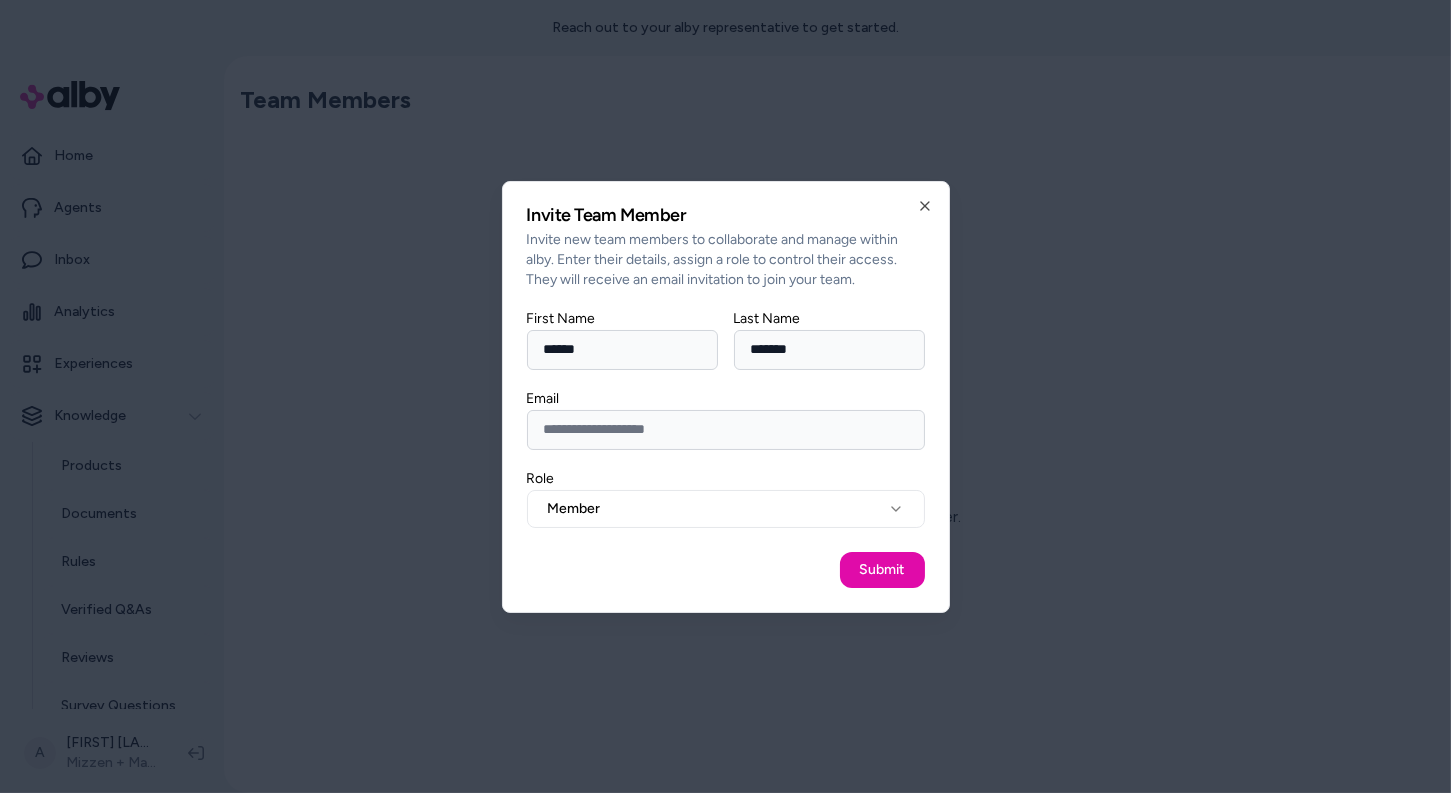 paste on "**********" 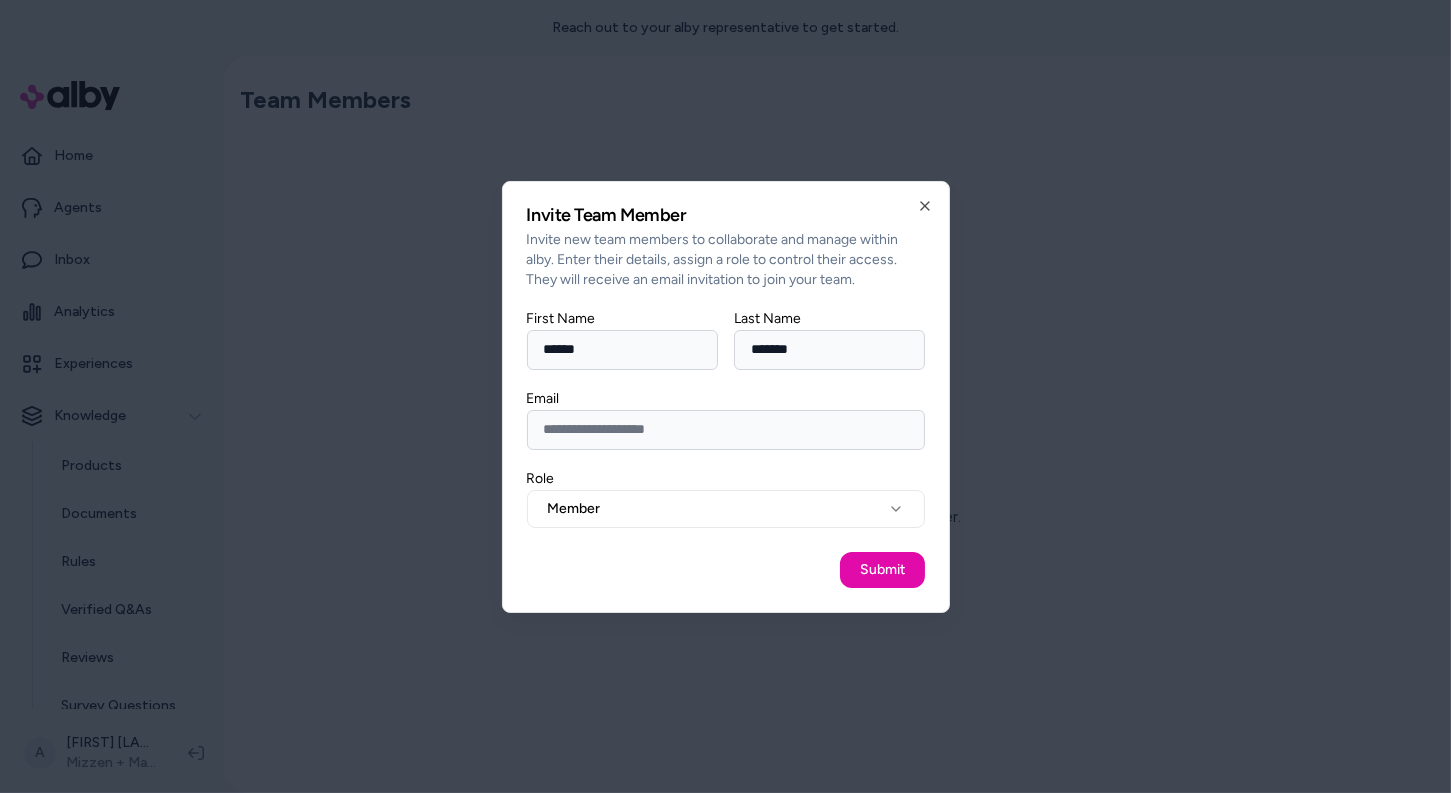 scroll, scrollTop: 0, scrollLeft: 0, axis: both 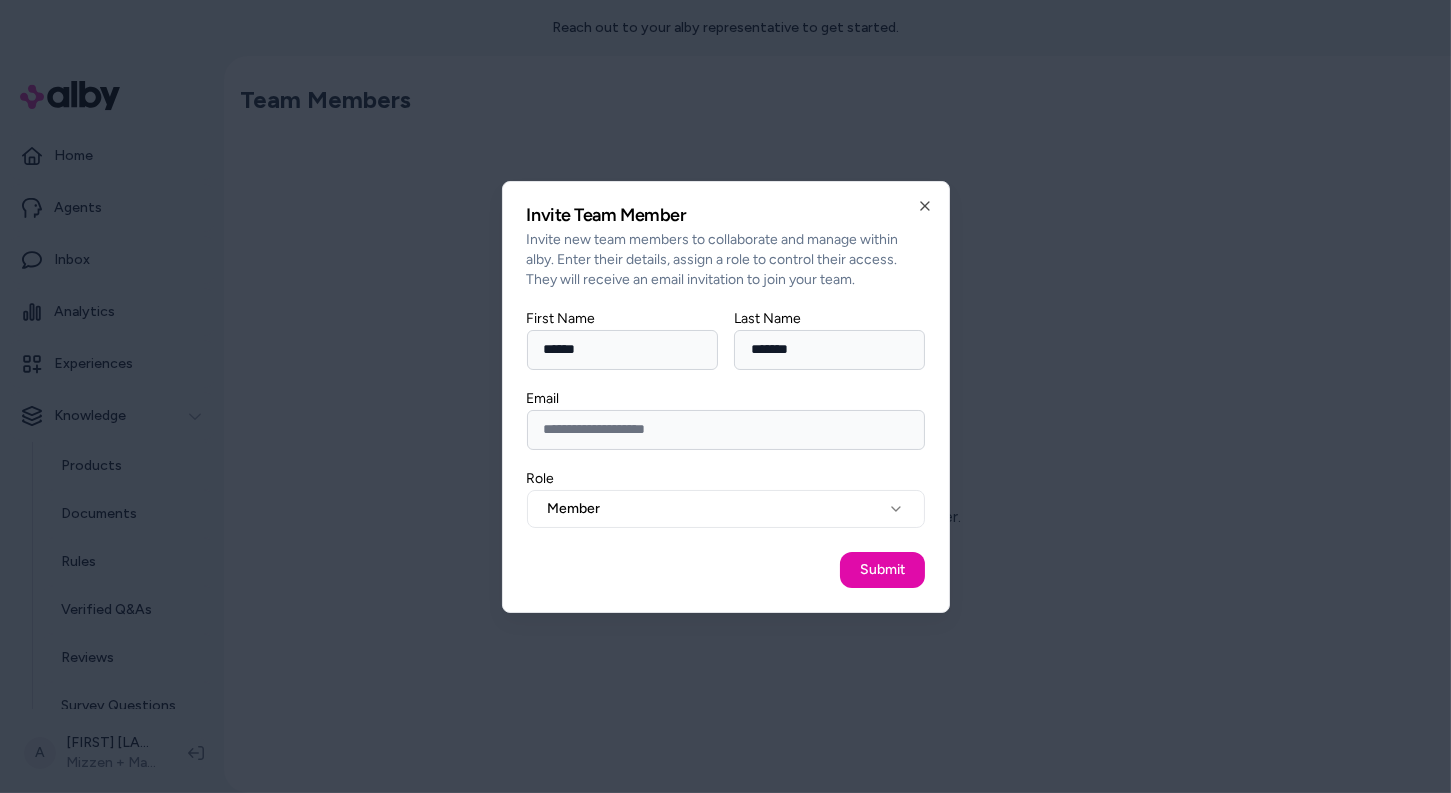 paste on "**********" 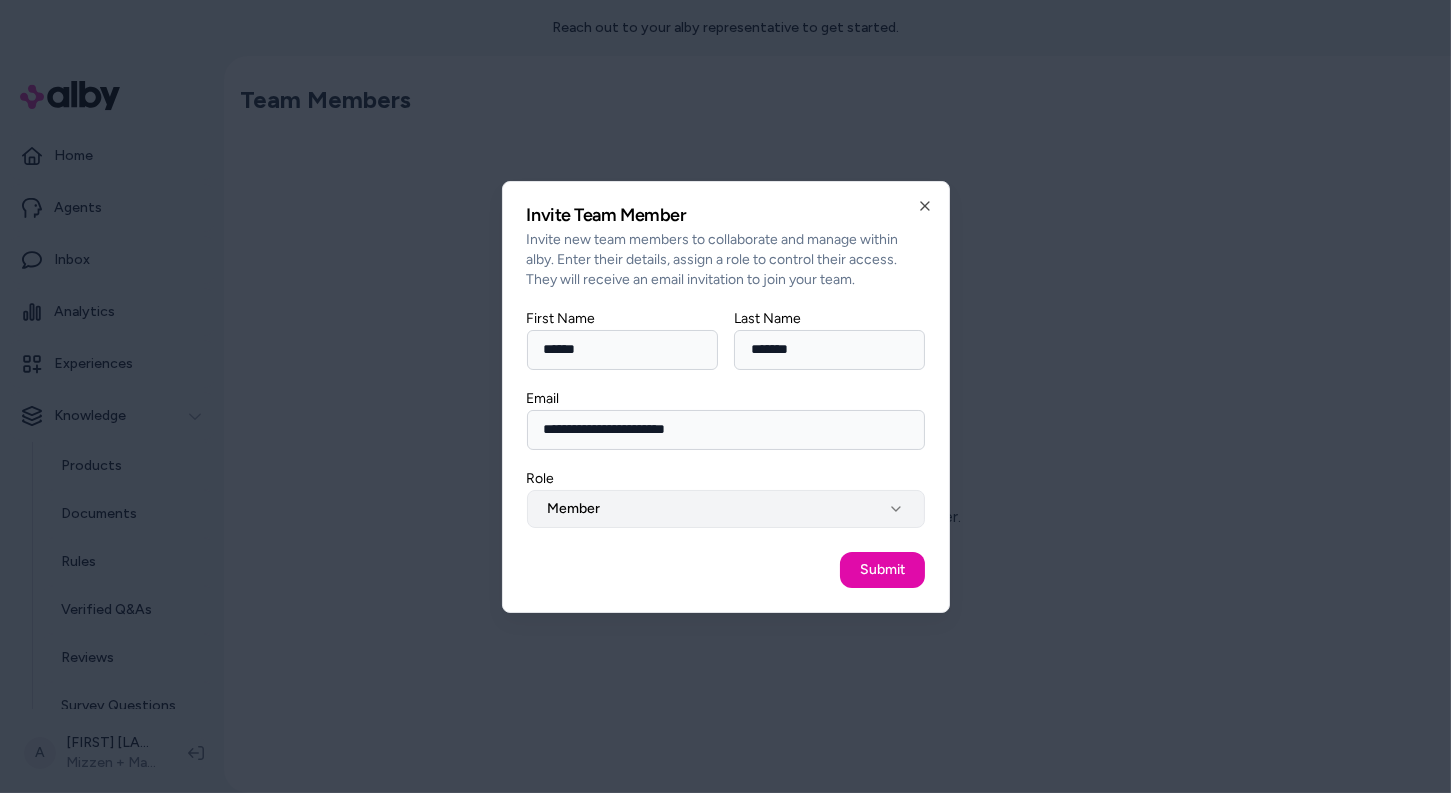 type on "**********" 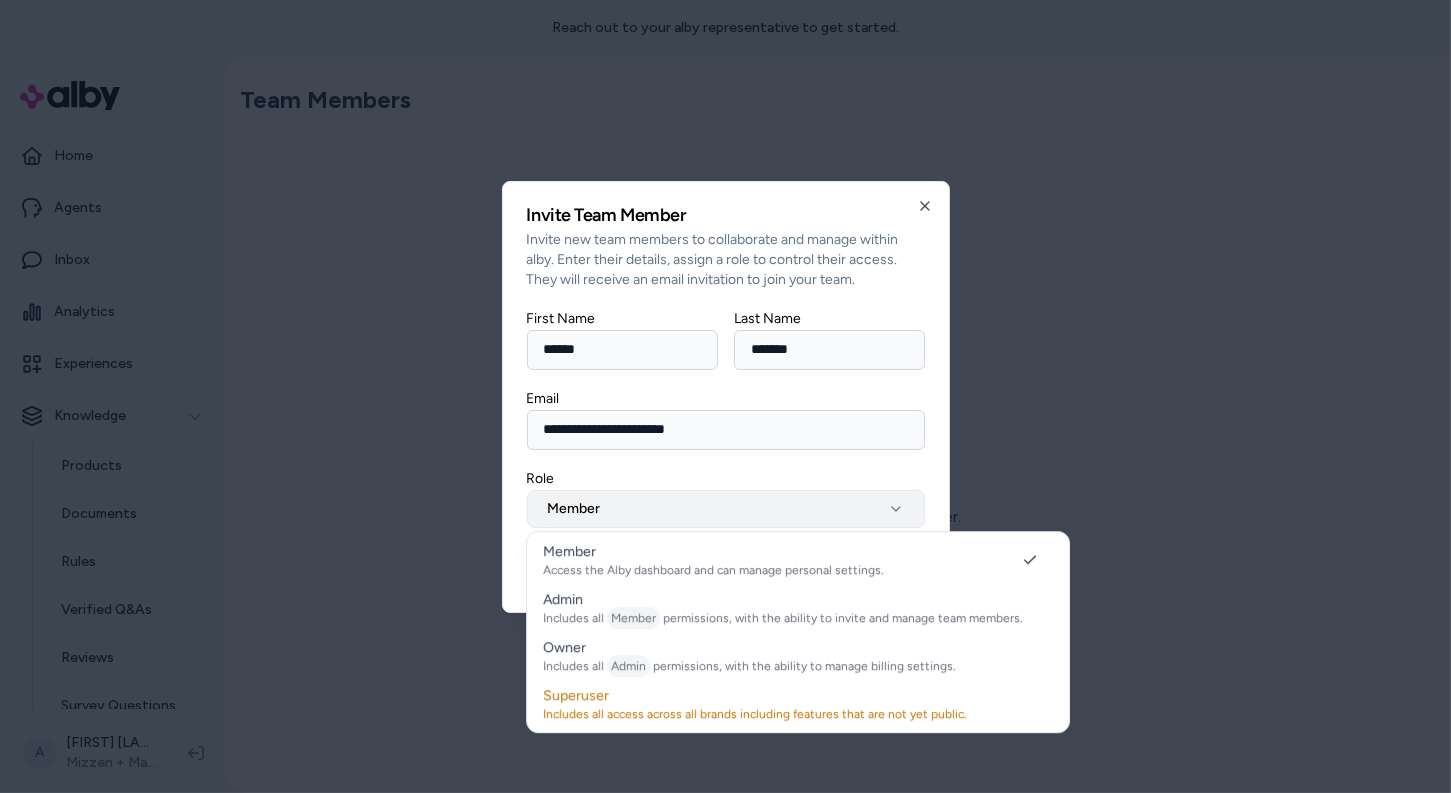 click on "Member" at bounding box center [726, 509] 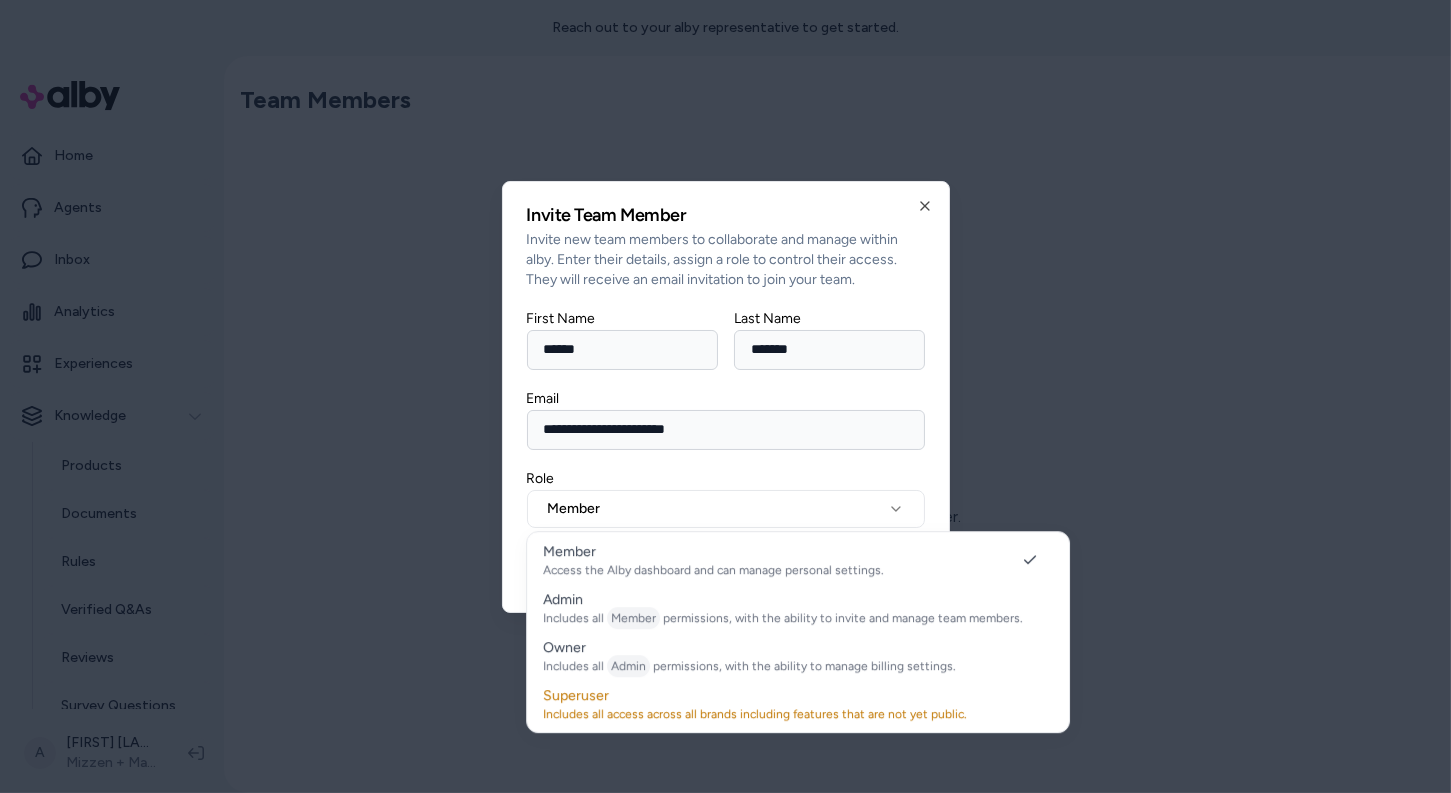 select on "*****" 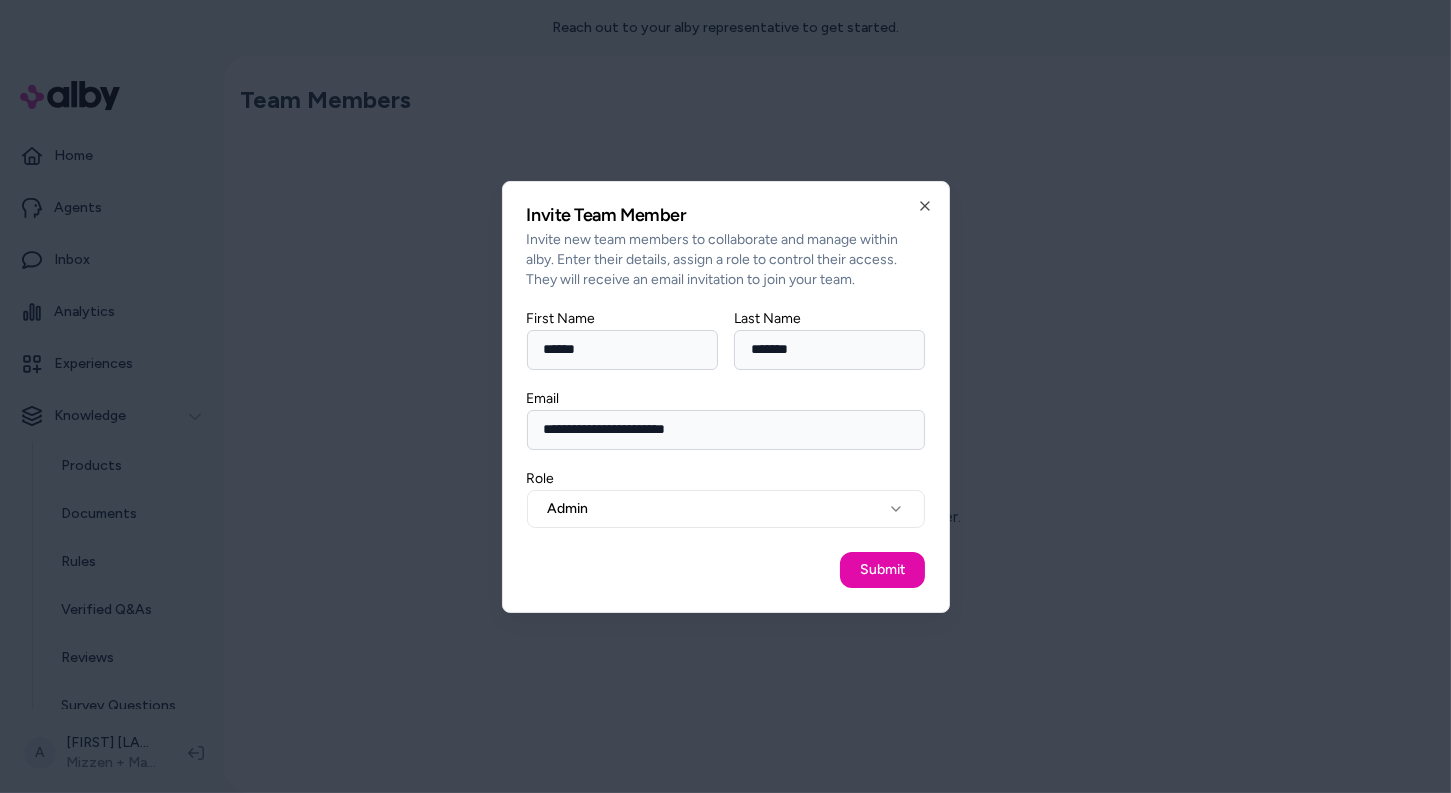 click on "**********" at bounding box center (726, 447) 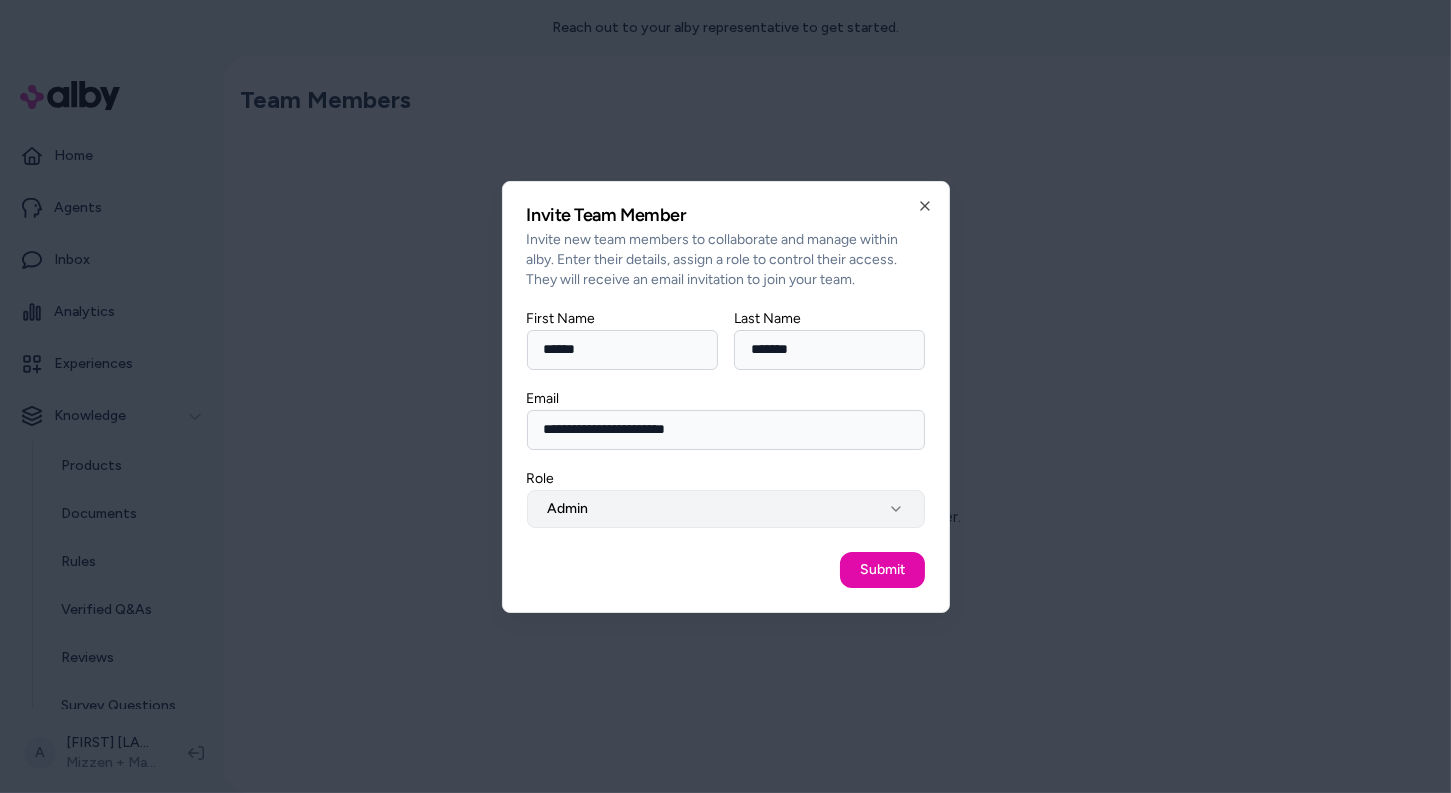 click on "Admin" at bounding box center [726, 509] 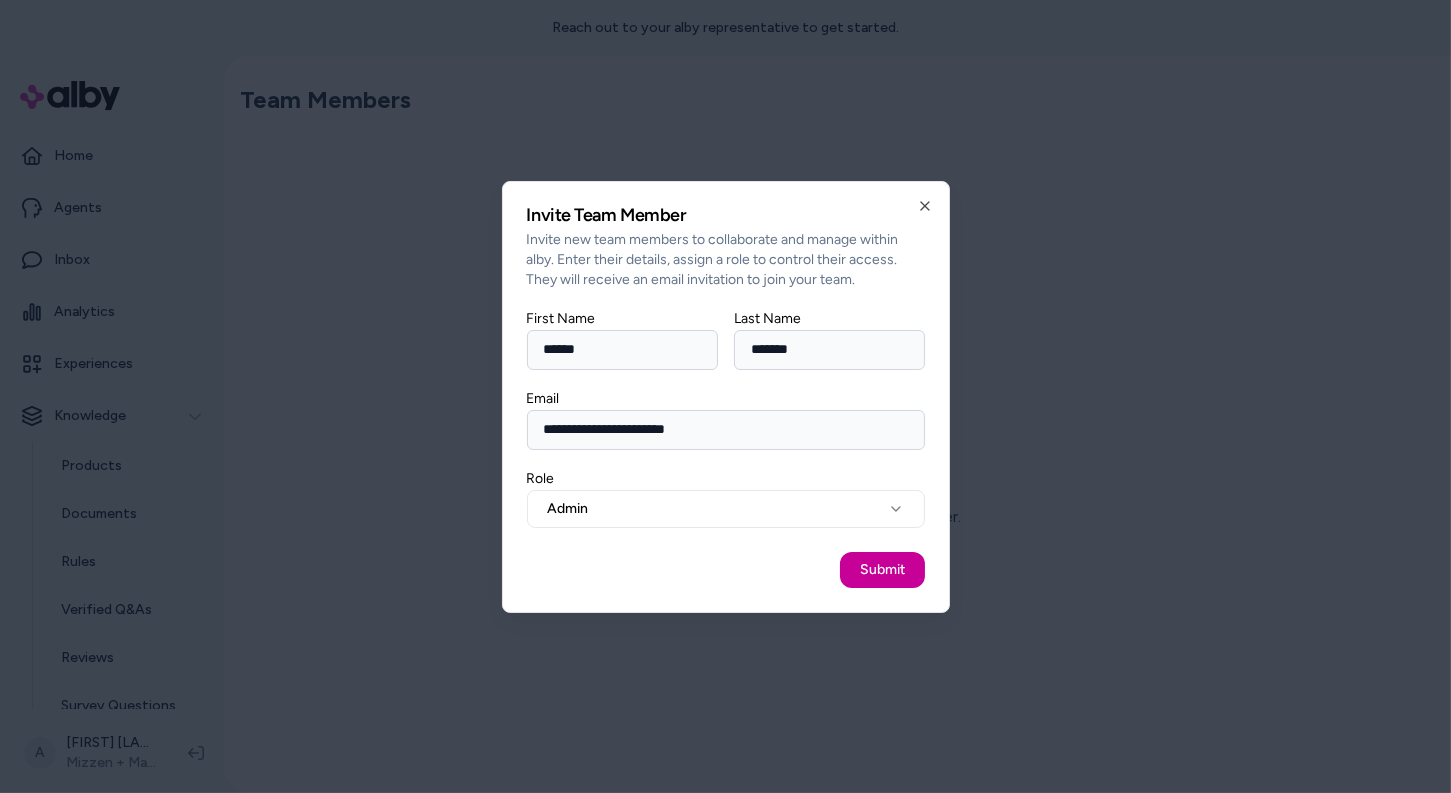 click on "Submit" at bounding box center [882, 570] 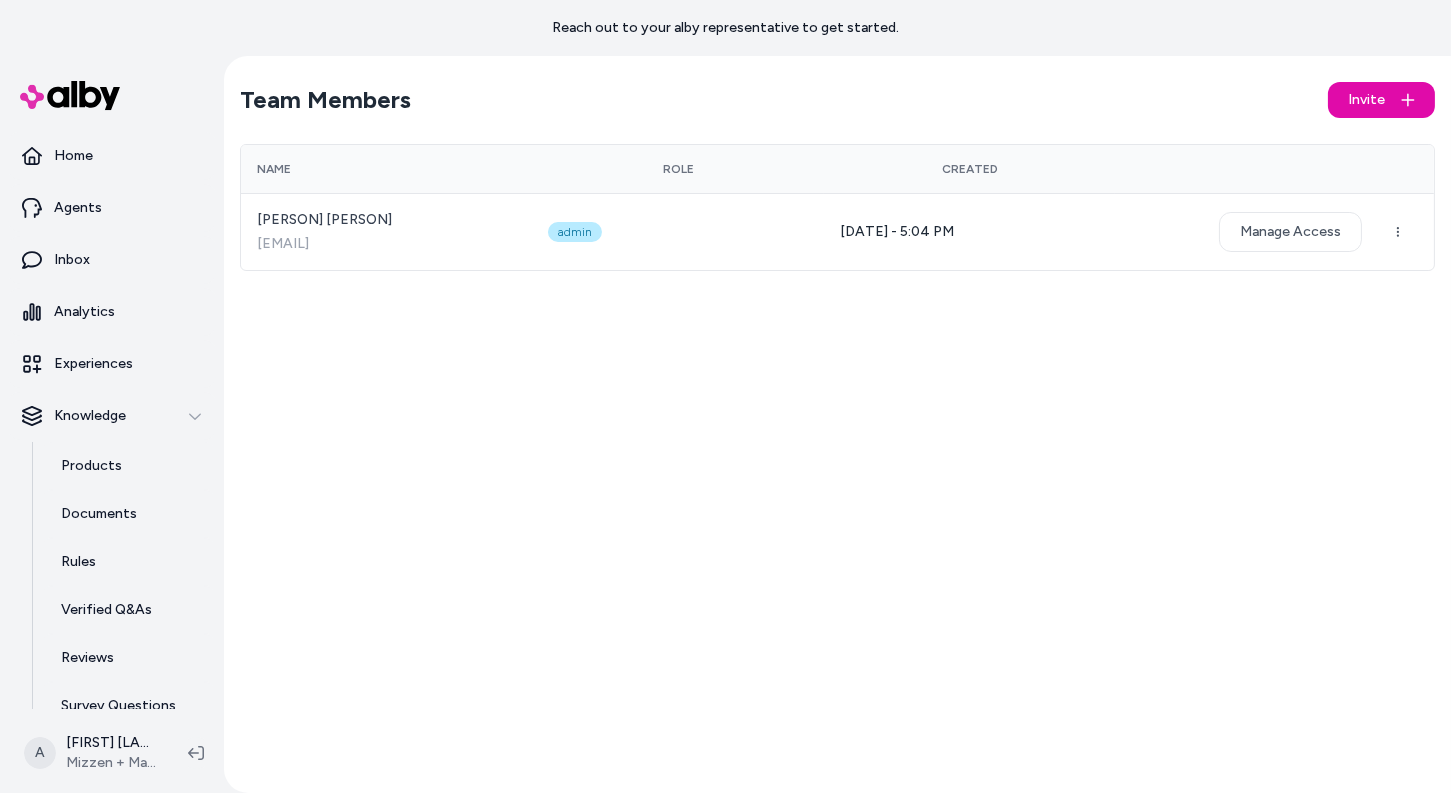 click on "Team Members Invite" at bounding box center (837, 100) 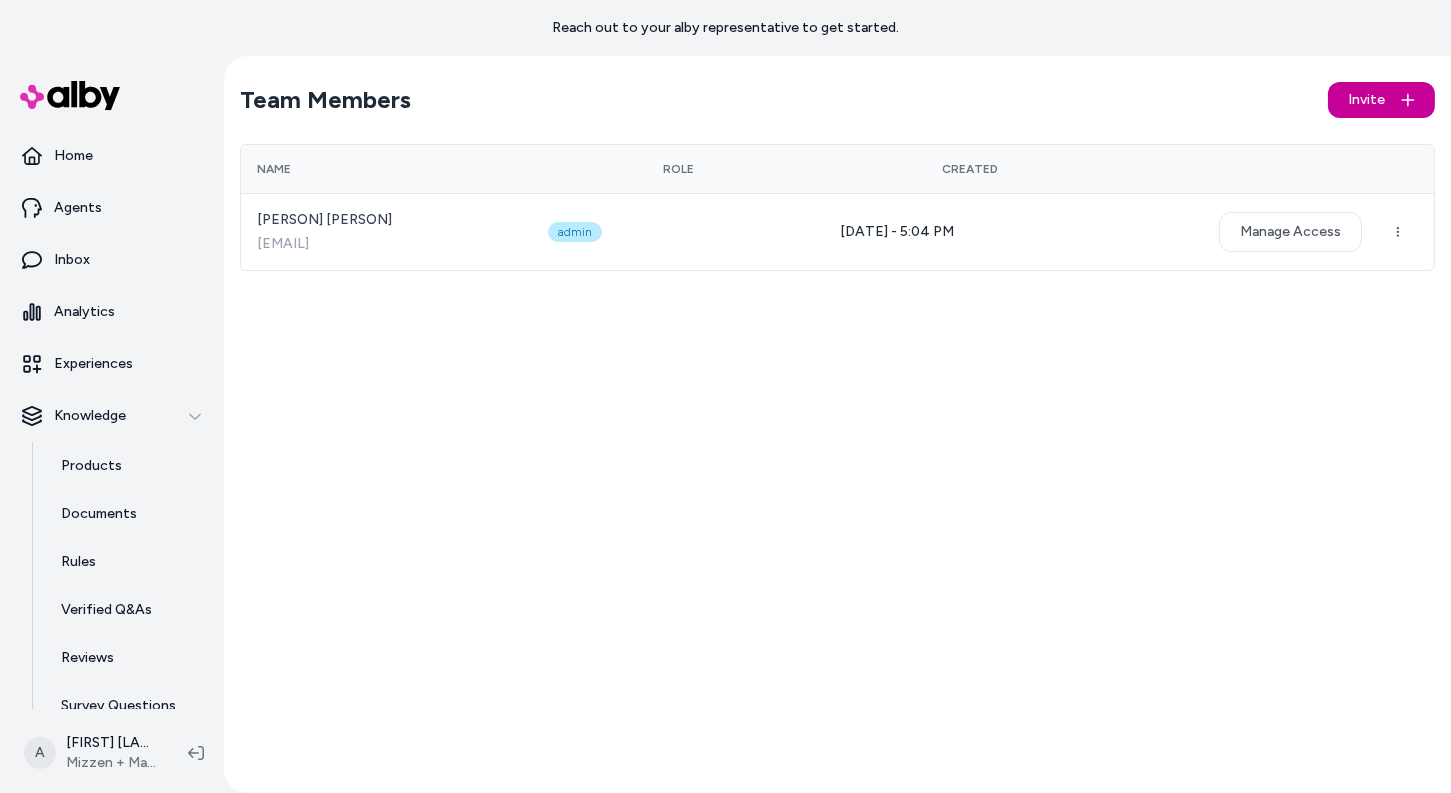 click on "Invite" at bounding box center (1366, 100) 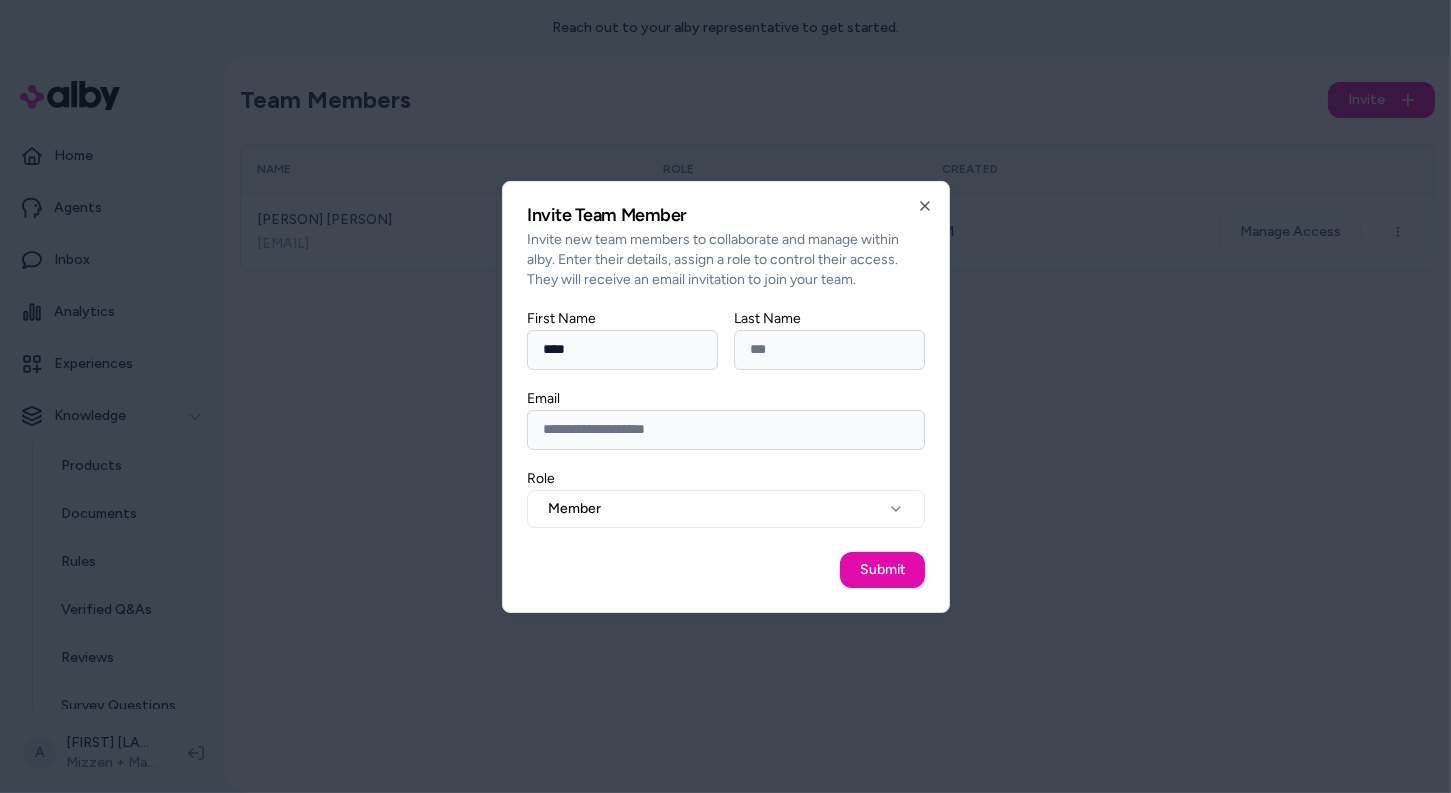 type on "****" 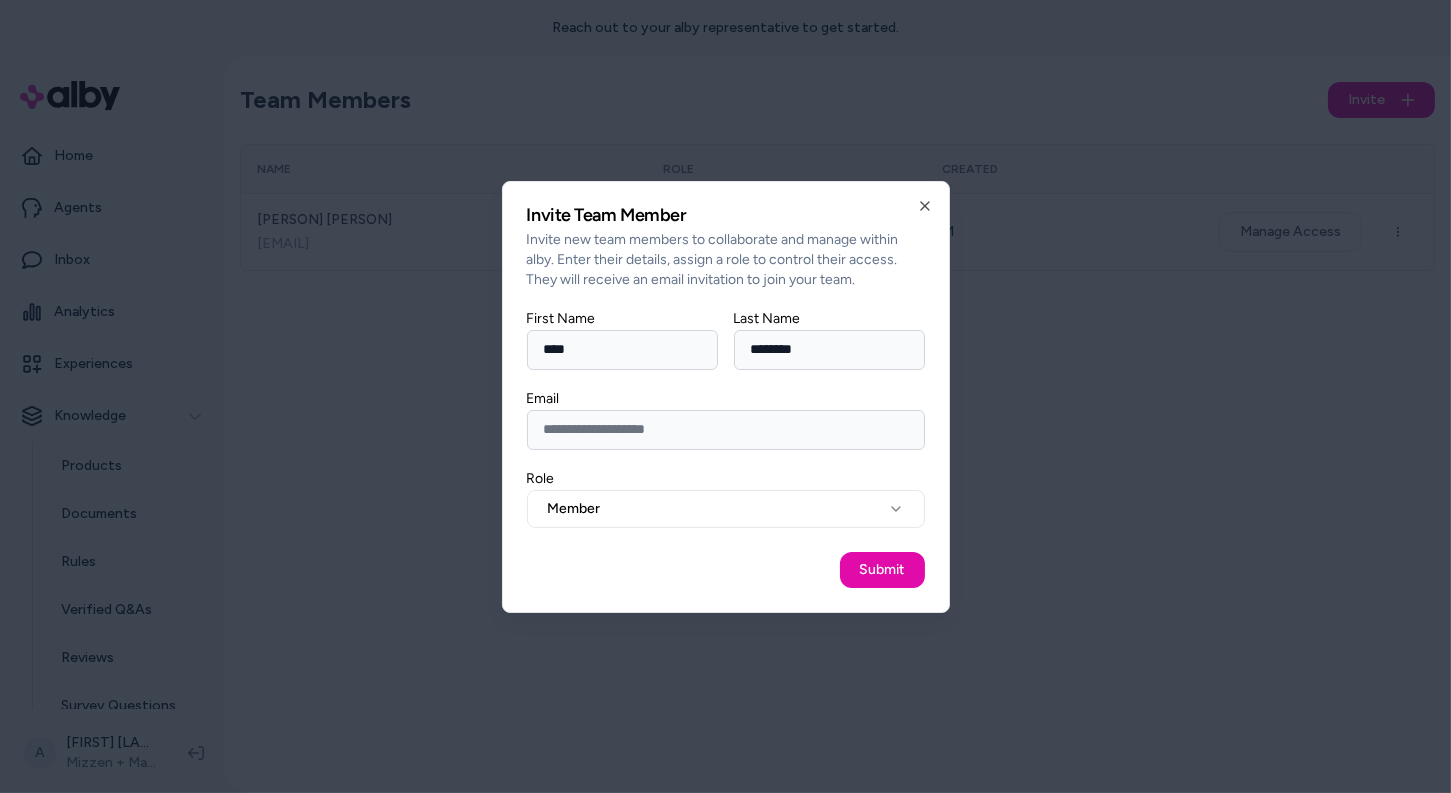 type on "********" 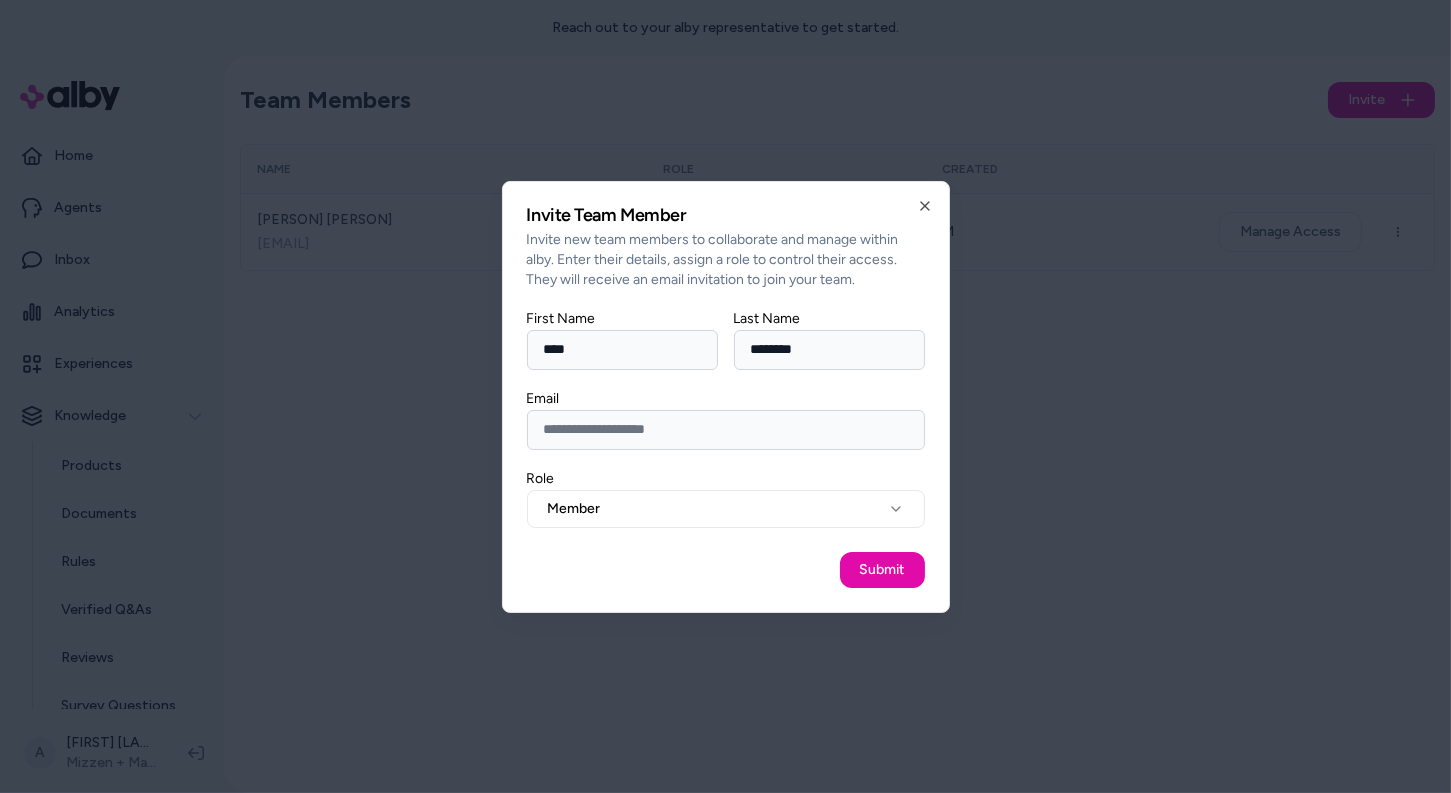 paste on "**********" 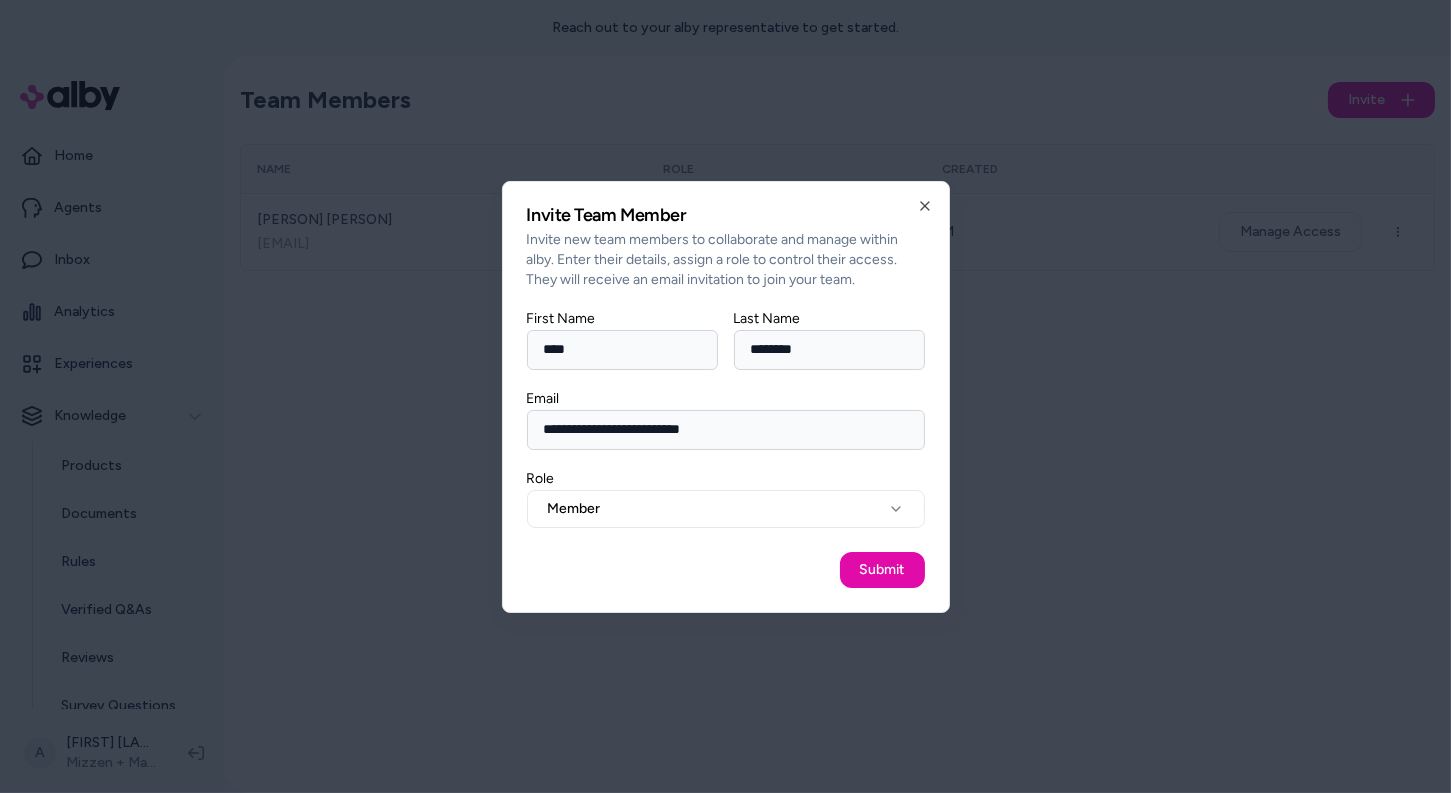type on "**********" 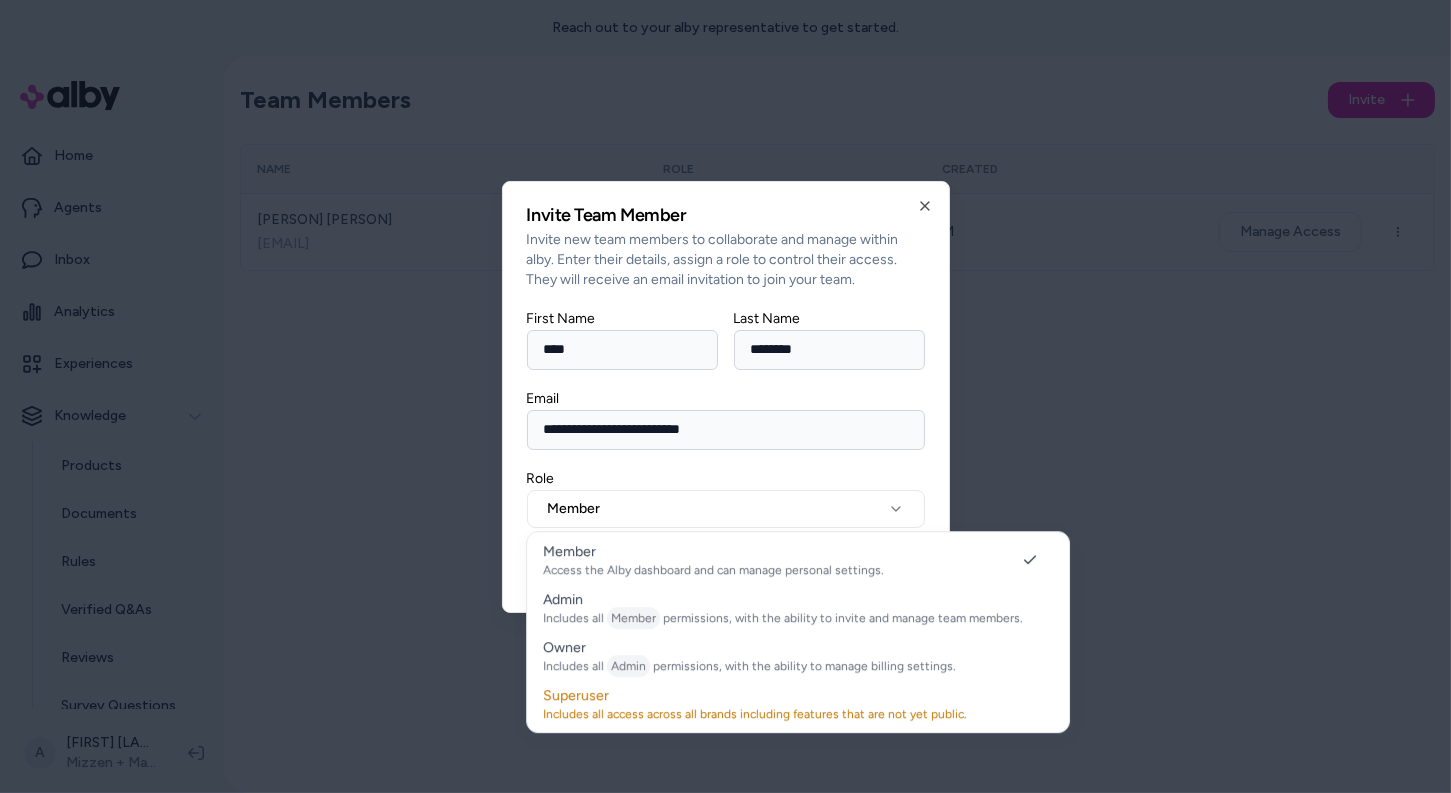 click on "Member" at bounding box center [726, 509] 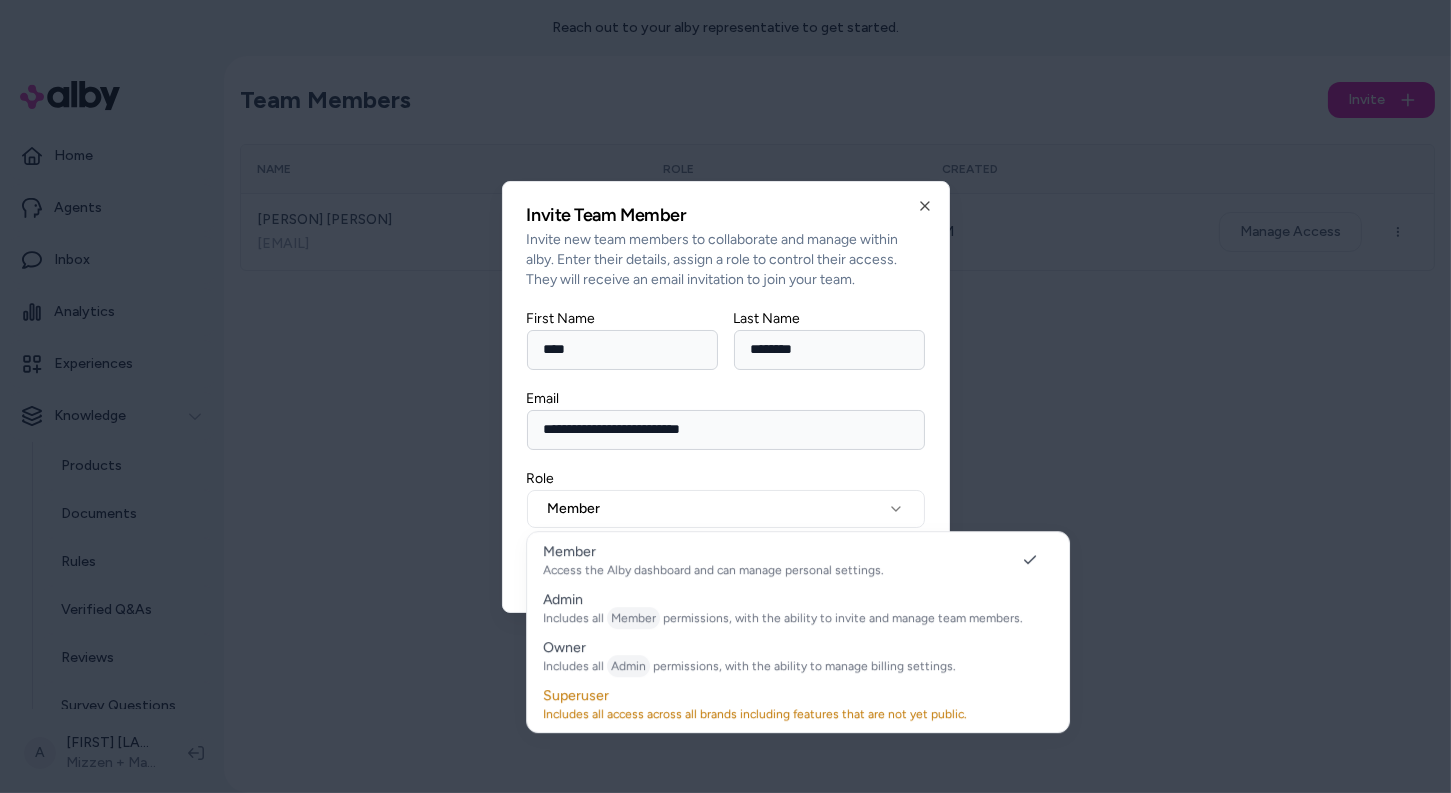 select on "*****" 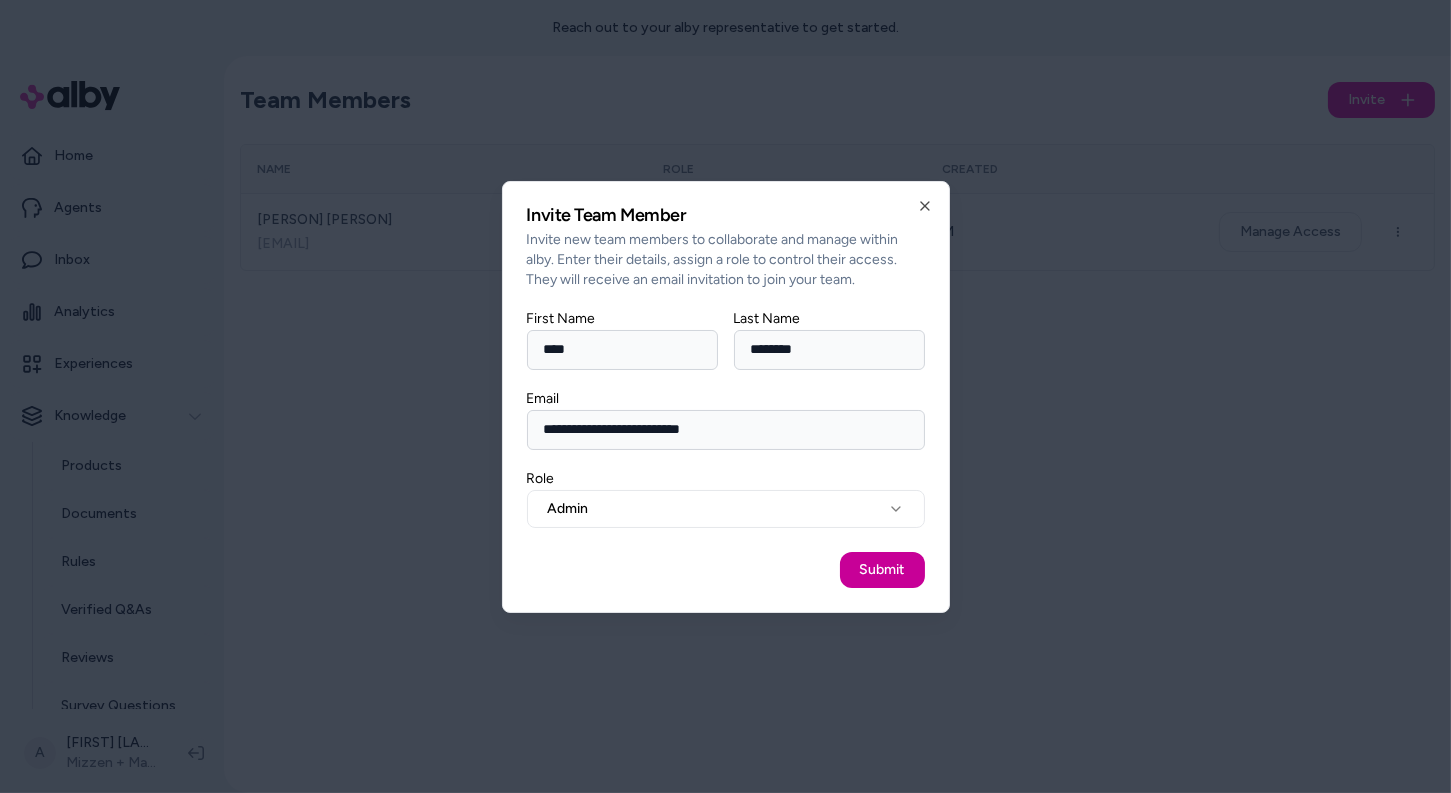 drag, startPoint x: 718, startPoint y: 595, endPoint x: 870, endPoint y: 570, distance: 154.0422 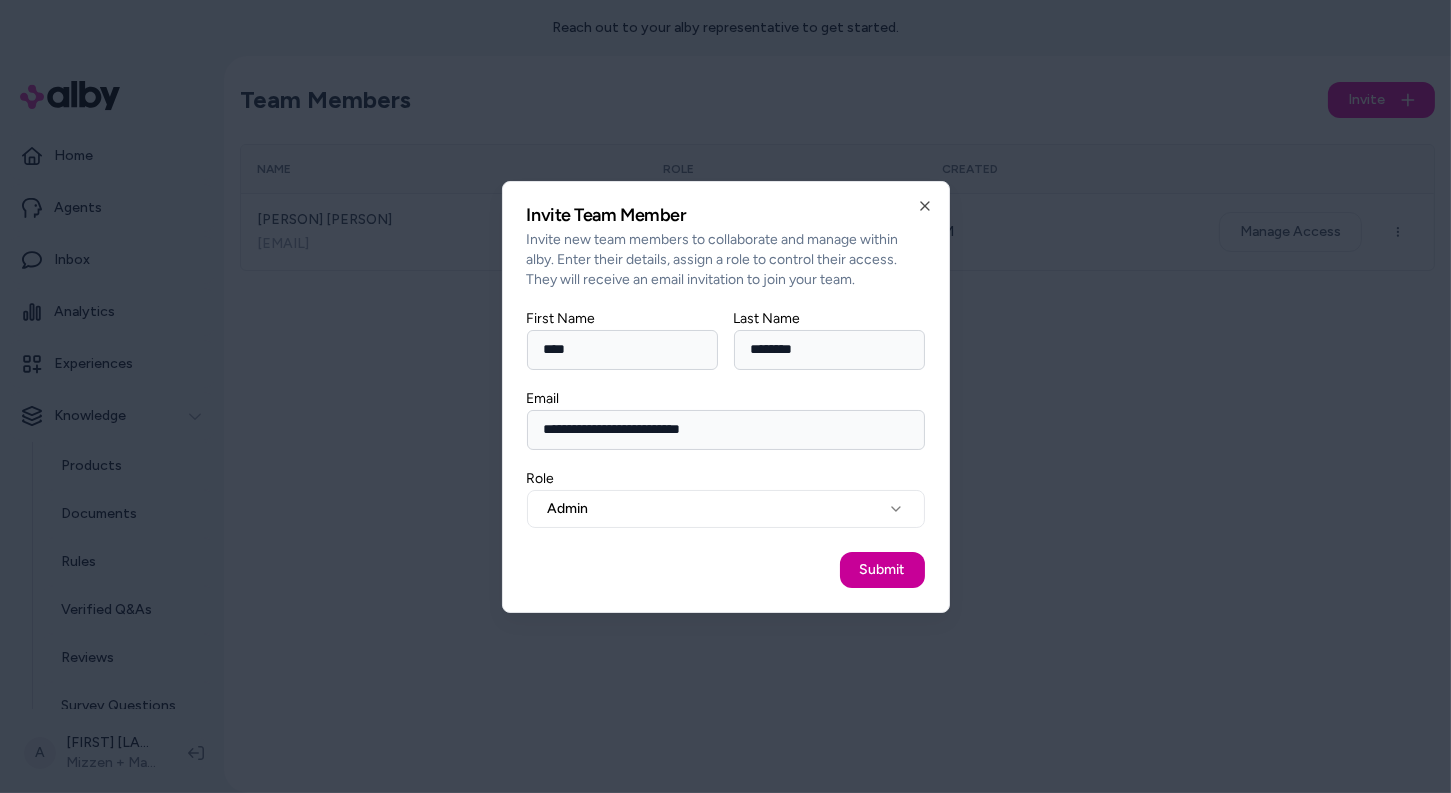 click on "Submit" at bounding box center [882, 570] 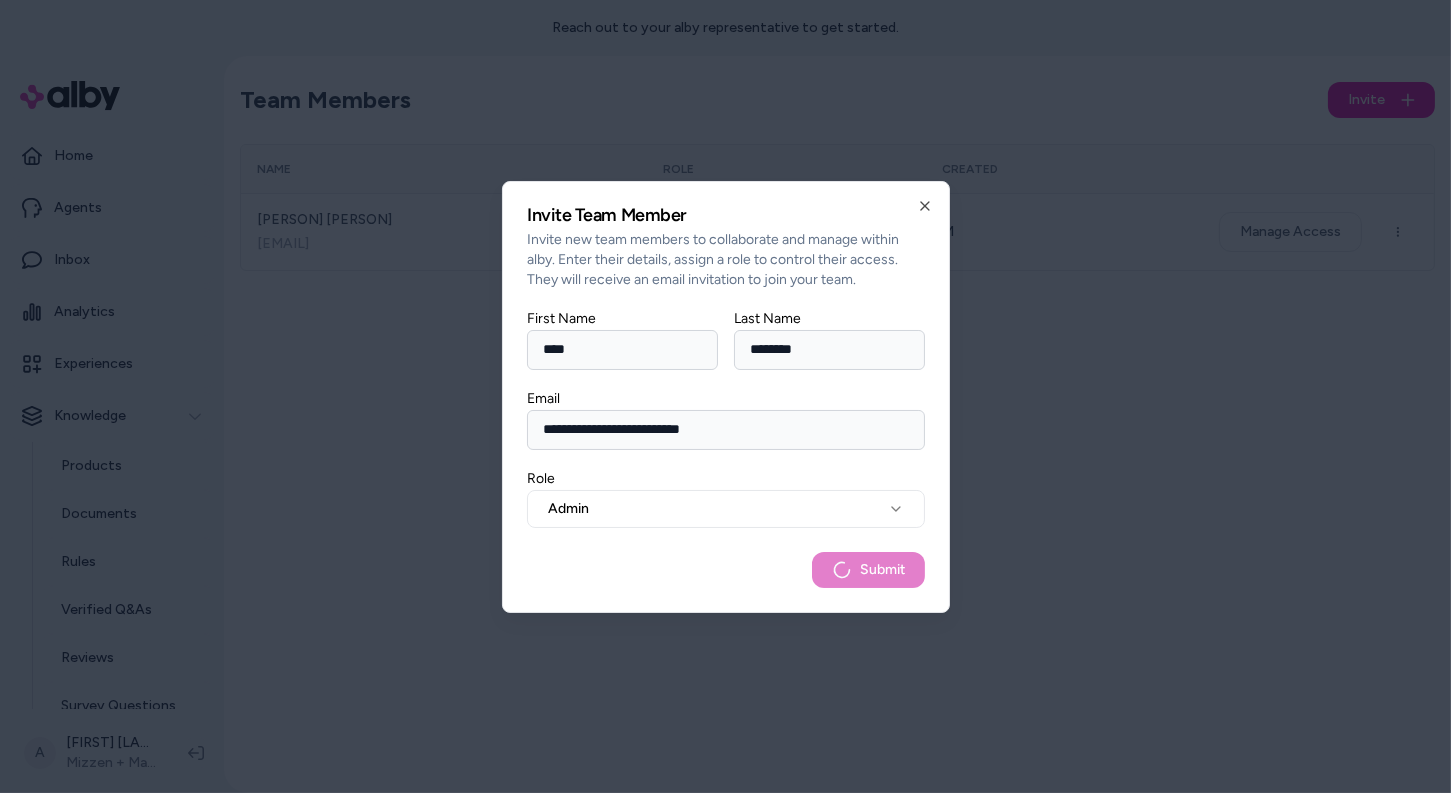 click at bounding box center [725, 396] 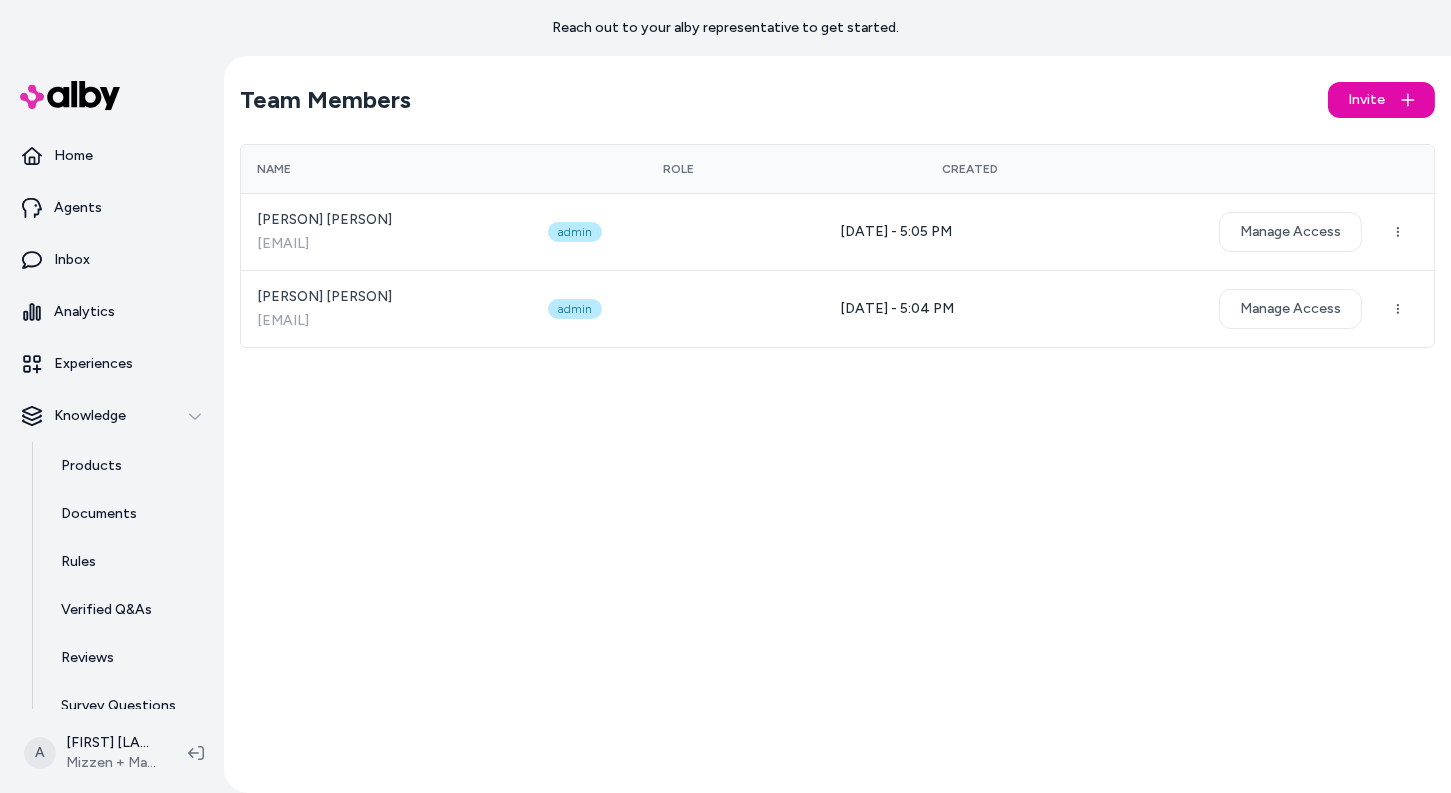 click on "Team Members Invite" at bounding box center [837, 100] 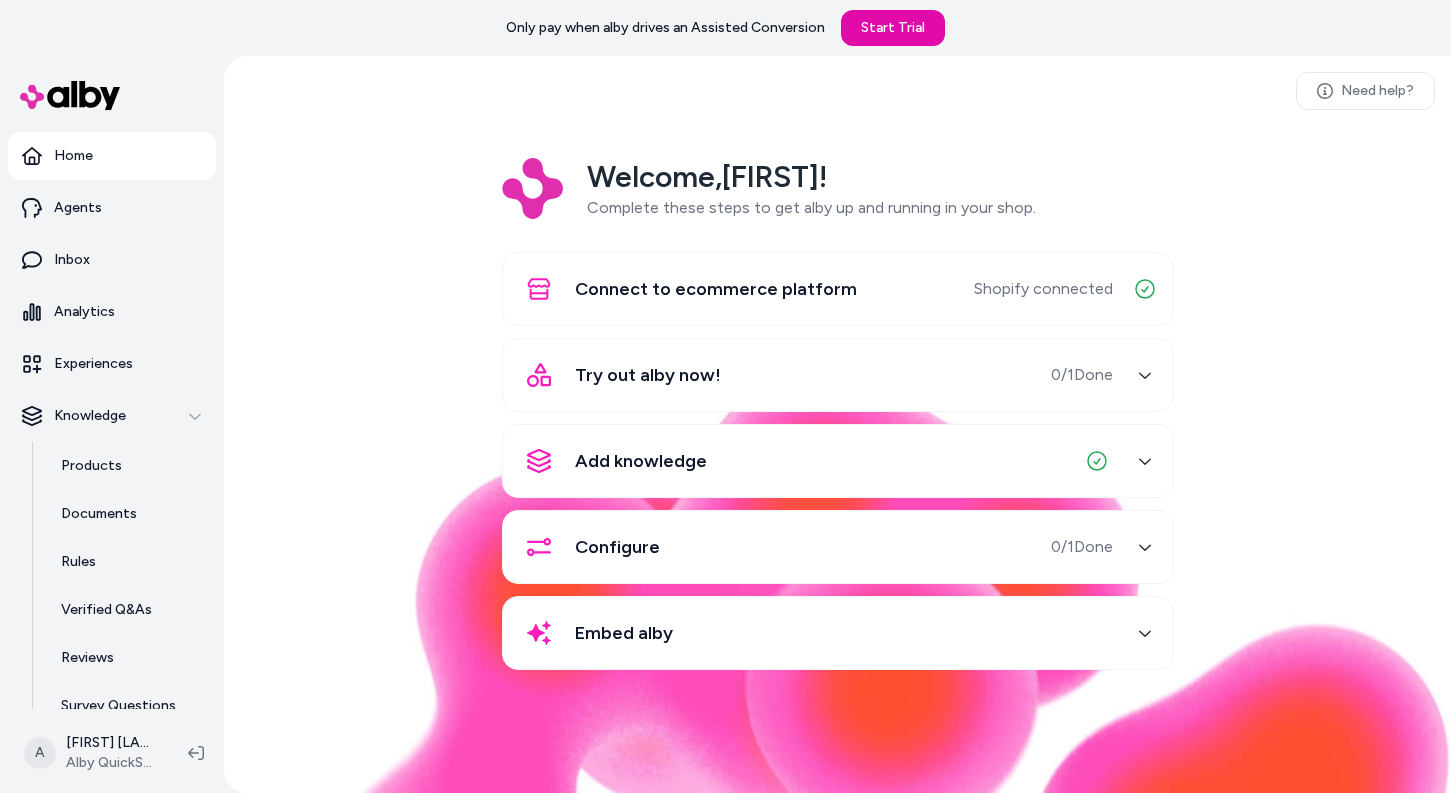 scroll, scrollTop: 0, scrollLeft: 0, axis: both 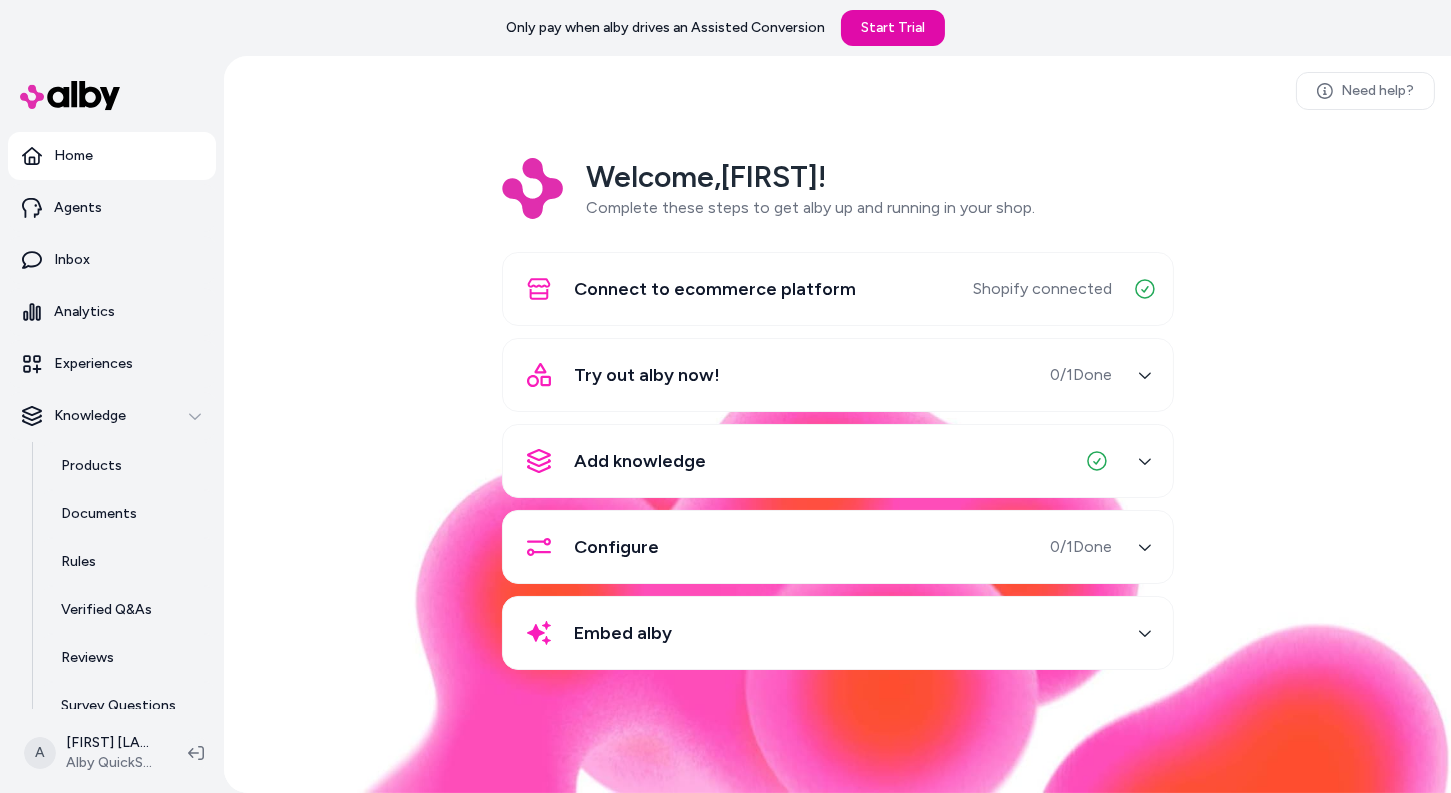 click on "Welcome,  [FIRST] ! Complete these steps to get alby up and running in your shop. Connect to ecommerce platform Shopify connected   Try out alby now! 0 / 1  Done Add knowledge Configure 0 / 1  Done Embed alby" at bounding box center (837, 428) 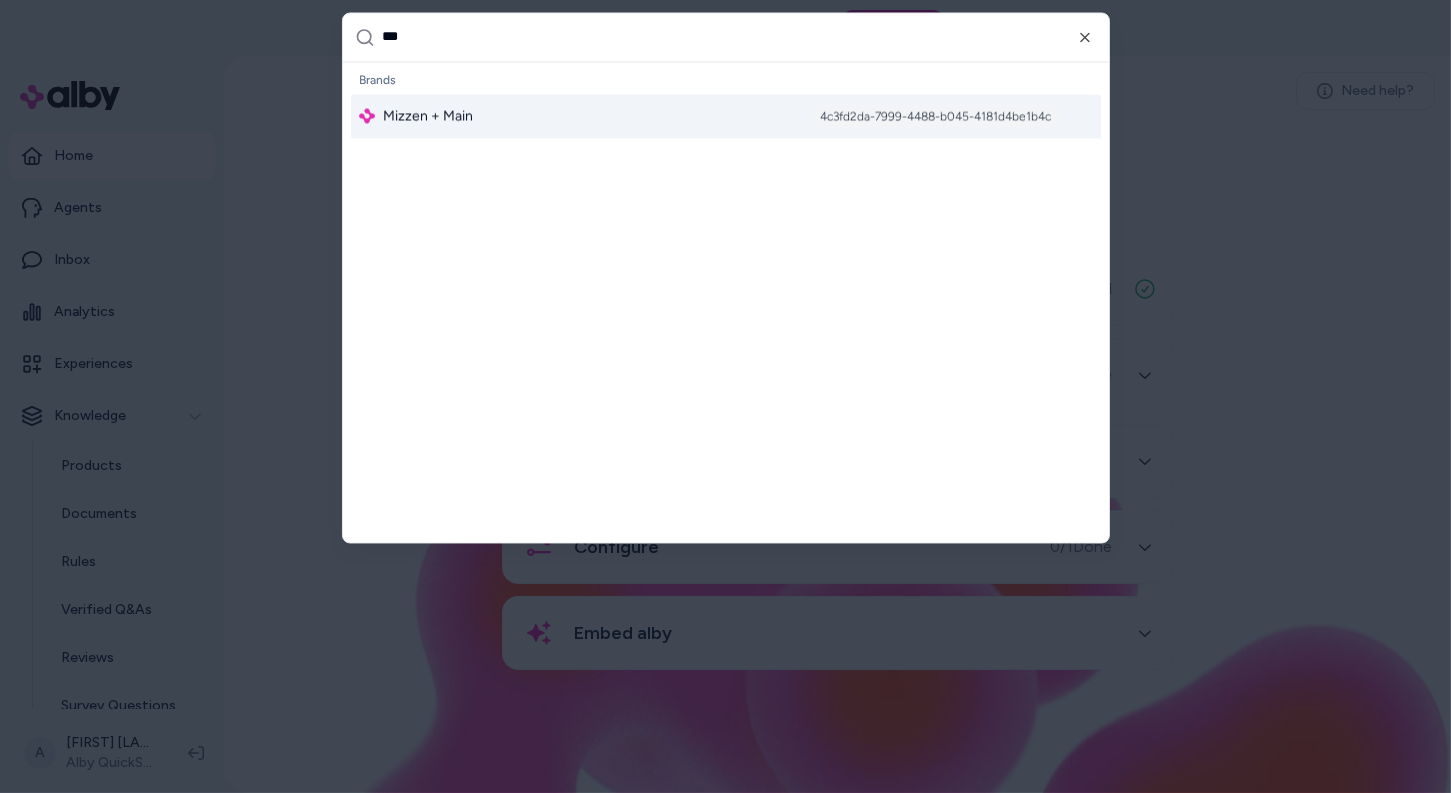 type on "****" 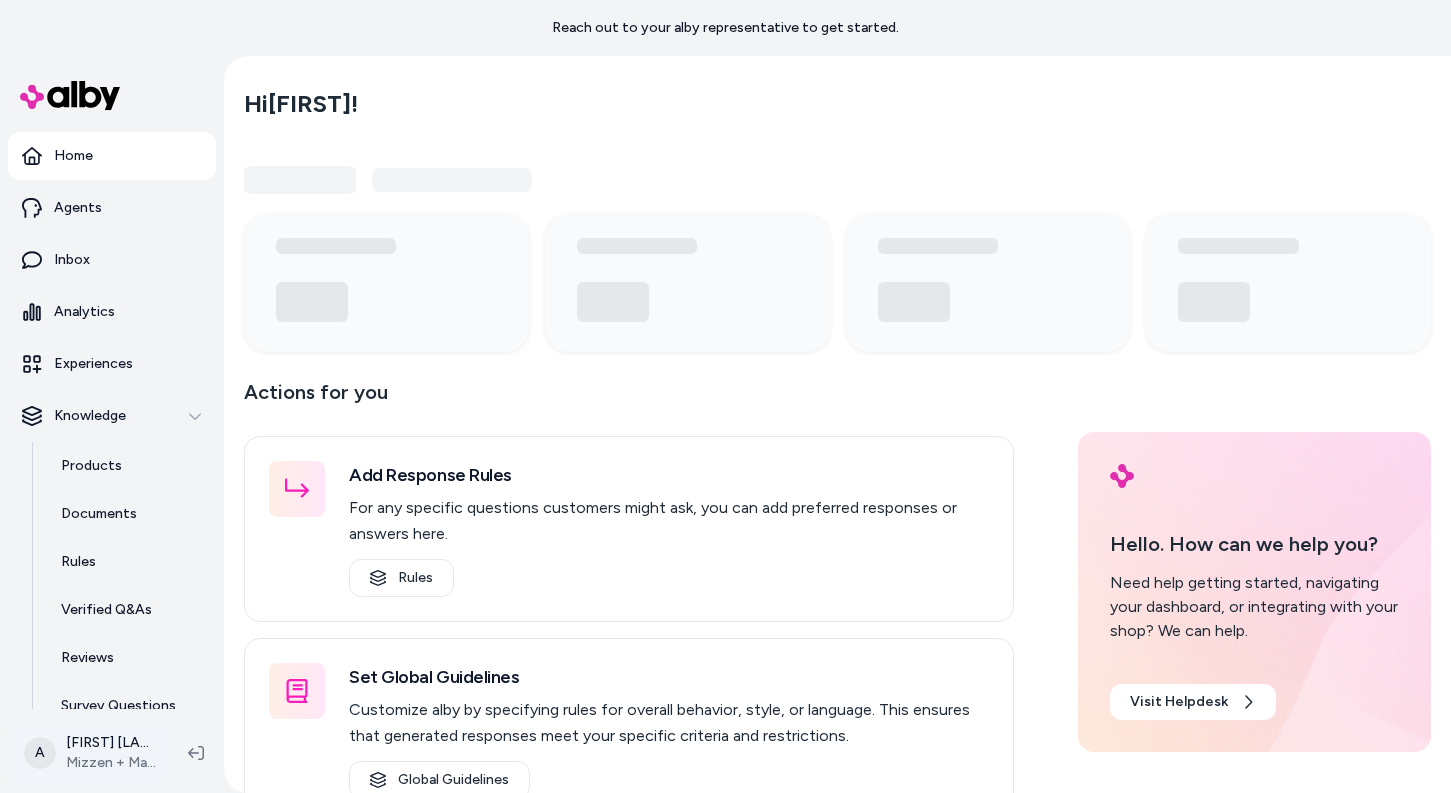 scroll, scrollTop: 0, scrollLeft: 0, axis: both 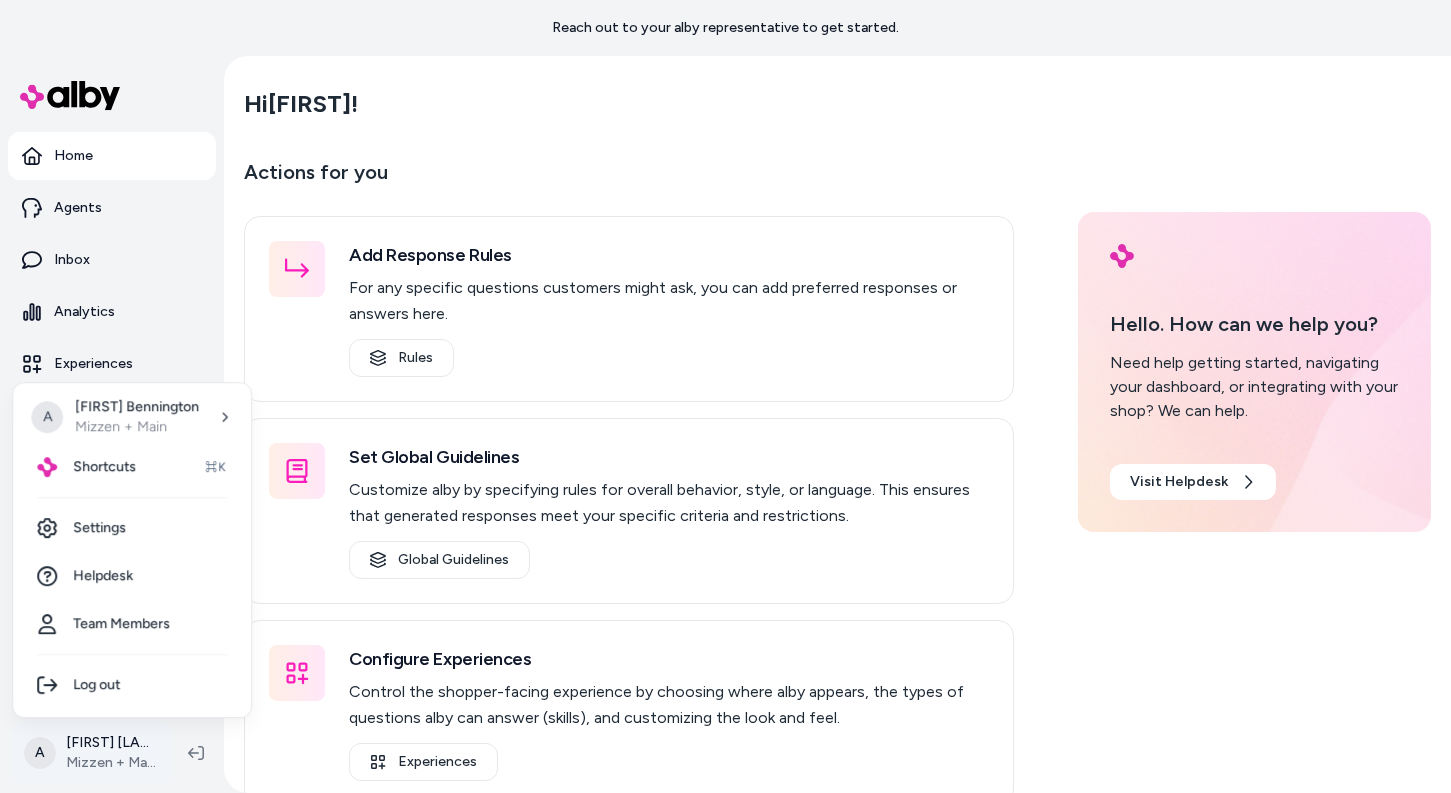 click on "Reach out to your alby representative to get started. Home Agents Inbox Analytics Experiences Knowledge Products Documents Rules Verified Q&As Reviews Survey Questions Integrations A [FIRST] [LAST] Mizzen + Main Hi  [FIRST] ! Actions for you Add Response Rules For any specific questions customers might ask, you can add preferred responses or answers here. Rules Set Global Guidelines Customize alby by specifying rules for overall behavior, style, or language. This ensures that generated responses meet your specific criteria and restrictions. Global Guidelines Configure Experiences Control the shopper-facing experience by choosing where alby appears, the types of questions alby can answer (skills), and customizing the look and feel. Experiences Hello. How can we help you? Need help getting started, navigating your dashboard, or integrating with your shop? We can help. Visit Helpdesk  A [FIRST]   [LAST] Mizzen + Main Shortcuts ⌘K Settings Helpdesk Team Members Log out" at bounding box center [725, 396] 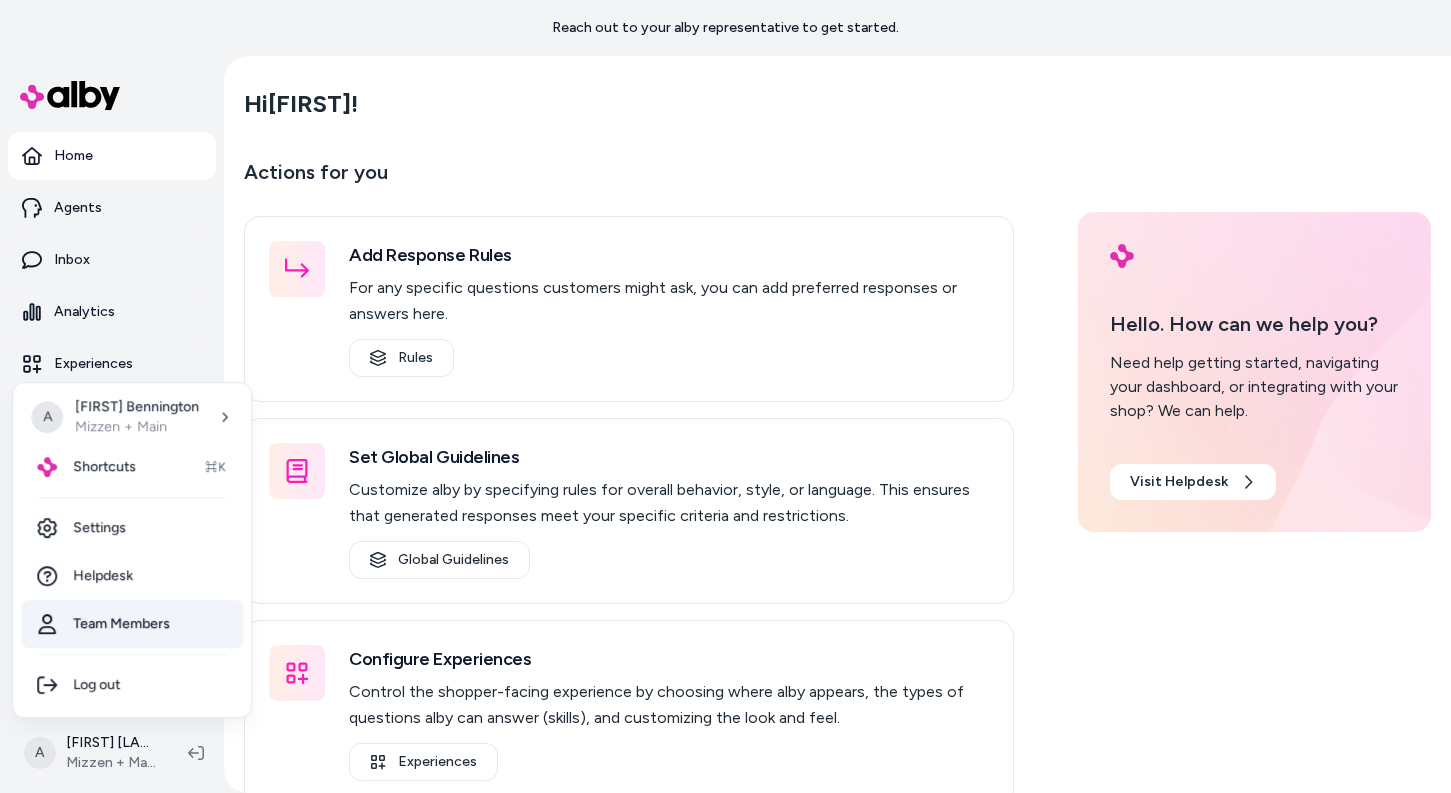 click on "Team Members" at bounding box center [132, 624] 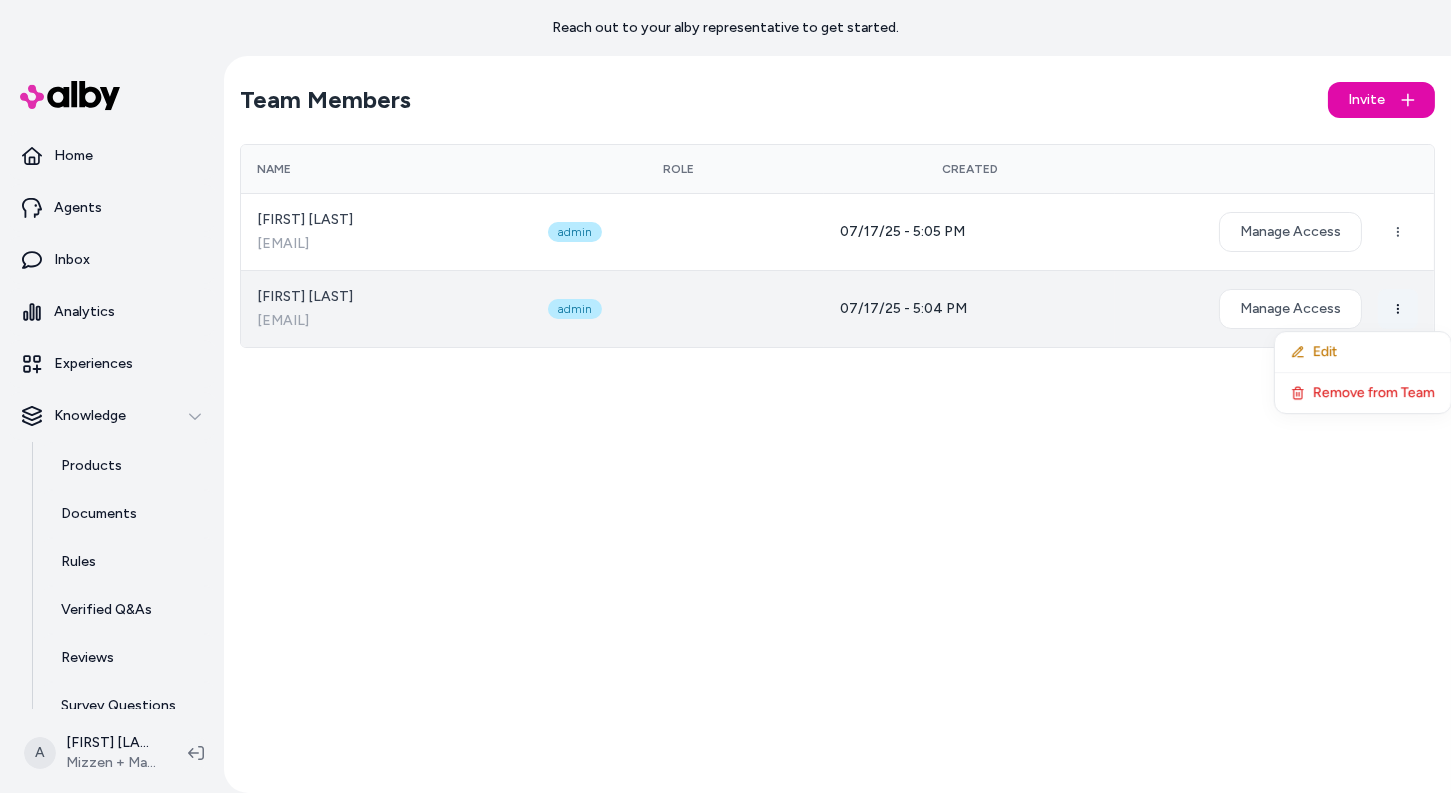 click on "Reach out to your alby representative to get started. Home Agents Inbox Analytics Experiences Knowledge Products Documents Rules Verified Q&As Reviews Survey Questions Integrations A [FIRST] [LAST] Mizzen + Main Team Members Invite   Name Role Created [FIRST]   [LAST] [EMAIL] admin 07/17/25 - 5:05 PM Manage Access [FIRST]   [LAST] [EMAIL] admin 07/17/25 - 5:04 PM Manage Access  Edit  Remove from Team" at bounding box center (725, 396) 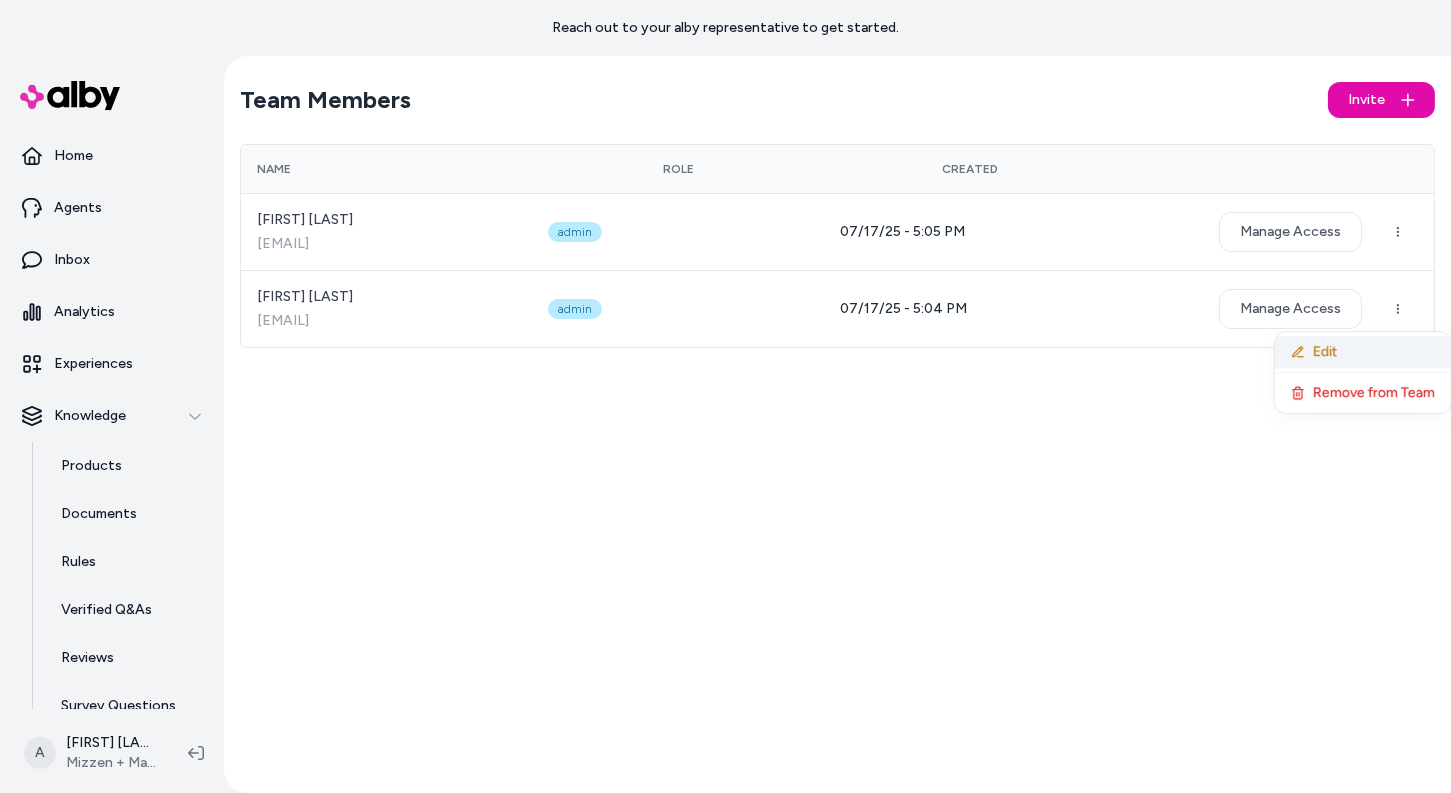 click on "Edit" at bounding box center (1363, 352) 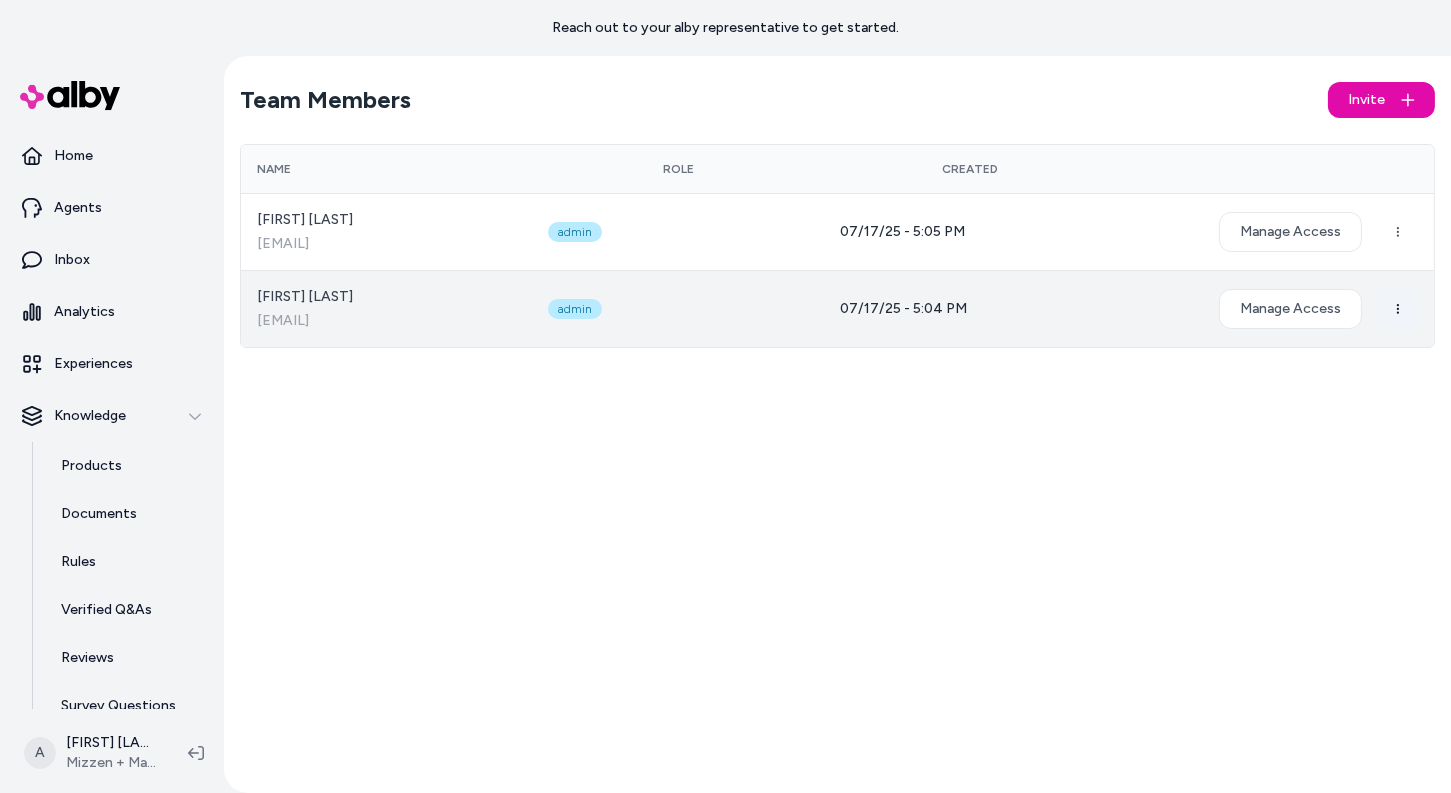 click on "Reach out to your alby representative to get started. Home Agents Inbox Analytics Experiences Knowledge Products Documents Rules Verified Q&As Reviews Survey Questions Integrations A [FIRST] [LAST] Mizzen + Main Team Members Invite   Name Role Created [FIRST]   [LAST] [EMAIL] admin 07/17/25 - 5:05 PM Manage Access [FIRST]   [LAST] [EMAIL] admin 07/17/25 - 5:04 PM Manage Access" at bounding box center (725, 396) 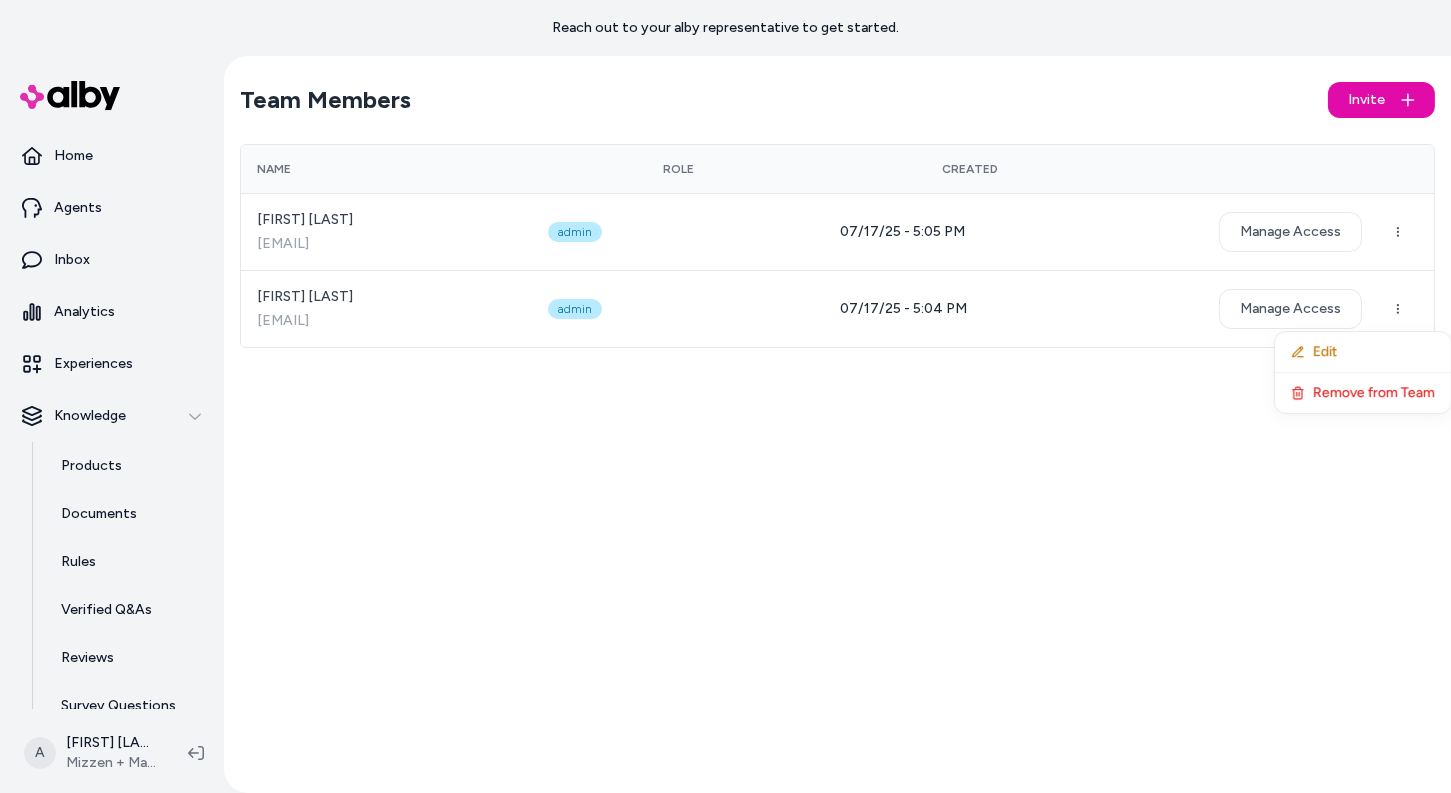 click on "Edit" at bounding box center (1363, 352) 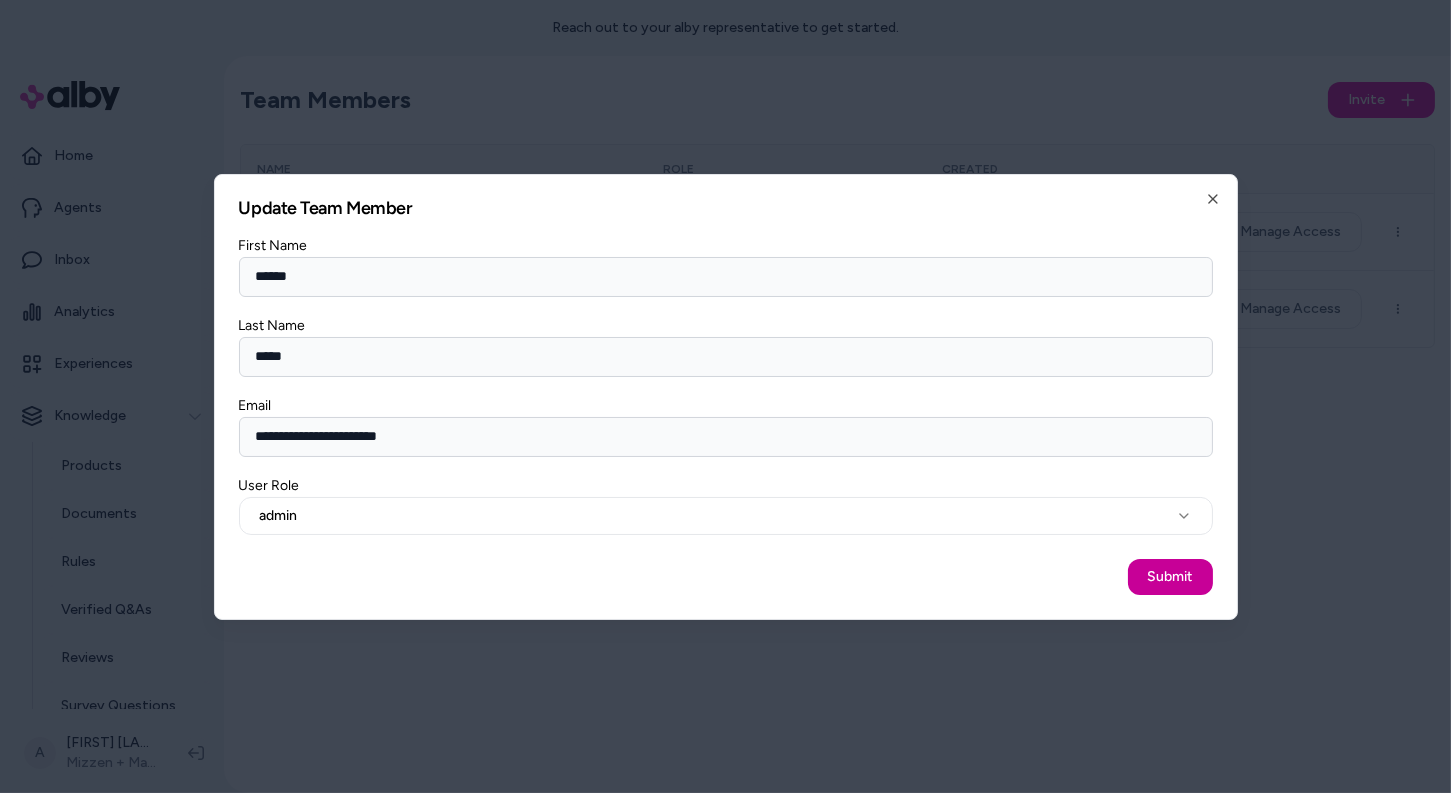 type on "*****" 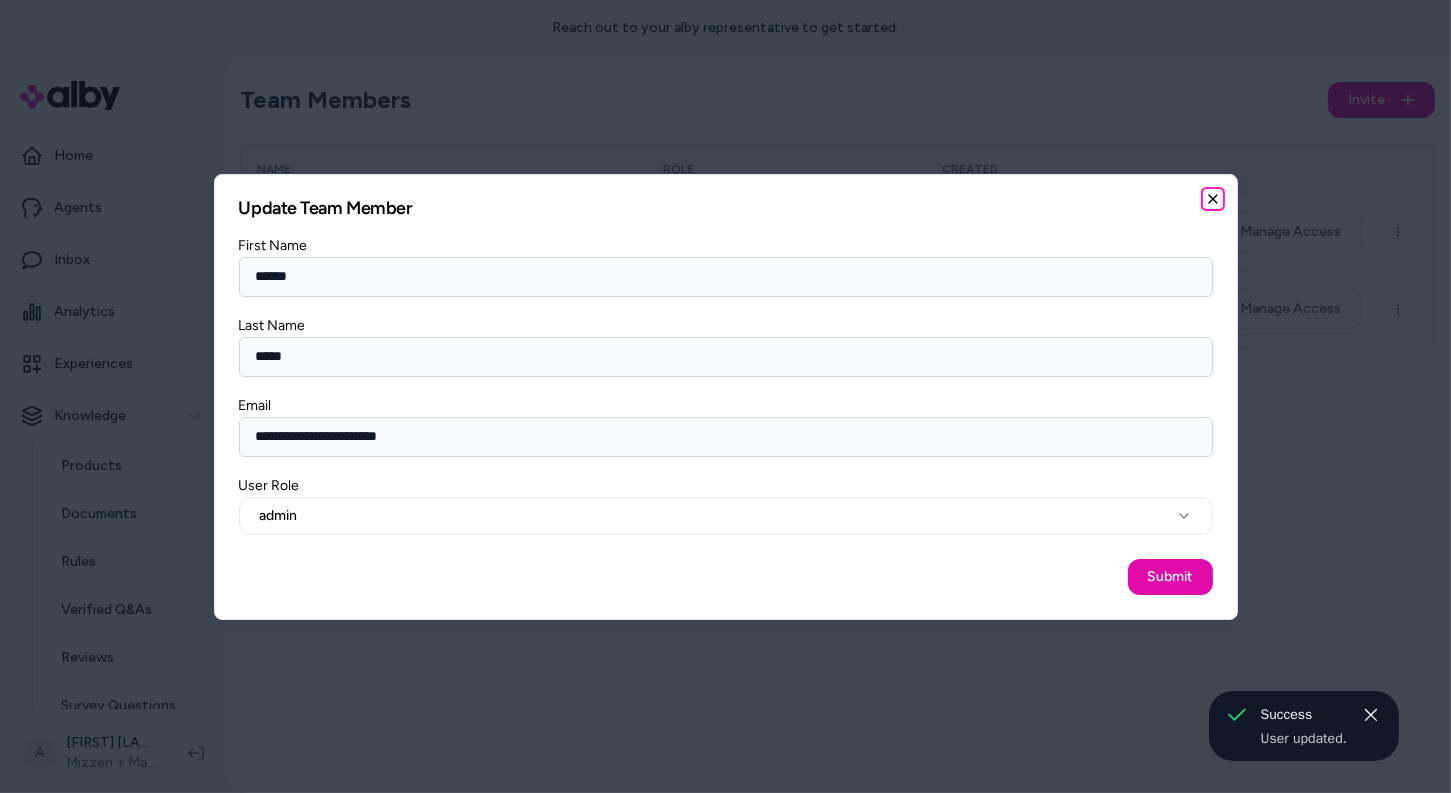 click 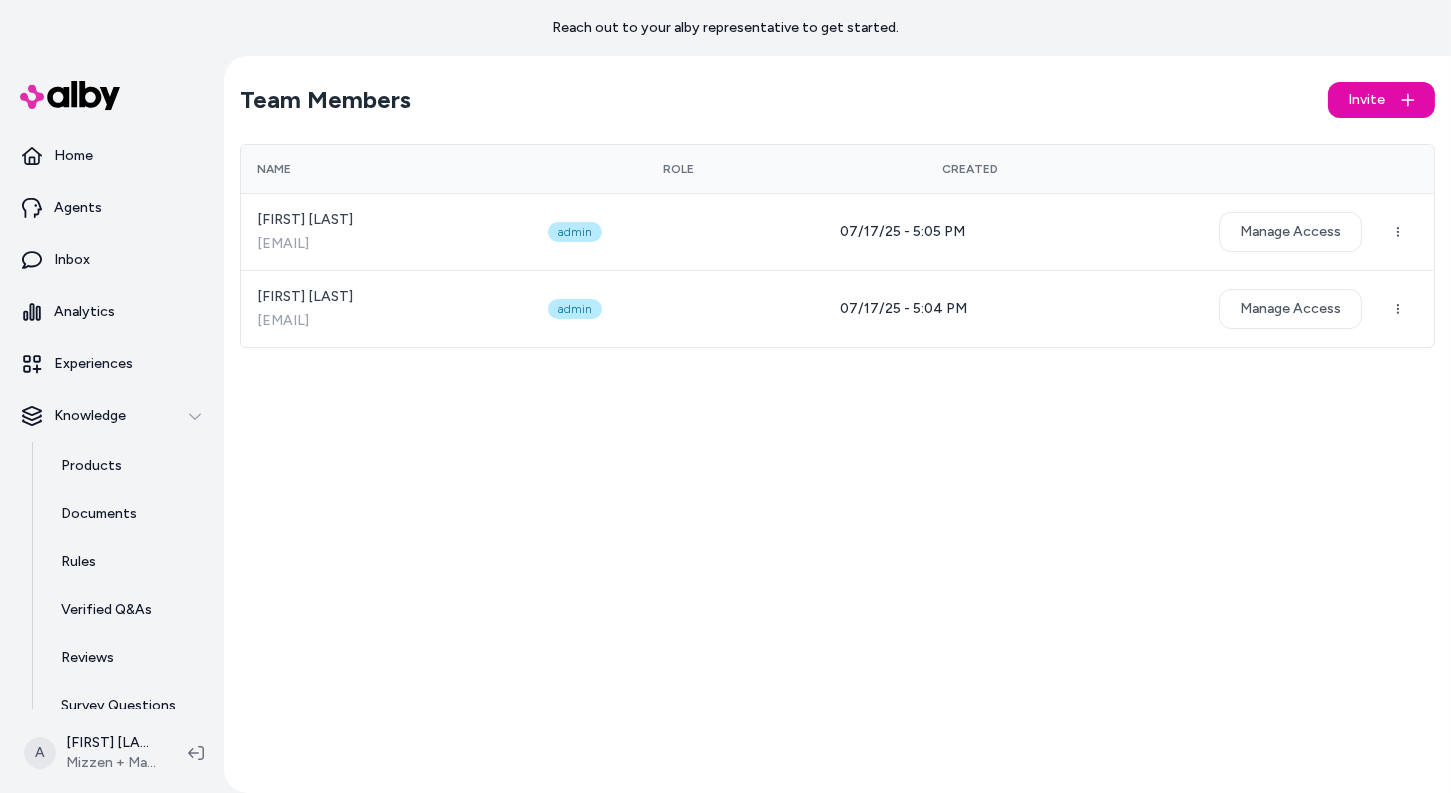 click on "Reach out to your alby representative to get started. Home Agents Inbox Analytics Experiences Knowledge Products Documents Rules Verified Q&As Reviews Survey Questions Integrations A [FIRST] [LAST] Mizzen + Main Team Members Invite   Name Role Created [FIRST]   [LAST] [EMAIL] admin 07/17/25 - 5:05 PM Manage Access [FIRST]   [LAST] [EMAIL] admin 07/17/25 - 5:04 PM Manage Access" at bounding box center [725, 396] 